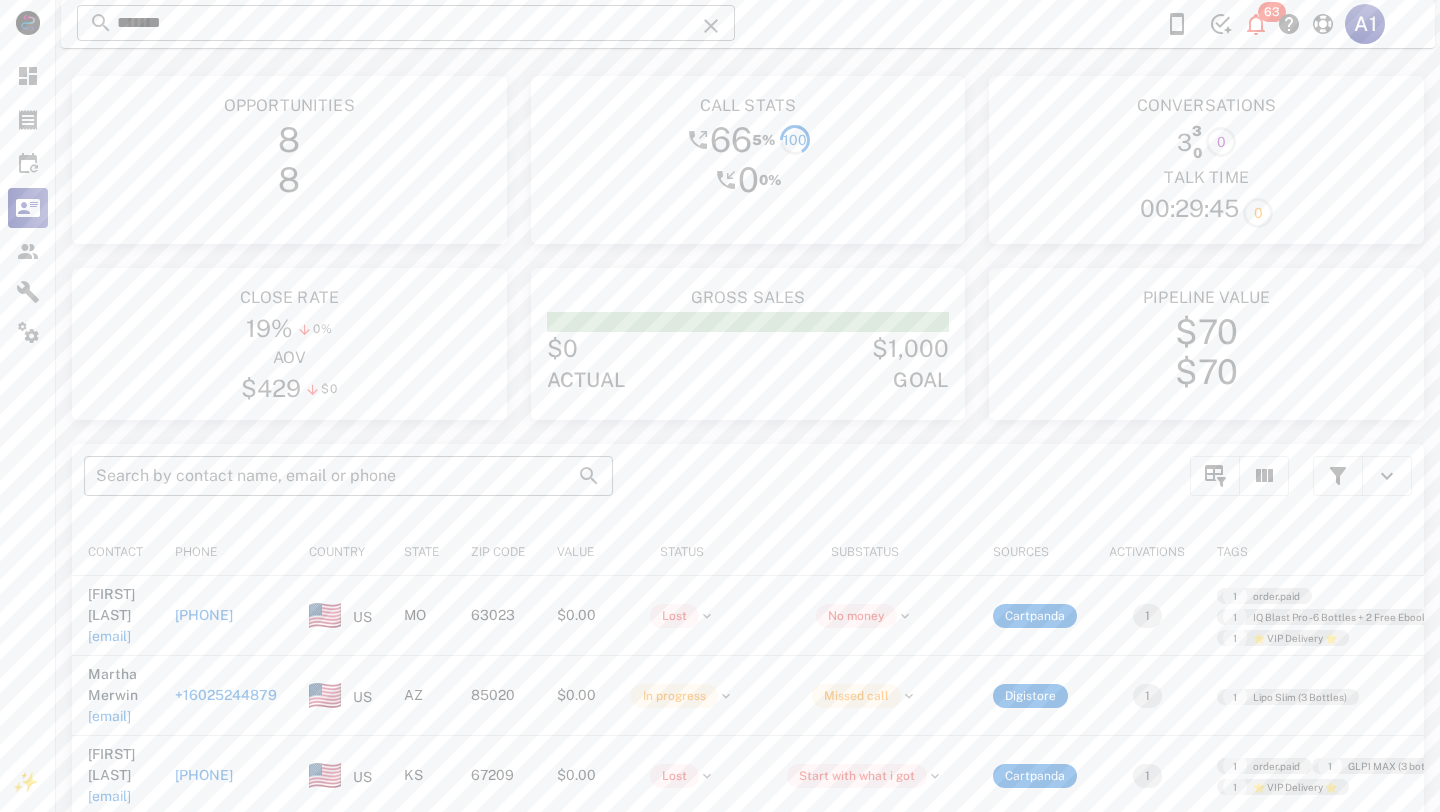 scroll, scrollTop: 0, scrollLeft: 0, axis: both 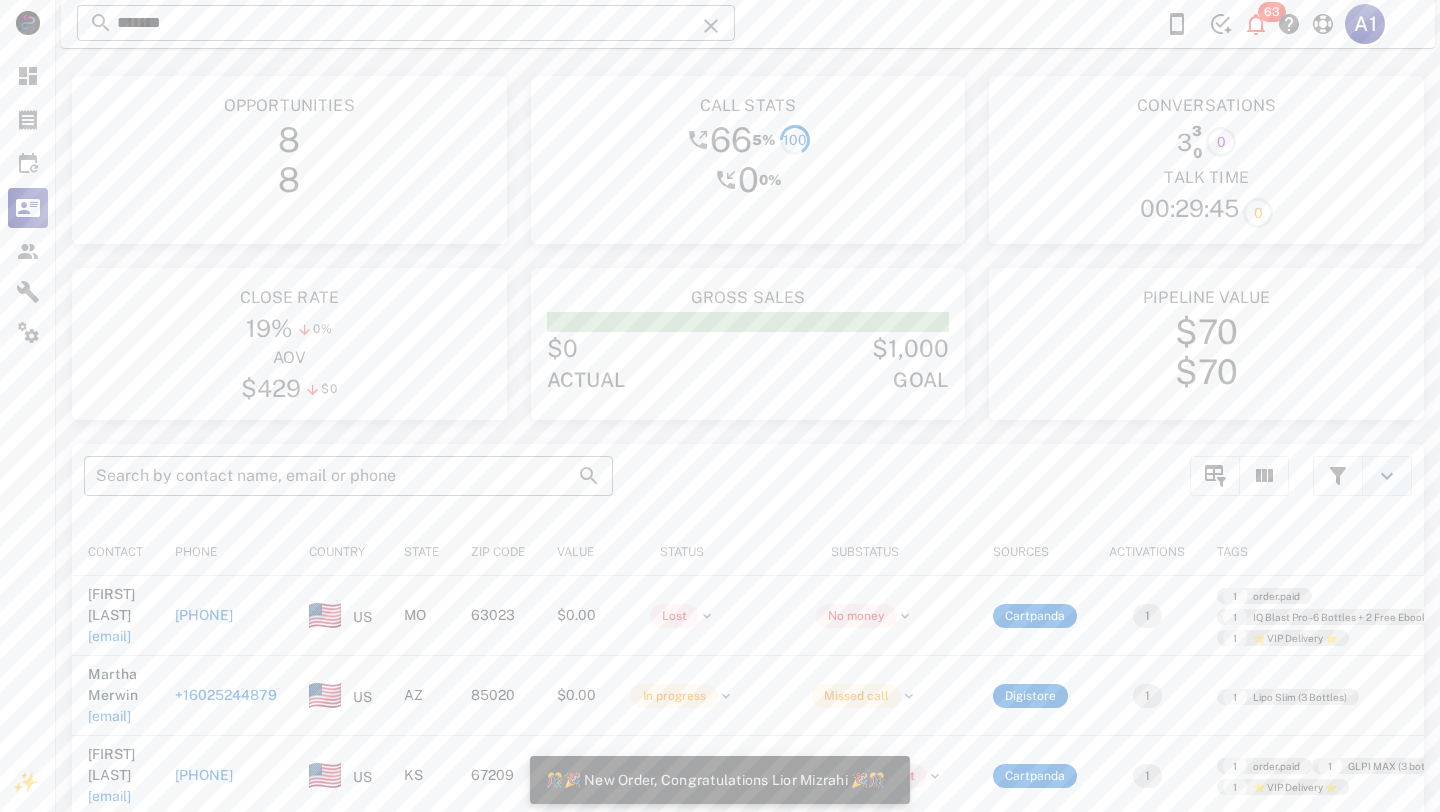 click at bounding box center [1387, 476] 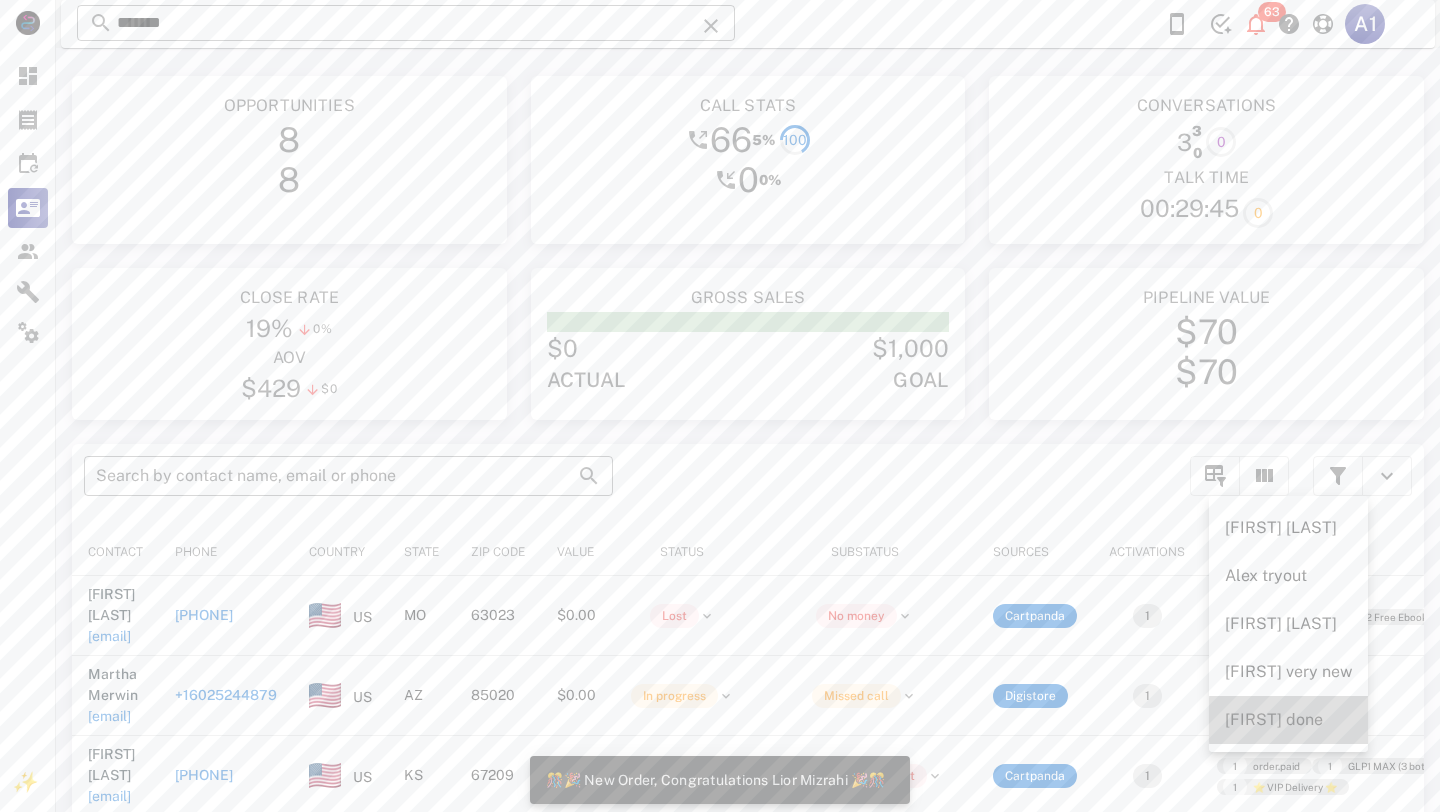 click on "[FIRST] done" at bounding box center (1288, 719) 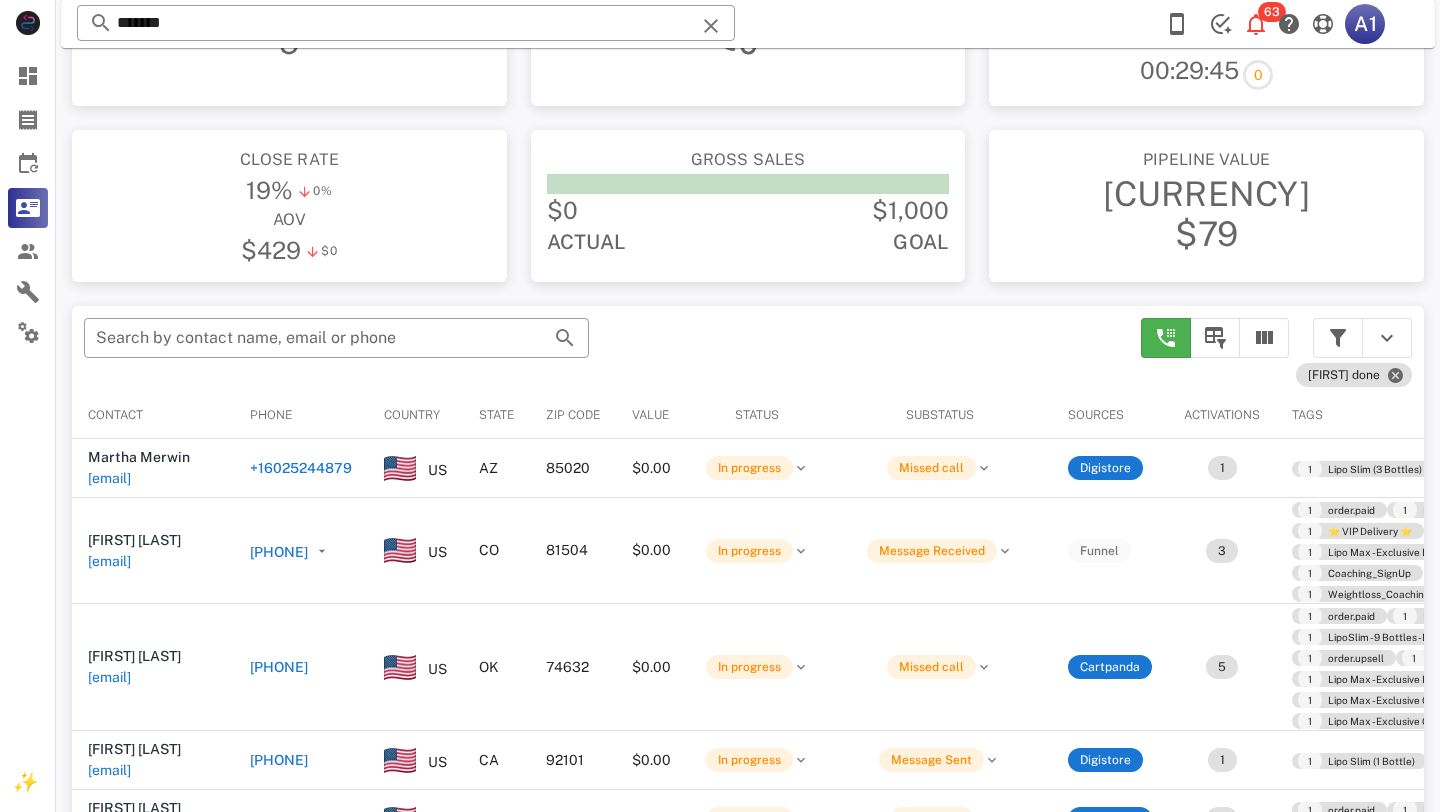 scroll, scrollTop: 136, scrollLeft: 0, axis: vertical 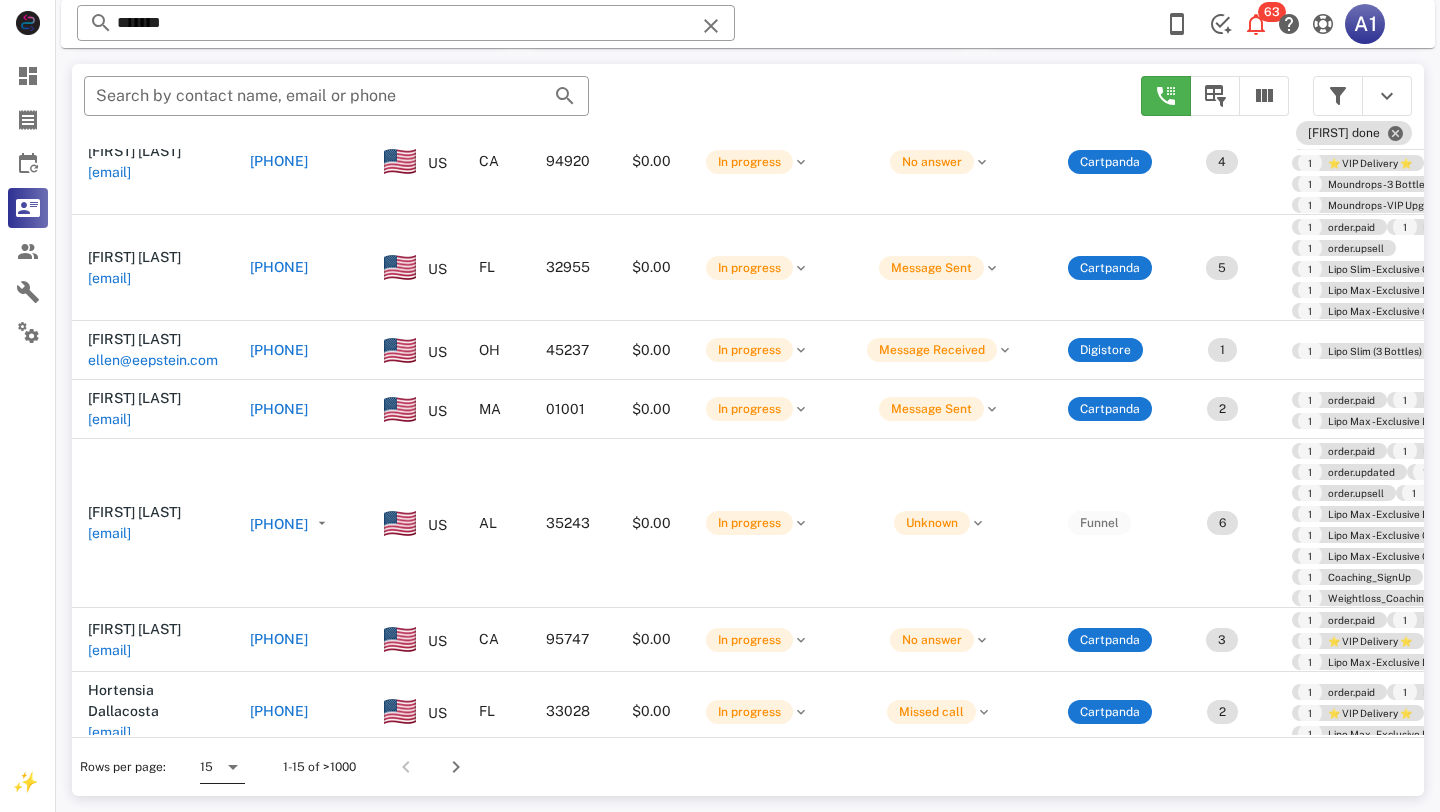click on "15" at bounding box center [206, 767] 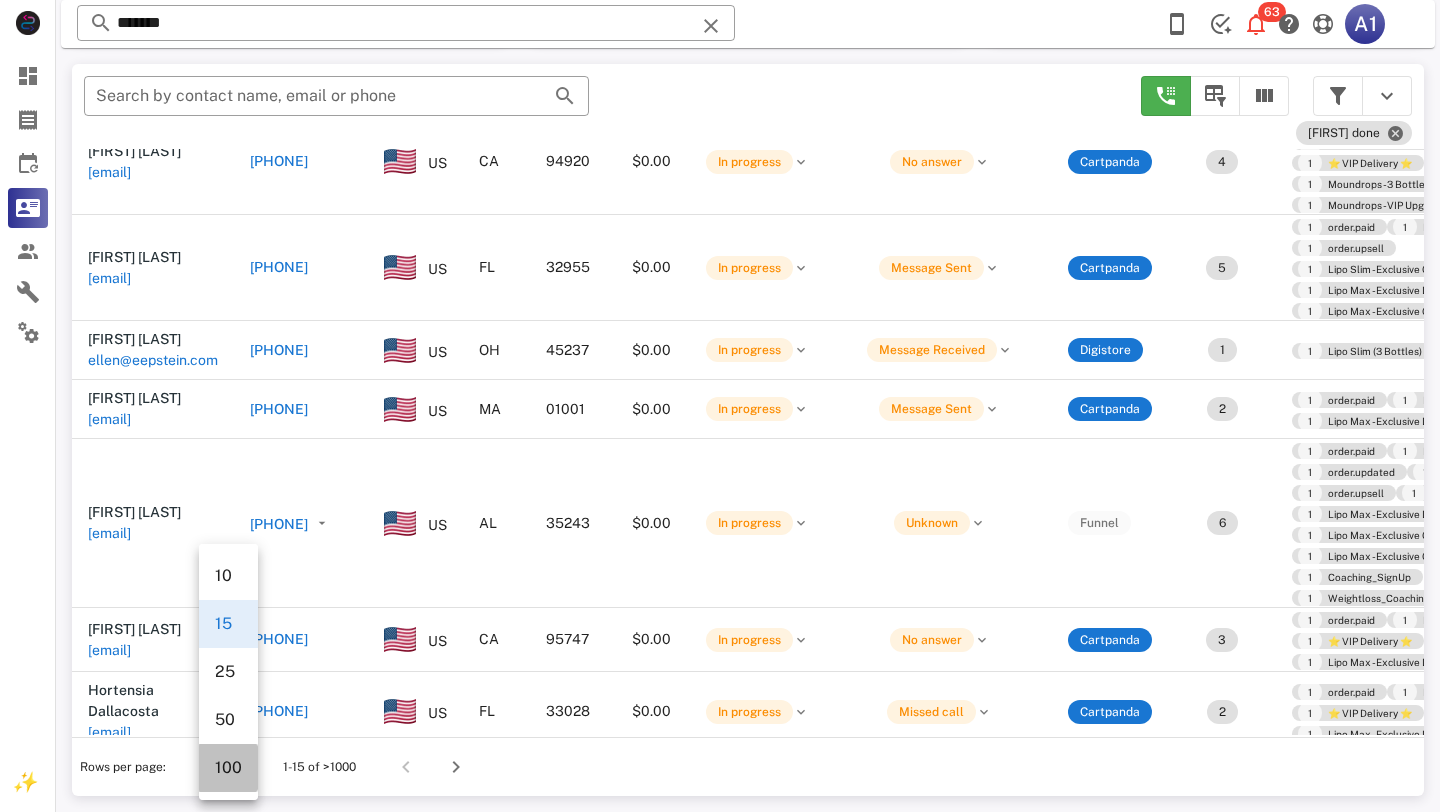 click on "100" at bounding box center [228, 767] 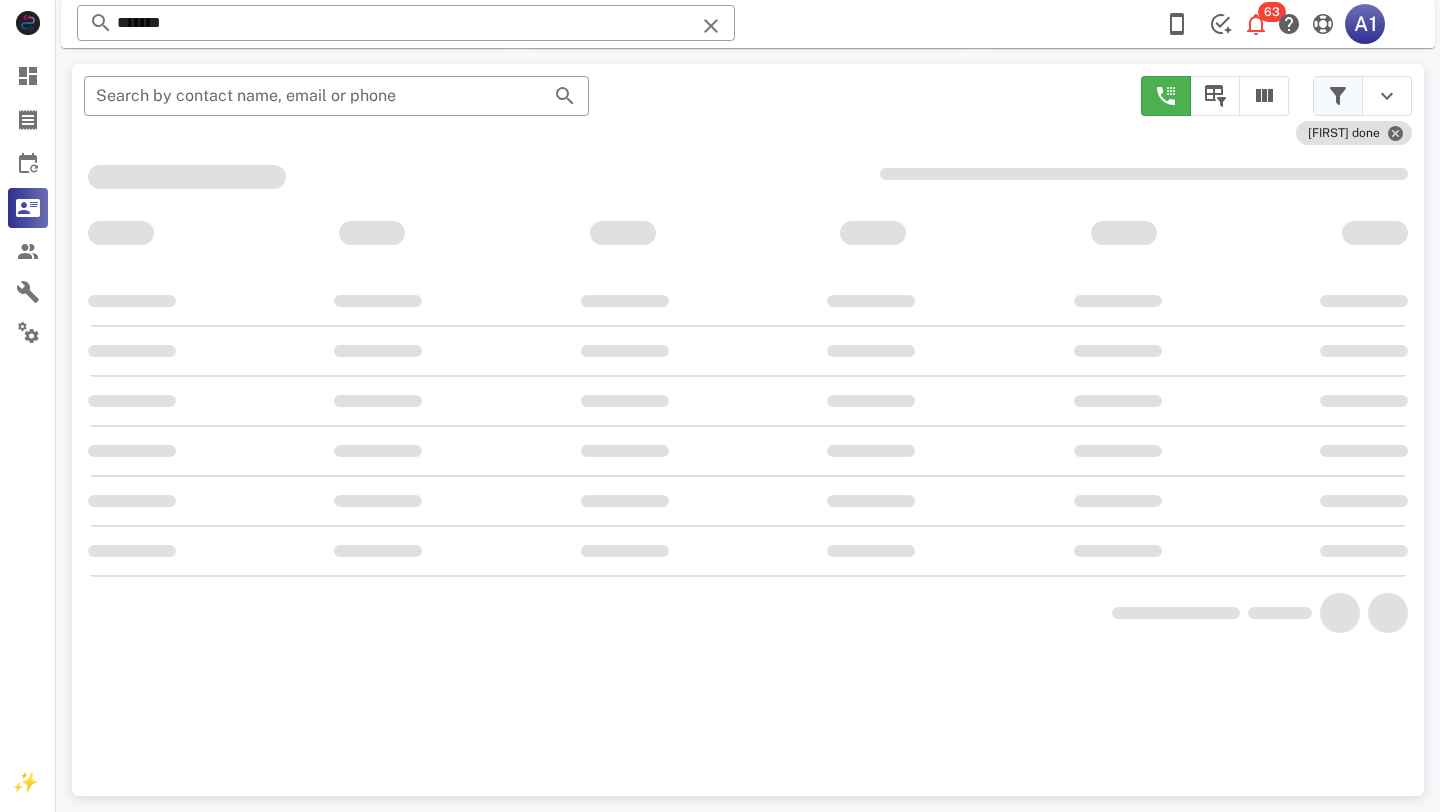 scroll, scrollTop: 380, scrollLeft: 0, axis: vertical 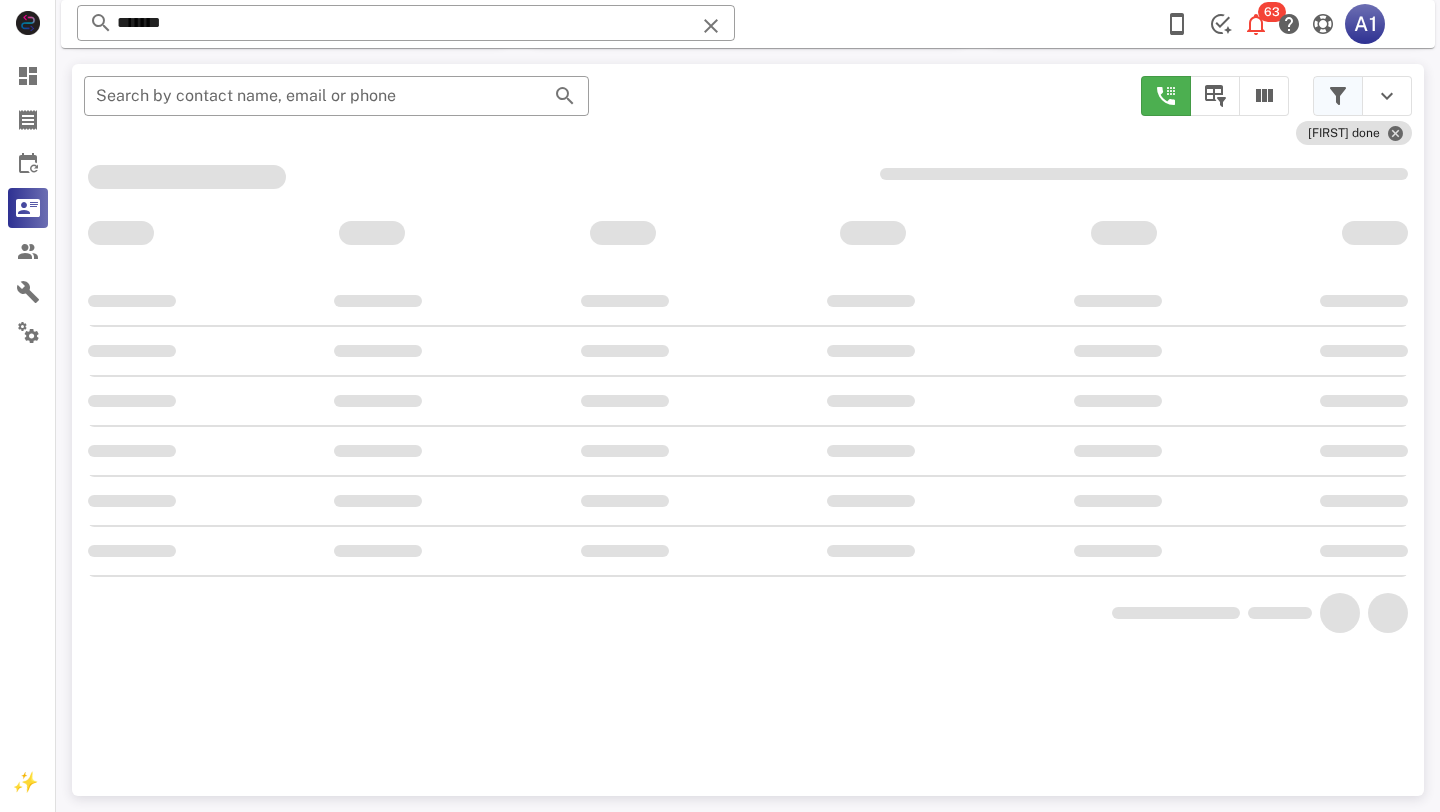 click at bounding box center [1338, 96] 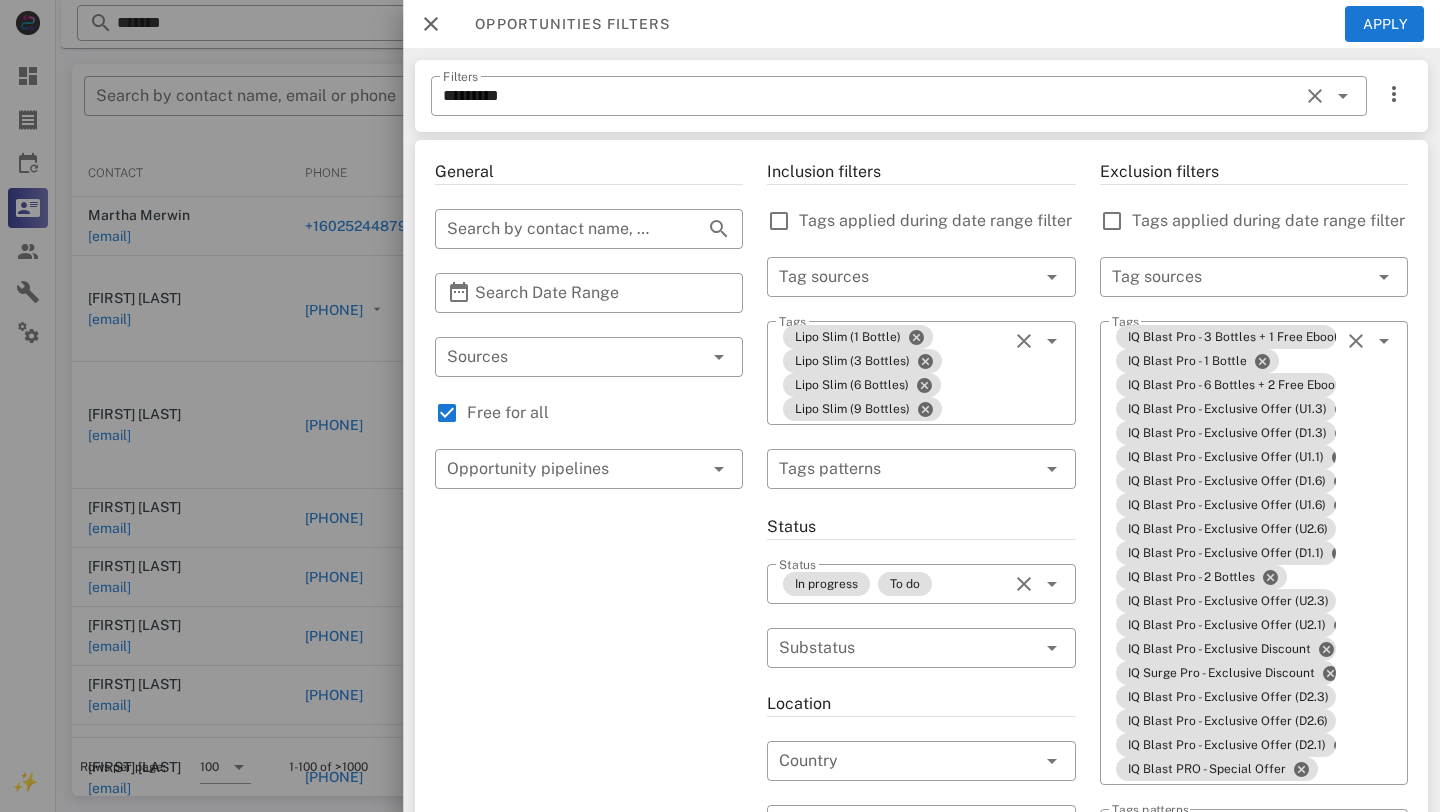 click on "**********" at bounding box center (748, -332) 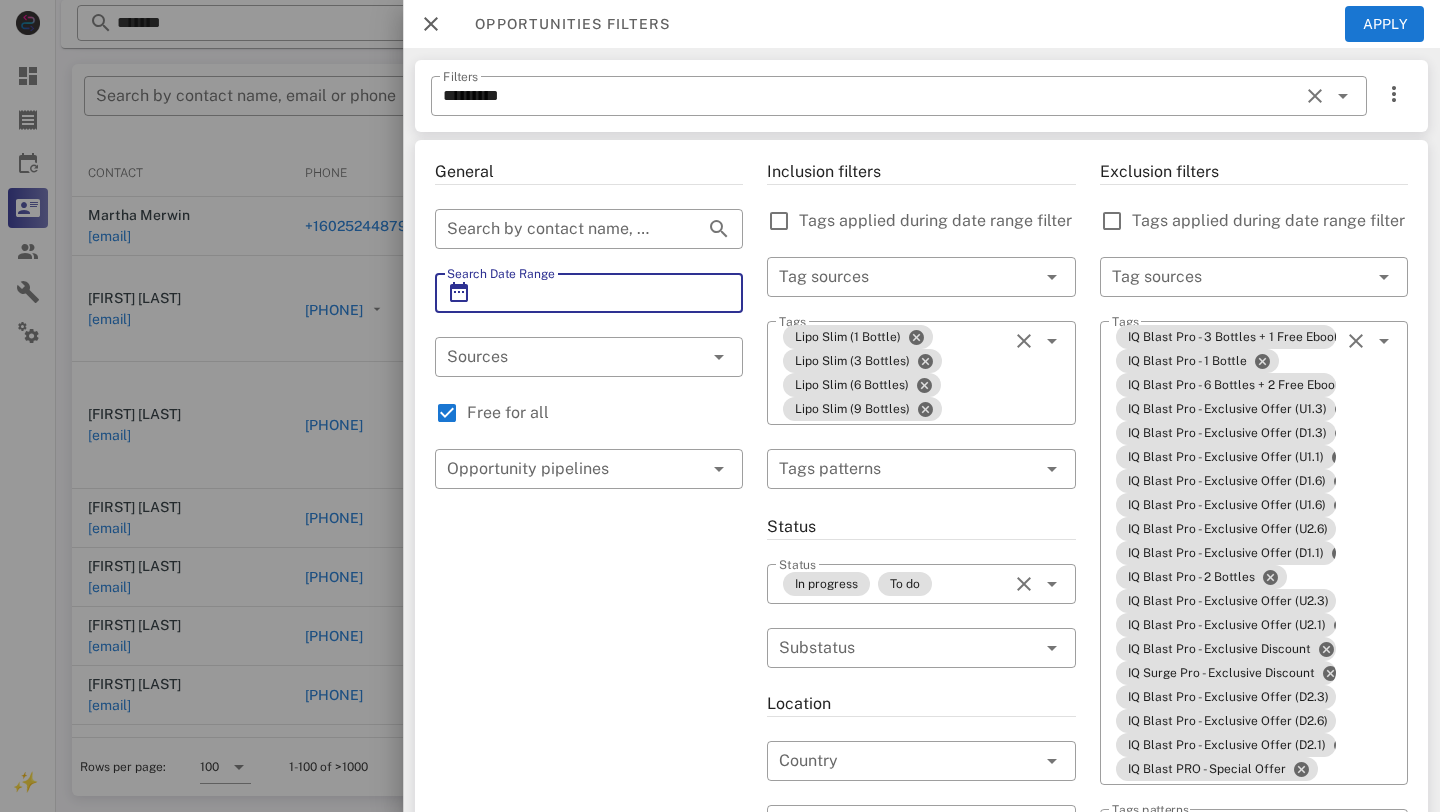 click on "Search Date Range" at bounding box center (589, 293) 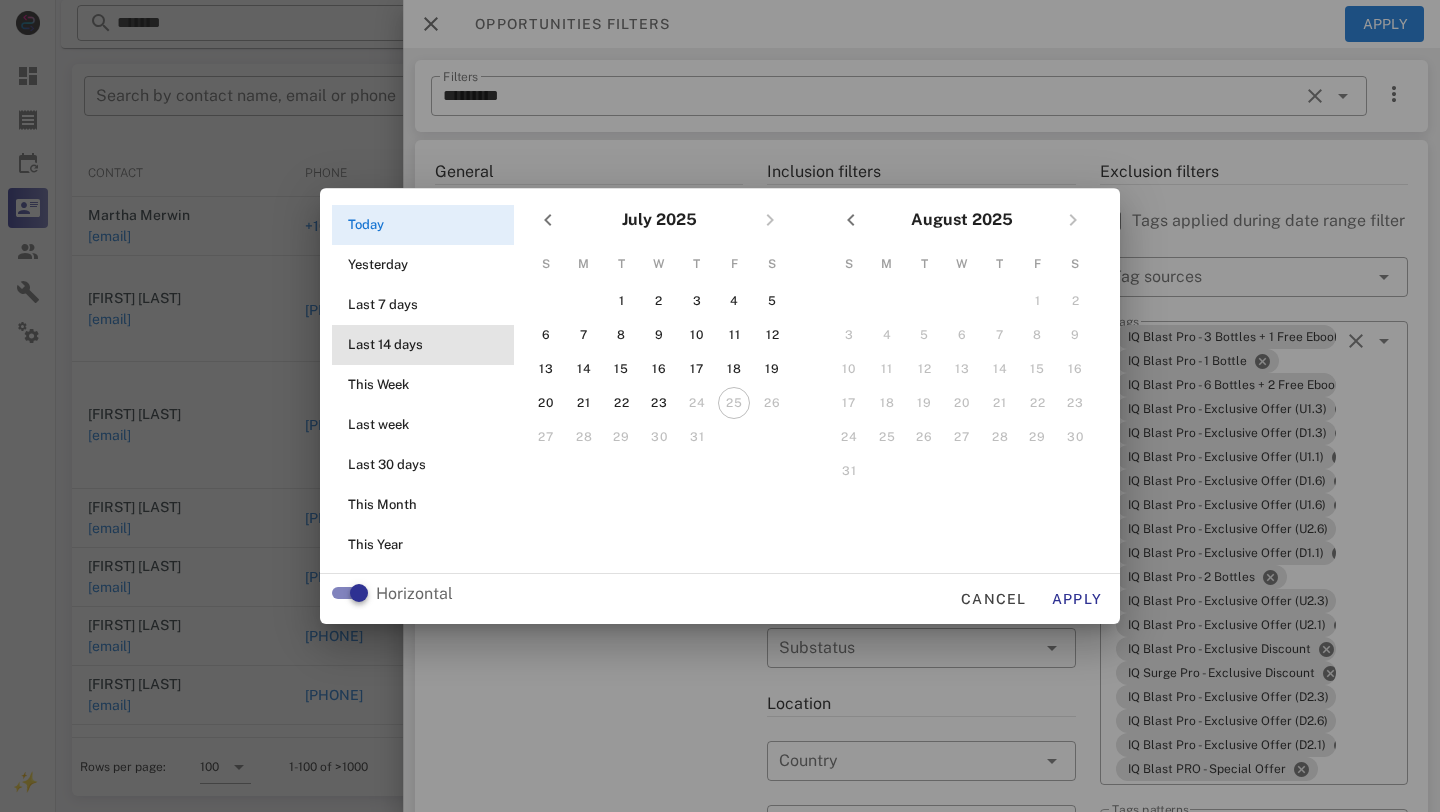 click on "Last 14 days" at bounding box center [429, 345] 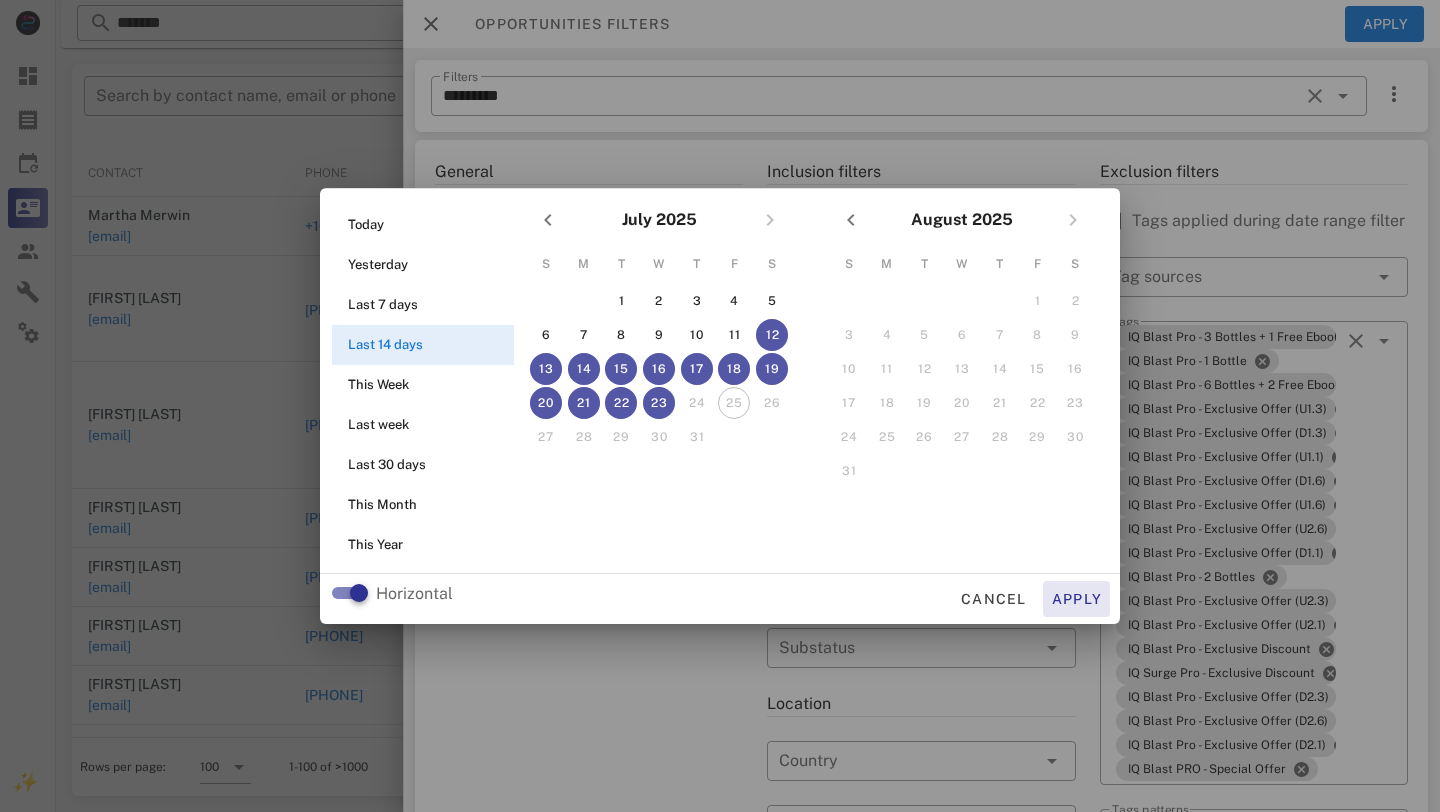 click on "Apply" at bounding box center (1077, 599) 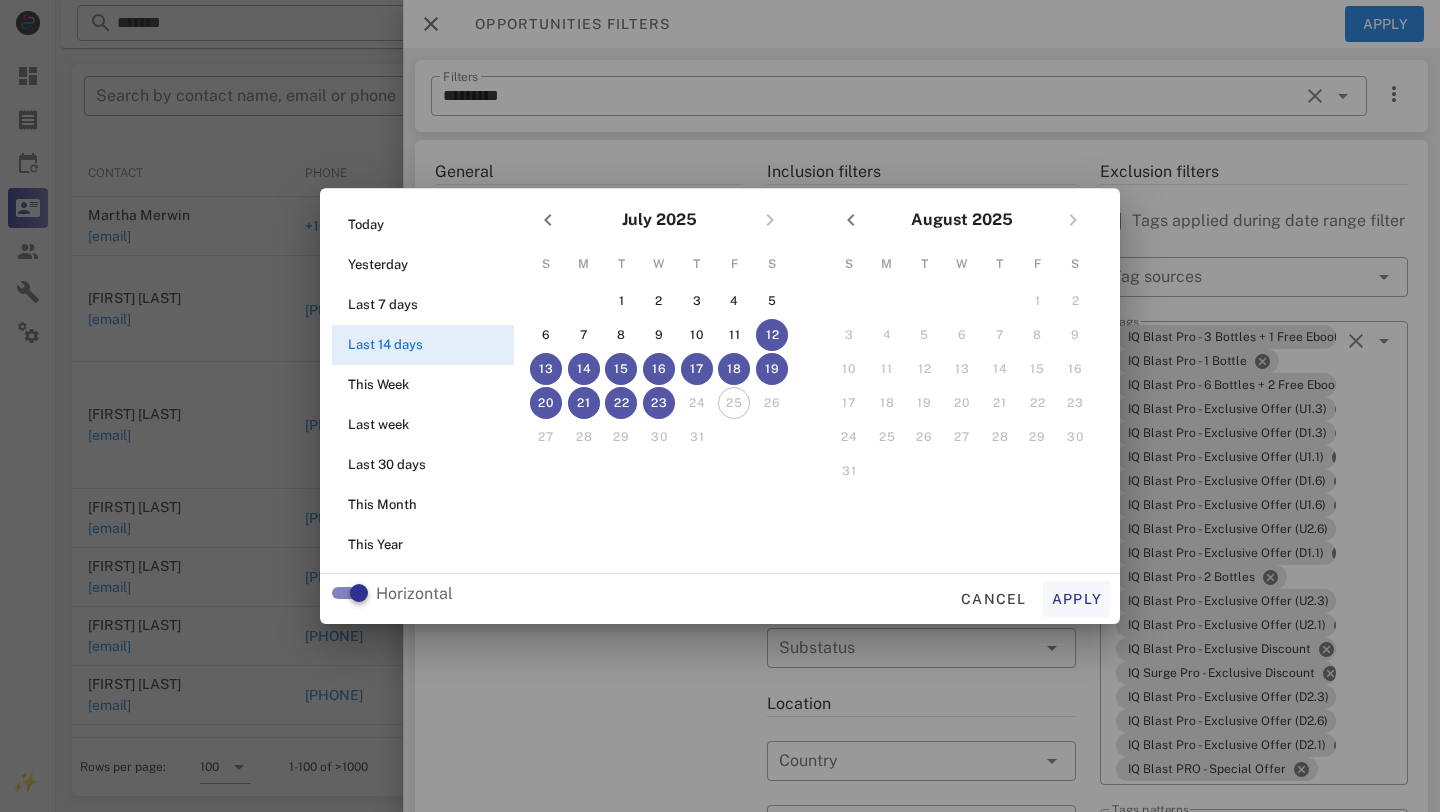 type 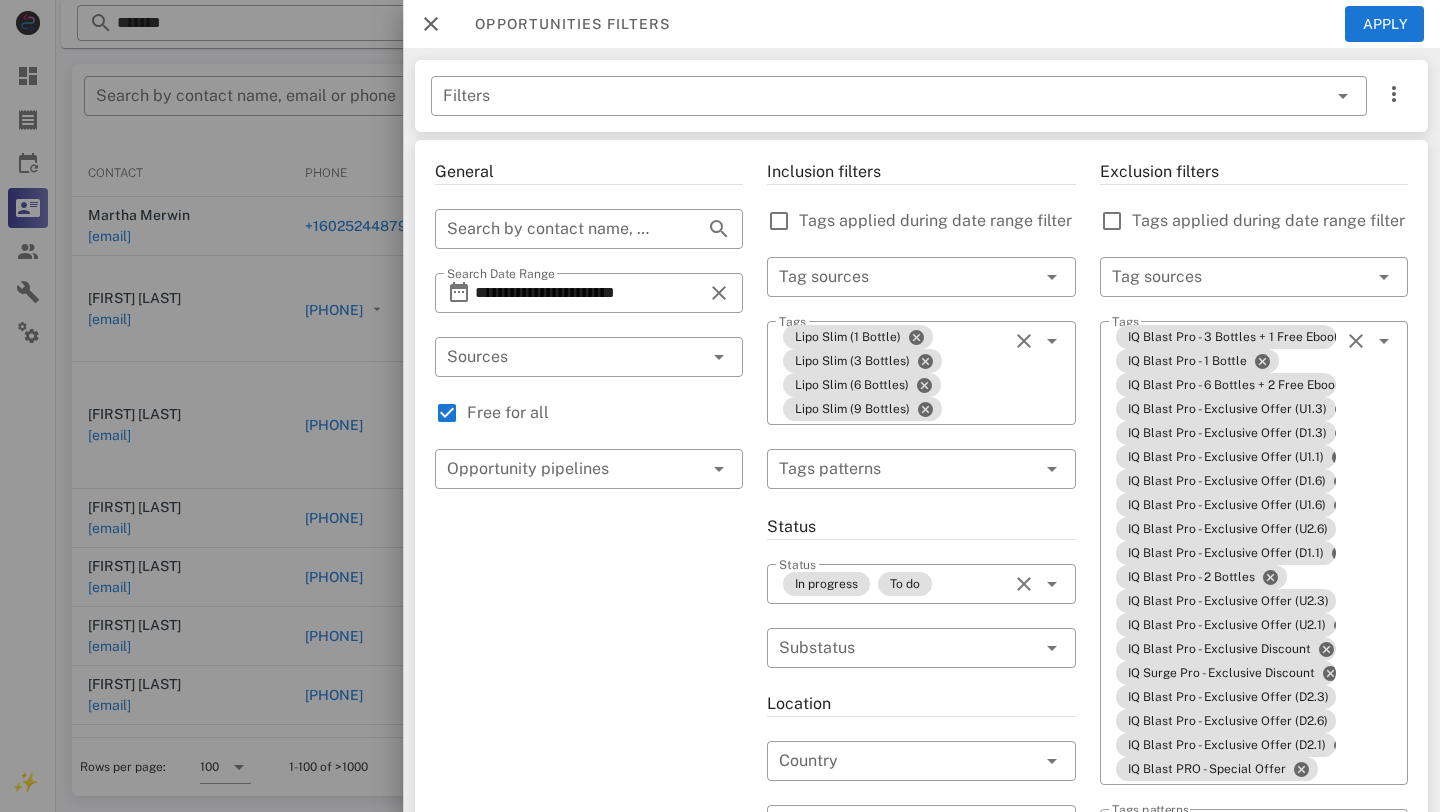 scroll, scrollTop: 535, scrollLeft: 0, axis: vertical 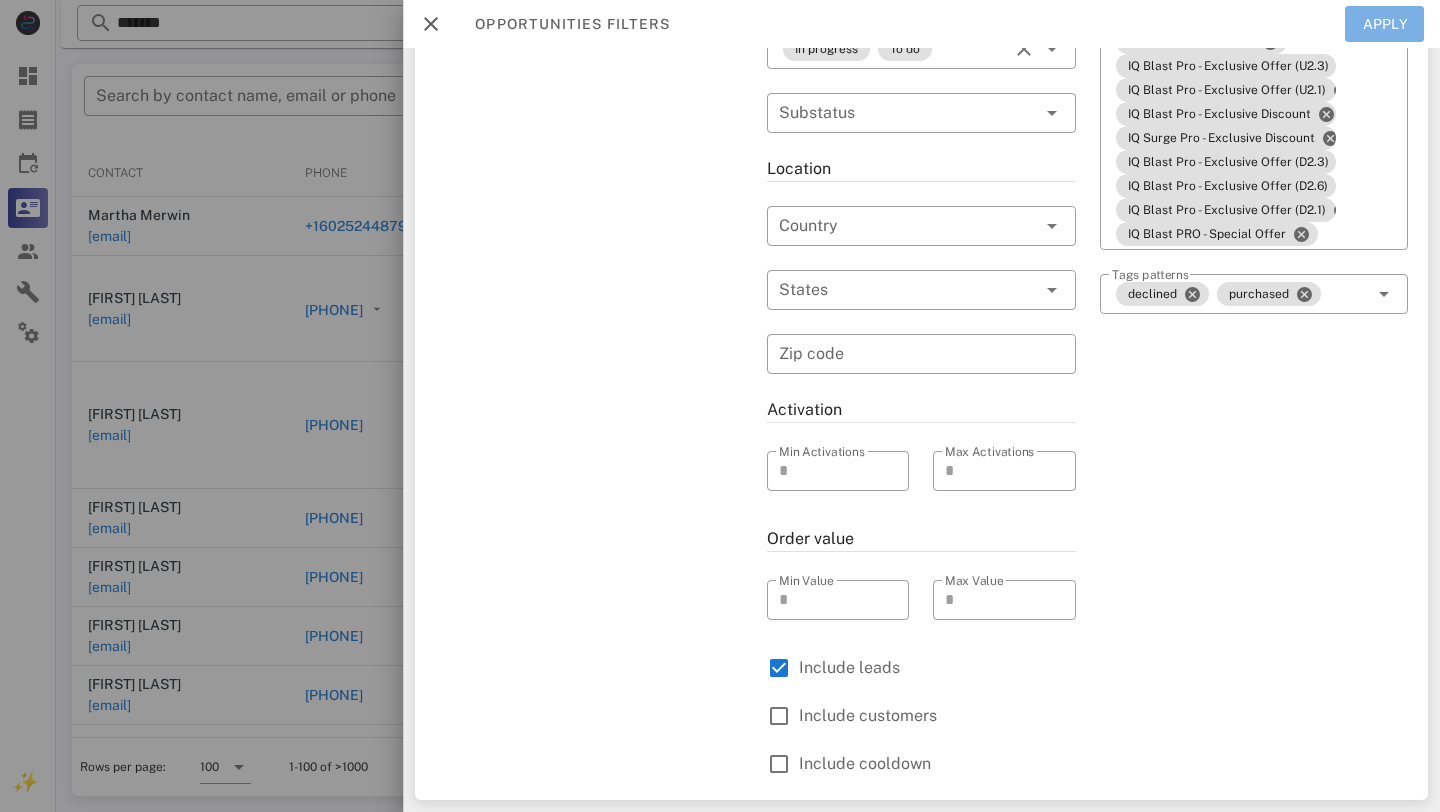 click on "Apply" at bounding box center (1385, 24) 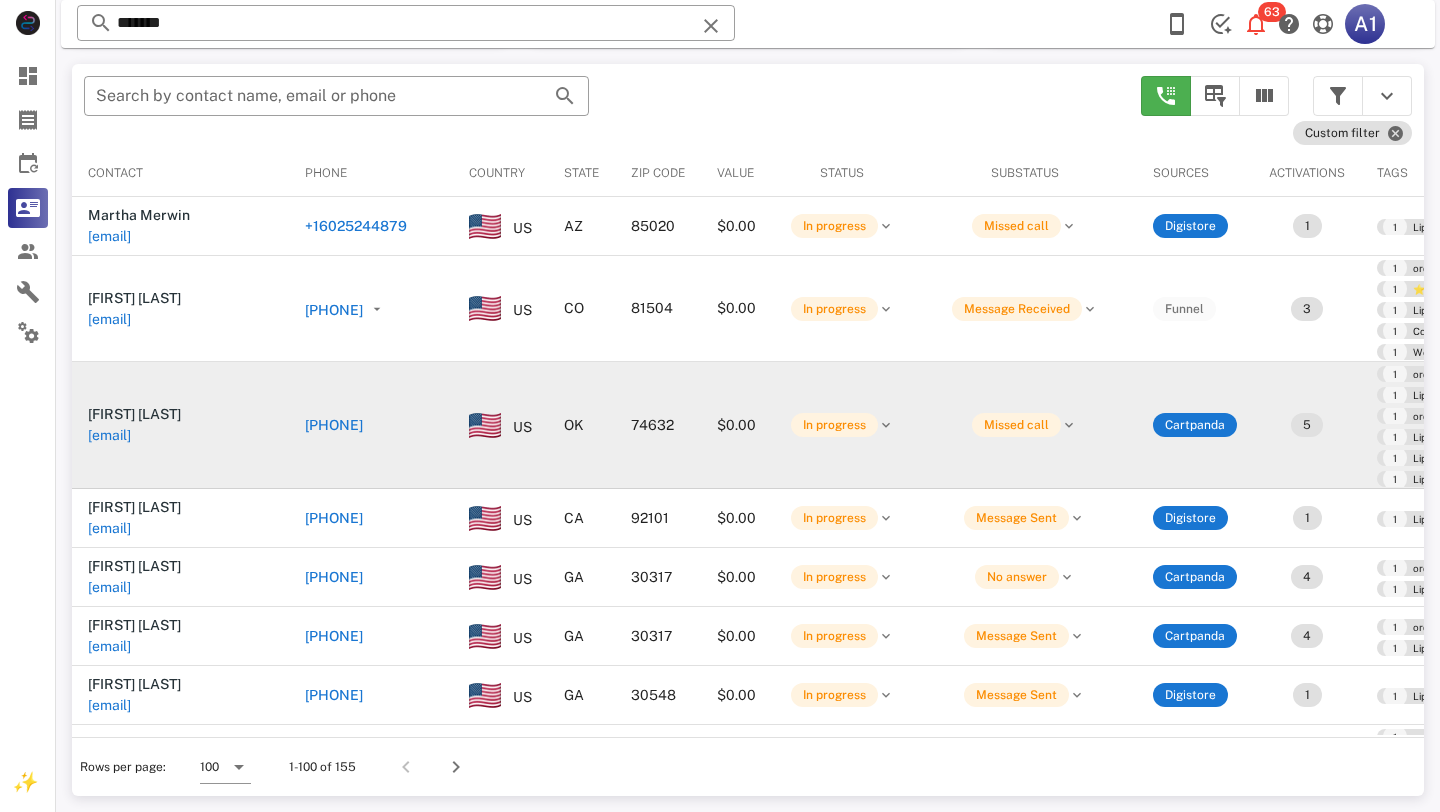 scroll, scrollTop: 267, scrollLeft: 0, axis: vertical 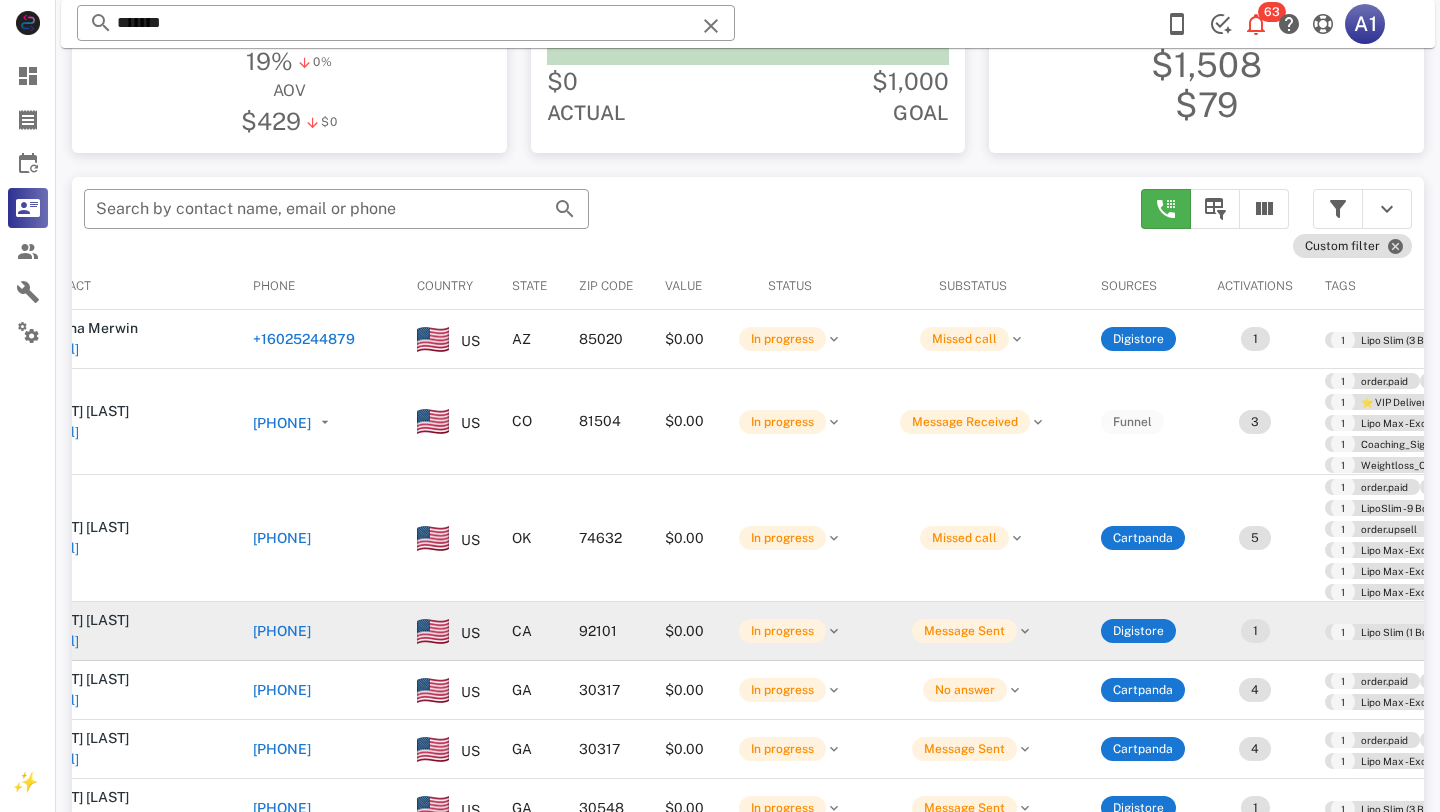 click on "[PHONE]" at bounding box center (282, 631) 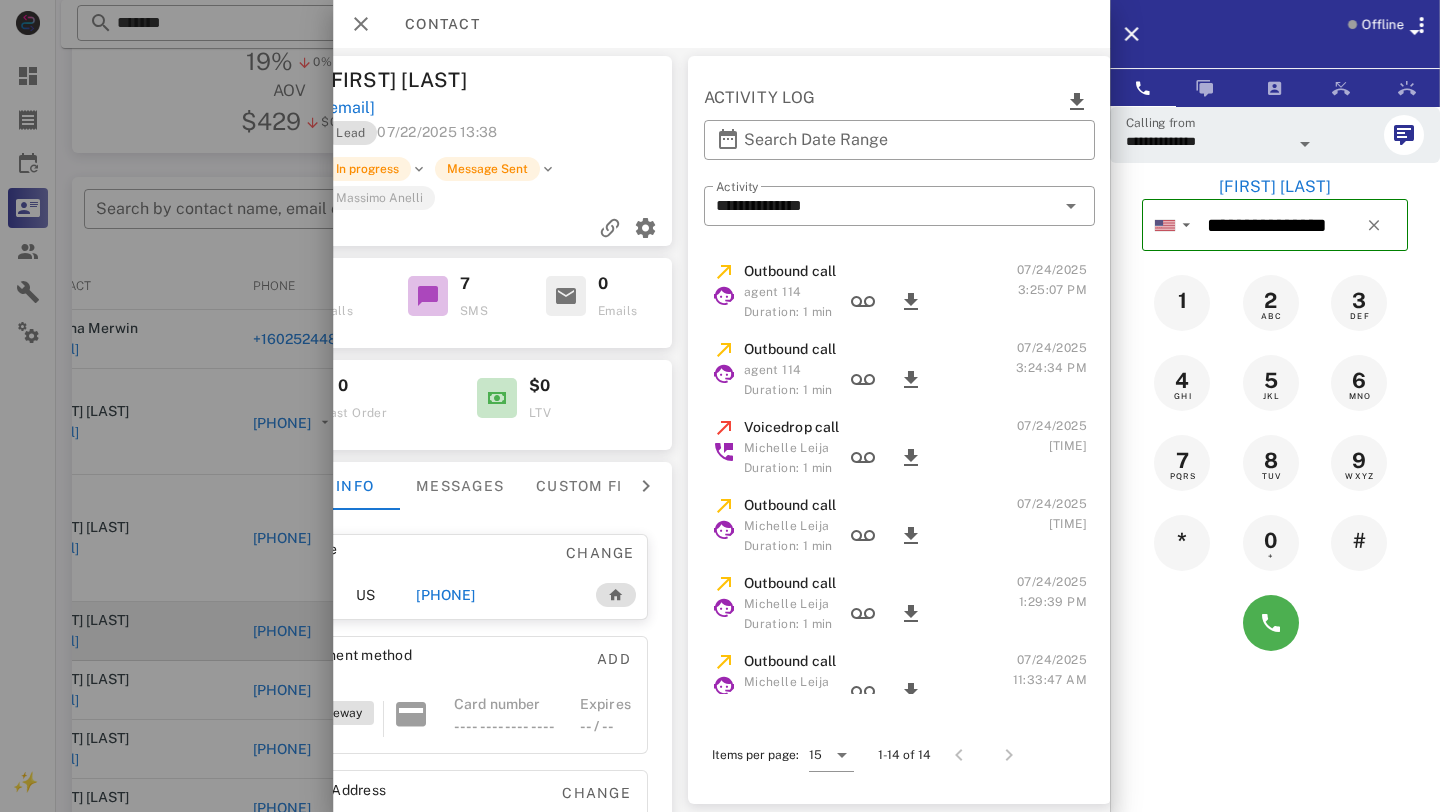 scroll, scrollTop: 0, scrollLeft: 0, axis: both 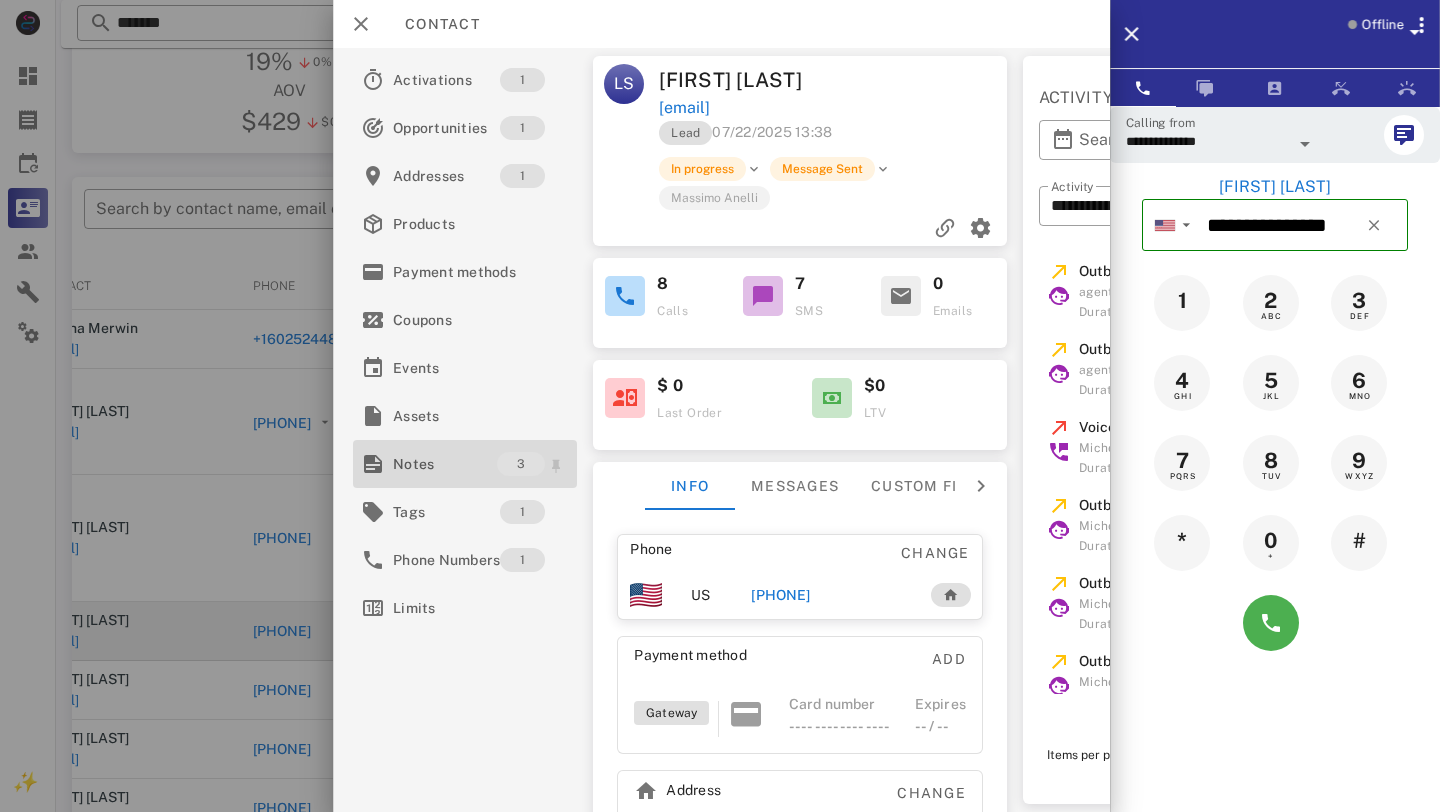 click on "Notes  3" at bounding box center [465, 464] 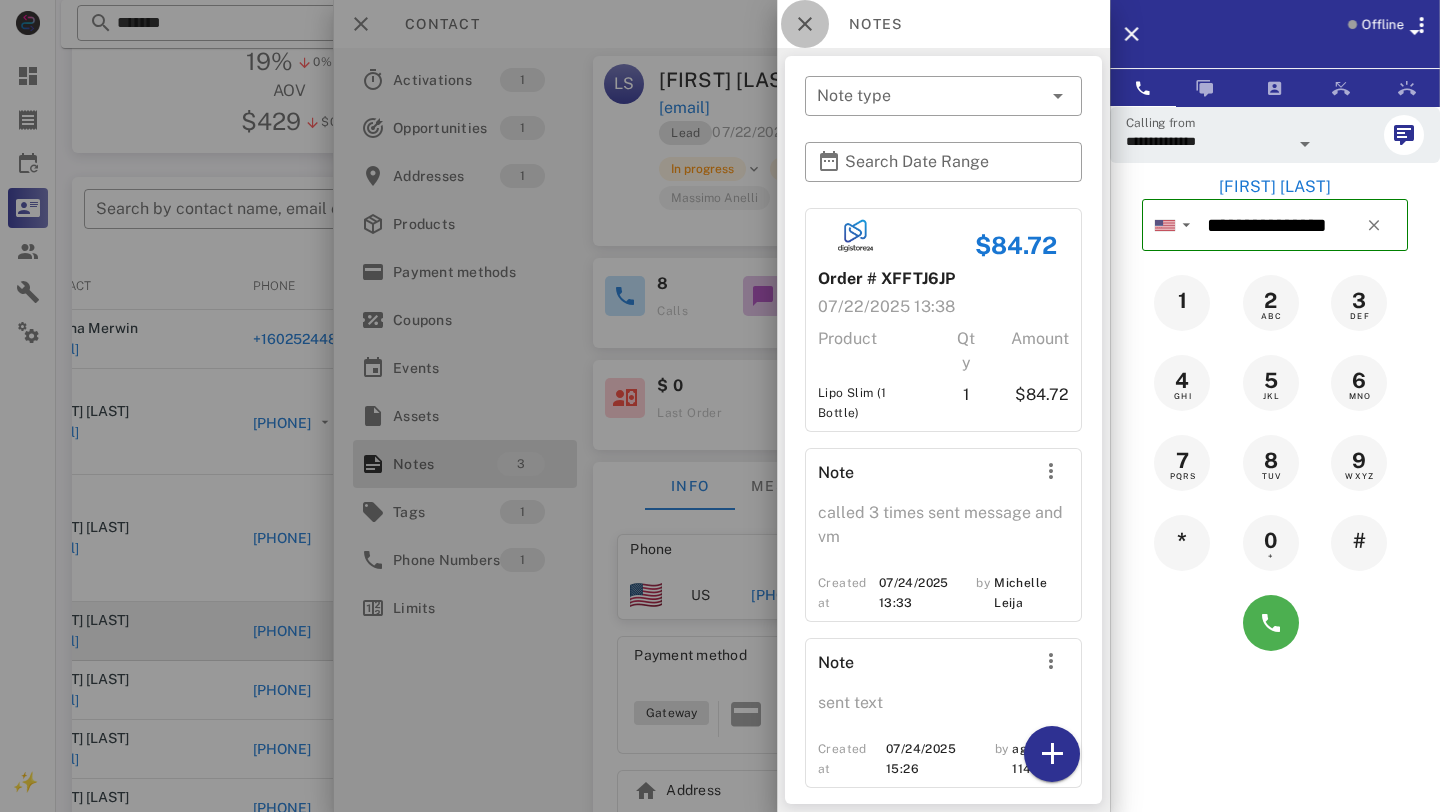 click at bounding box center [805, 24] 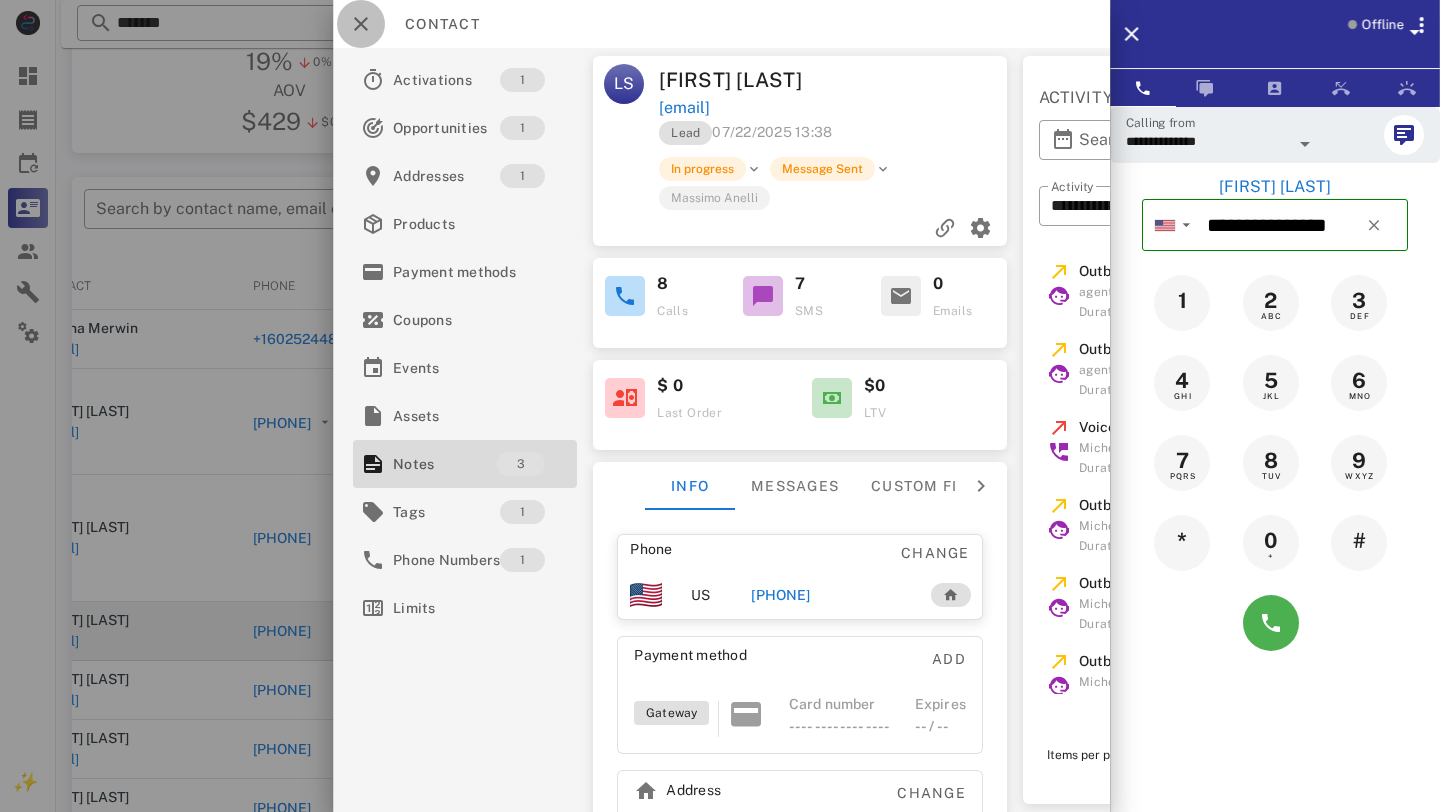 click at bounding box center (361, 24) 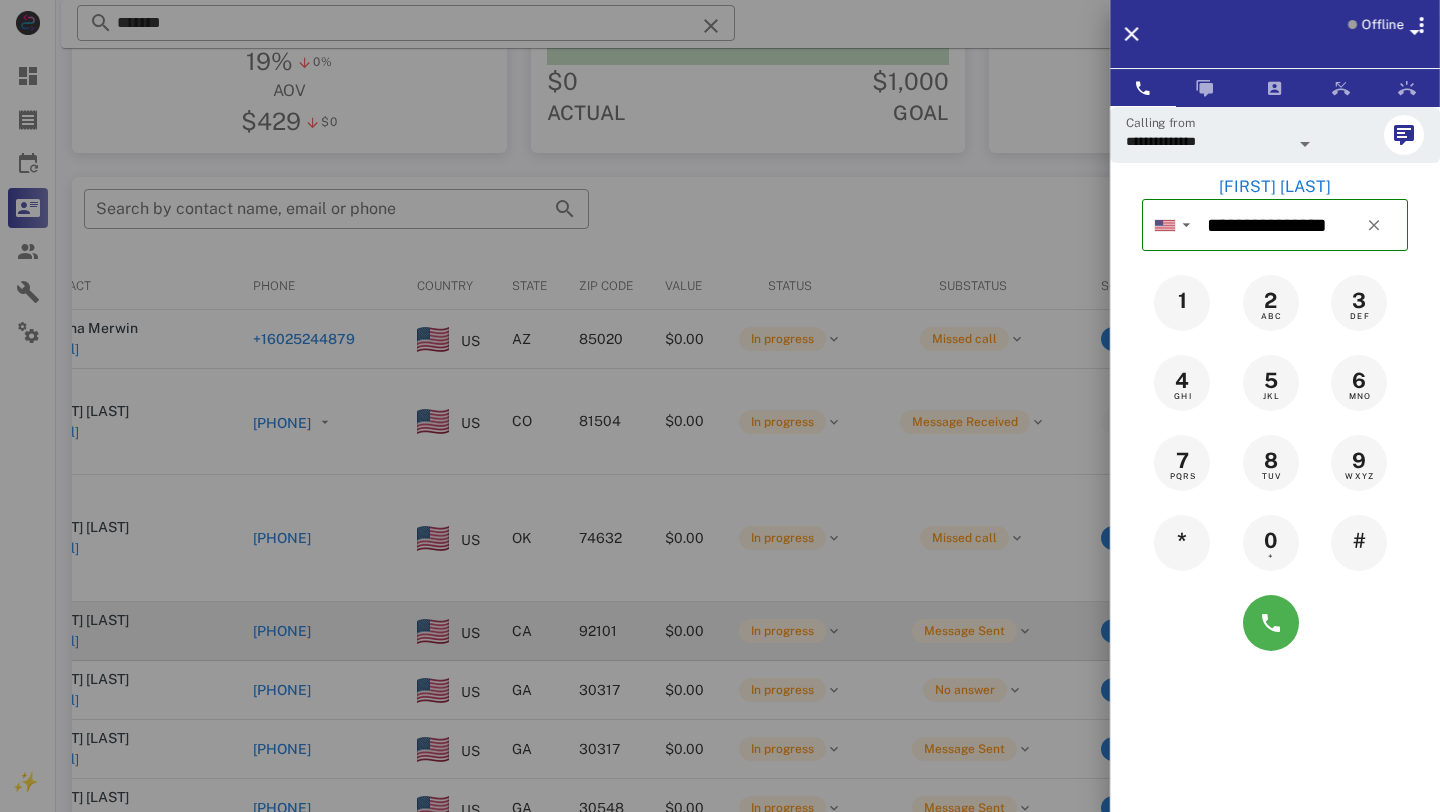 click at bounding box center (720, 406) 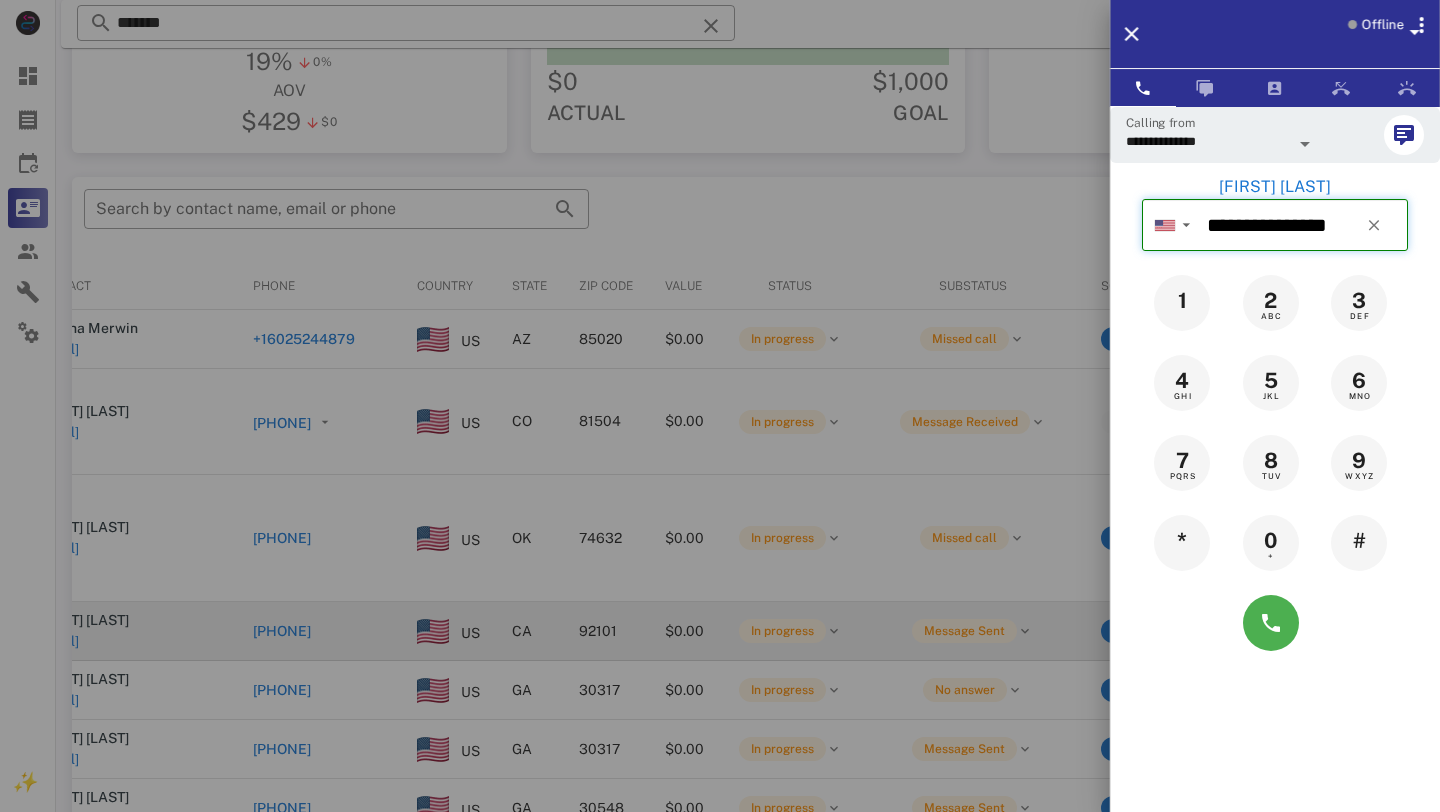 type 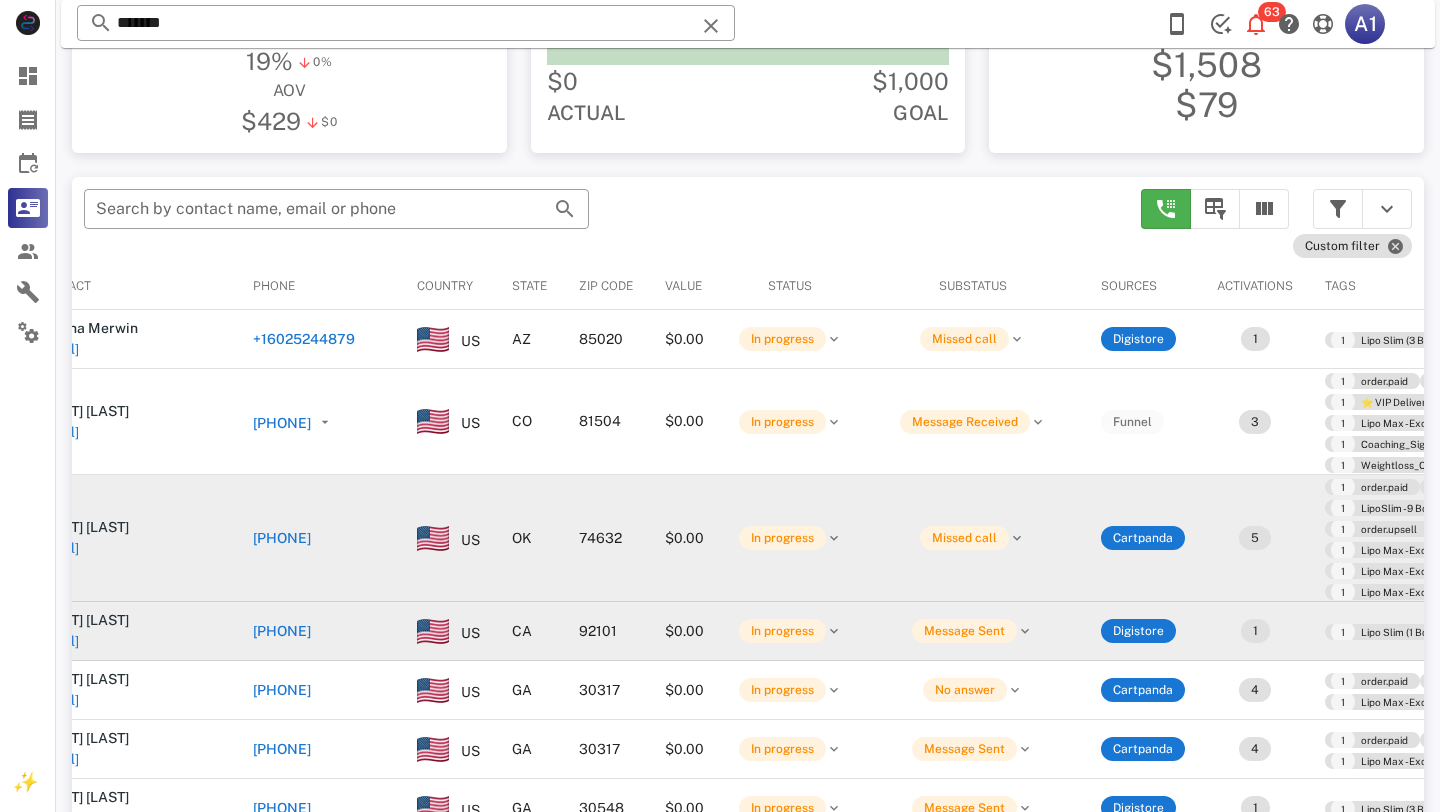 scroll, scrollTop: 0, scrollLeft: 384, axis: horizontal 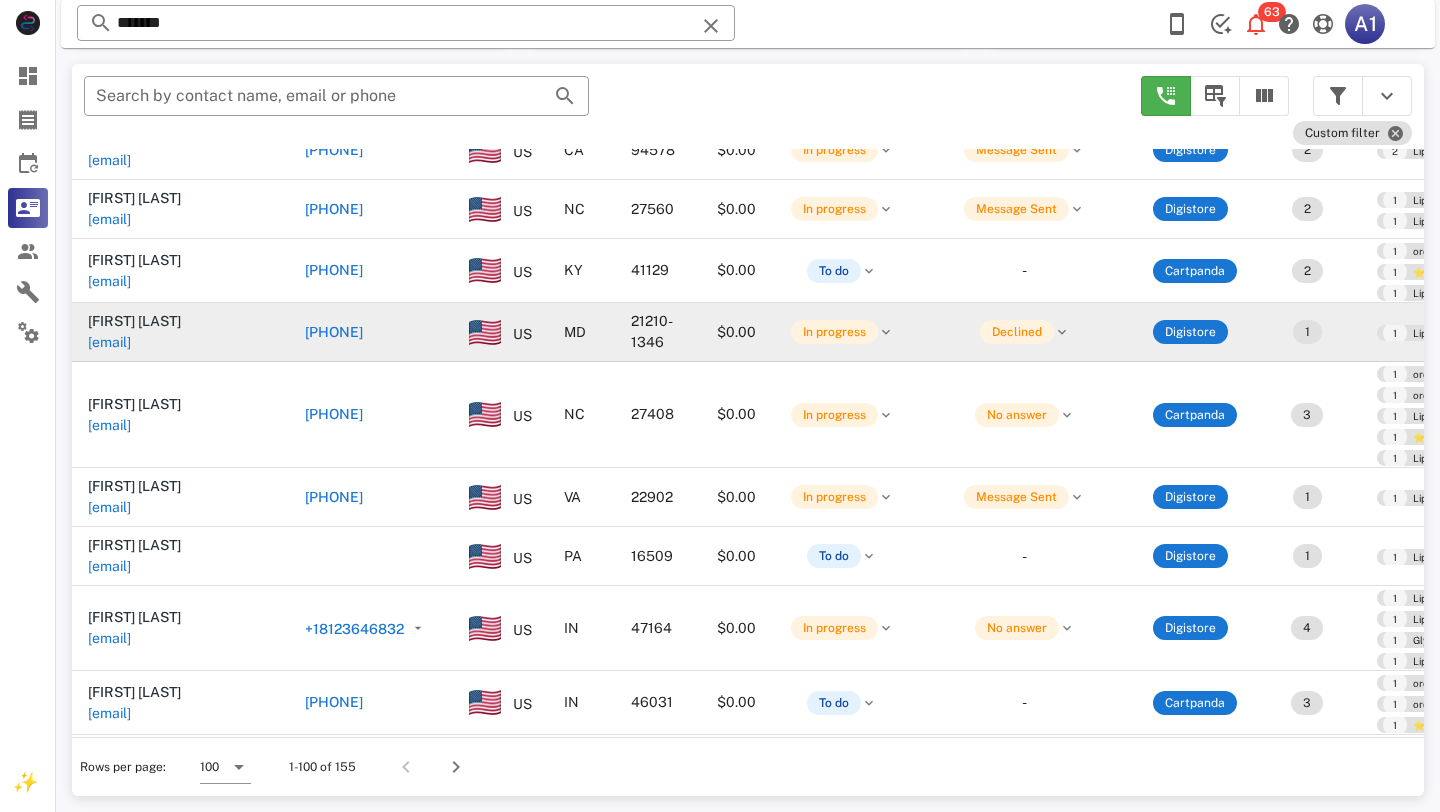 click on "[PHONE]" at bounding box center [334, 332] 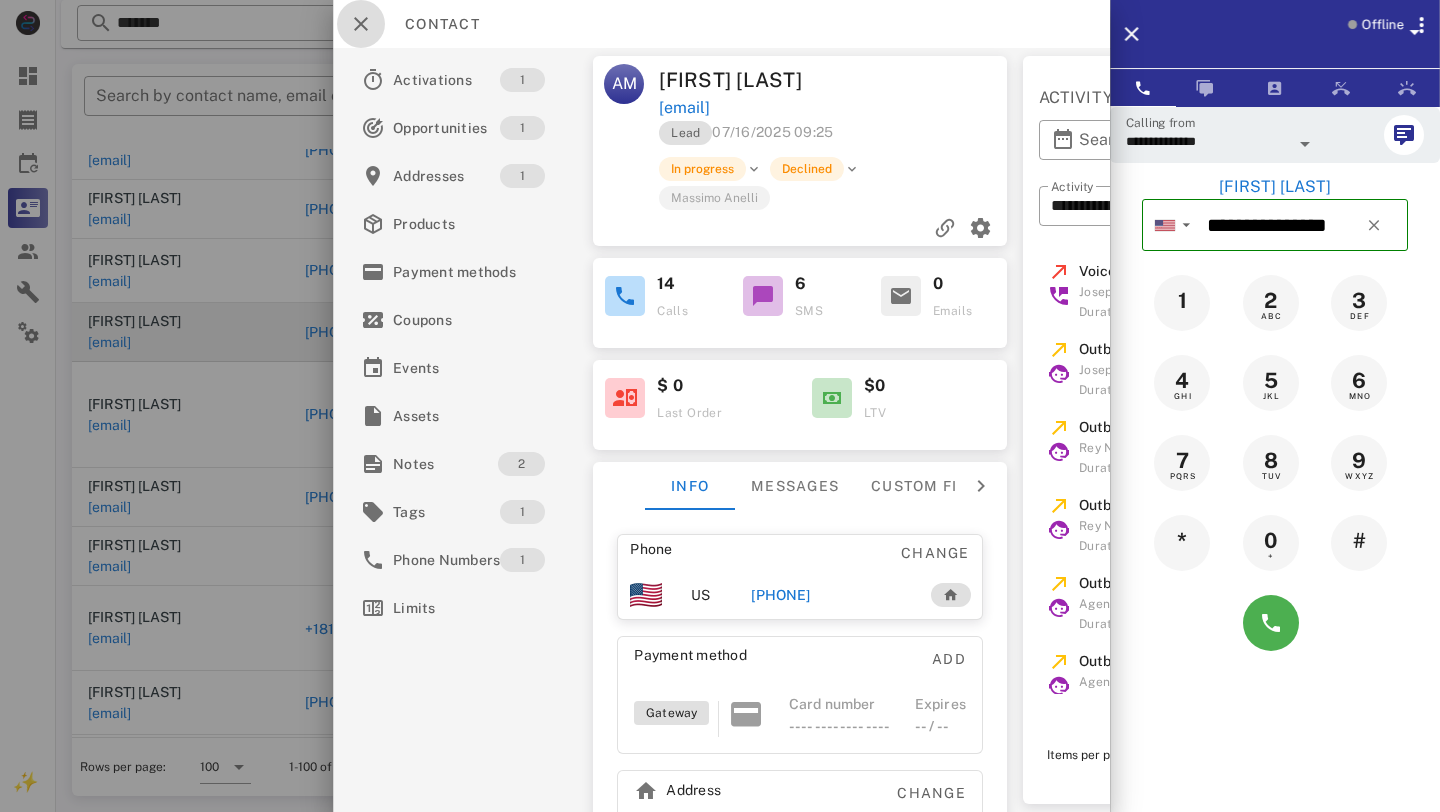 click at bounding box center (361, 24) 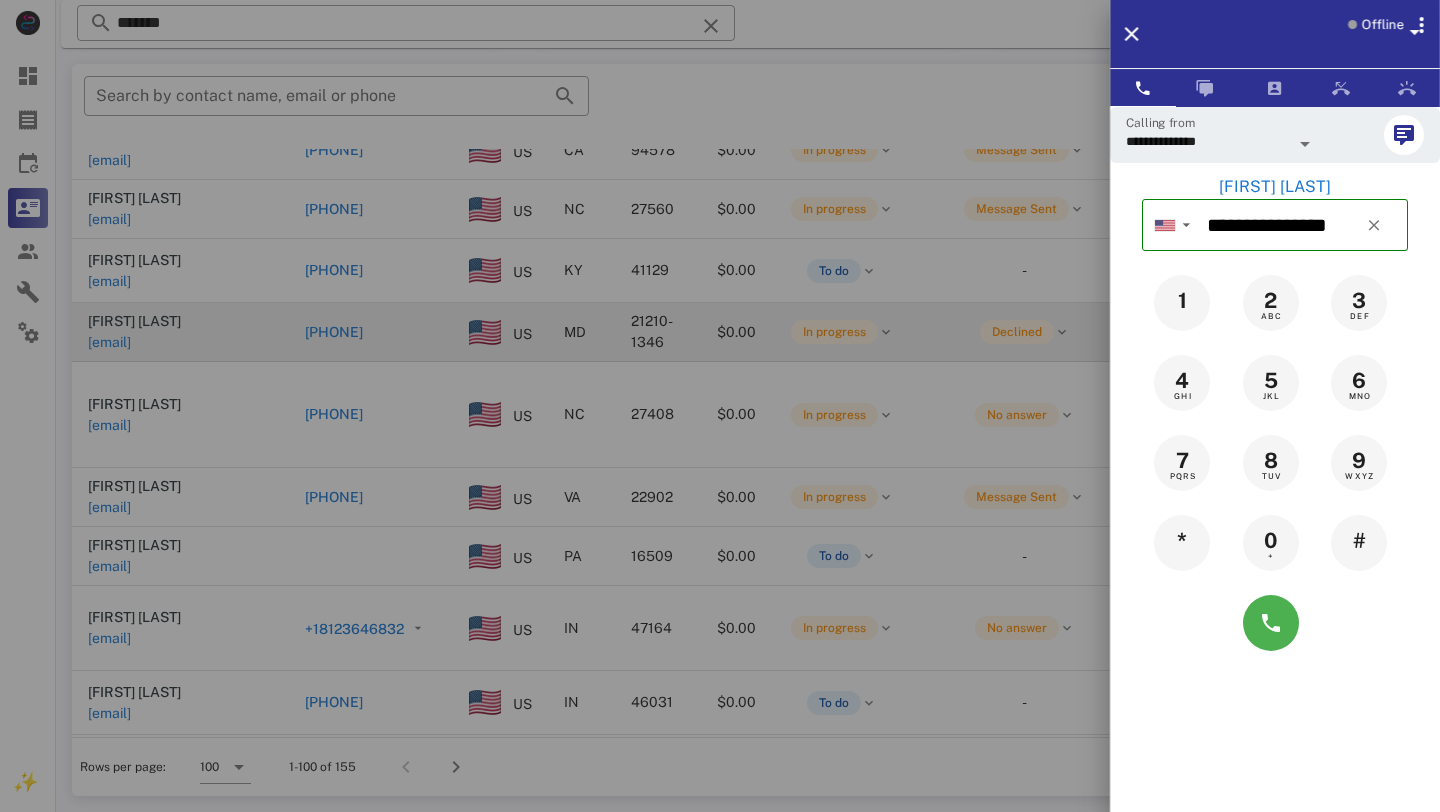 click at bounding box center (720, 406) 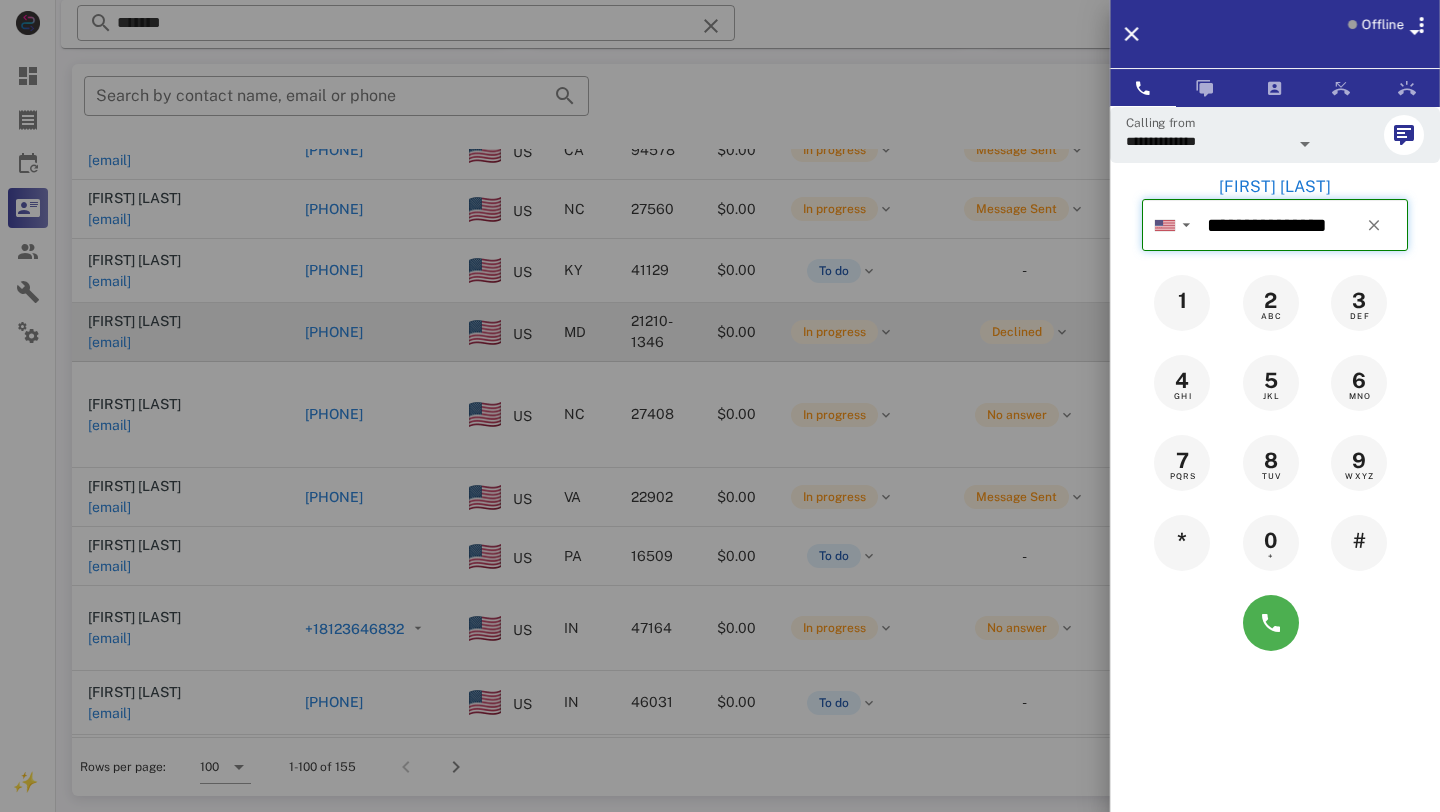 type 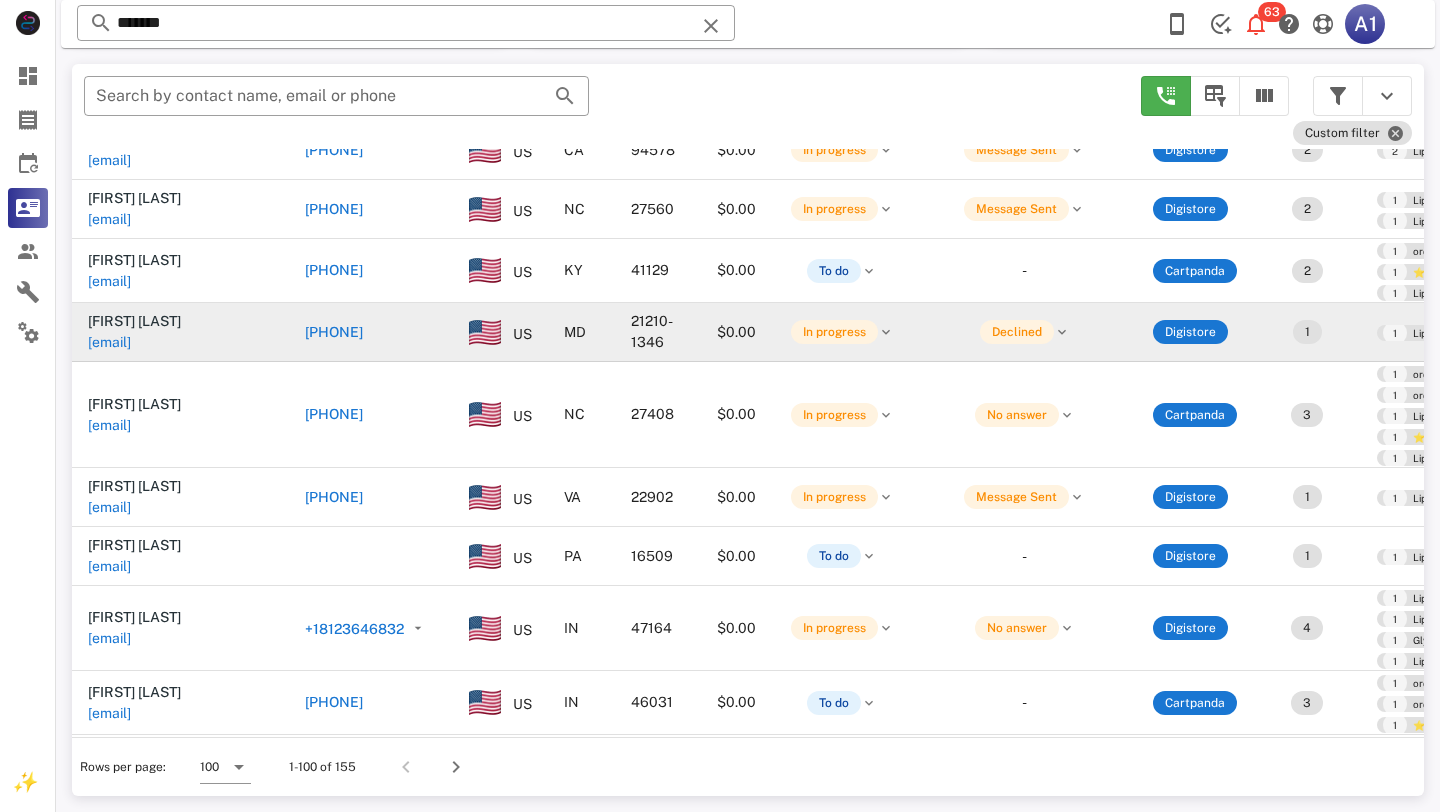 scroll, scrollTop: 7612, scrollLeft: 0, axis: vertical 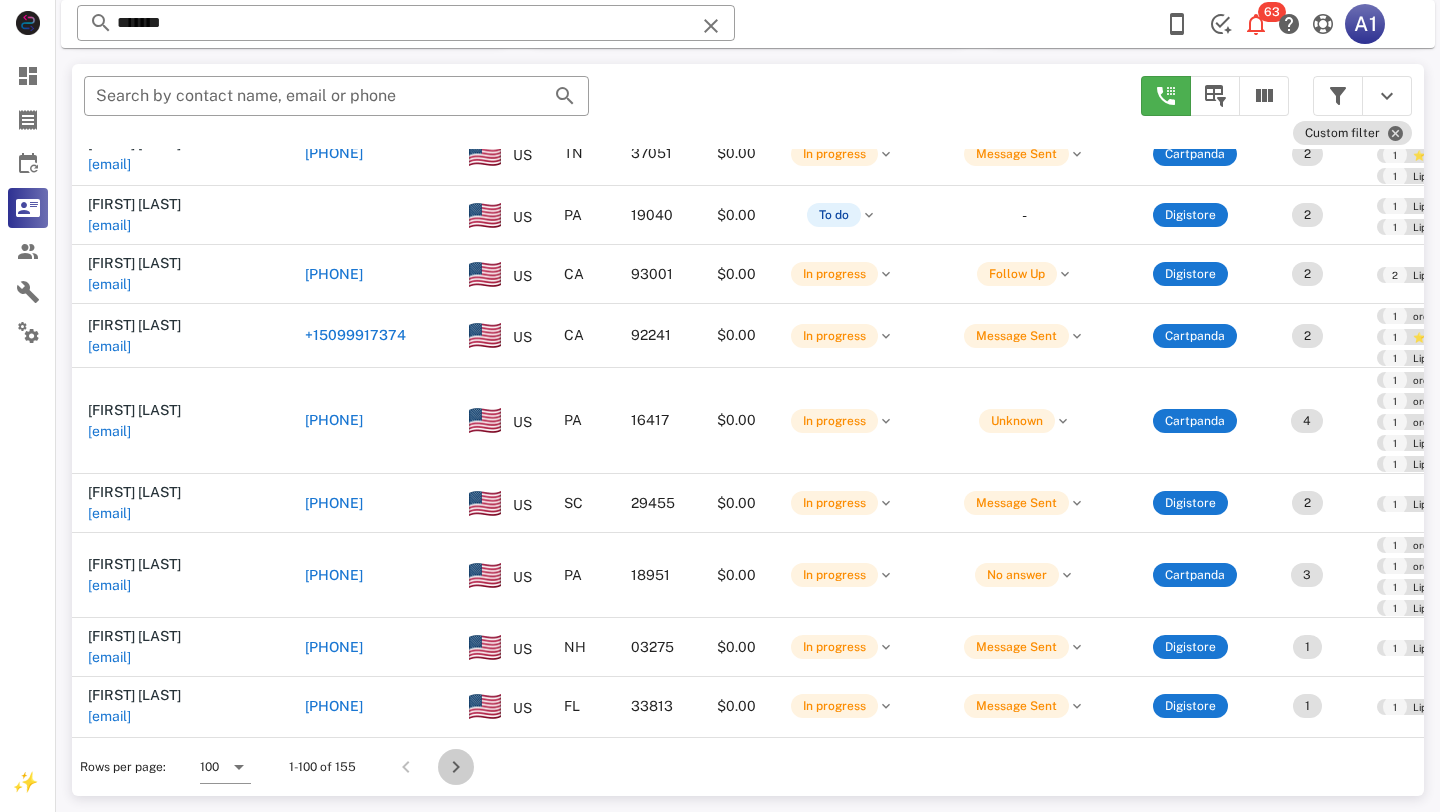 click at bounding box center [456, 767] 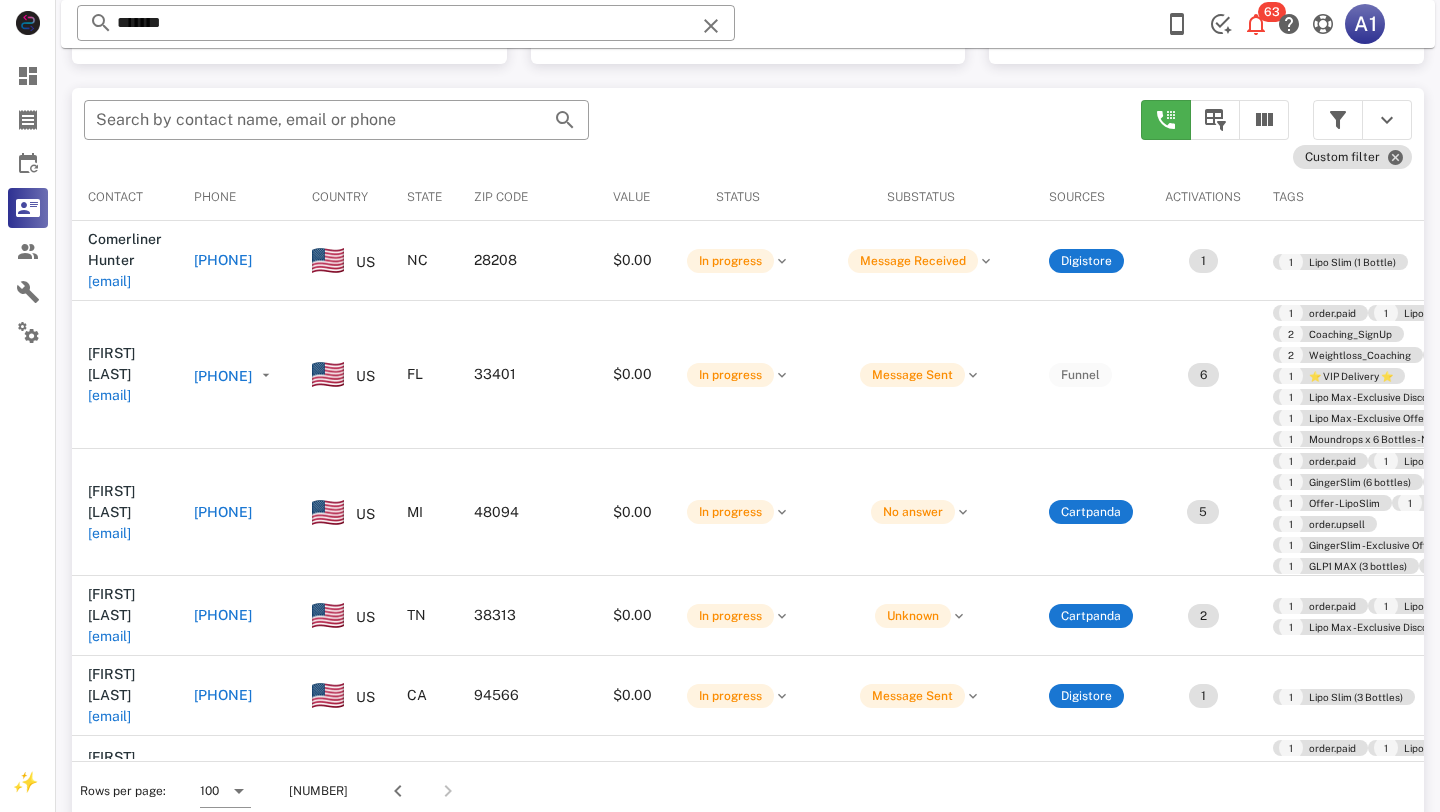 scroll, scrollTop: 380, scrollLeft: 0, axis: vertical 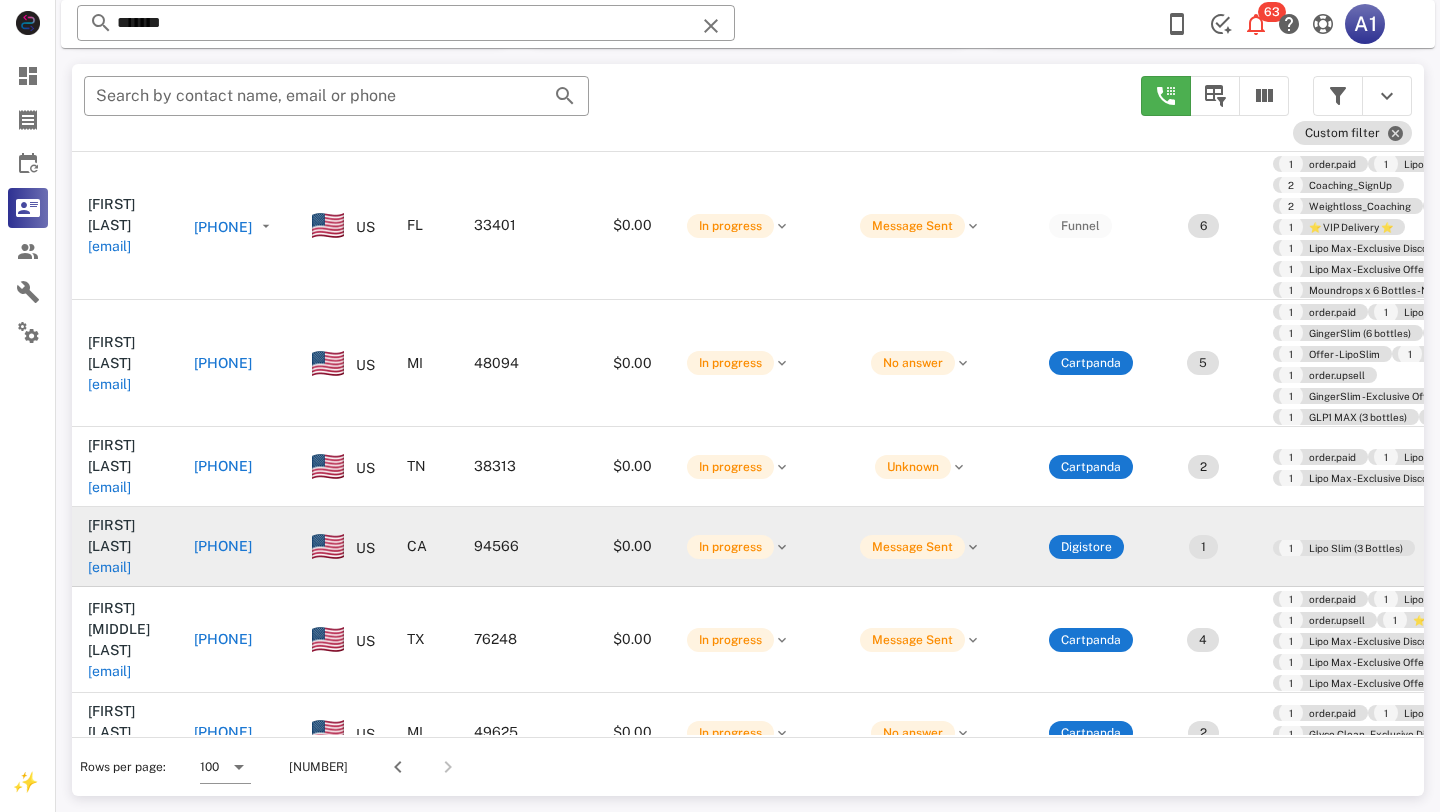click on "+19252008025" at bounding box center (223, 546) 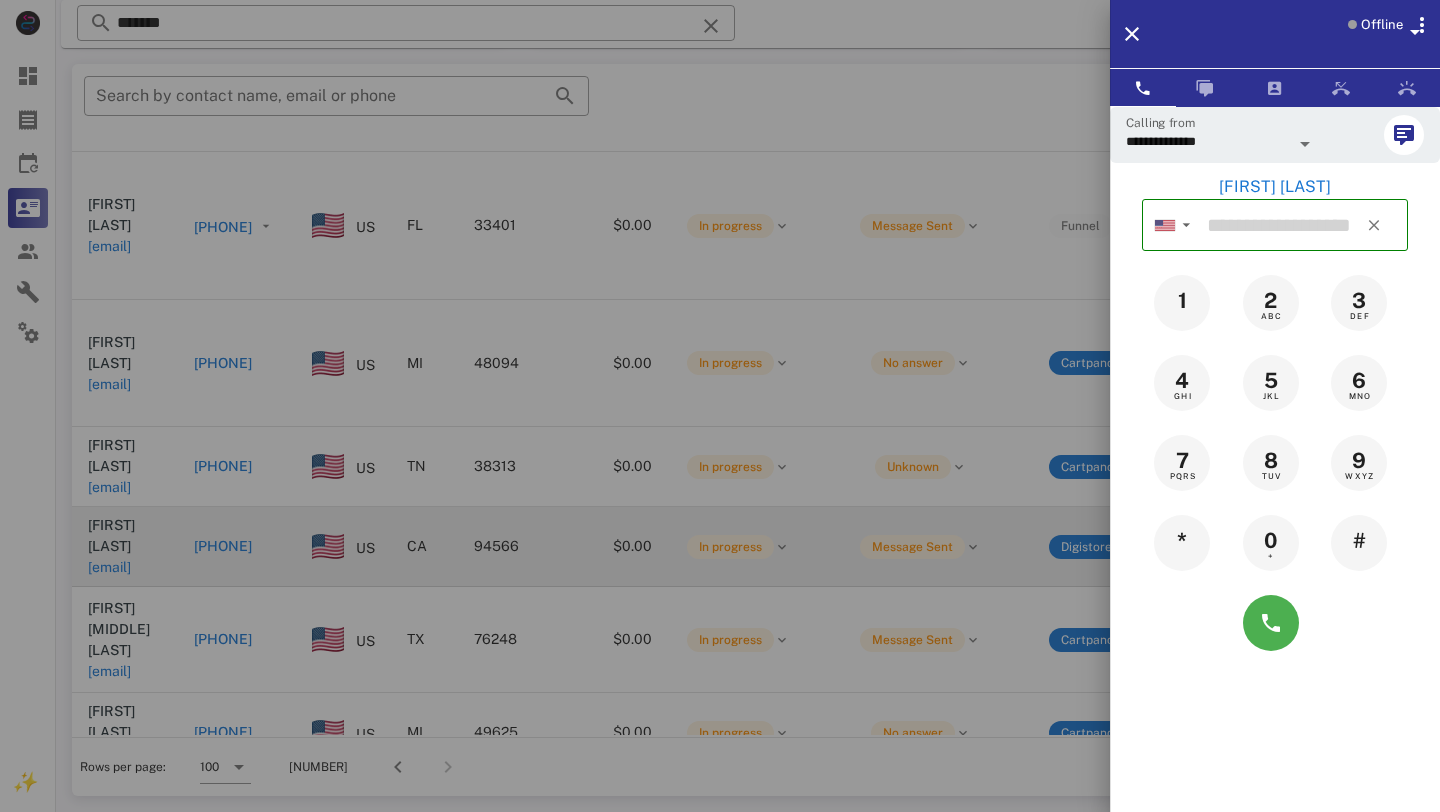 type on "**********" 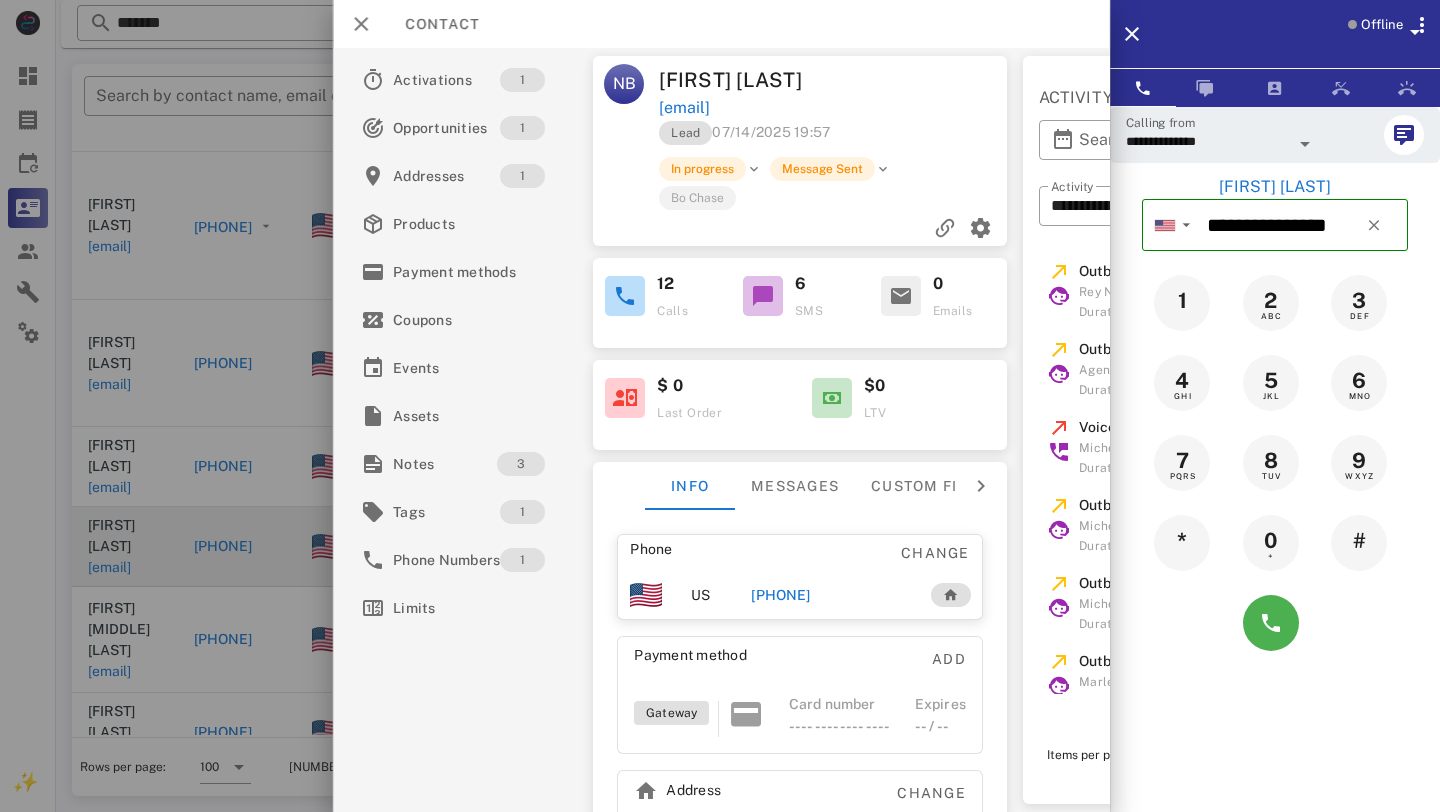 scroll, scrollTop: 378, scrollLeft: 0, axis: vertical 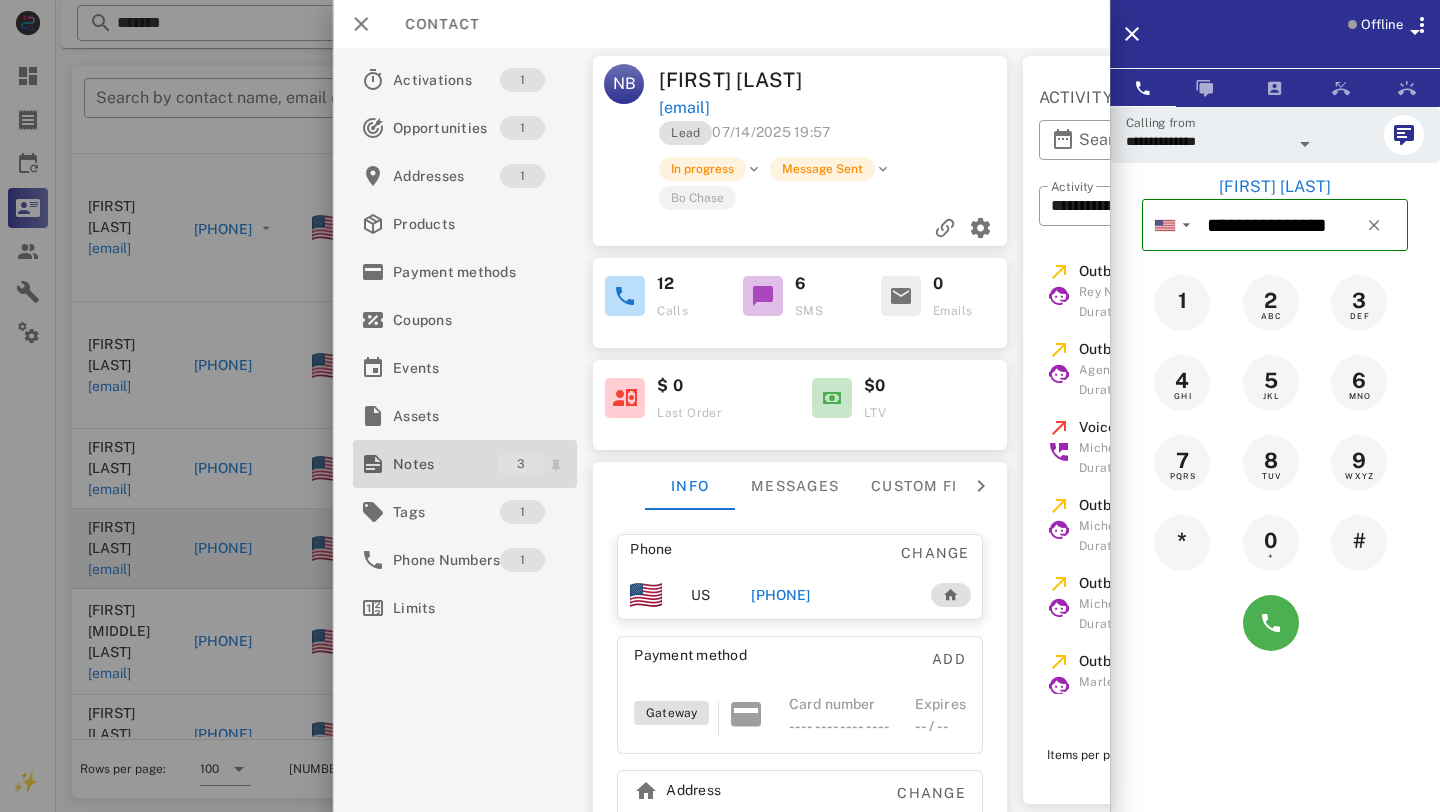 click on "Notes" at bounding box center (445, 464) 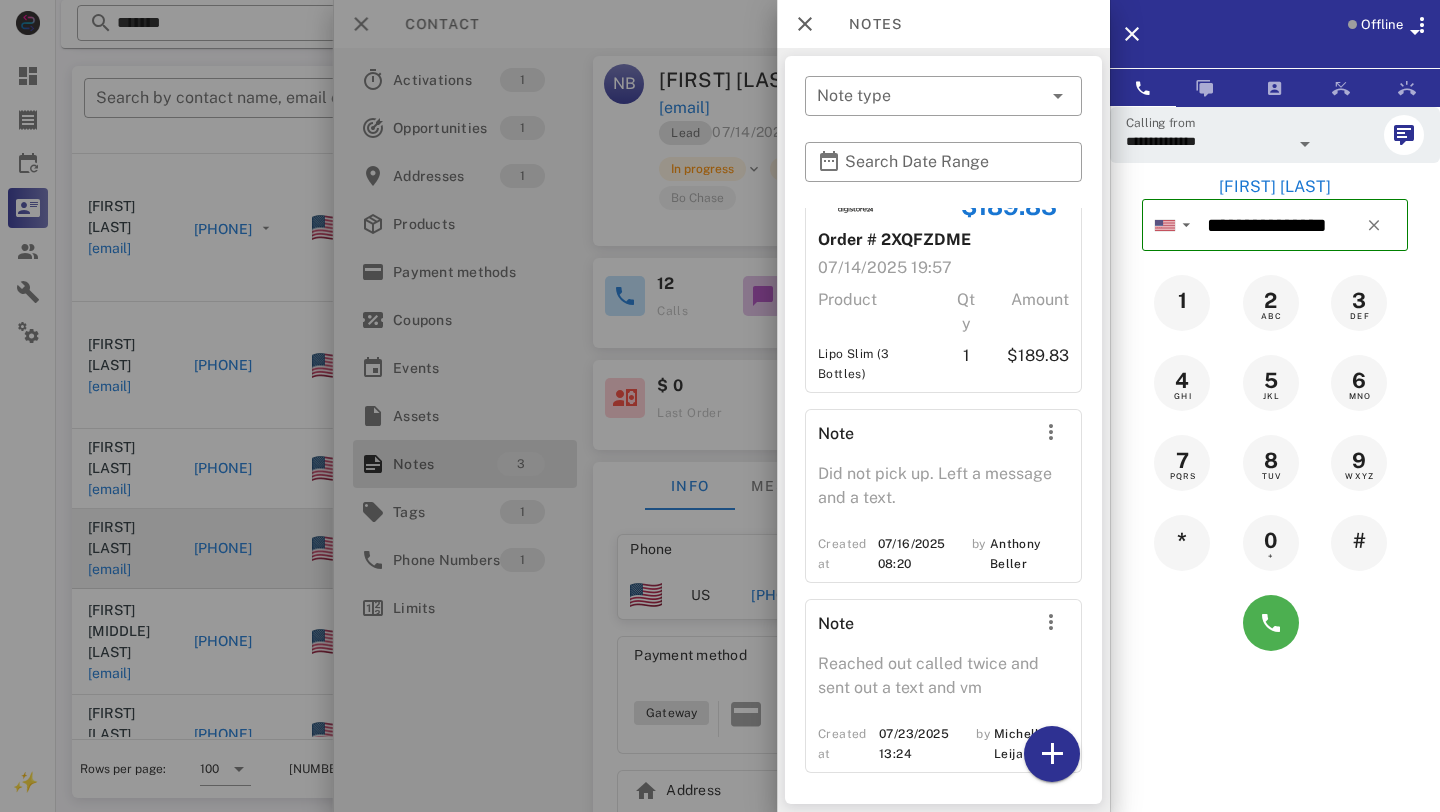 scroll, scrollTop: 41, scrollLeft: 0, axis: vertical 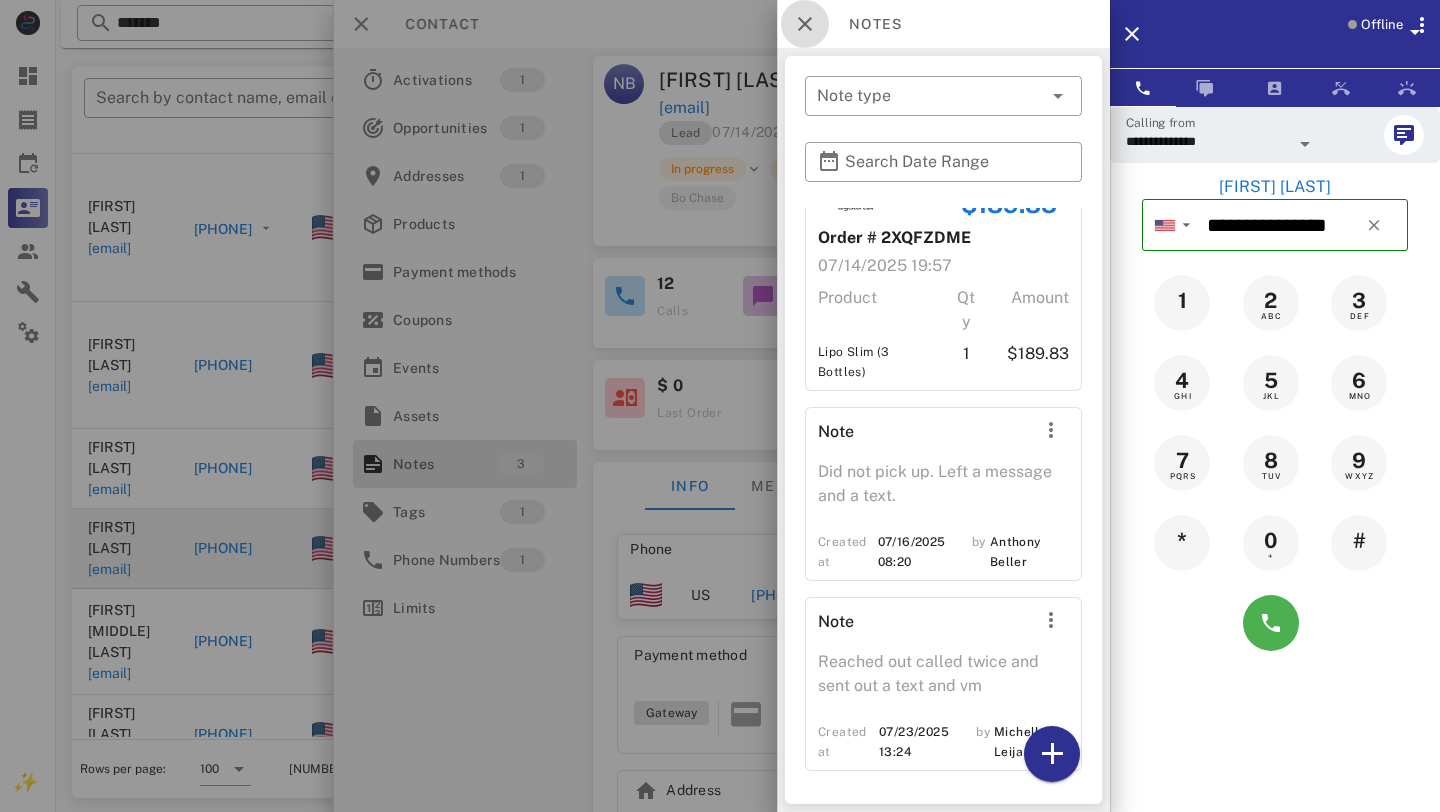 click at bounding box center (805, 24) 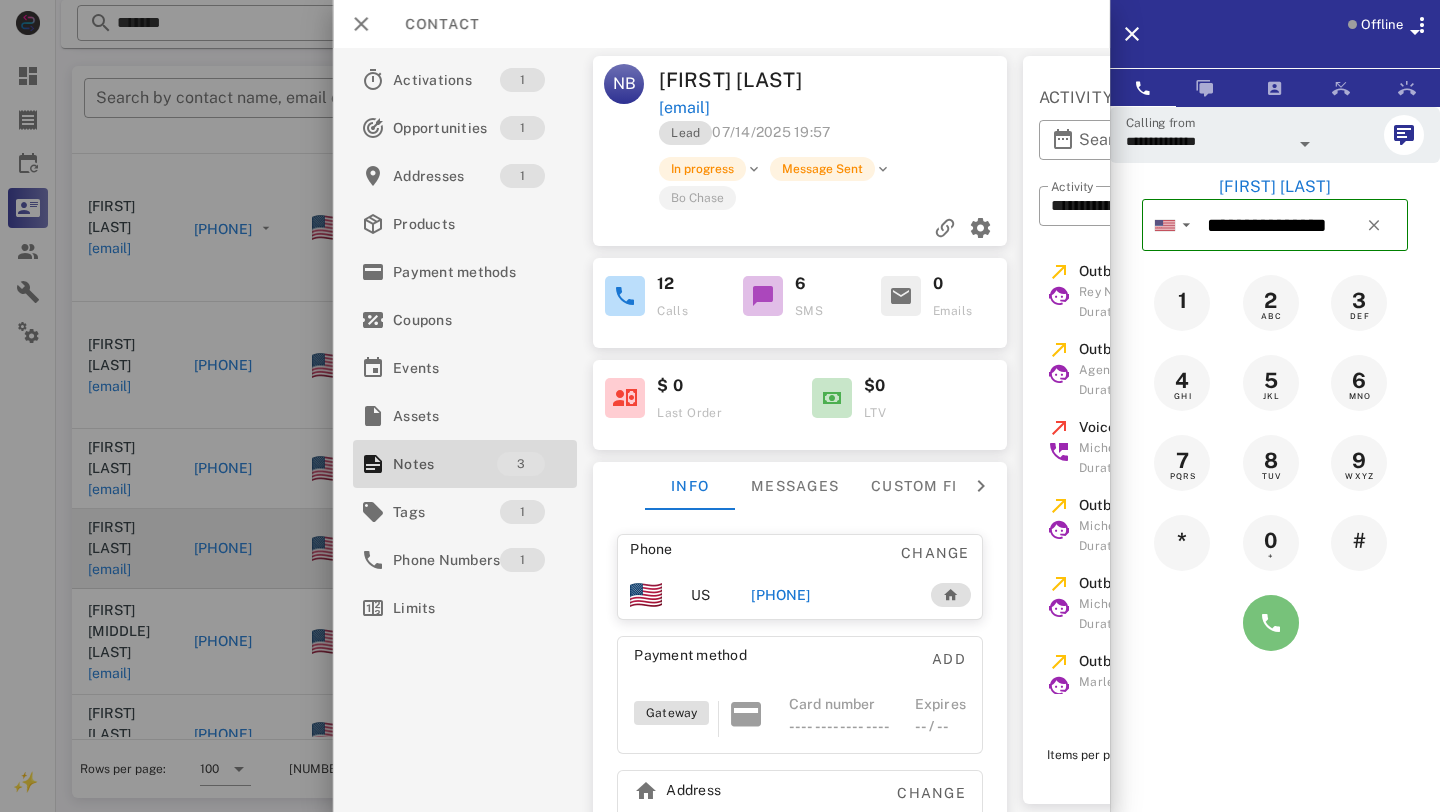 click at bounding box center (1271, 623) 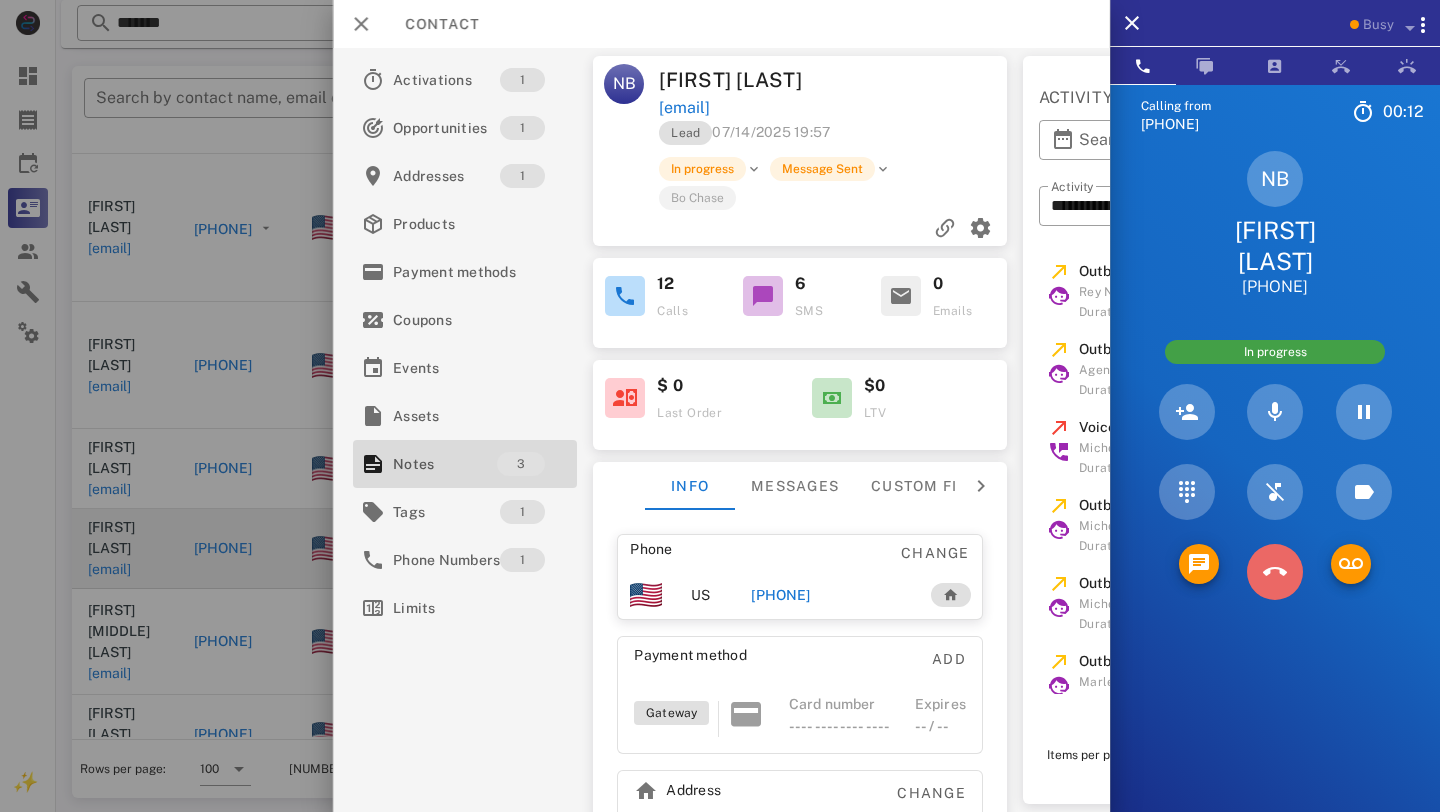 click at bounding box center (1275, 572) 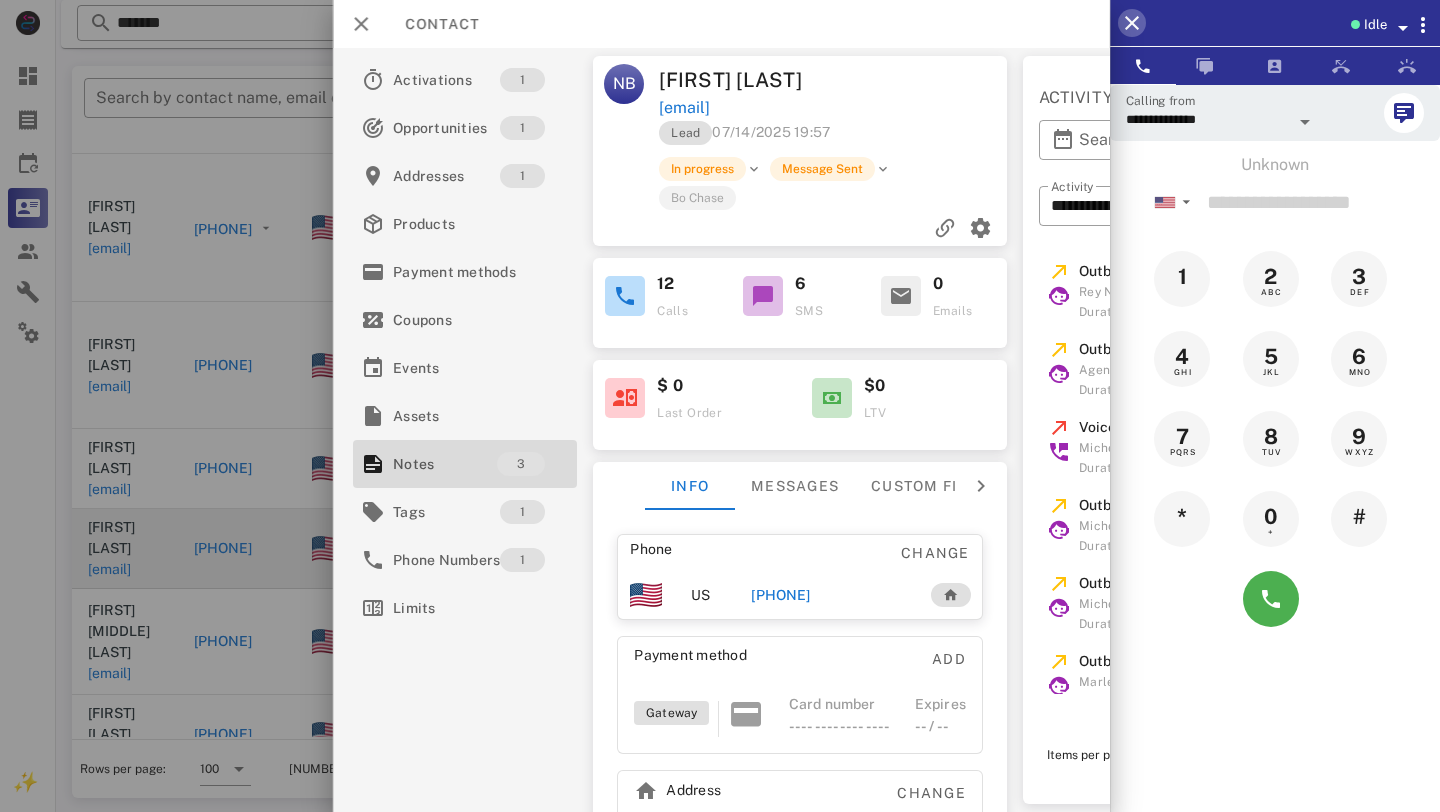 click at bounding box center [1132, 23] 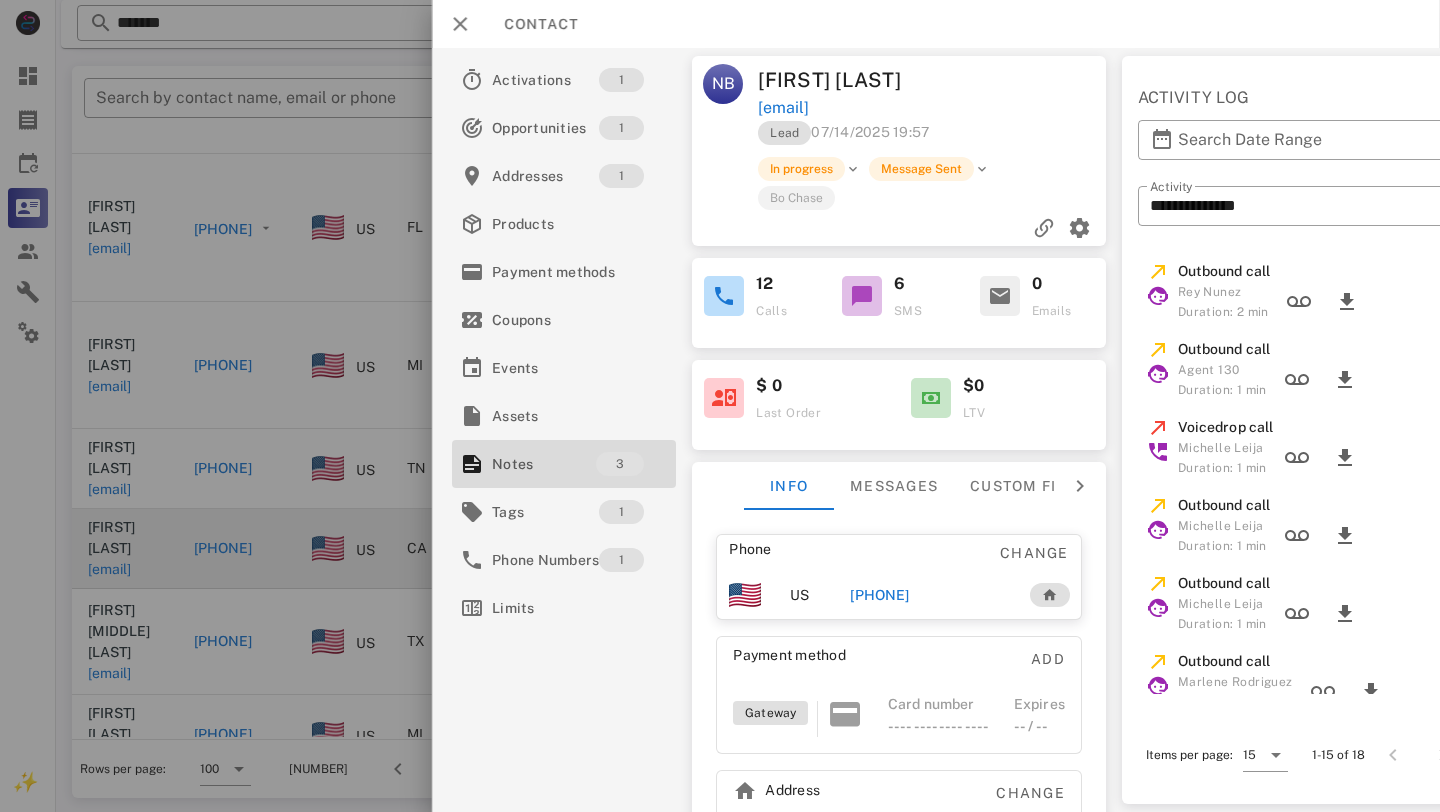 click on "+19252008025" at bounding box center (879, 595) 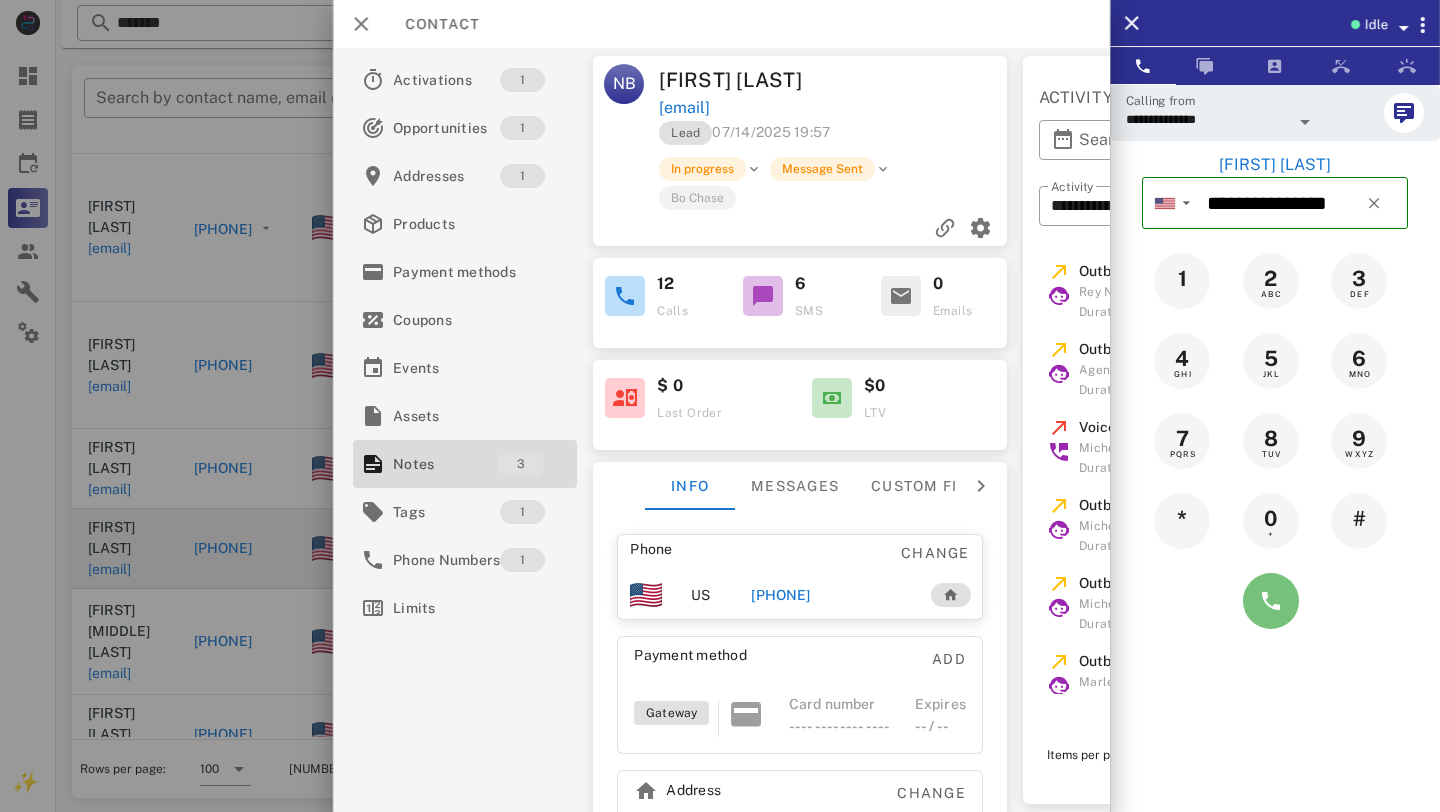 click at bounding box center (1271, 601) 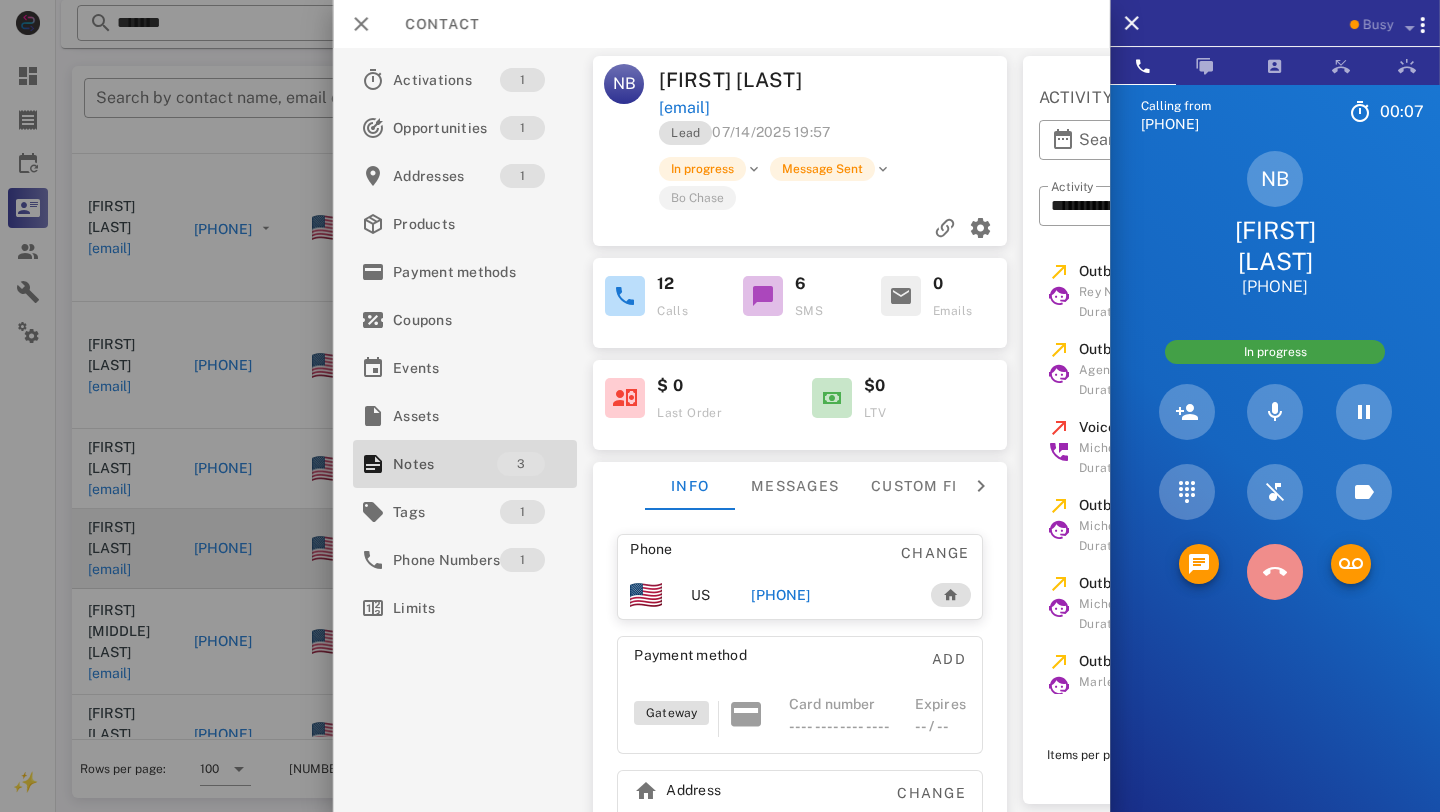 click at bounding box center (1275, 572) 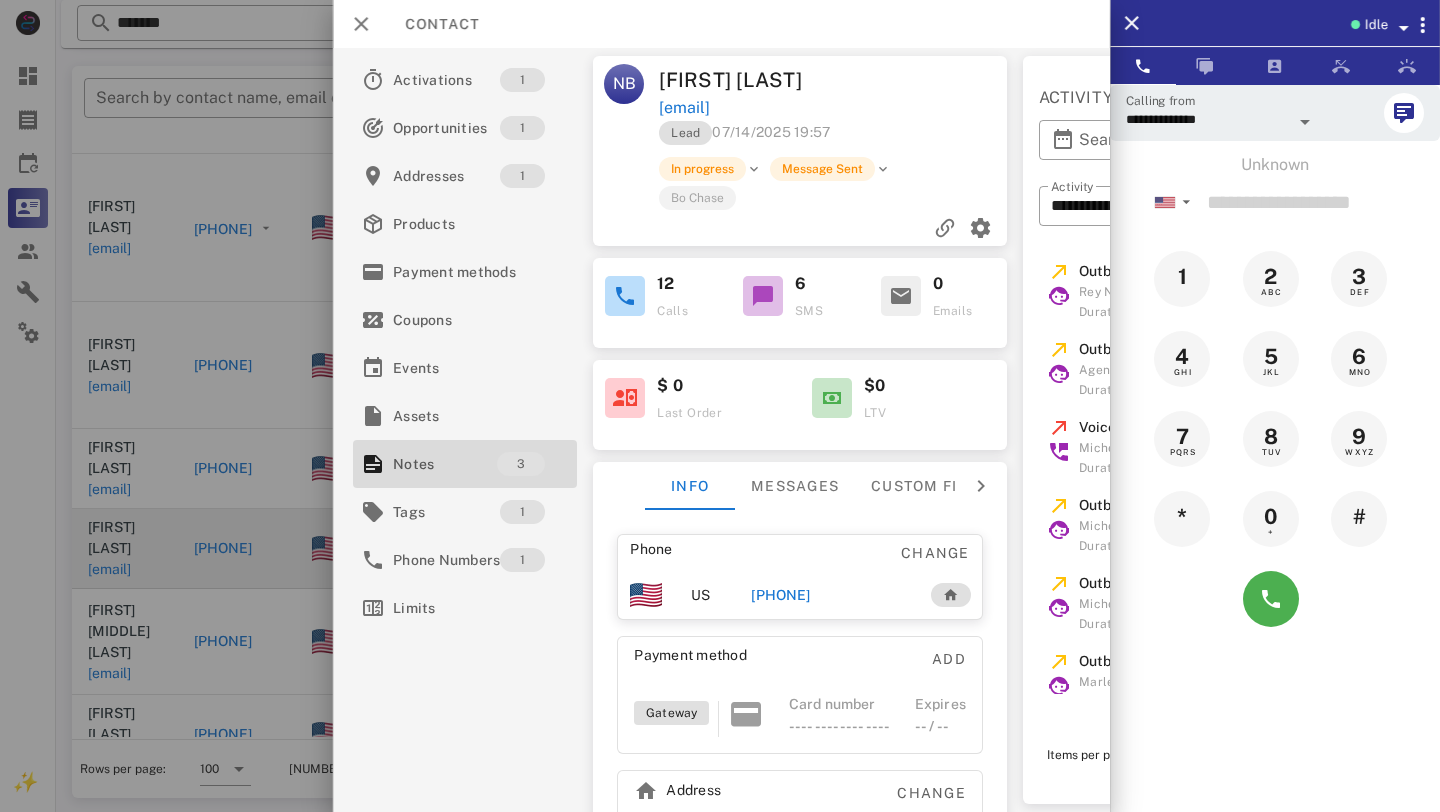 scroll, scrollTop: 111, scrollLeft: 0, axis: vertical 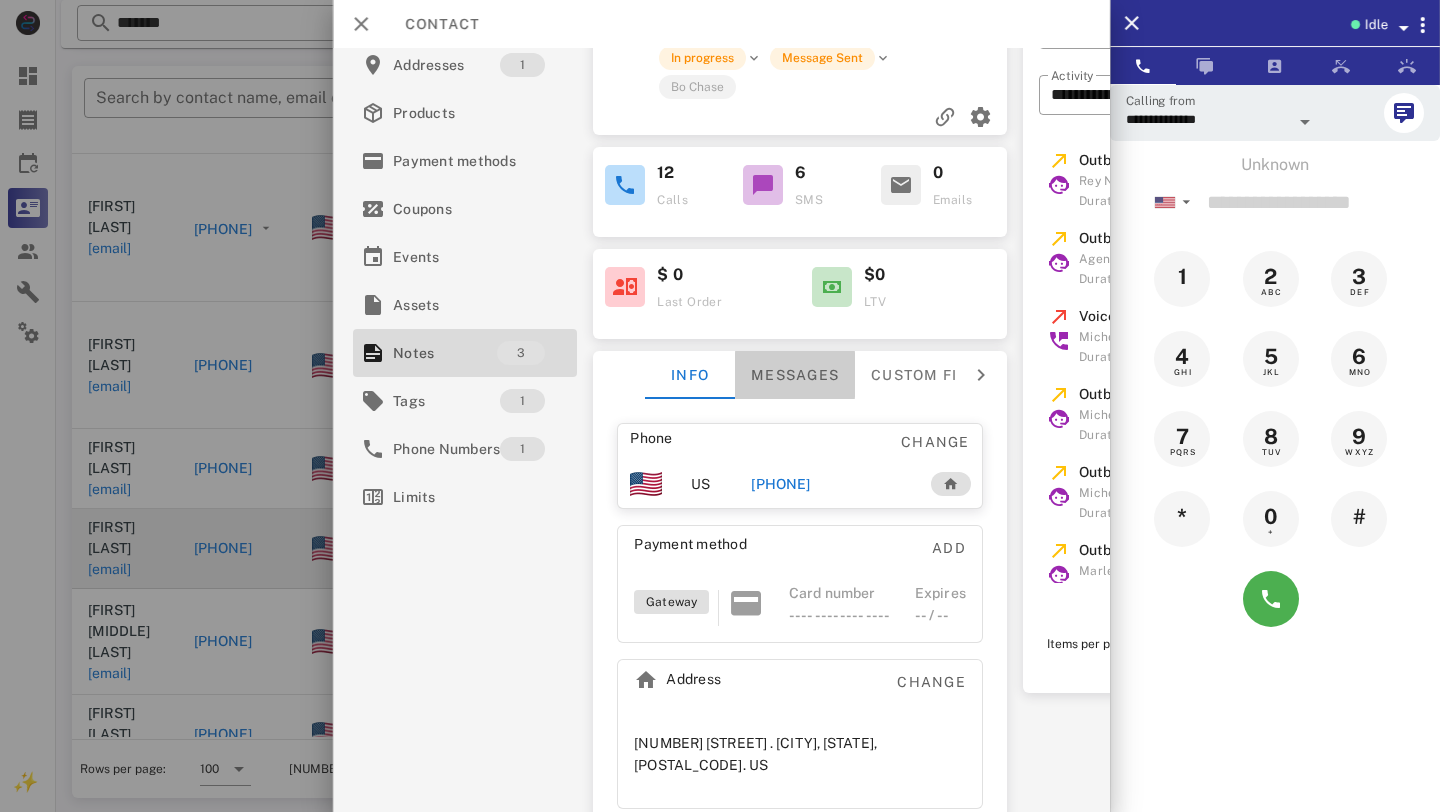 click on "Messages" at bounding box center (795, 375) 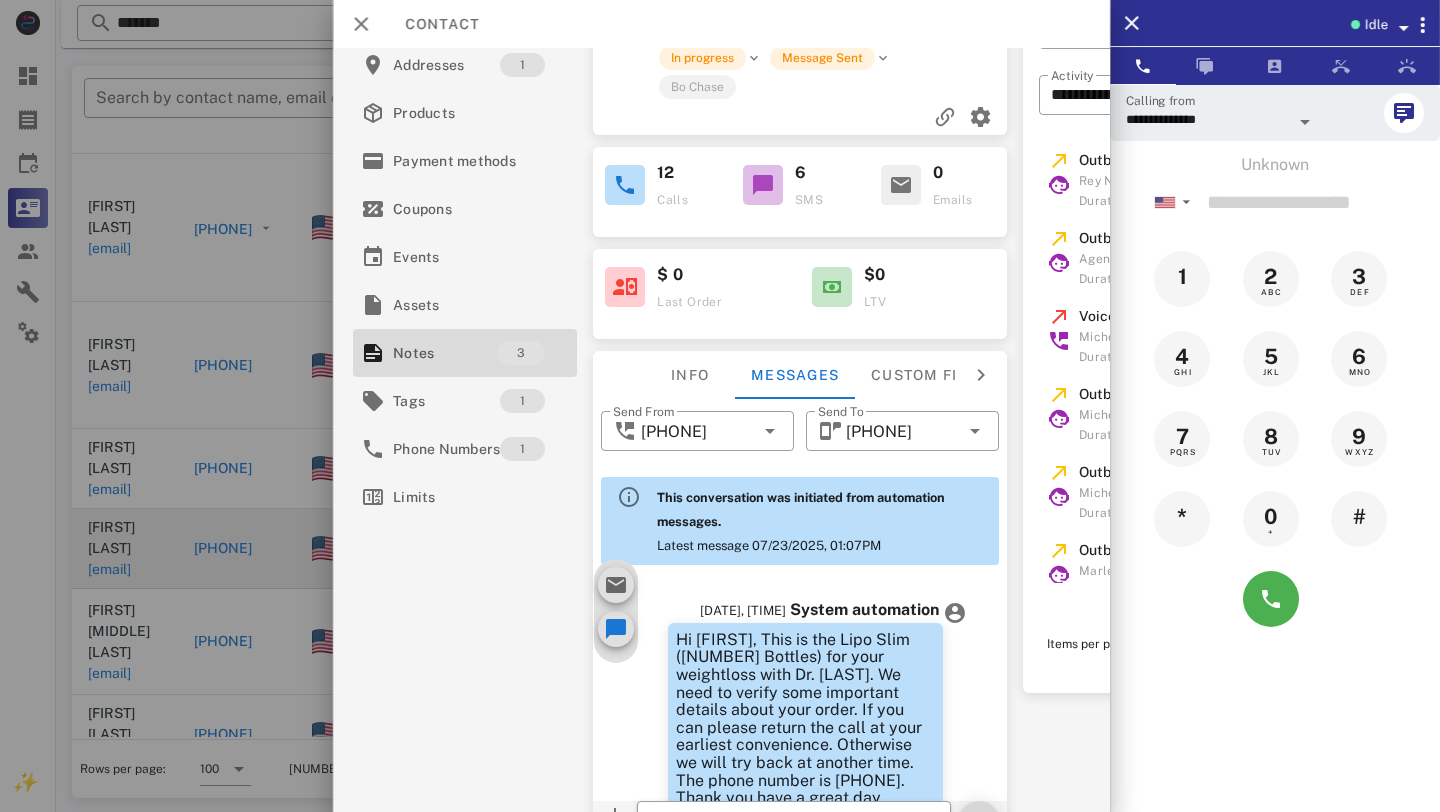scroll, scrollTop: 227, scrollLeft: 0, axis: vertical 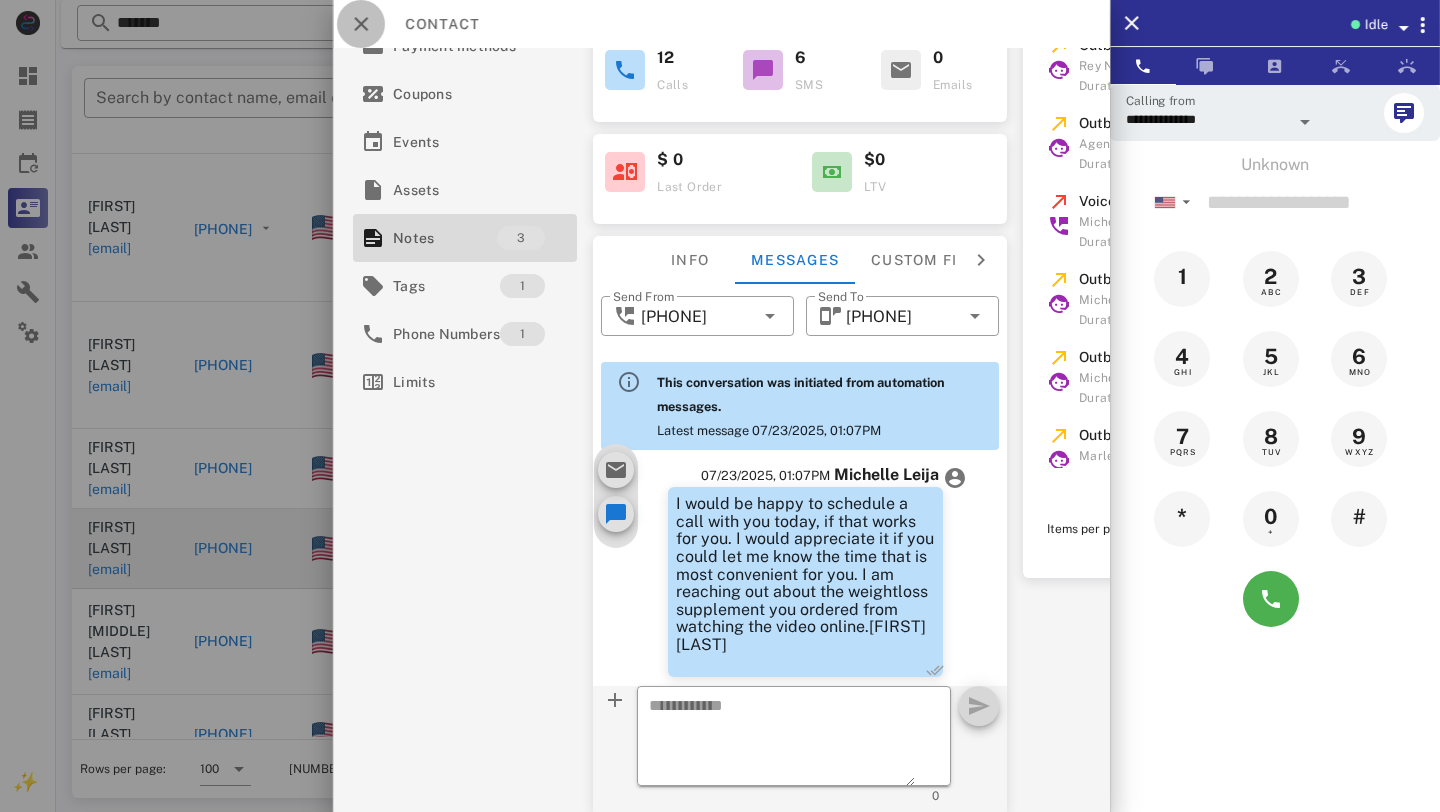 click at bounding box center (361, 24) 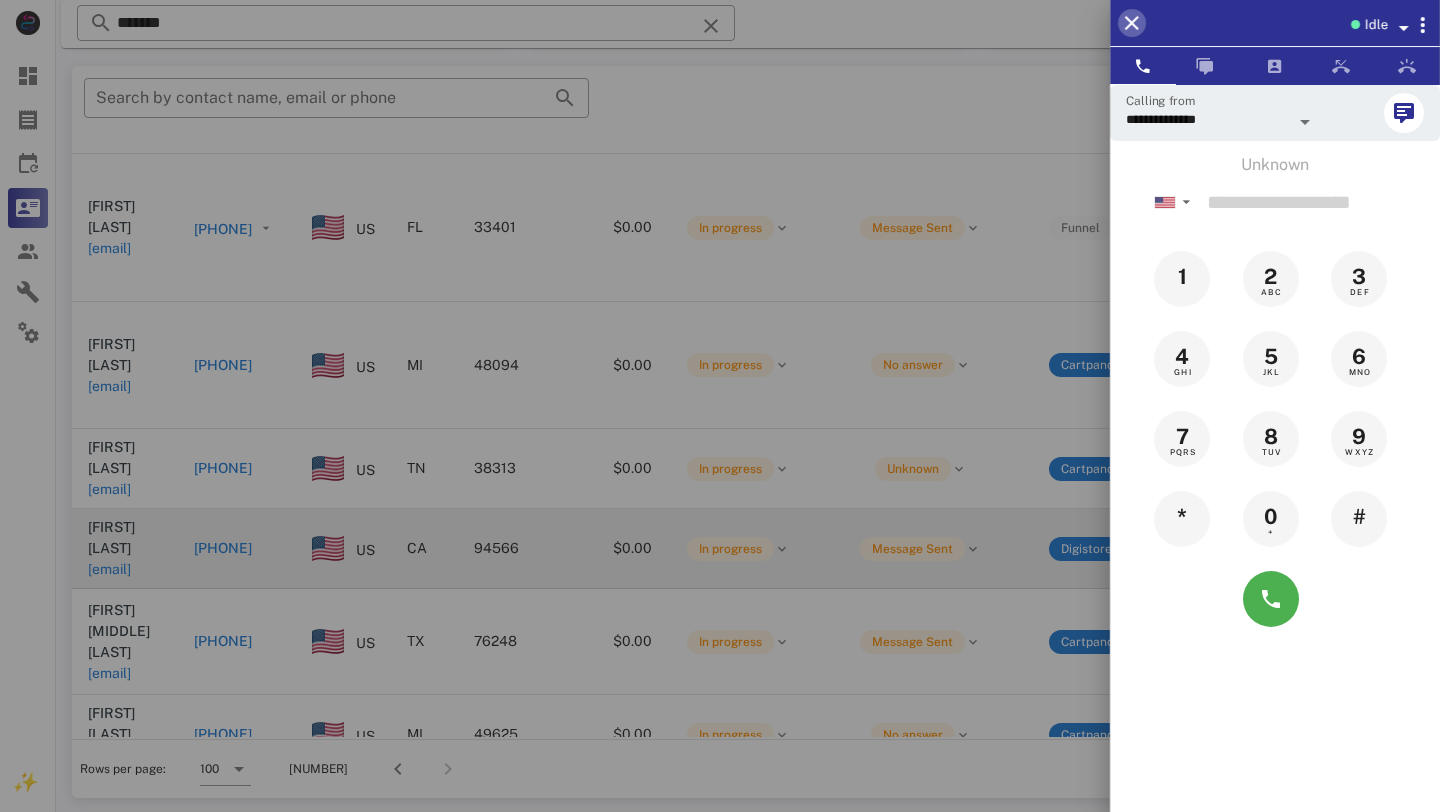 click at bounding box center (1132, 23) 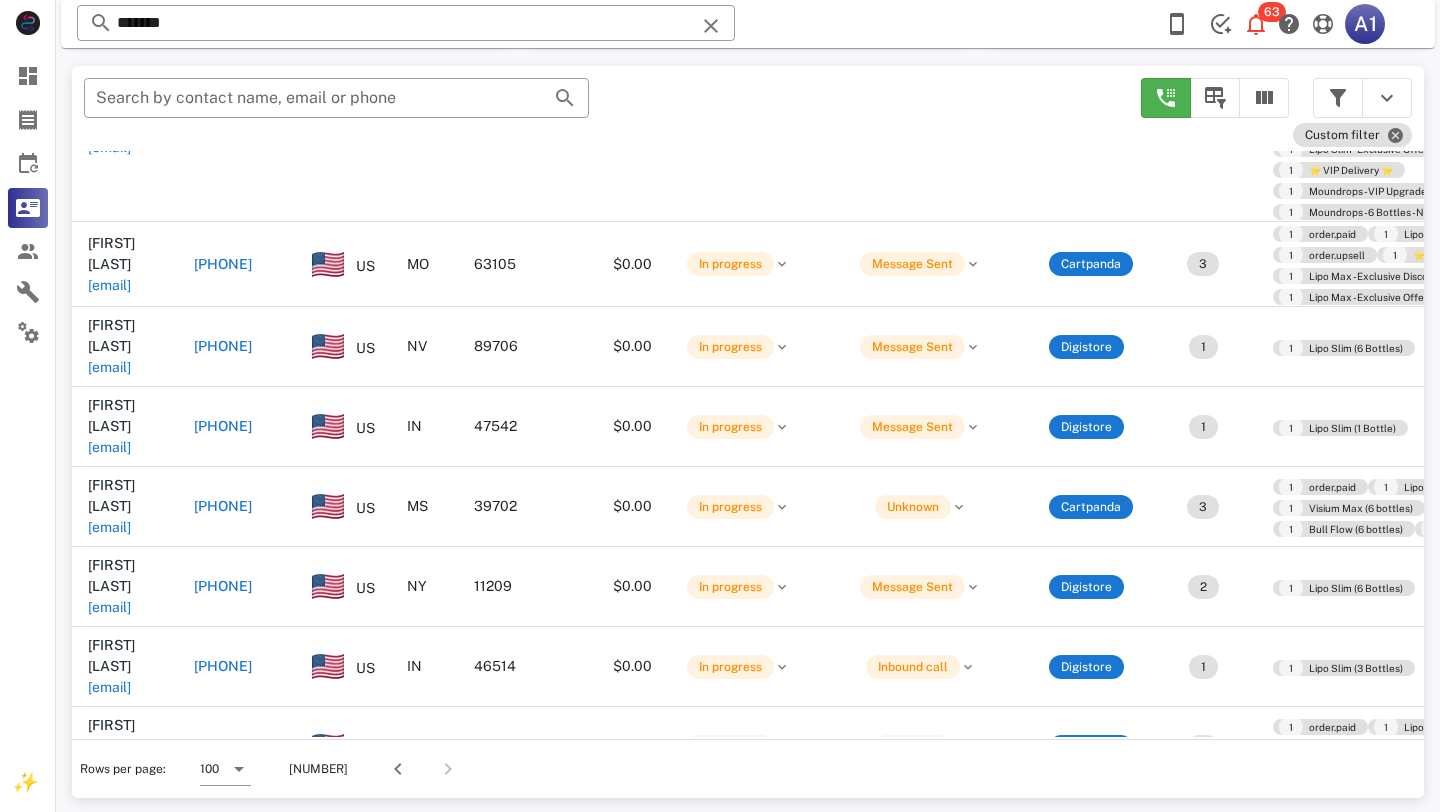 scroll, scrollTop: 3582, scrollLeft: 0, axis: vertical 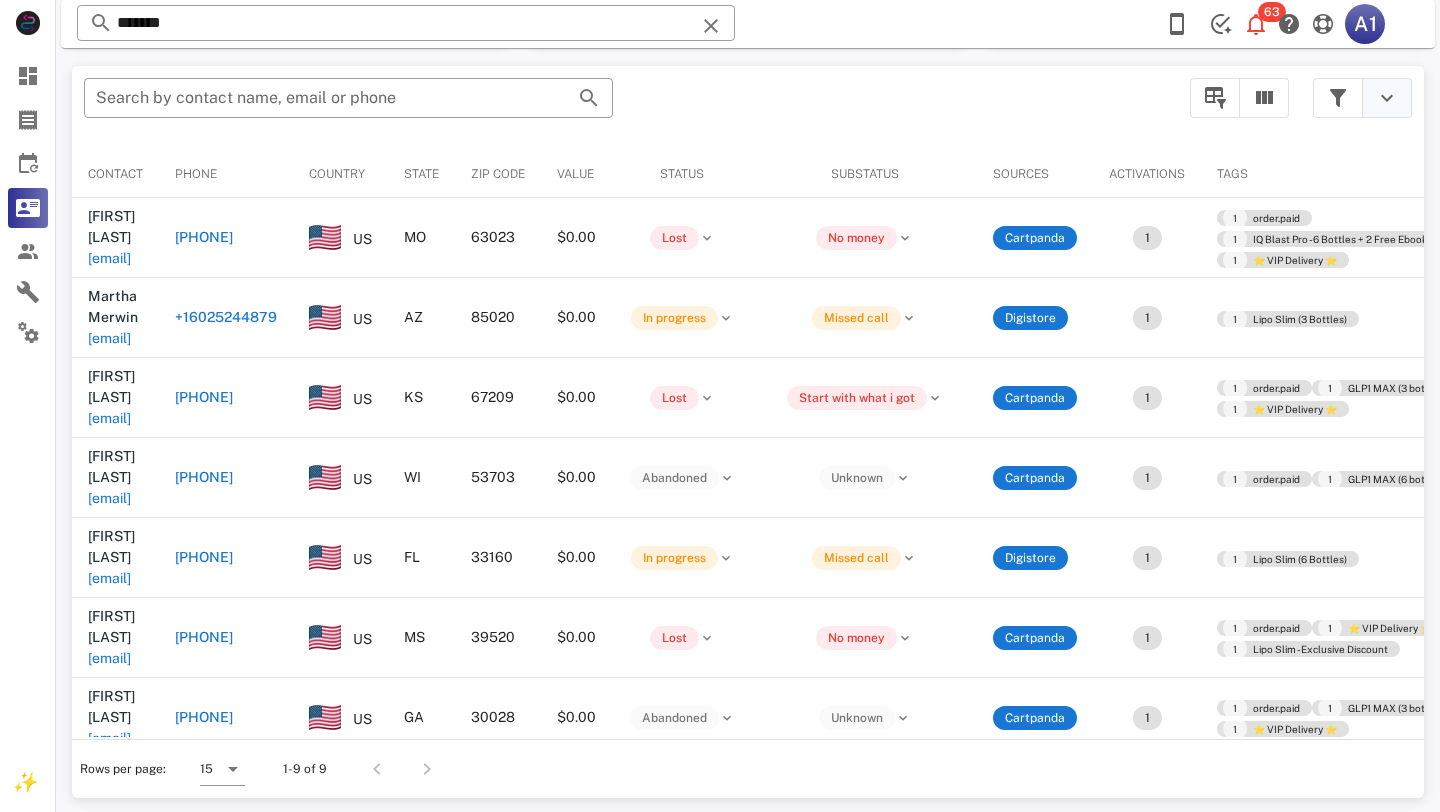 click at bounding box center (1387, 98) 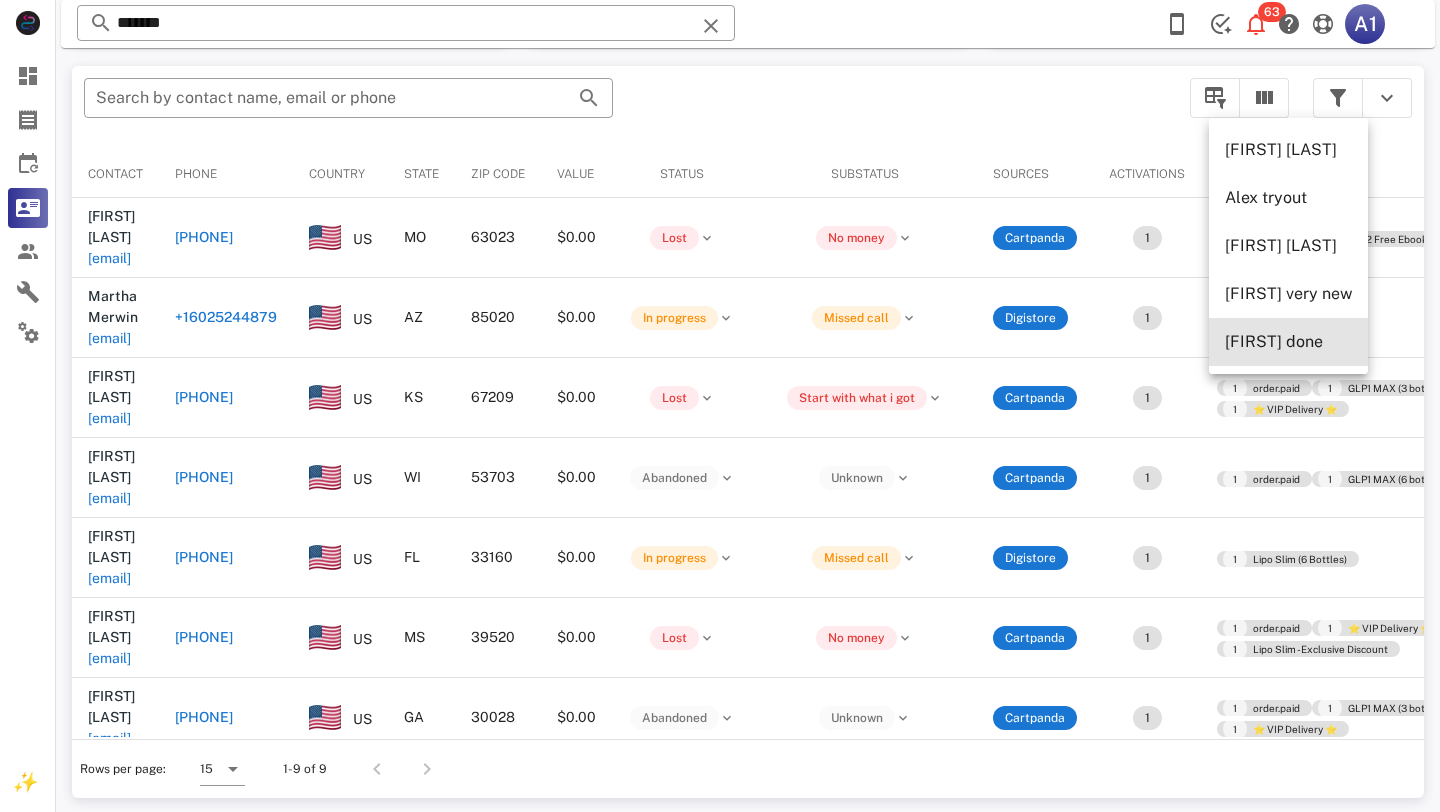 click on "[FIRST] [LAST]" at bounding box center (1288, 341) 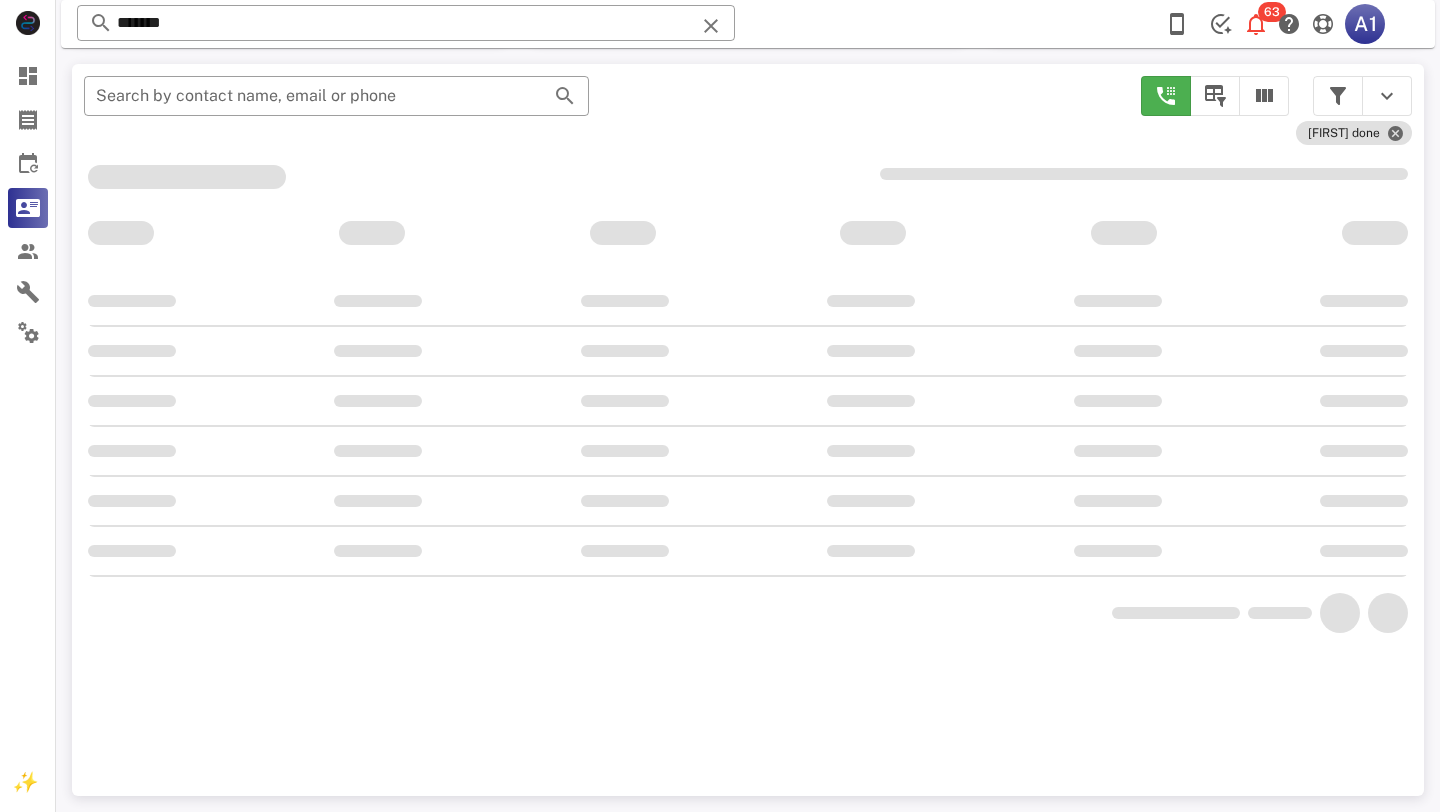 scroll, scrollTop: 356, scrollLeft: 0, axis: vertical 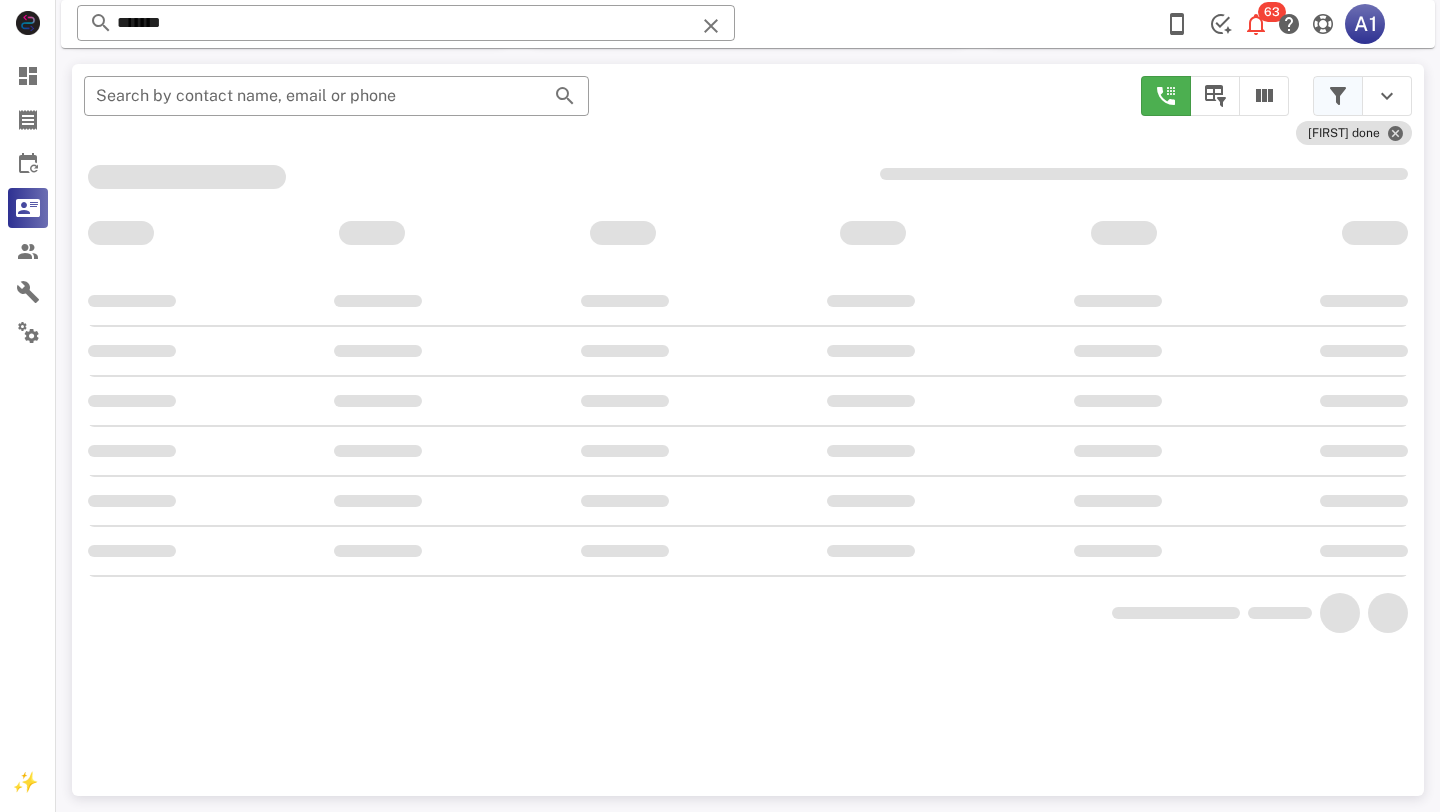 click at bounding box center (1338, 96) 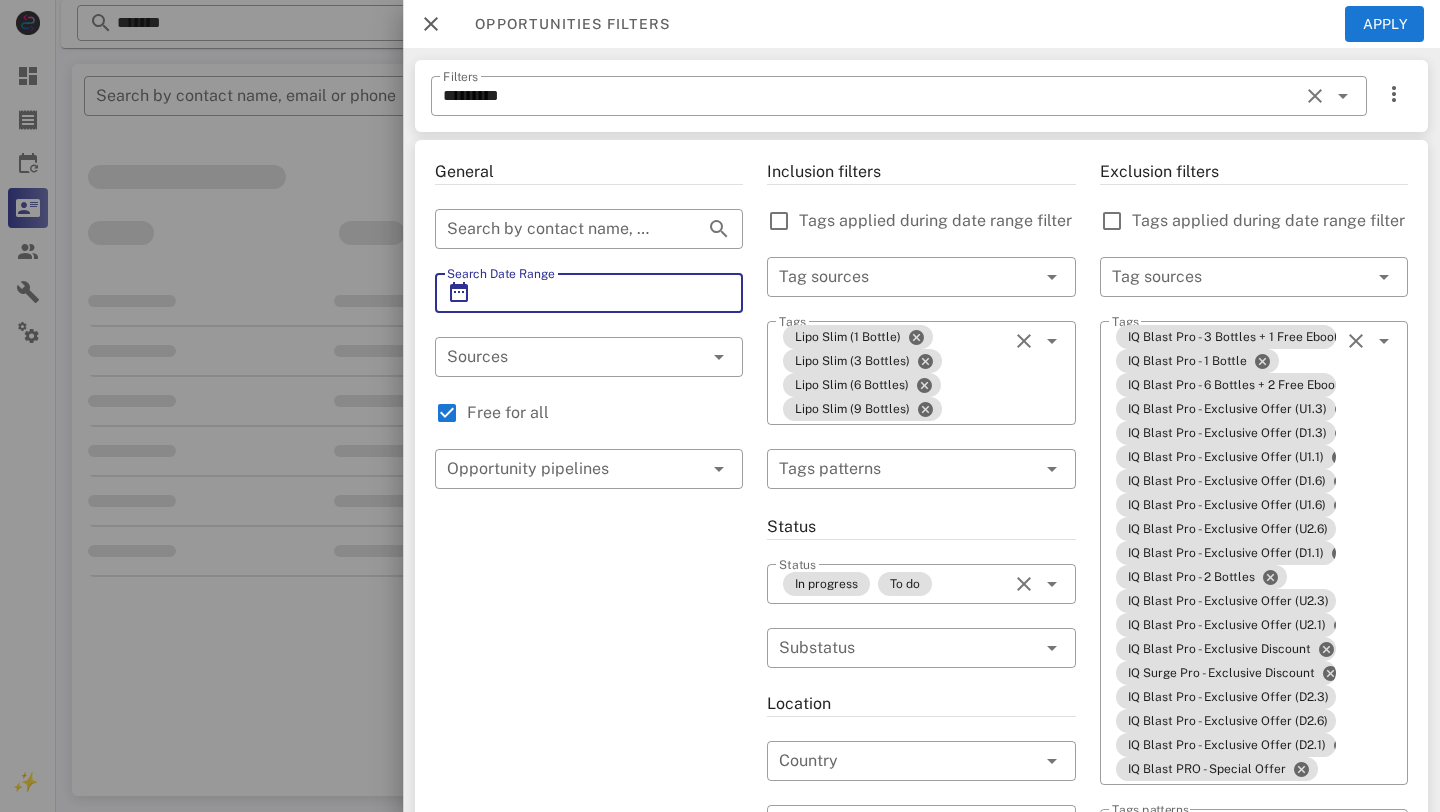 click on "Search Date Range" at bounding box center [589, 293] 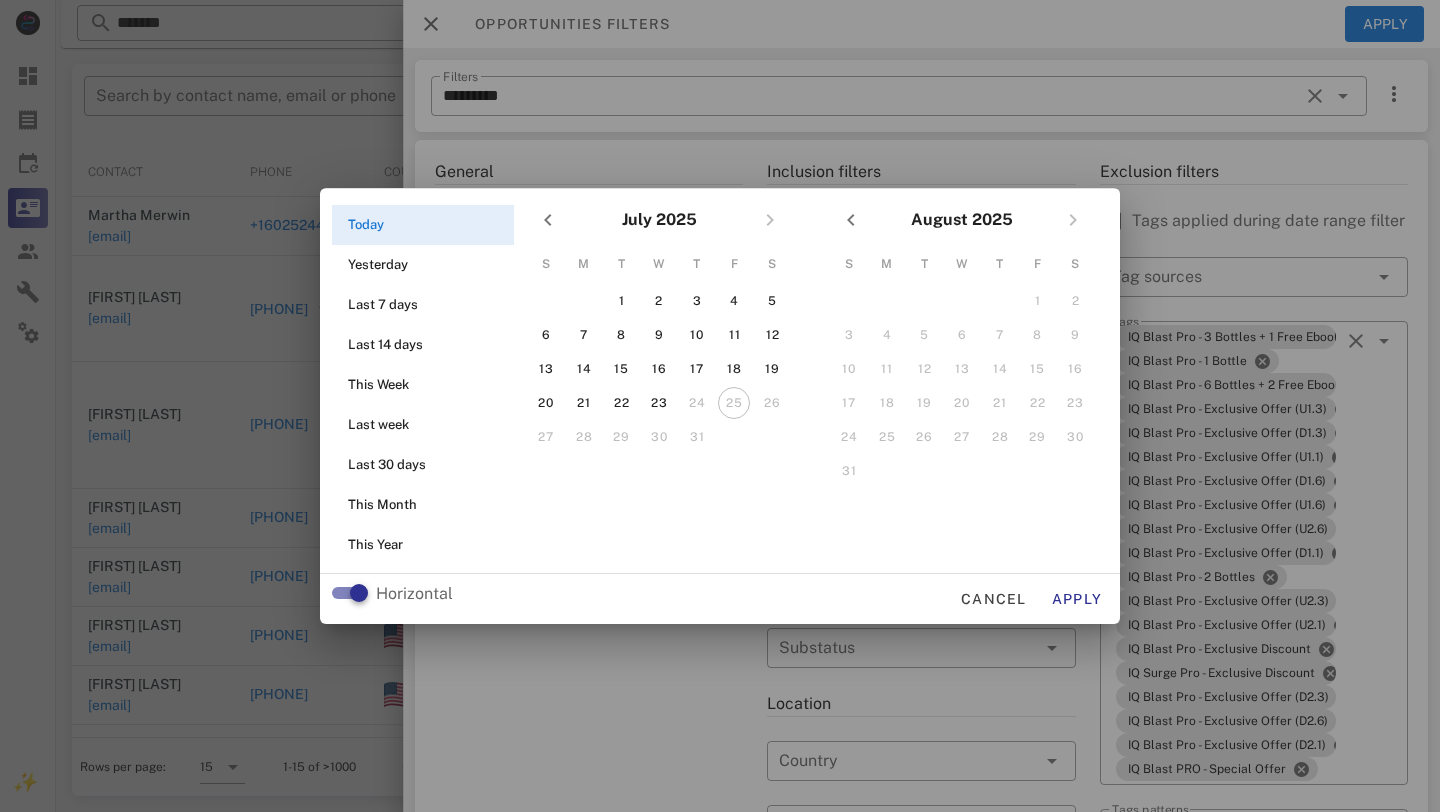scroll, scrollTop: 378, scrollLeft: 0, axis: vertical 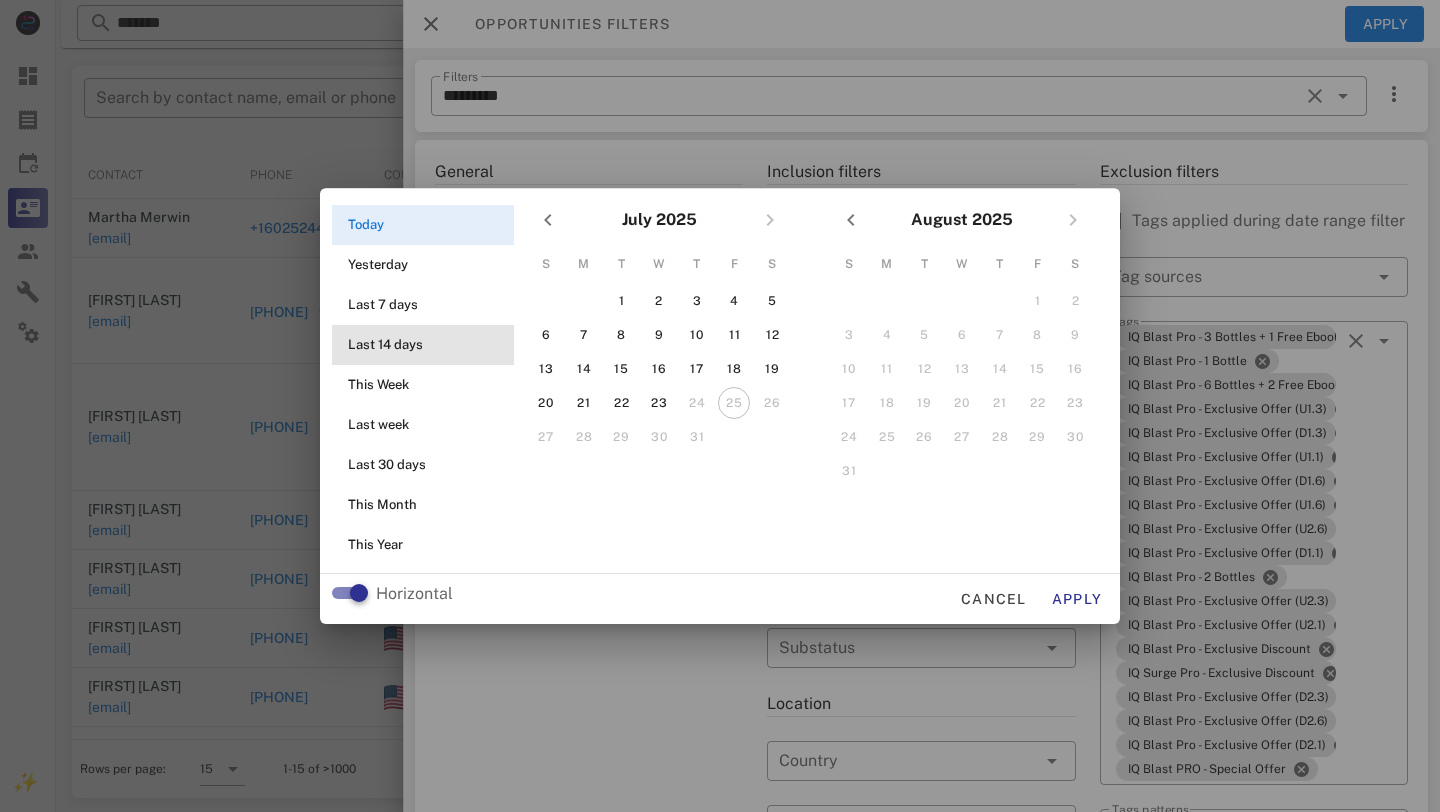 click on "Last 14 days" at bounding box center (429, 345) 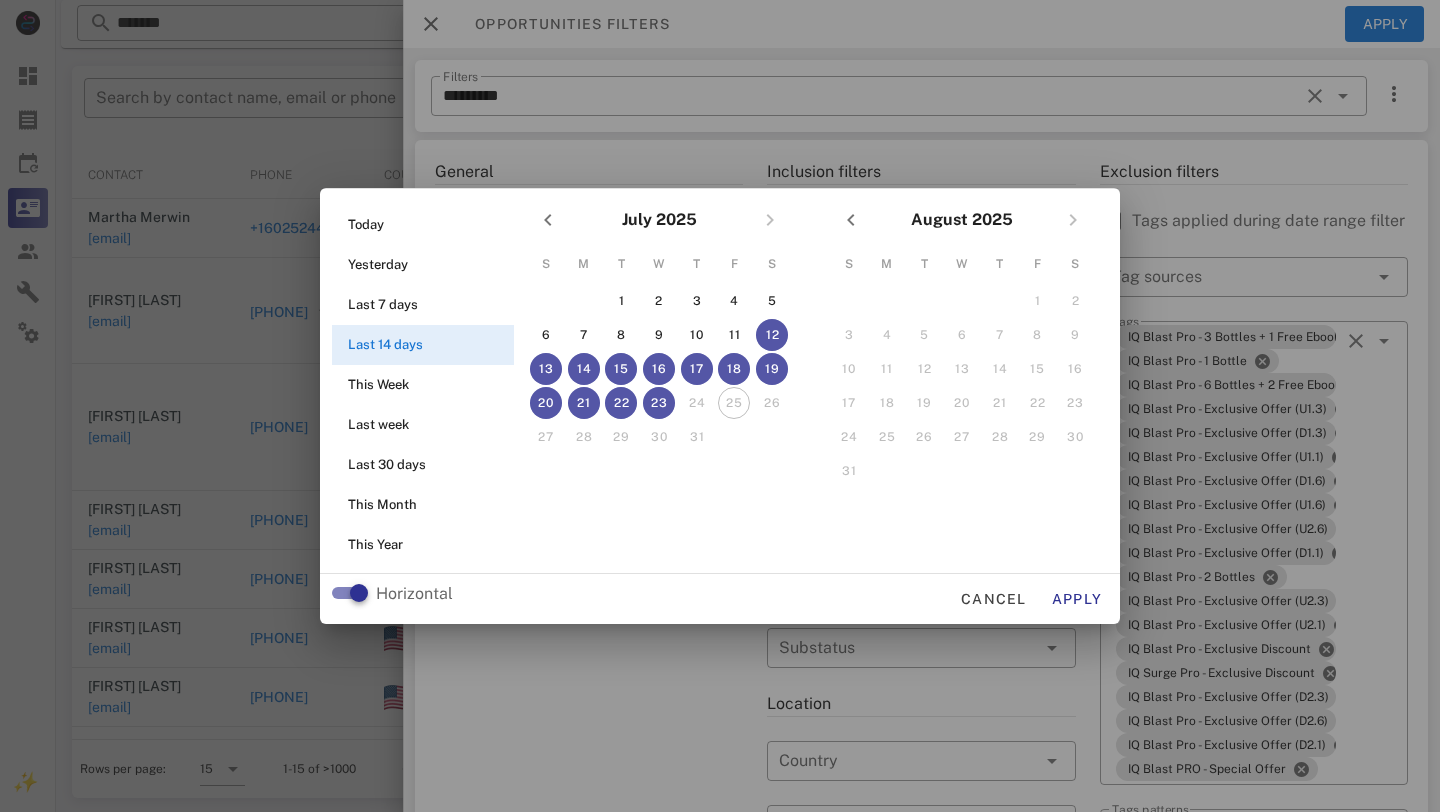 click on "Horizontal Cancel Apply" at bounding box center (720, 599) 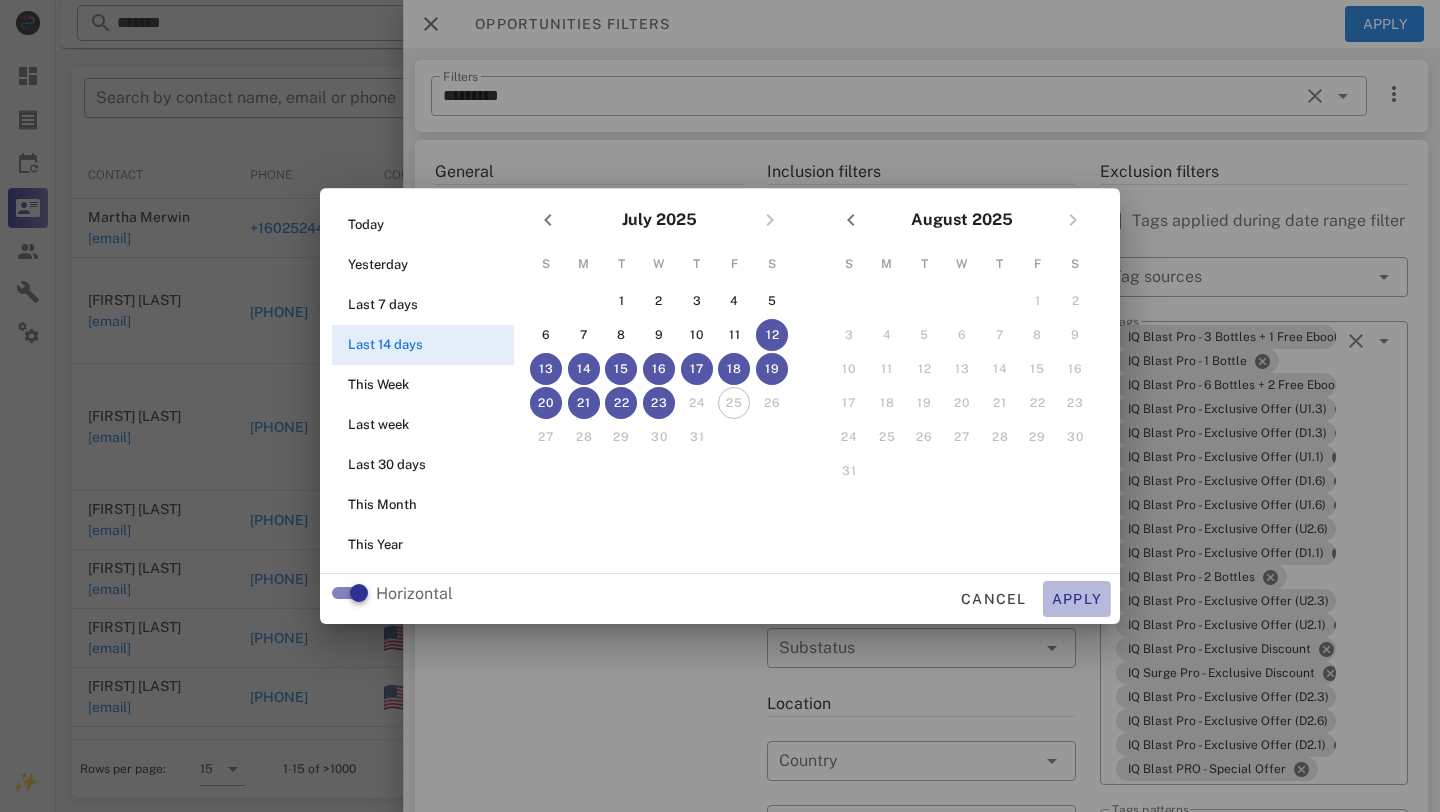click on "Apply" at bounding box center (1077, 599) 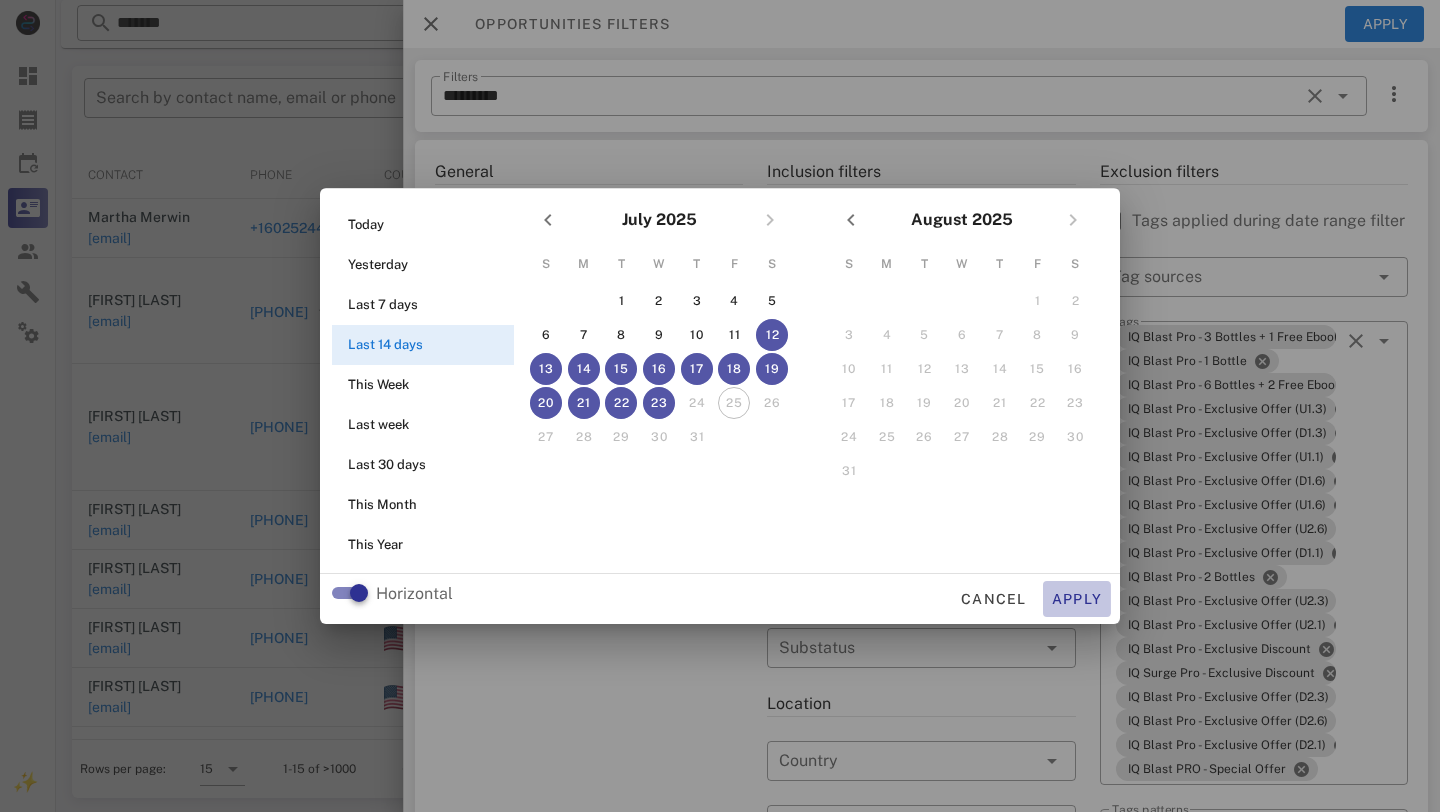 type 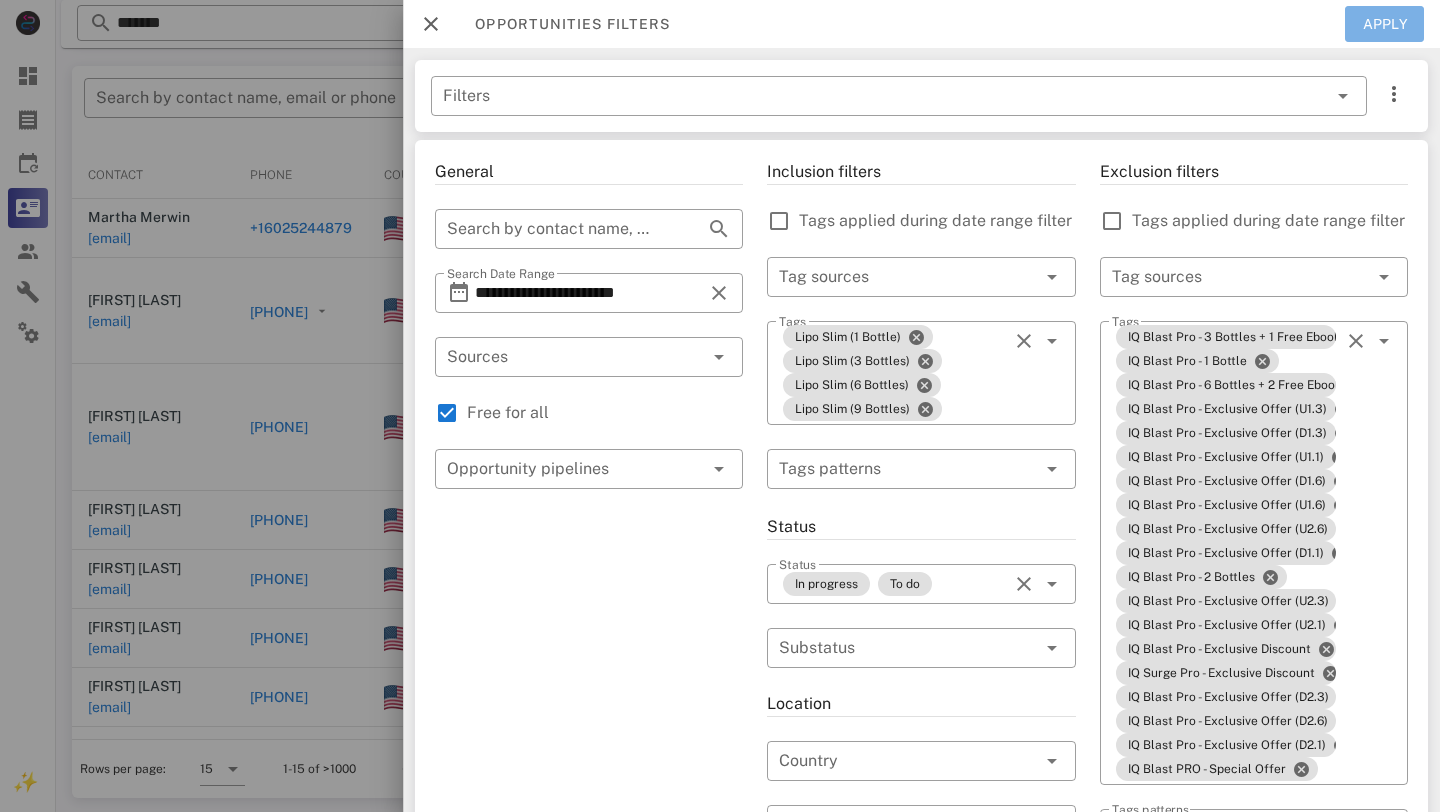 click on "Apply" at bounding box center (1385, 24) 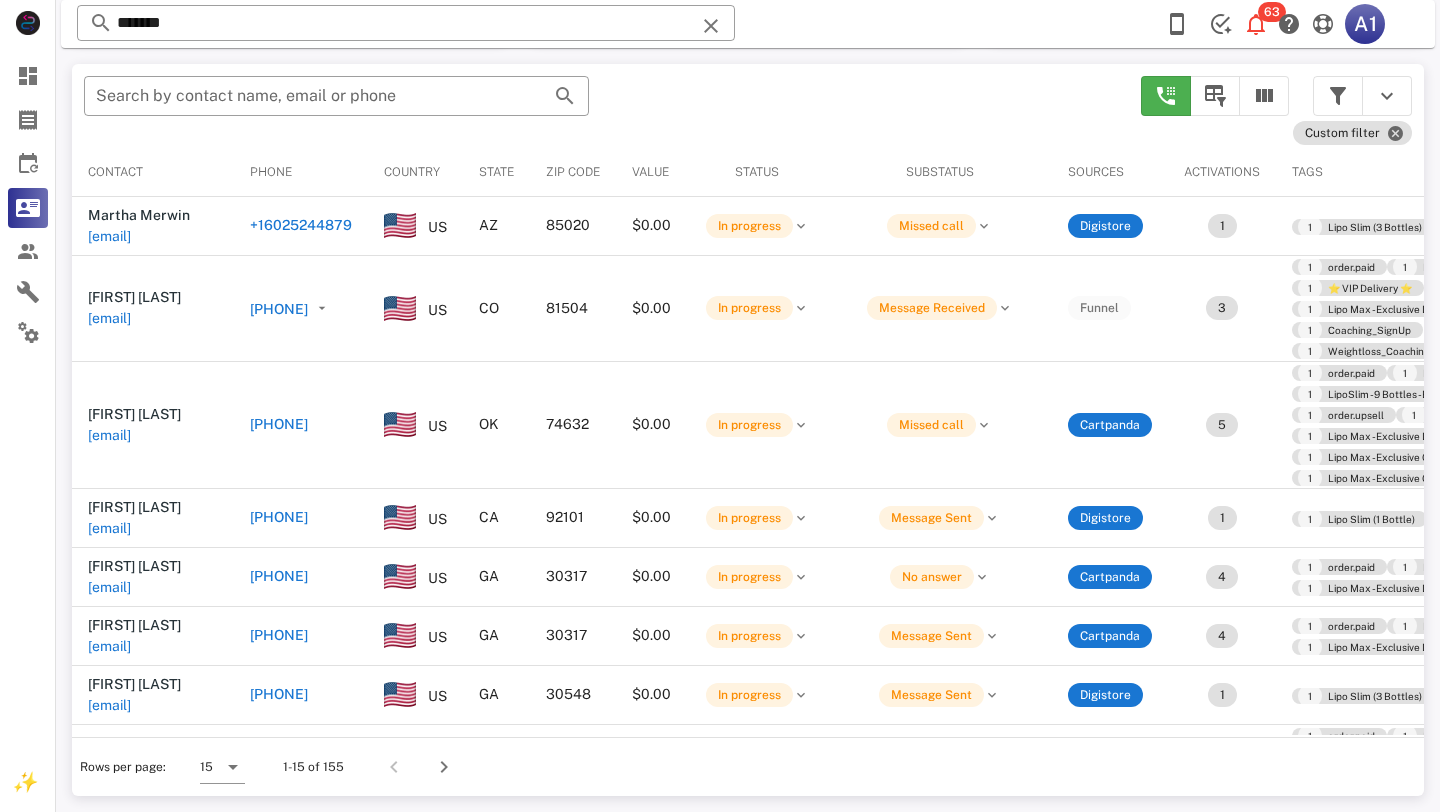scroll, scrollTop: 378, scrollLeft: 0, axis: vertical 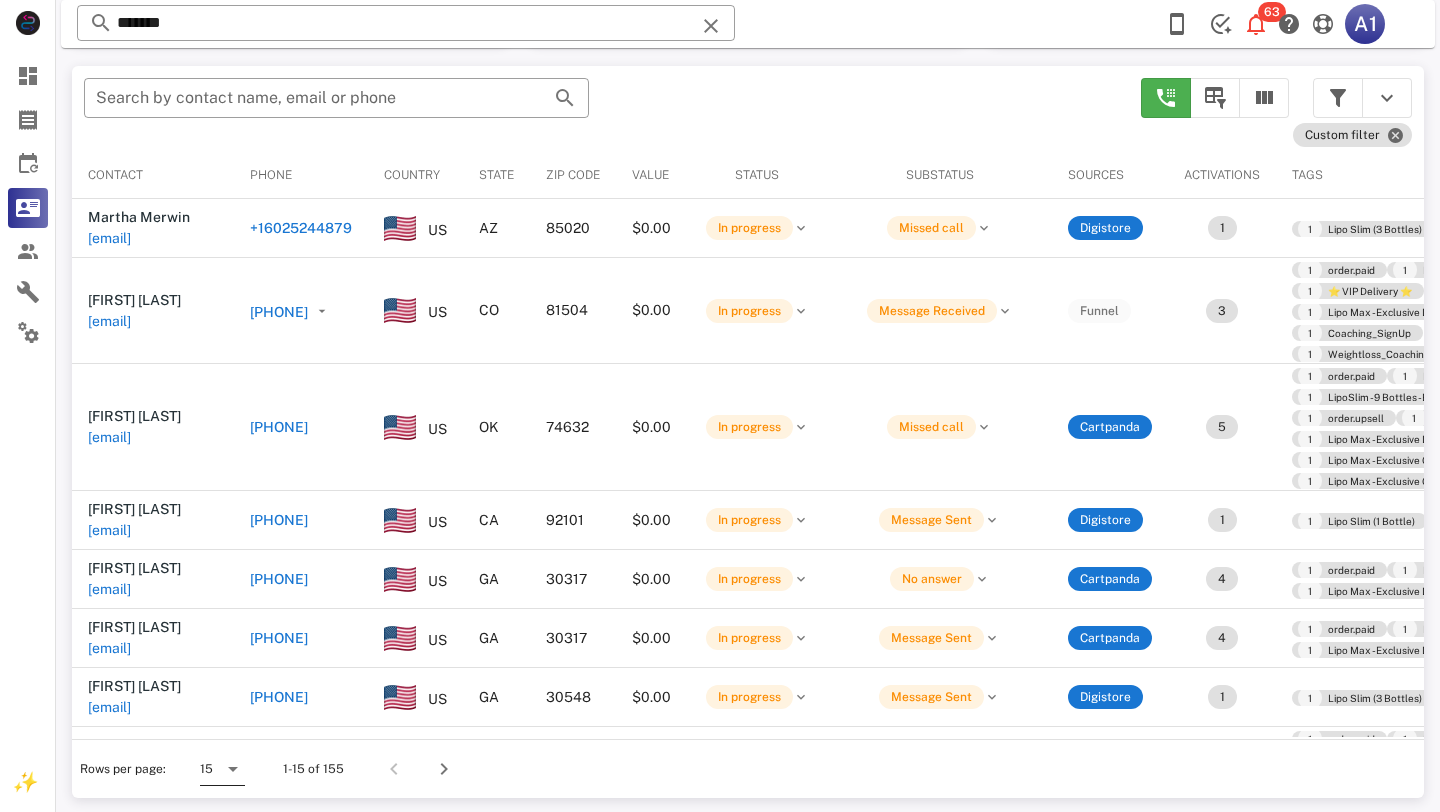 click at bounding box center (233, 769) 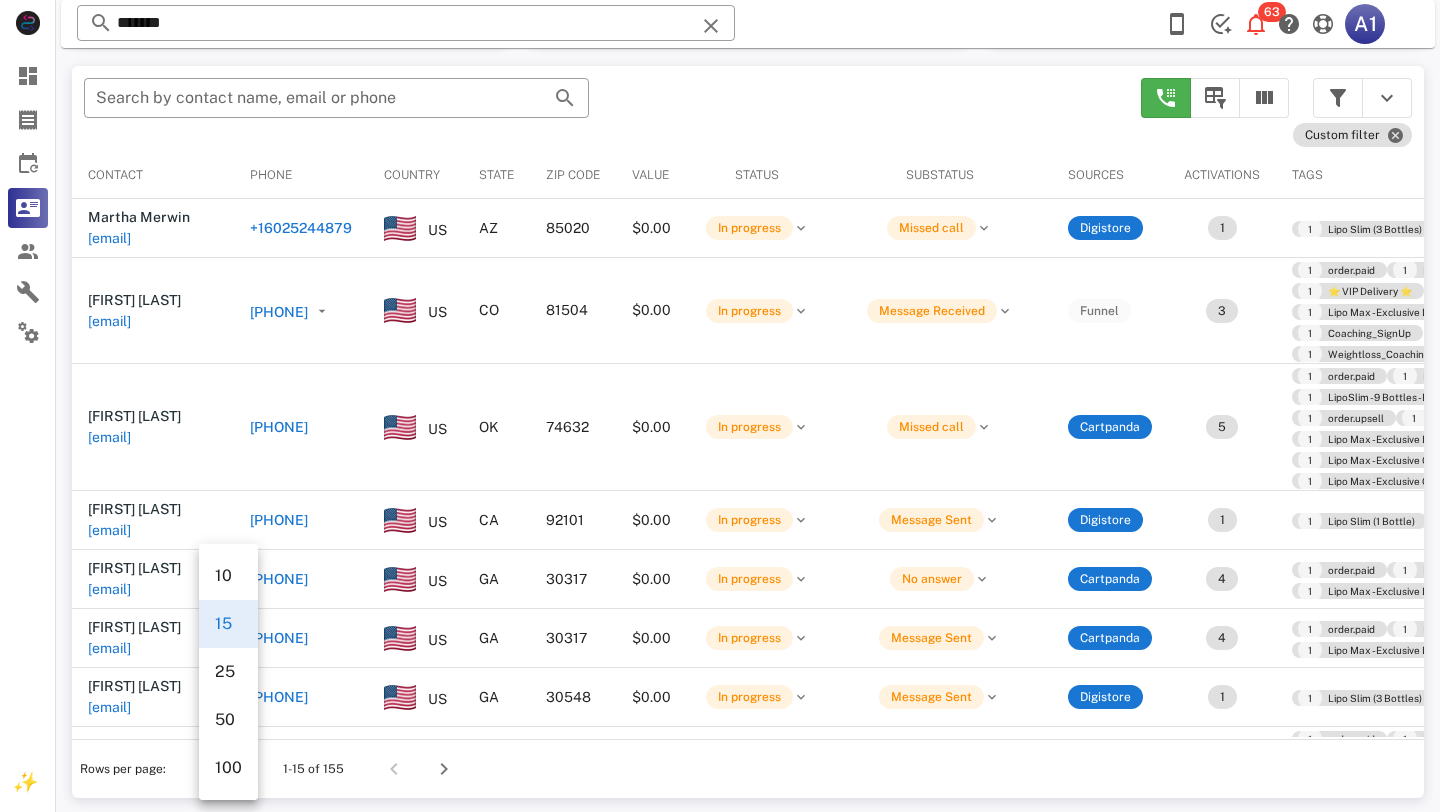 click on "100" at bounding box center [228, 767] 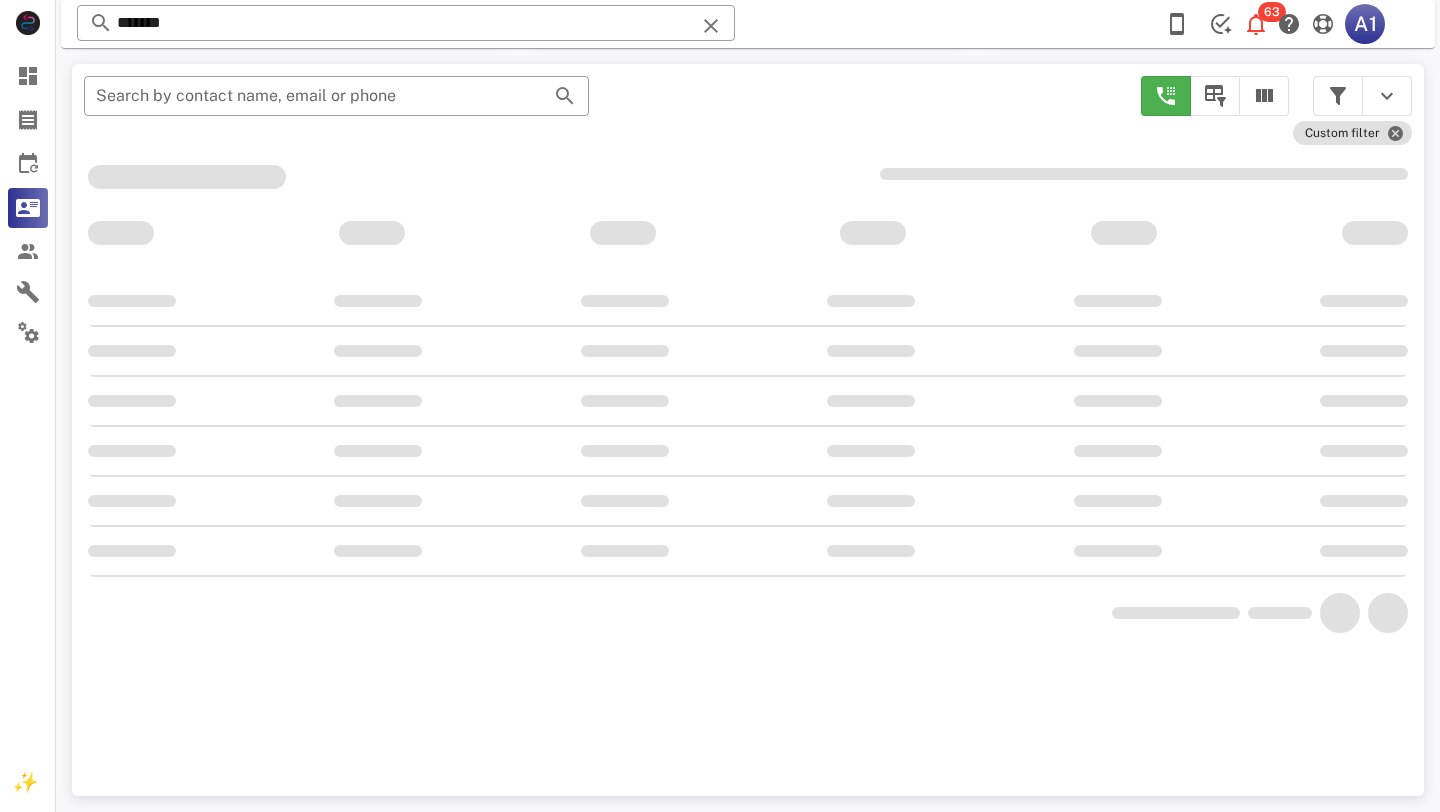 scroll, scrollTop: 378, scrollLeft: 0, axis: vertical 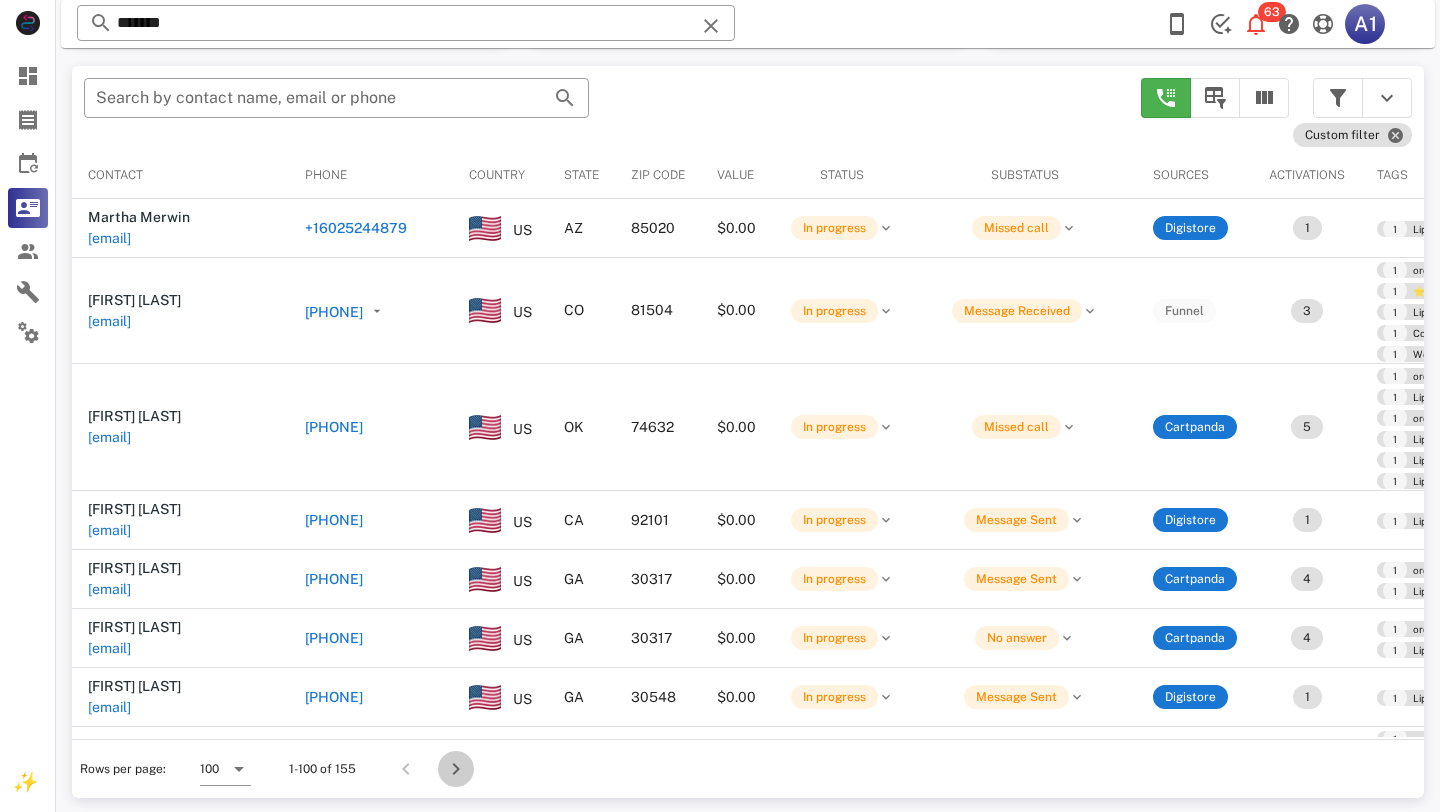 click at bounding box center [456, 769] 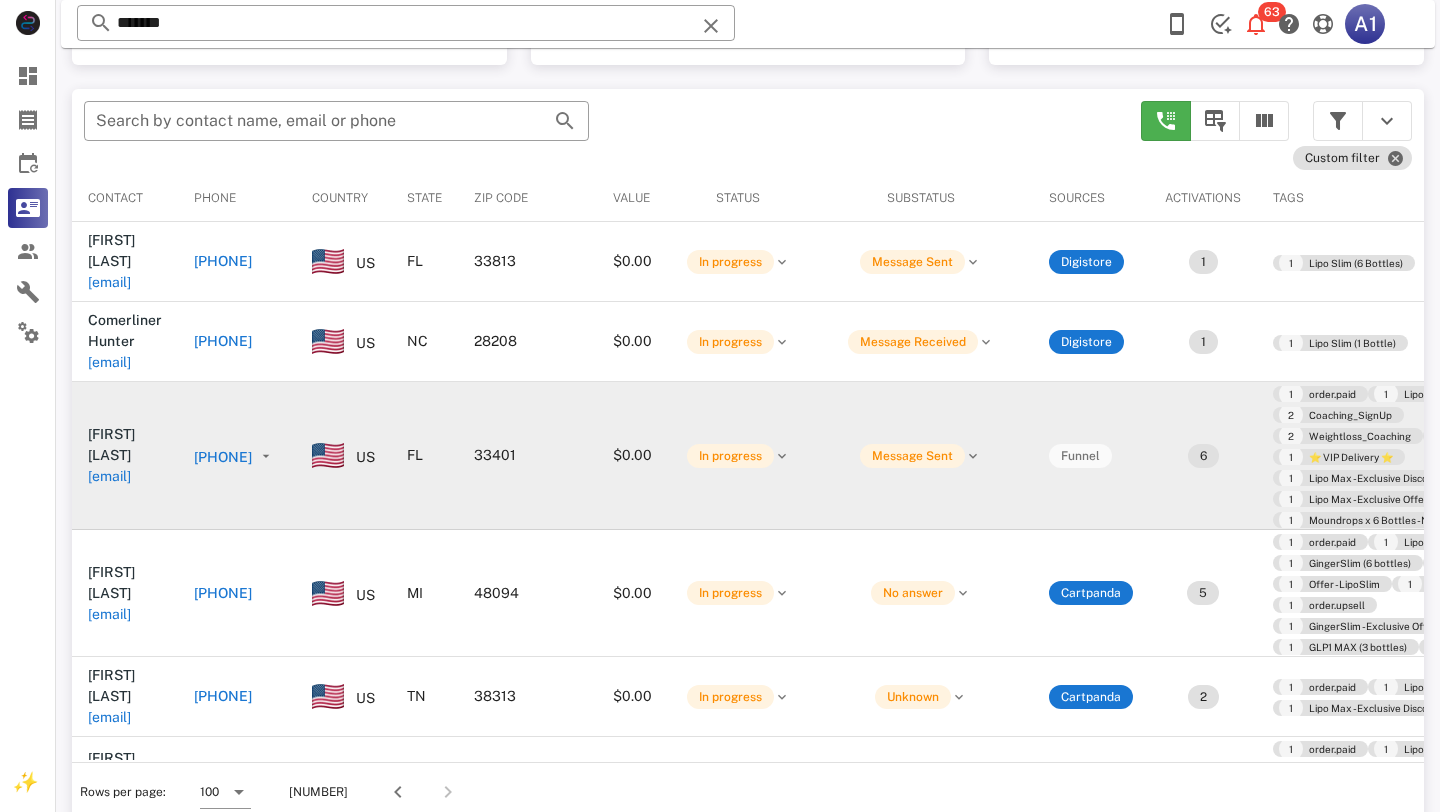 scroll, scrollTop: 350, scrollLeft: 0, axis: vertical 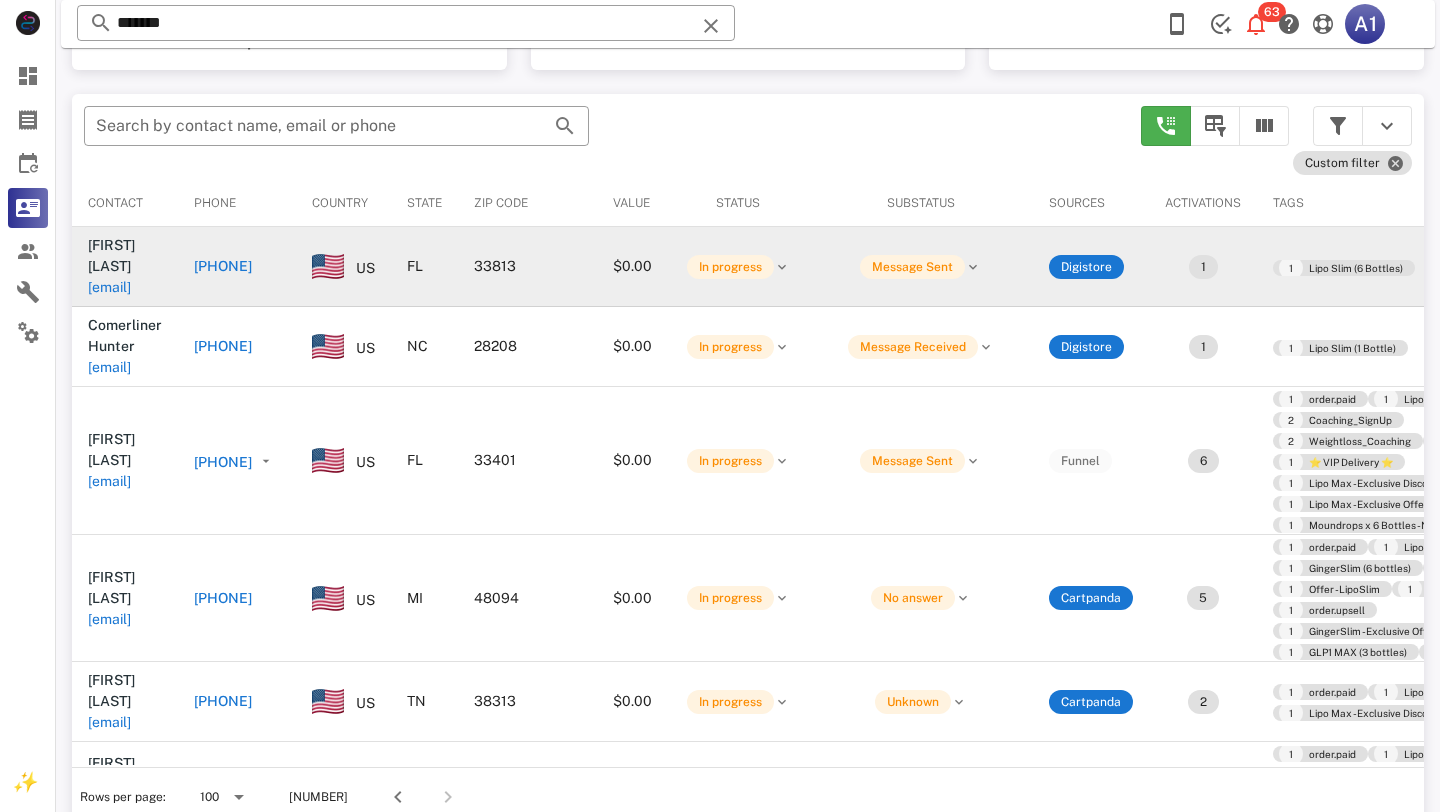 click on "[PHONE]" at bounding box center (223, 266) 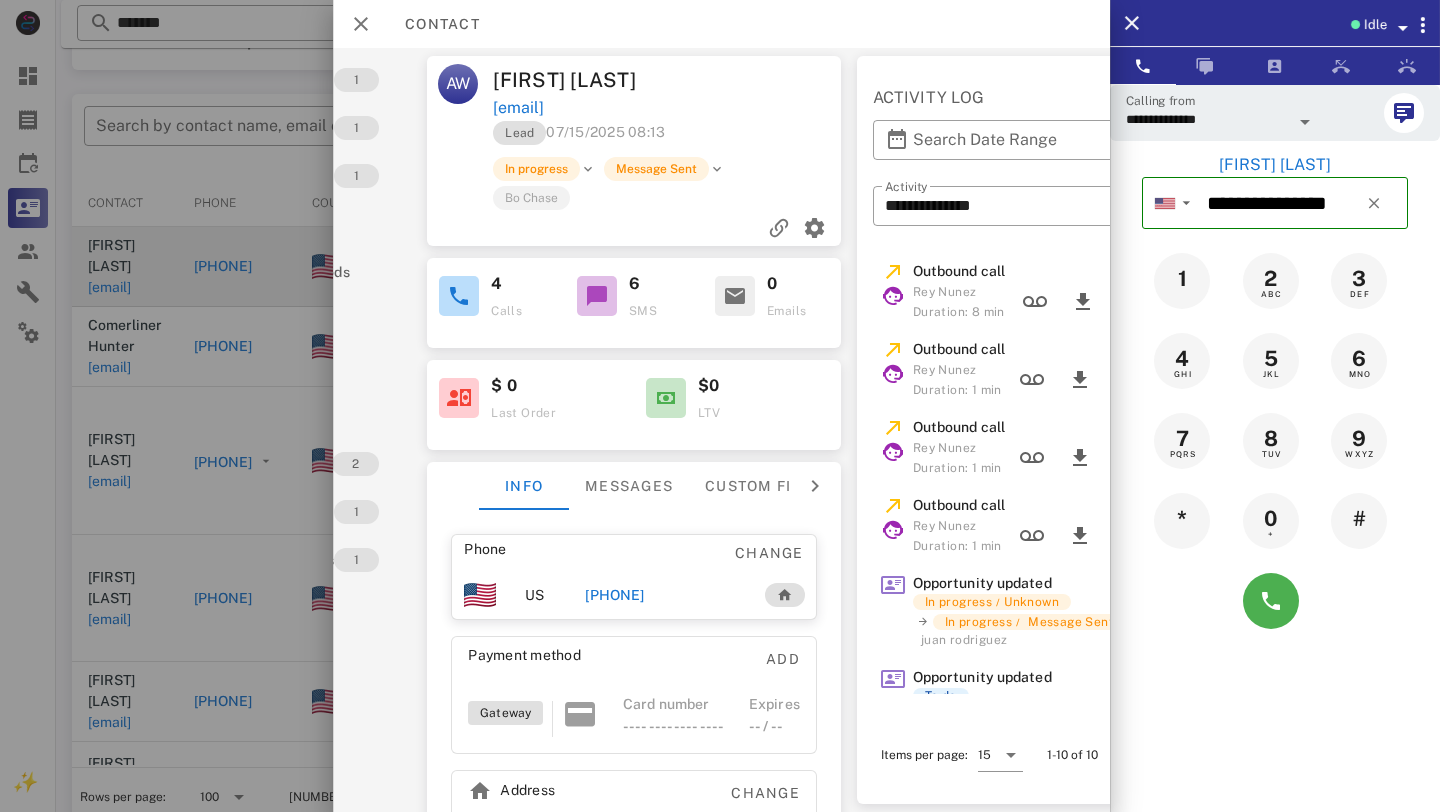 scroll, scrollTop: 0, scrollLeft: 0, axis: both 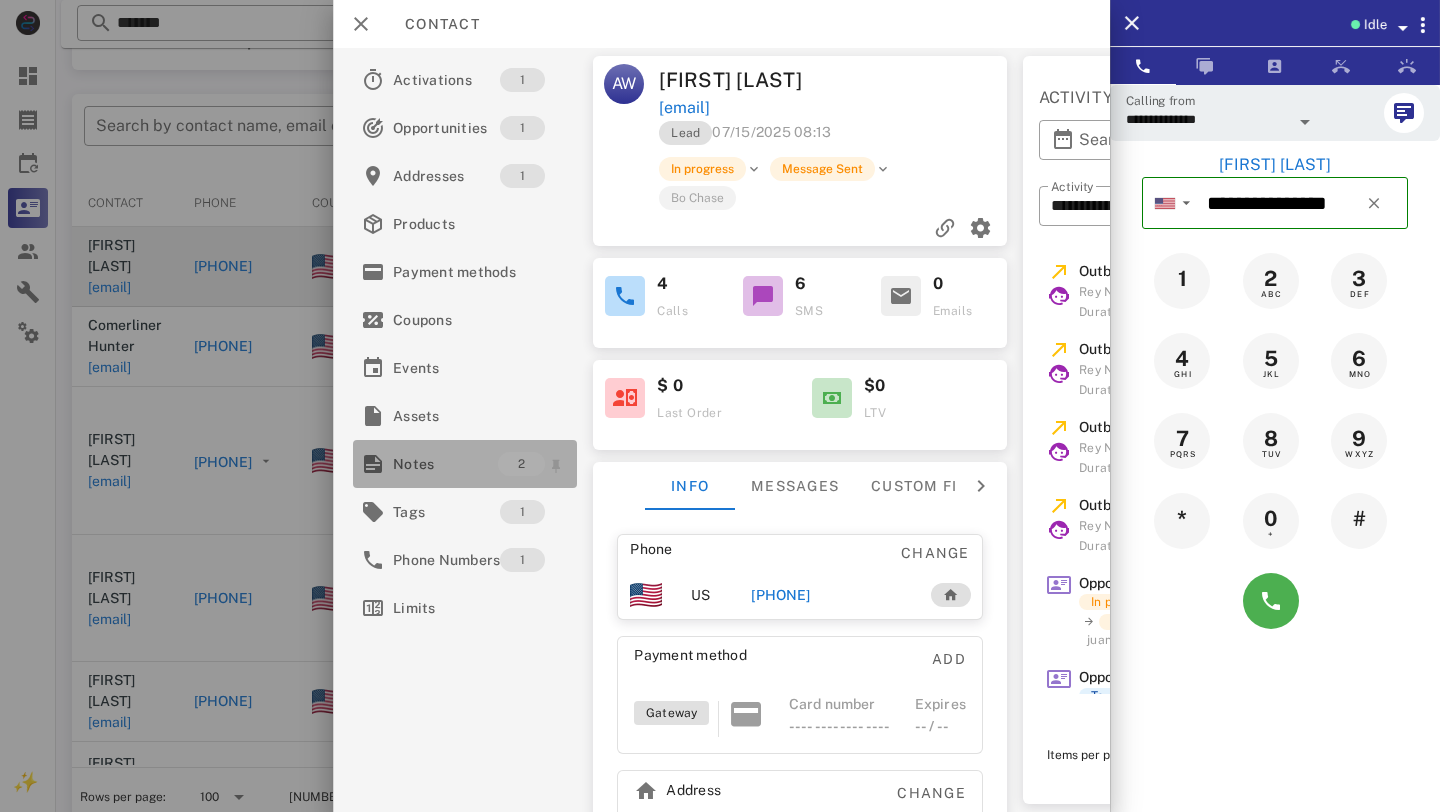 click on "Notes" at bounding box center [445, 464] 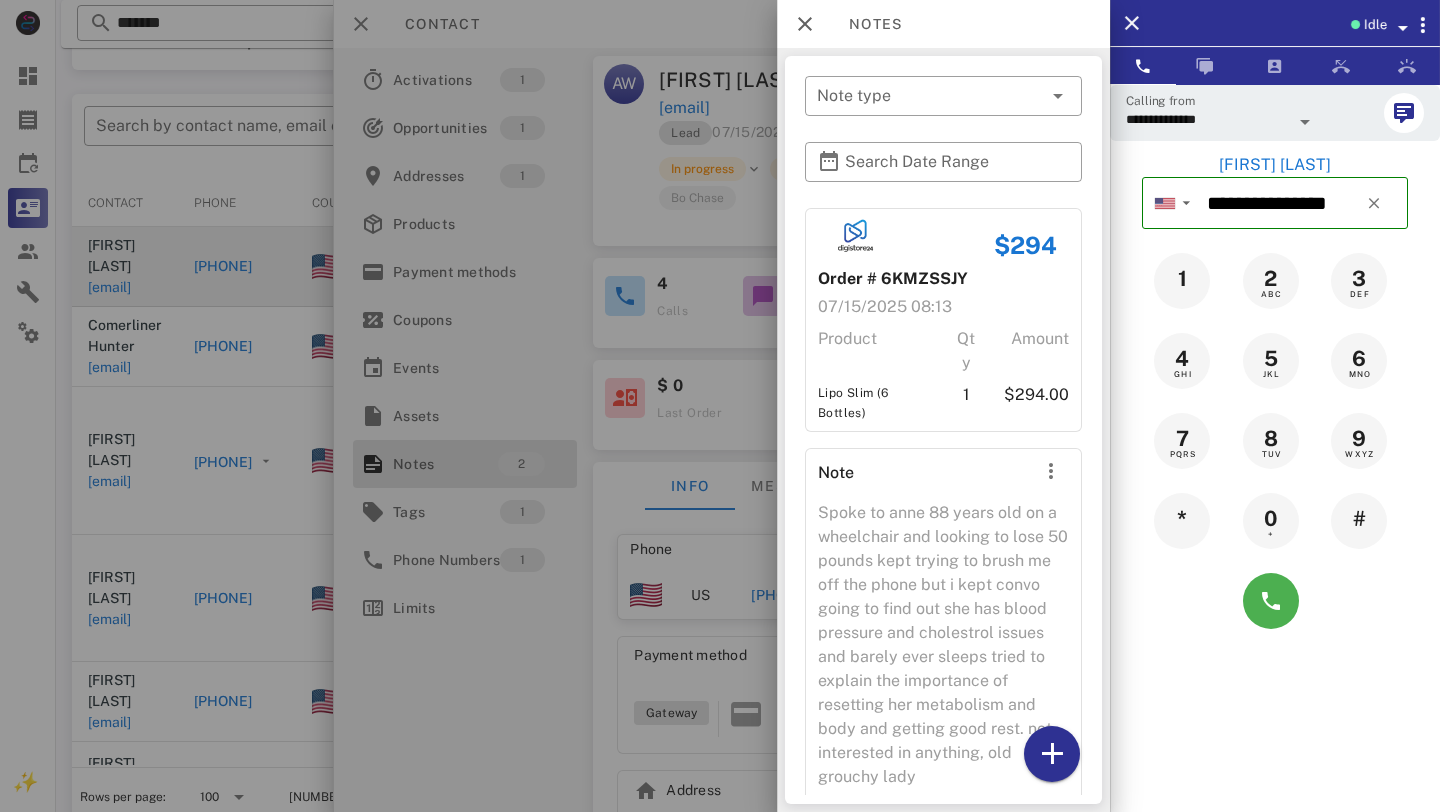 scroll, scrollTop: 94, scrollLeft: 0, axis: vertical 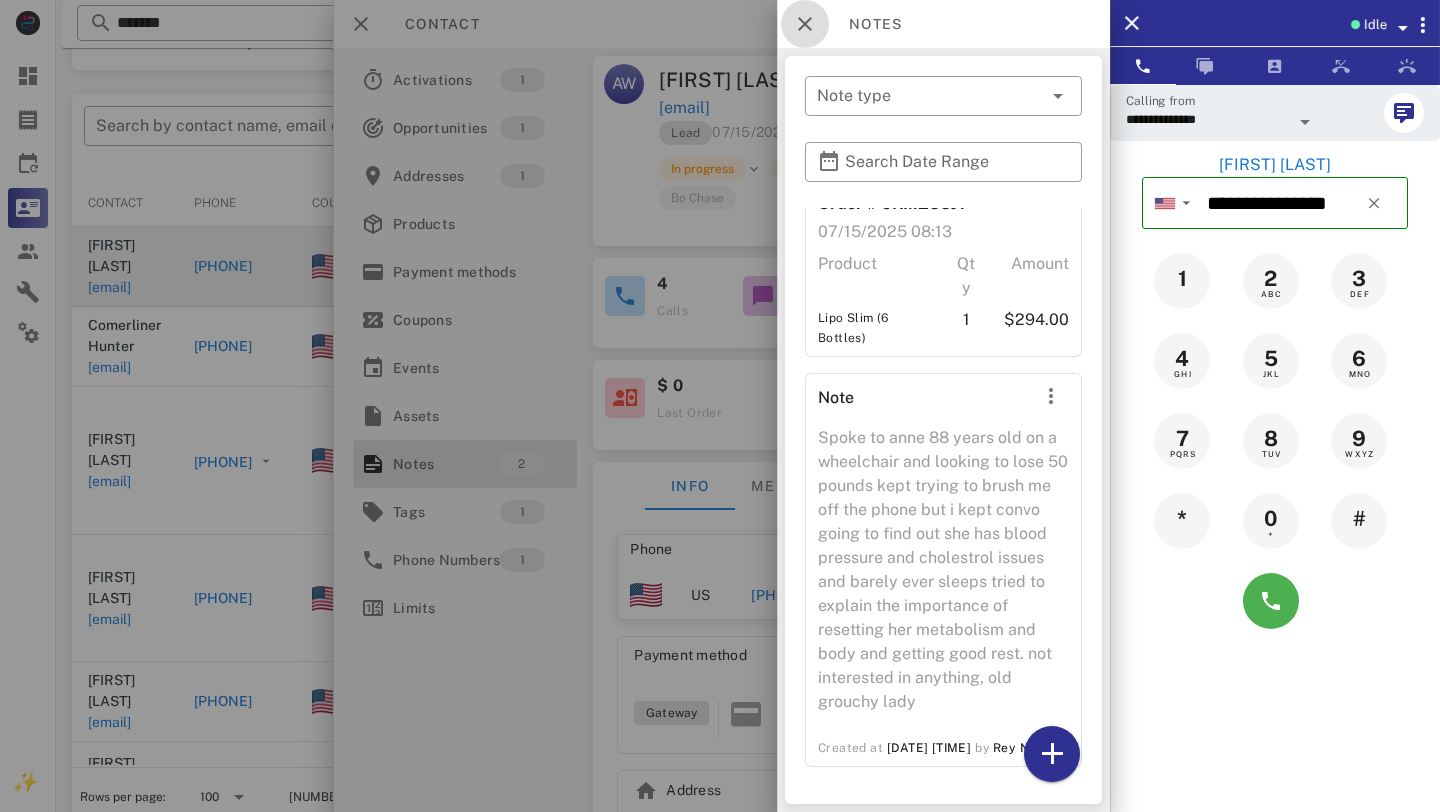 click at bounding box center [805, 24] 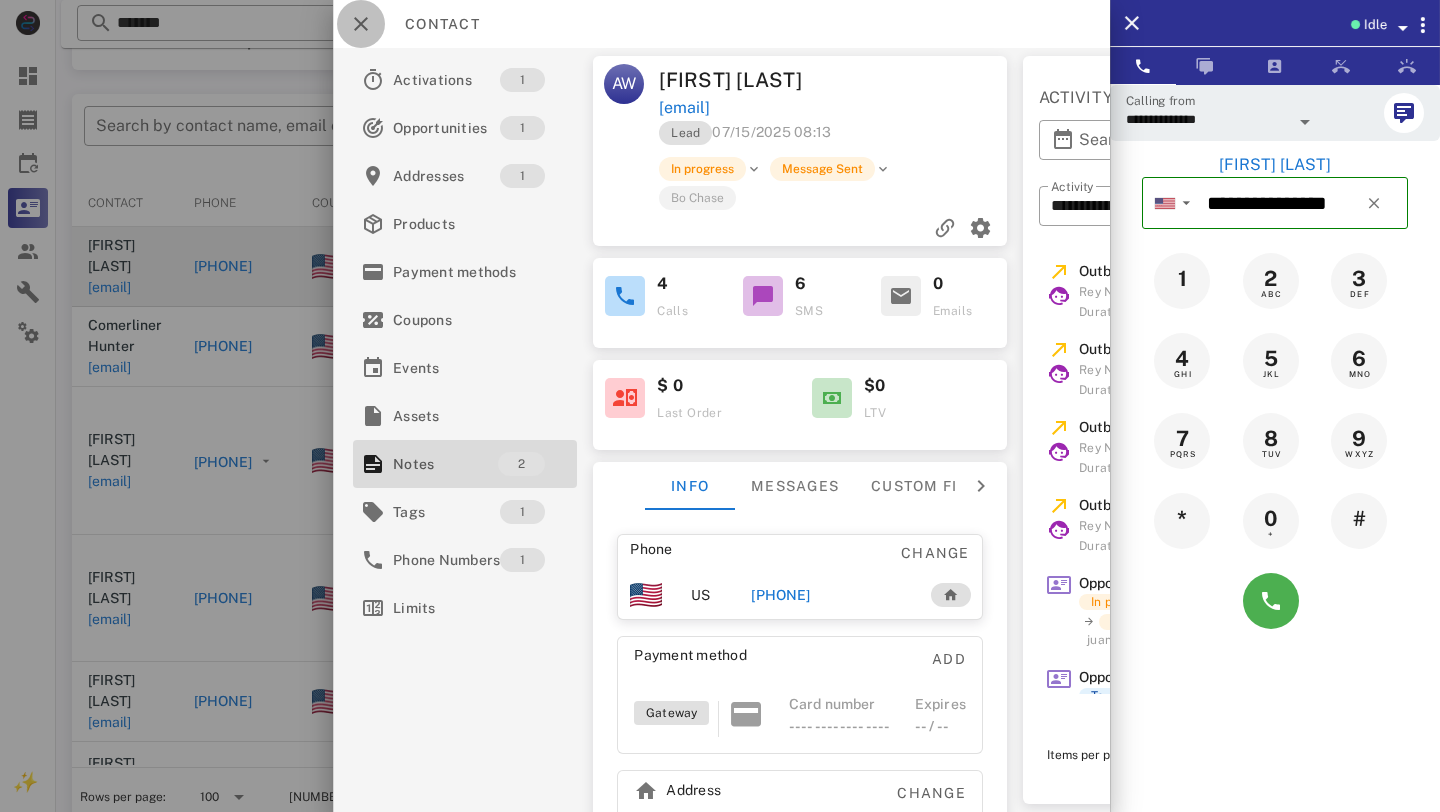 click at bounding box center [361, 24] 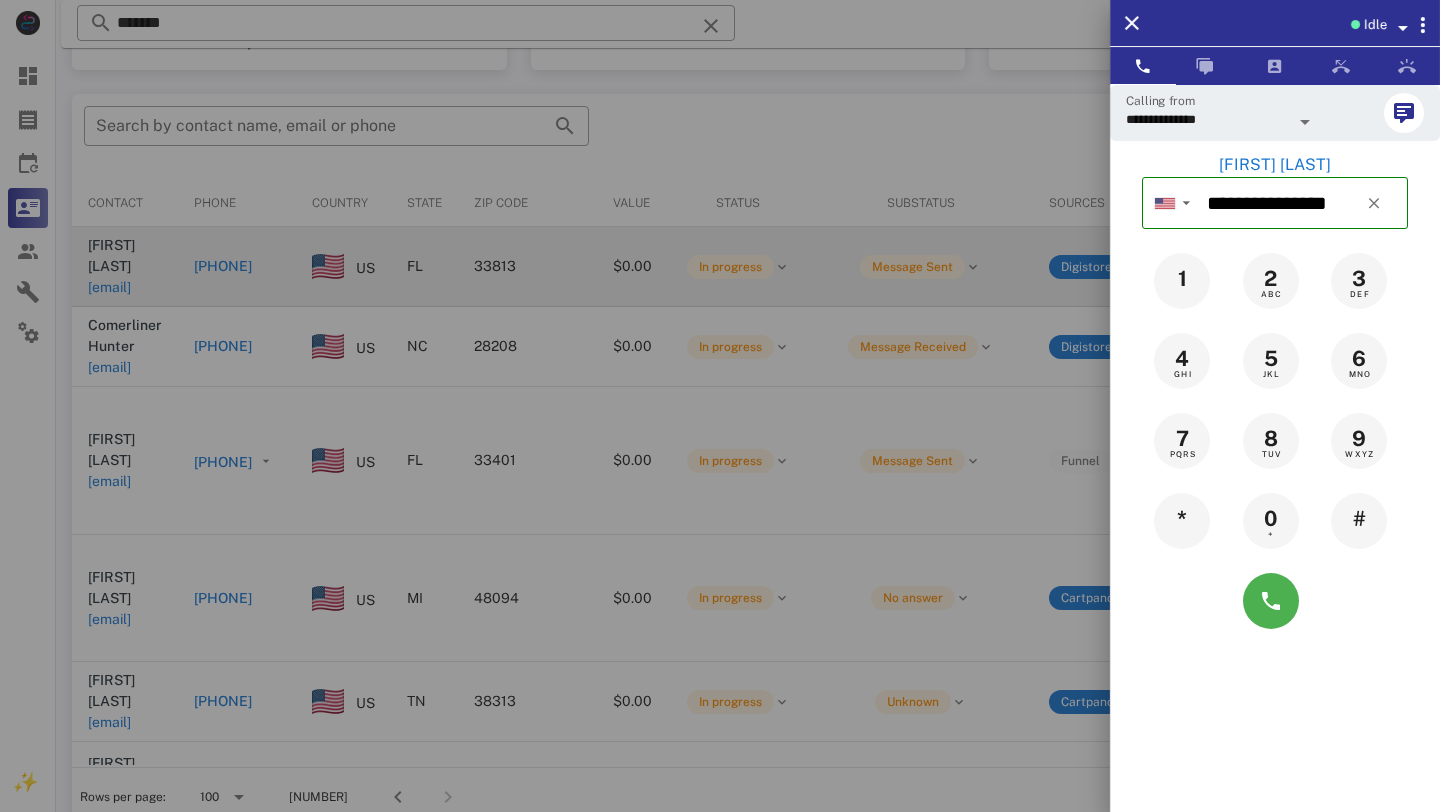 click at bounding box center (720, 406) 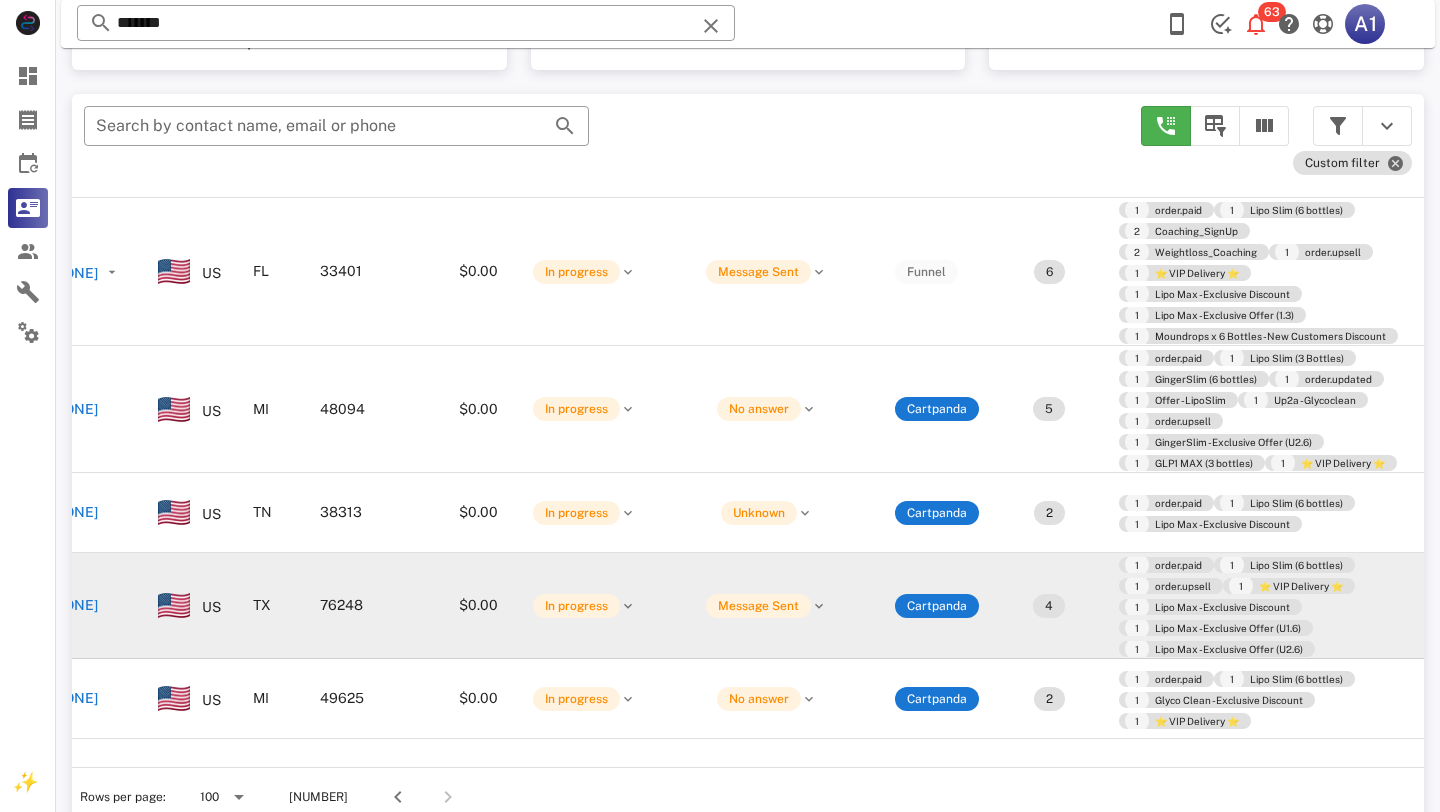 scroll, scrollTop: 189, scrollLeft: 0, axis: vertical 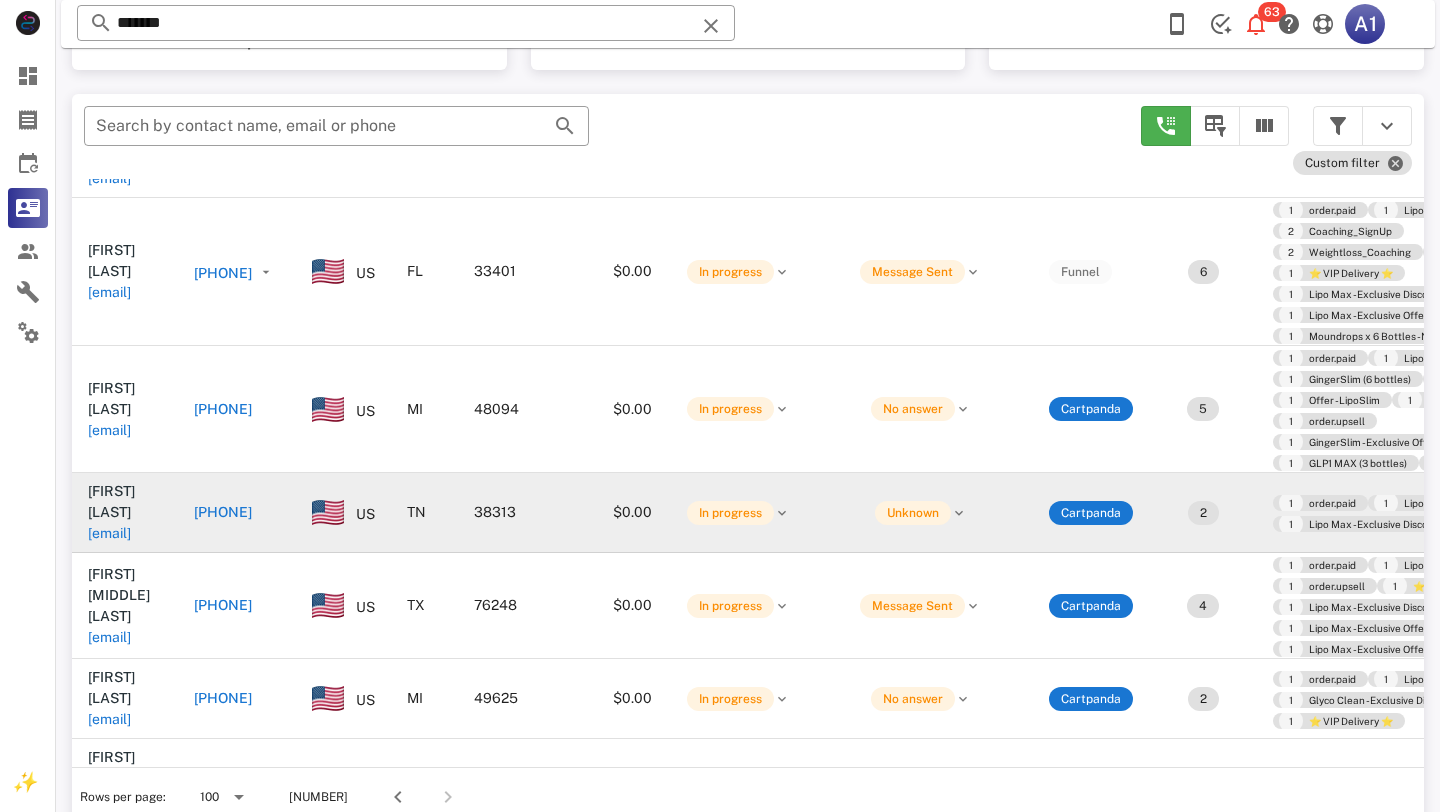 click on "+17318033382" at bounding box center [223, 512] 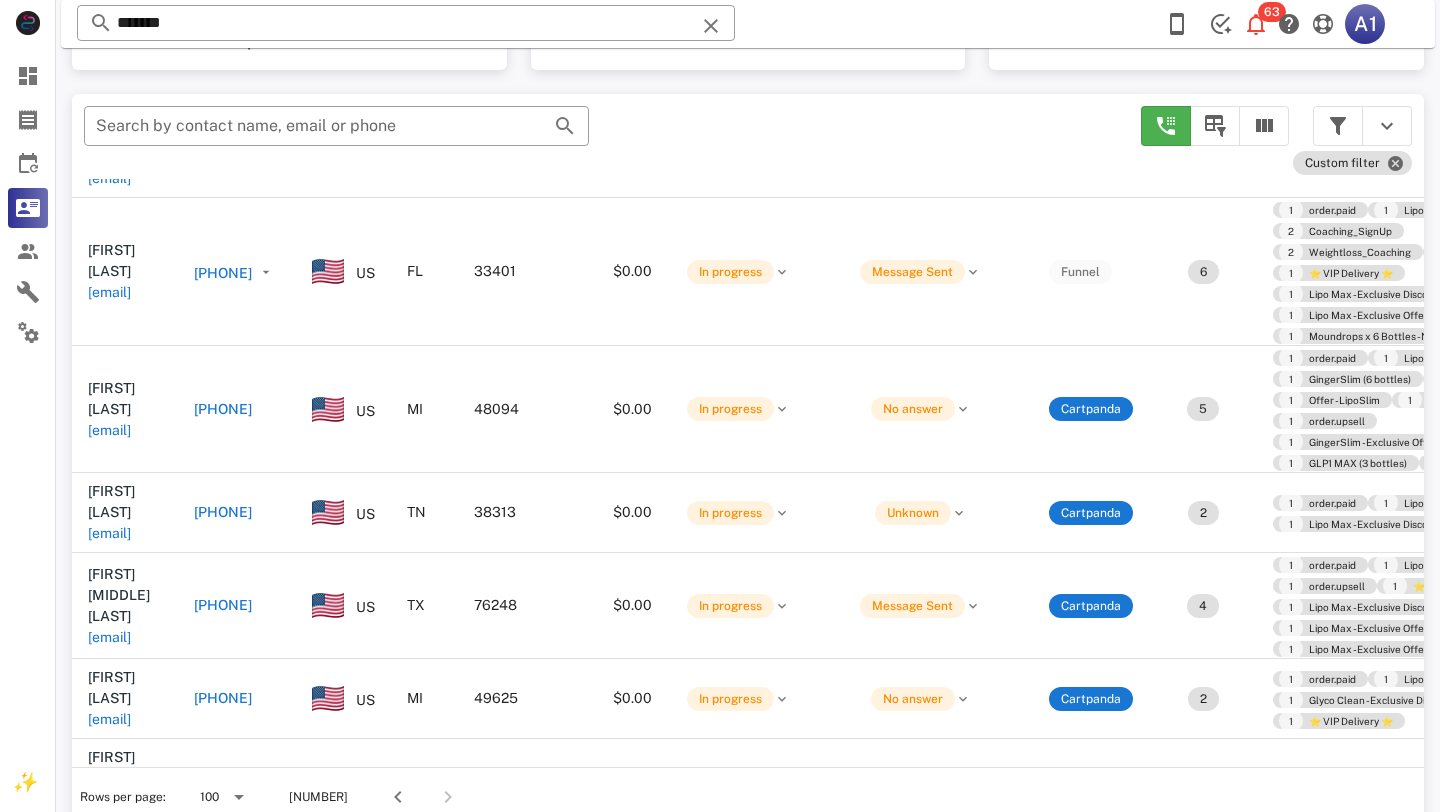 type on "**********" 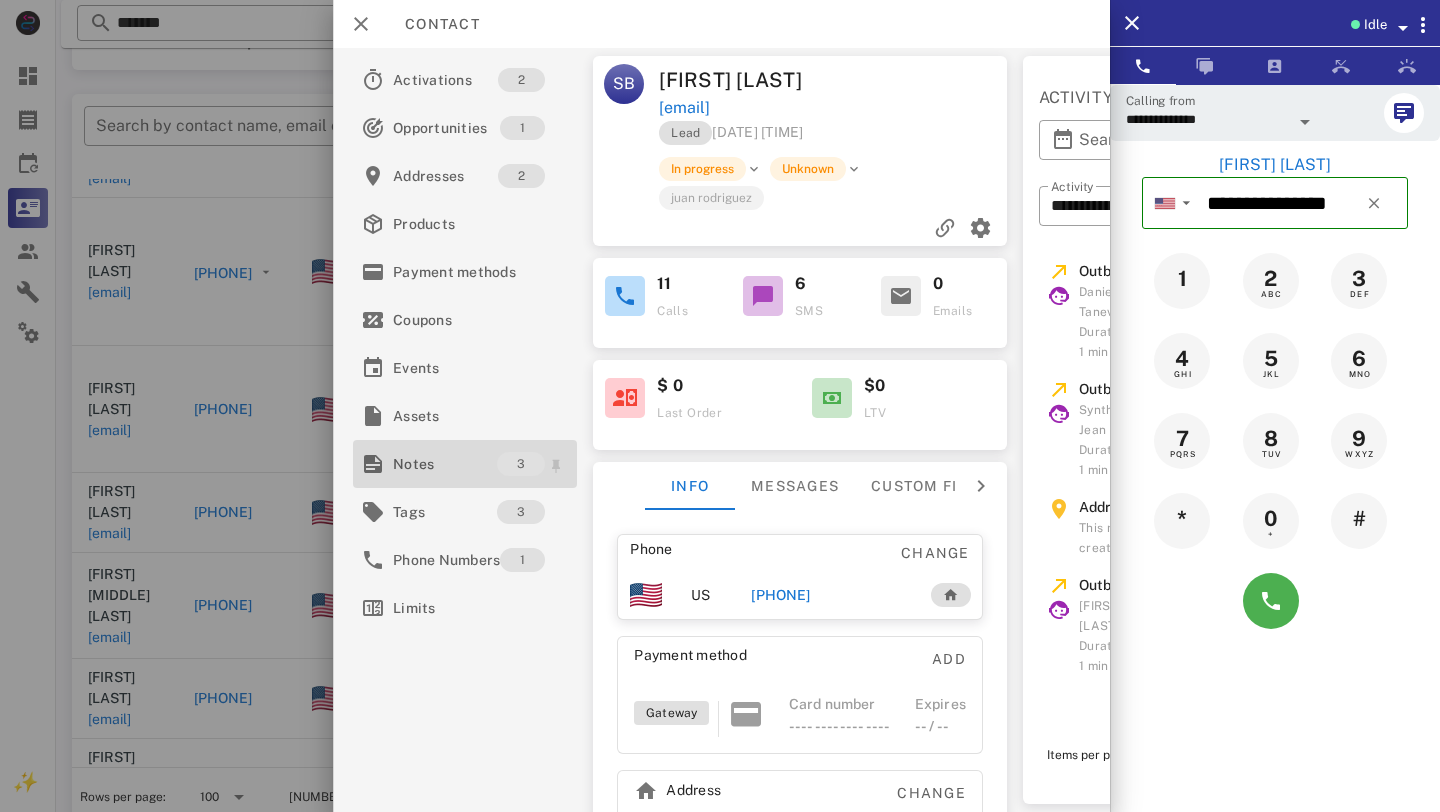 click on "Notes" at bounding box center [445, 464] 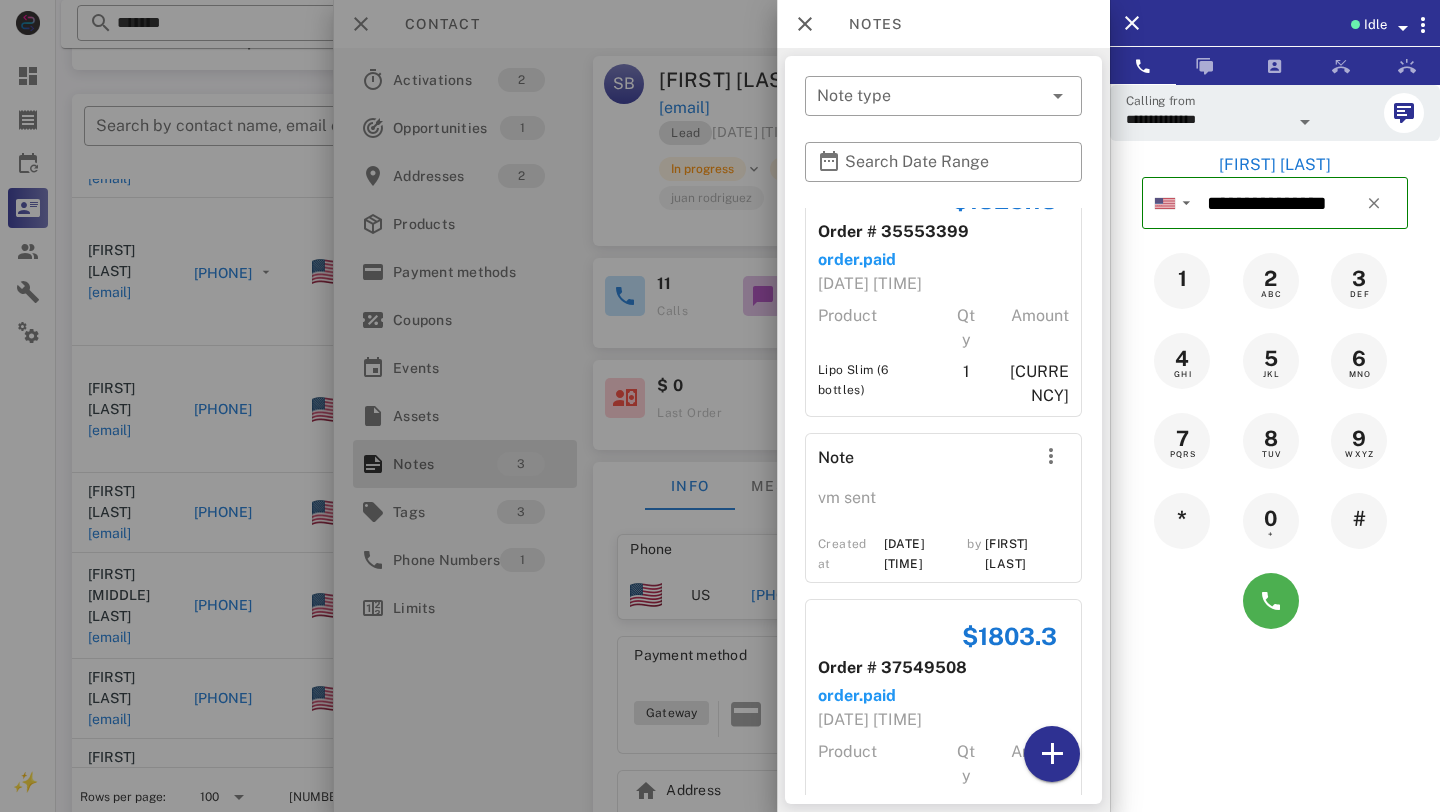 scroll, scrollTop: 0, scrollLeft: 0, axis: both 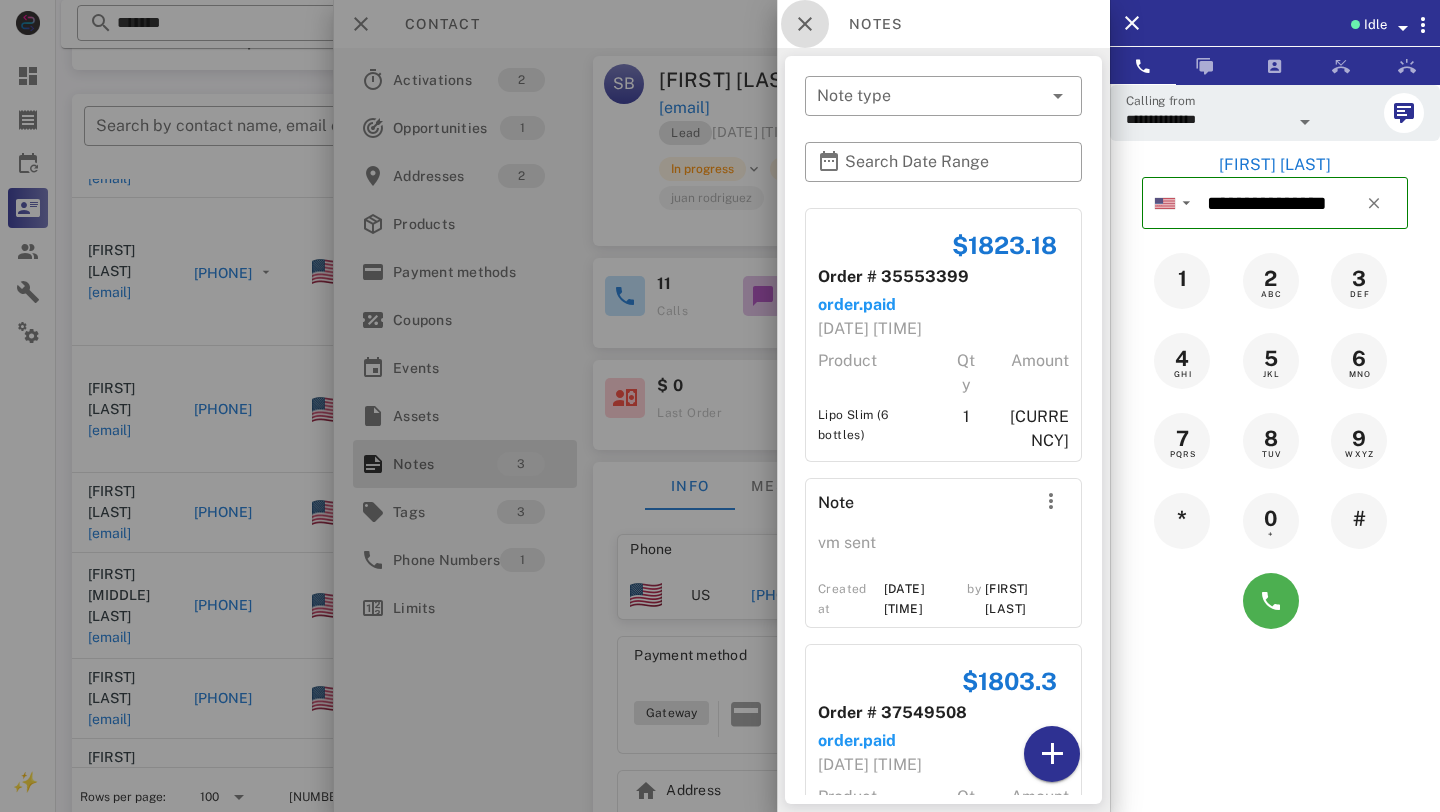 click at bounding box center (805, 24) 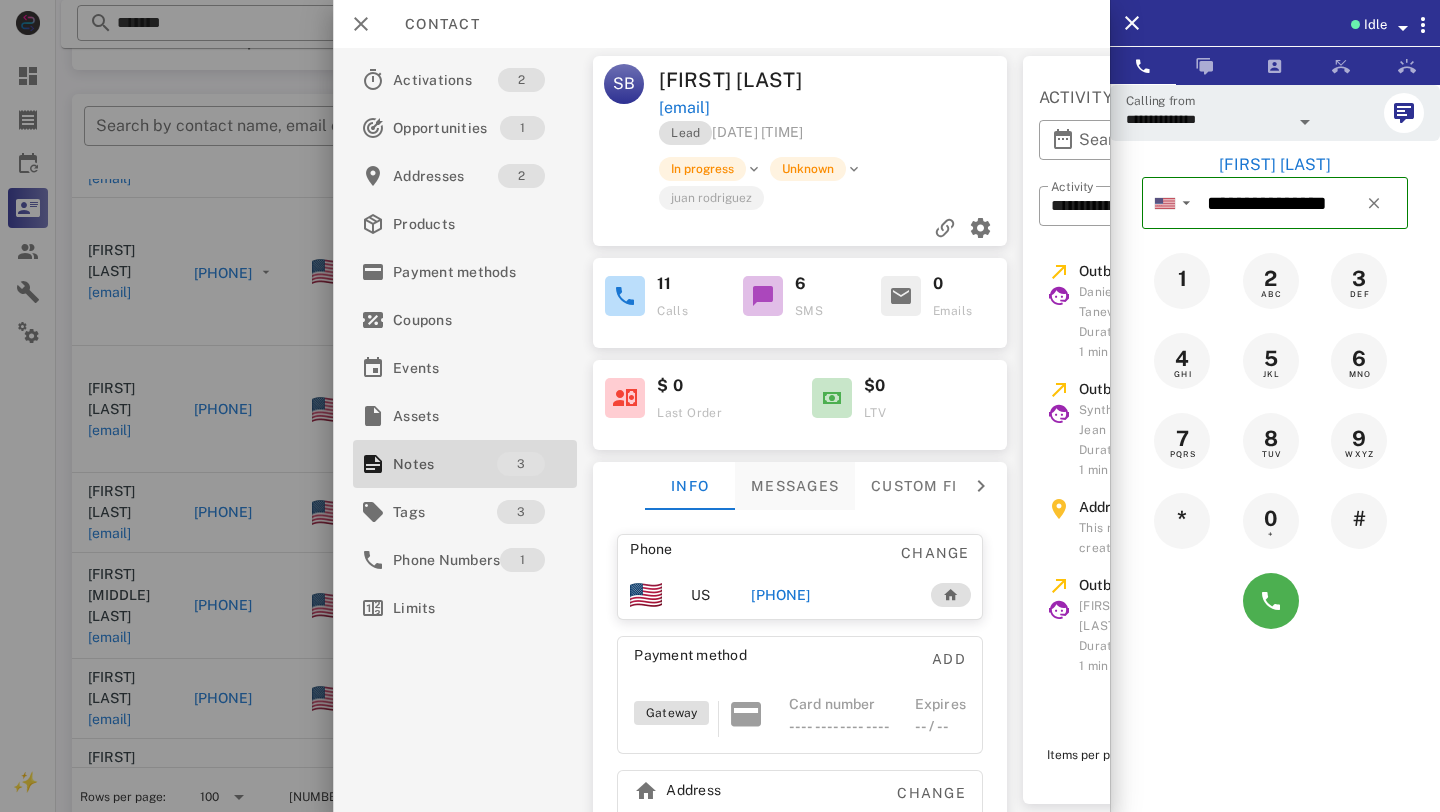 scroll, scrollTop: 0, scrollLeft: 272, axis: horizontal 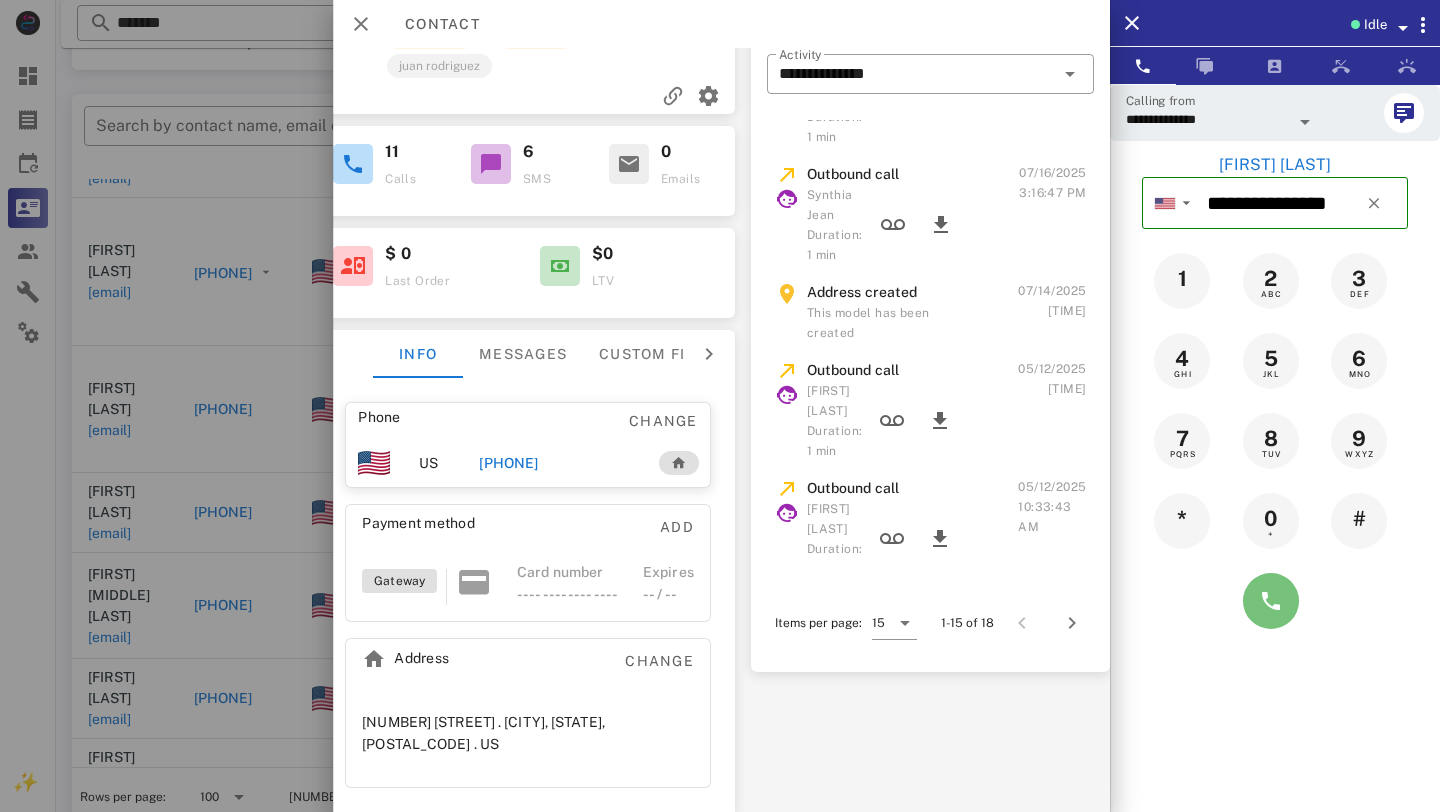 click at bounding box center (1271, 601) 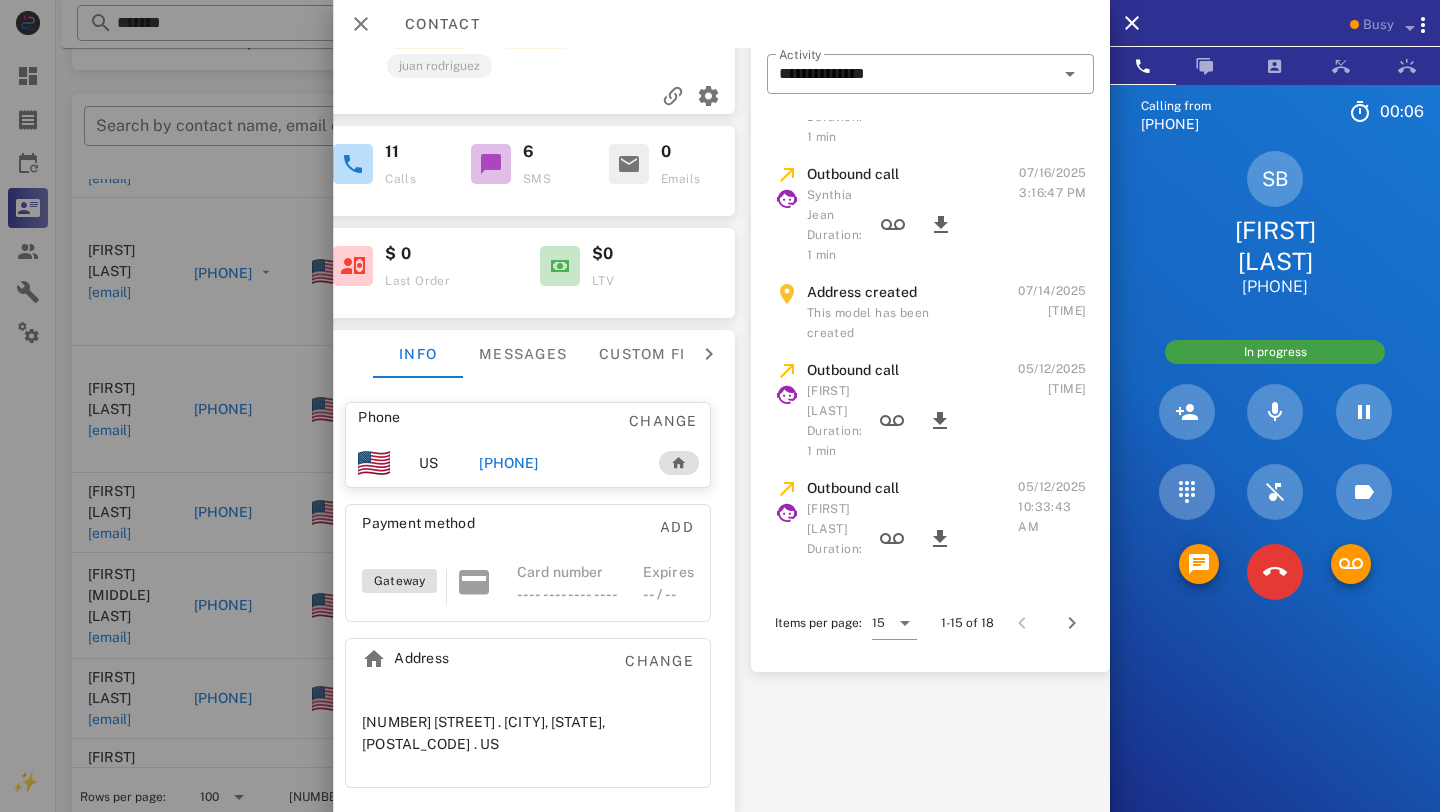 scroll, scrollTop: 0, scrollLeft: 0, axis: both 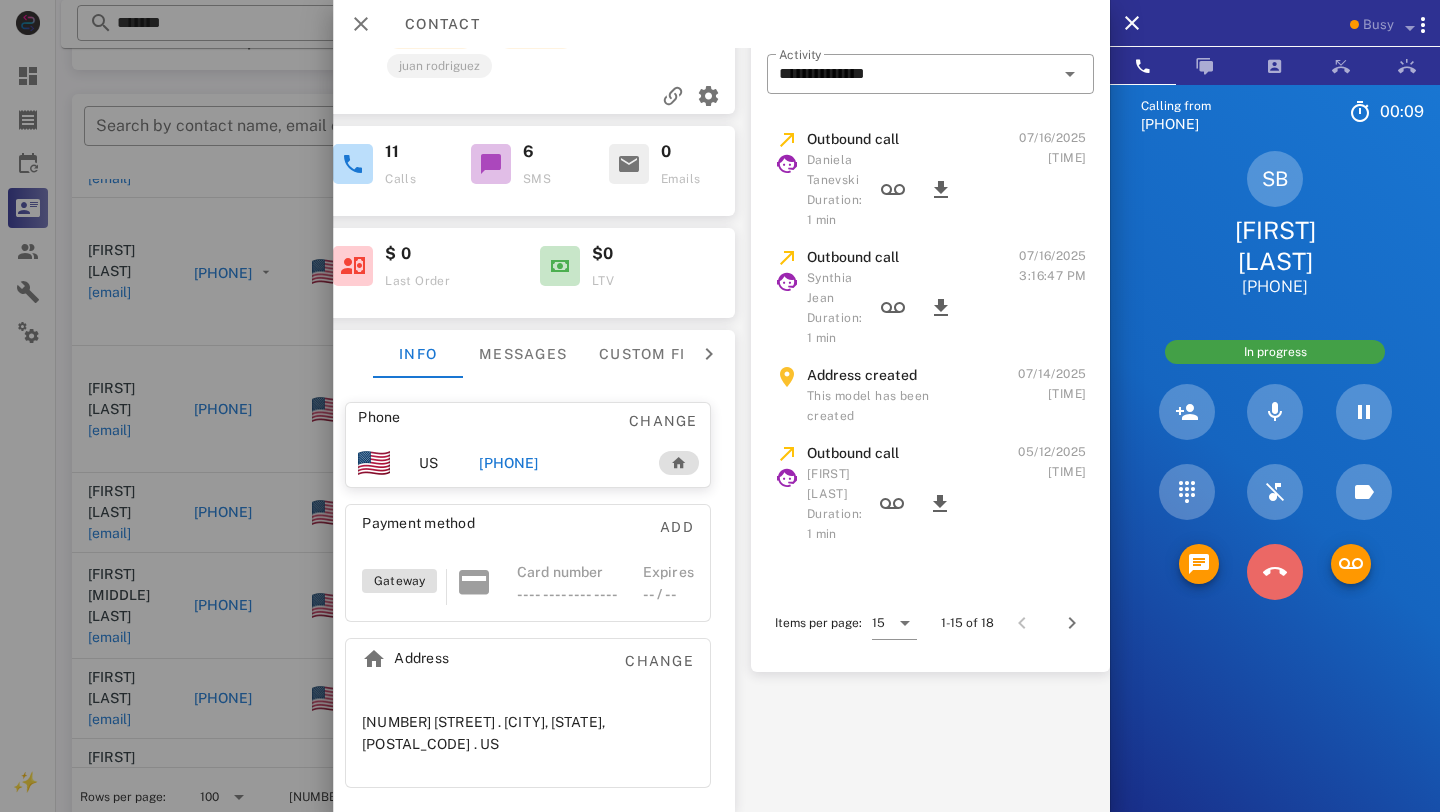 click at bounding box center [1275, 572] 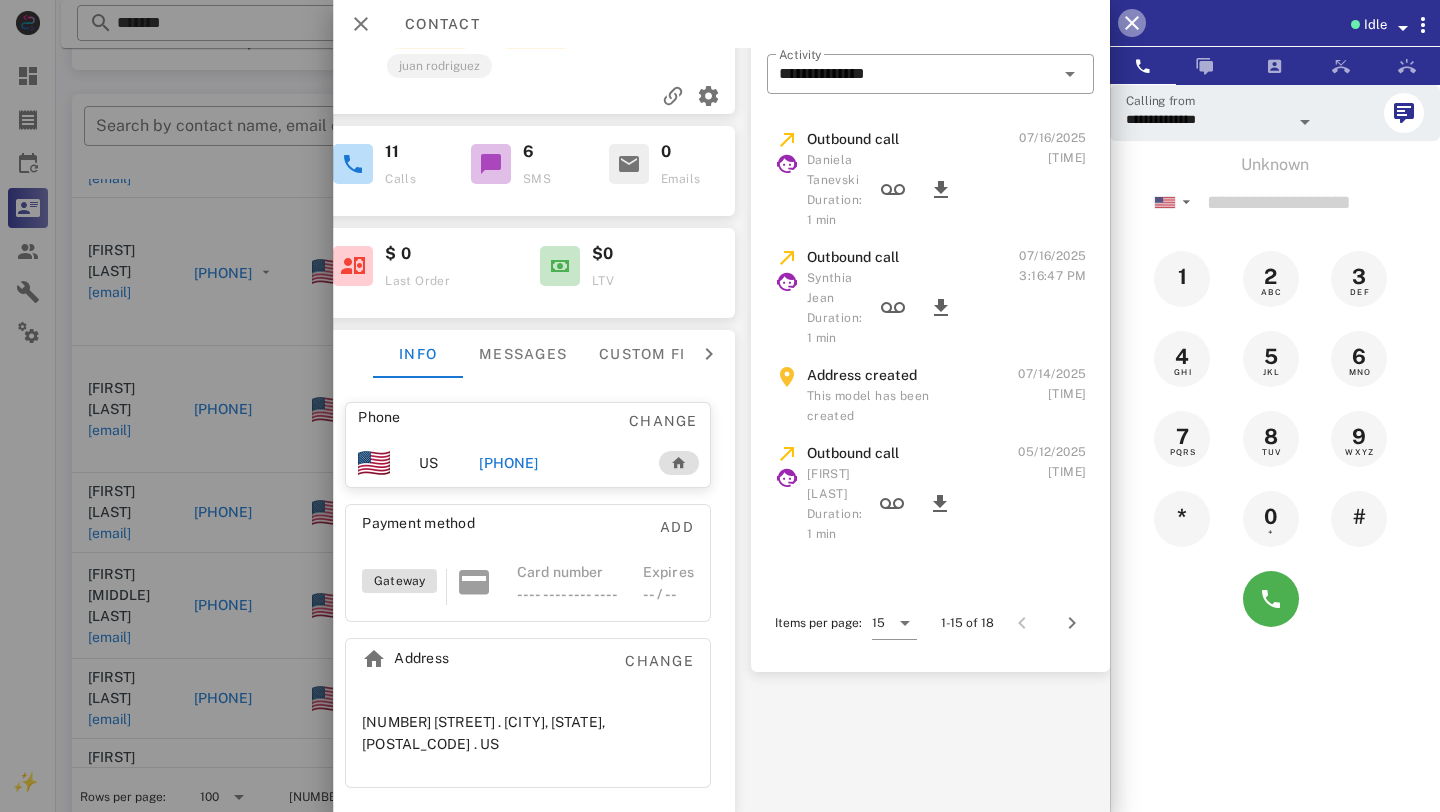 click at bounding box center [1132, 23] 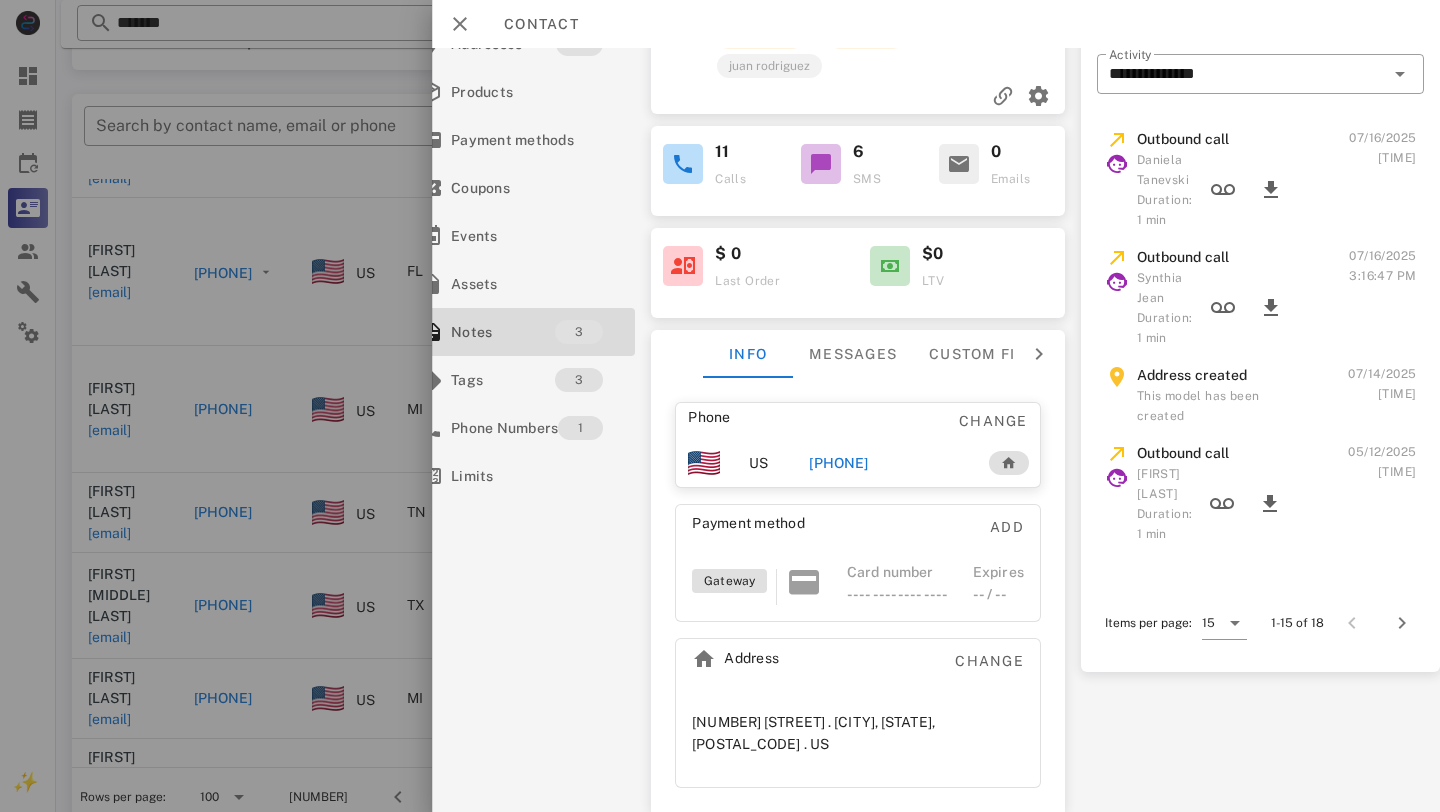scroll, scrollTop: 133, scrollLeft: 41, axis: both 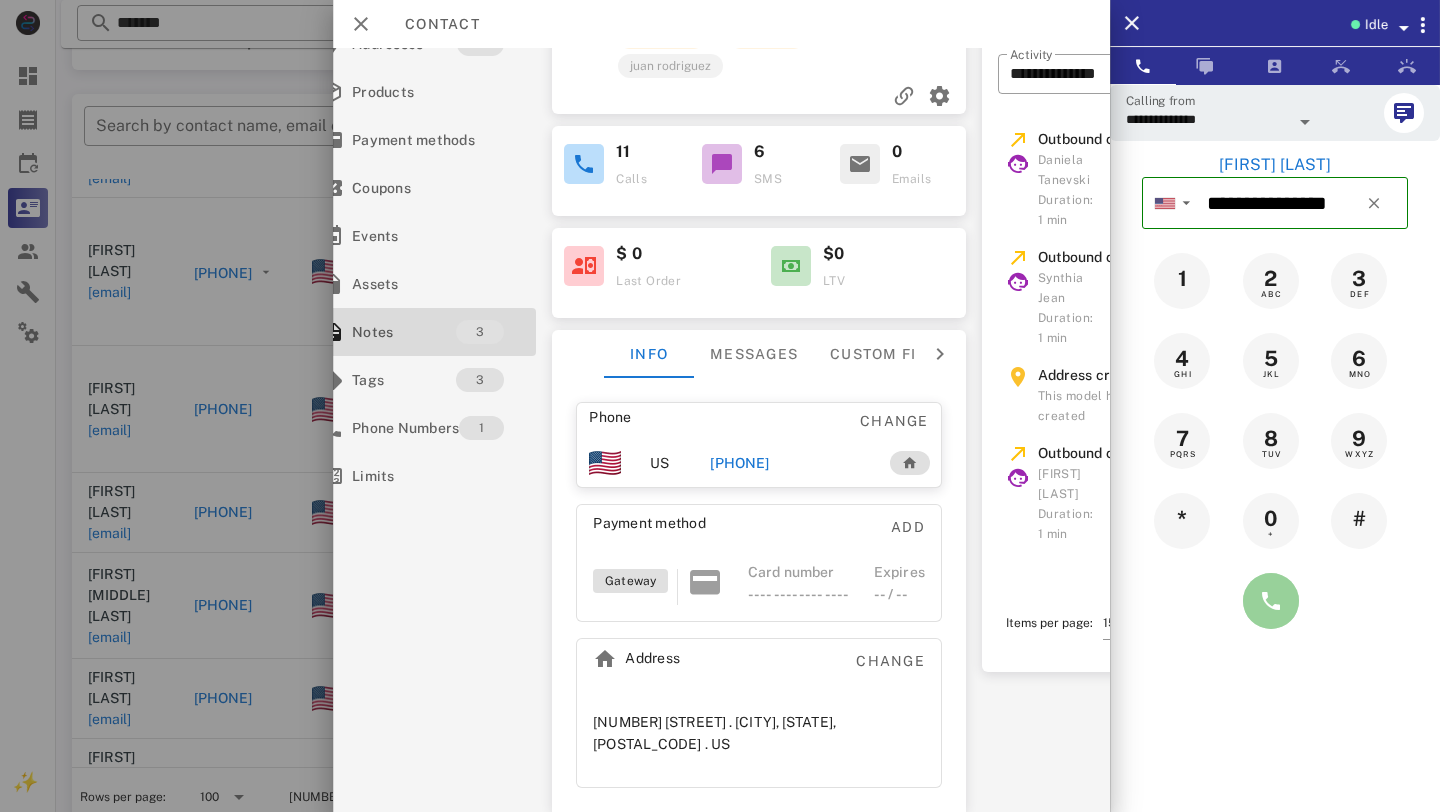 click at bounding box center (1271, 601) 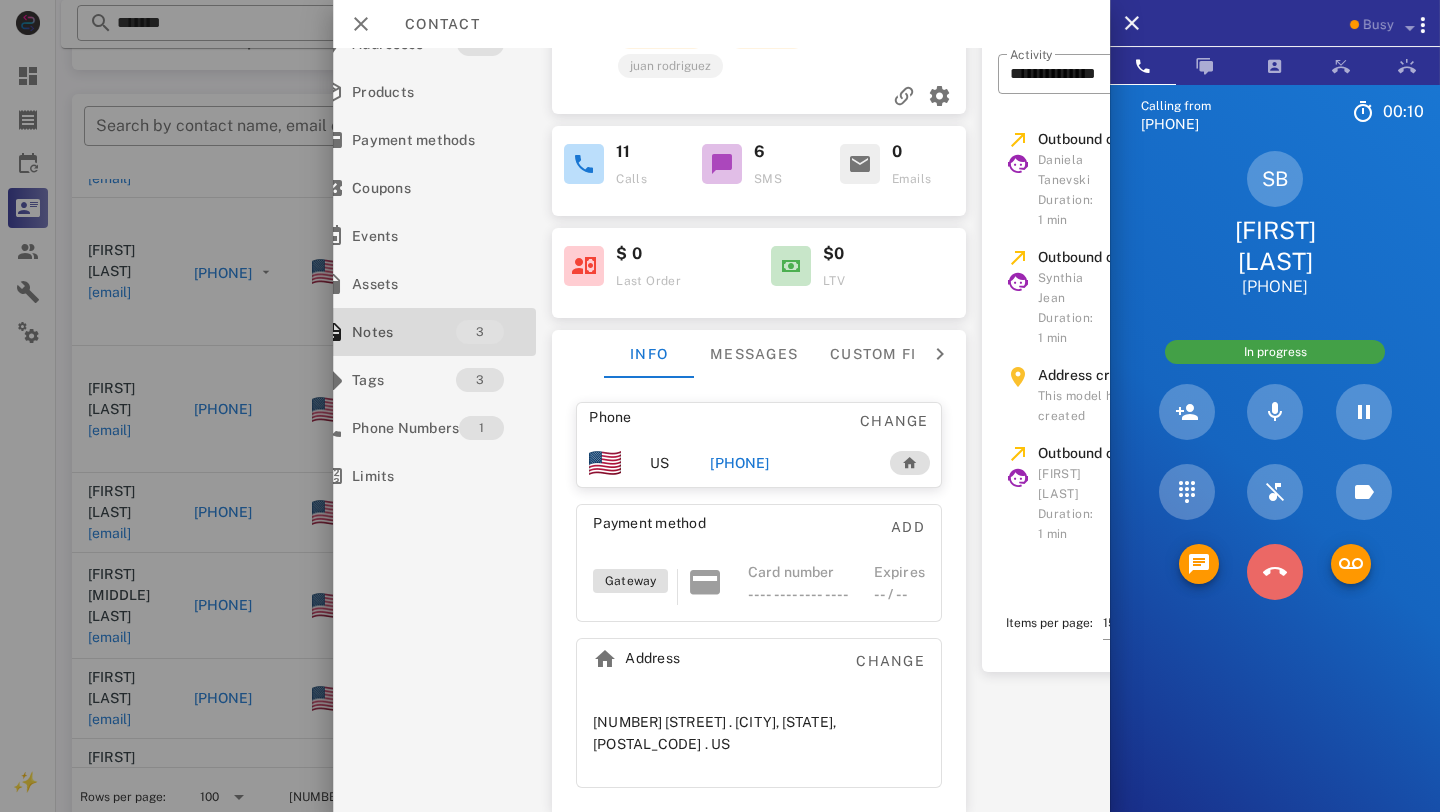click at bounding box center (1275, 572) 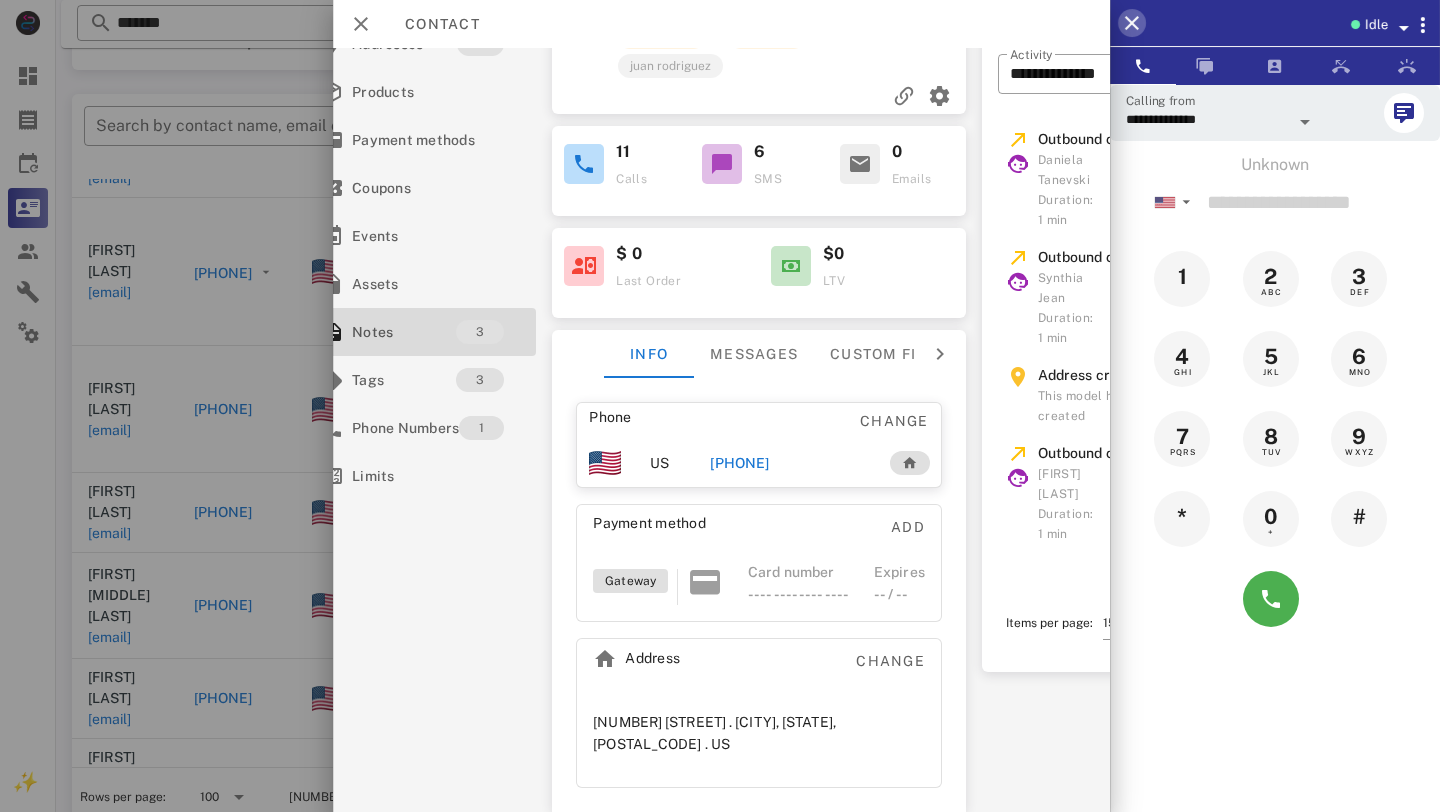 click at bounding box center (1132, 23) 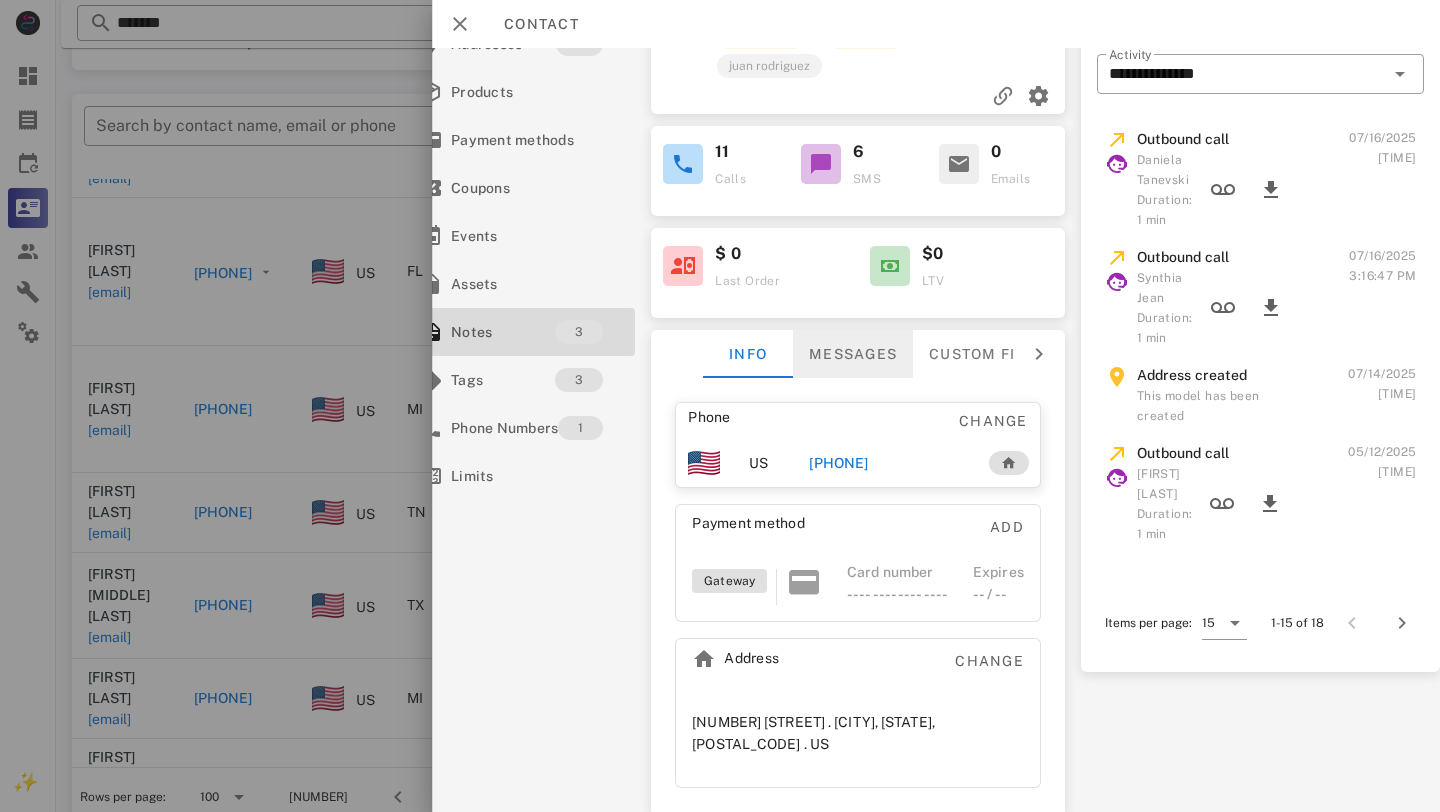click on "Messages" at bounding box center (853, 354) 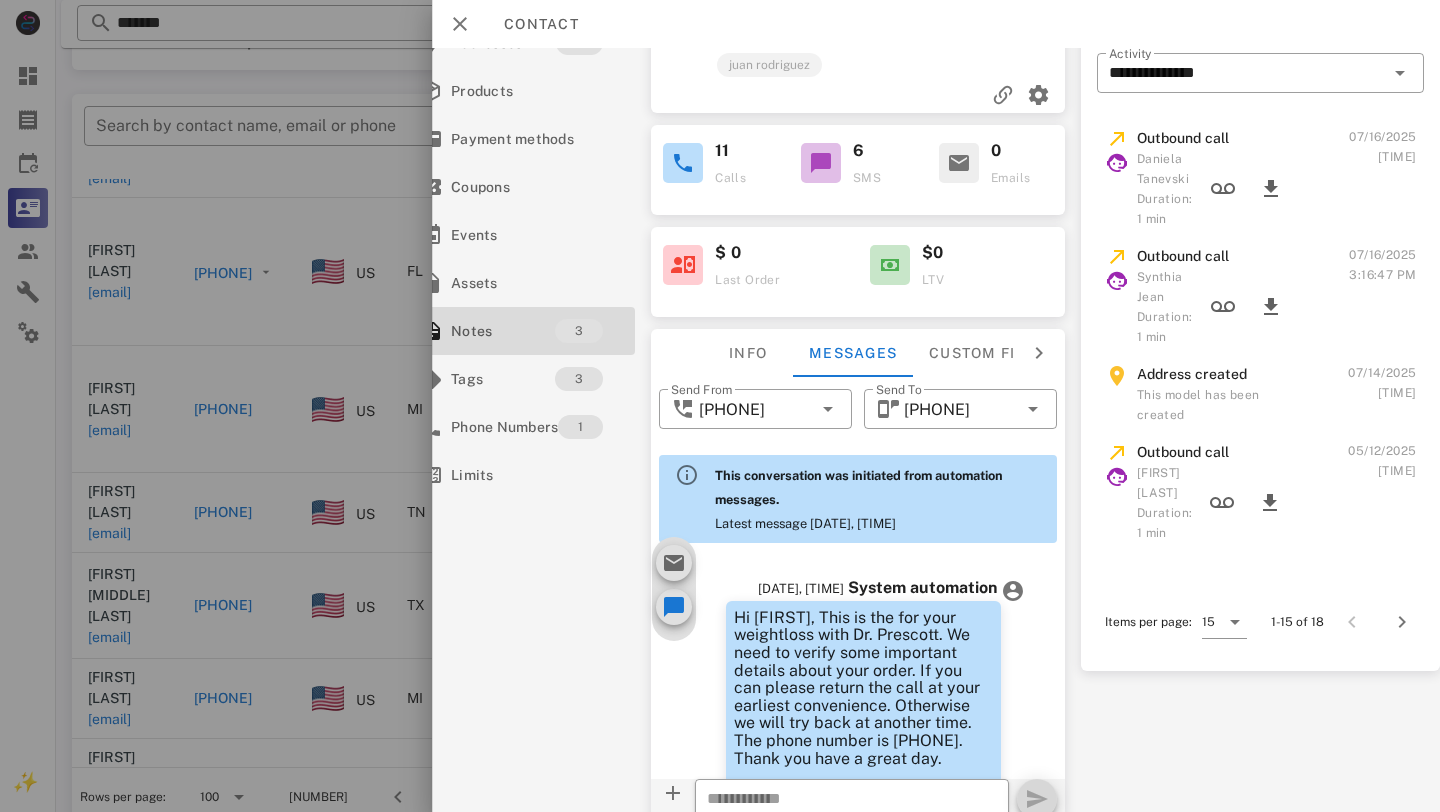 scroll, scrollTop: 813, scrollLeft: 0, axis: vertical 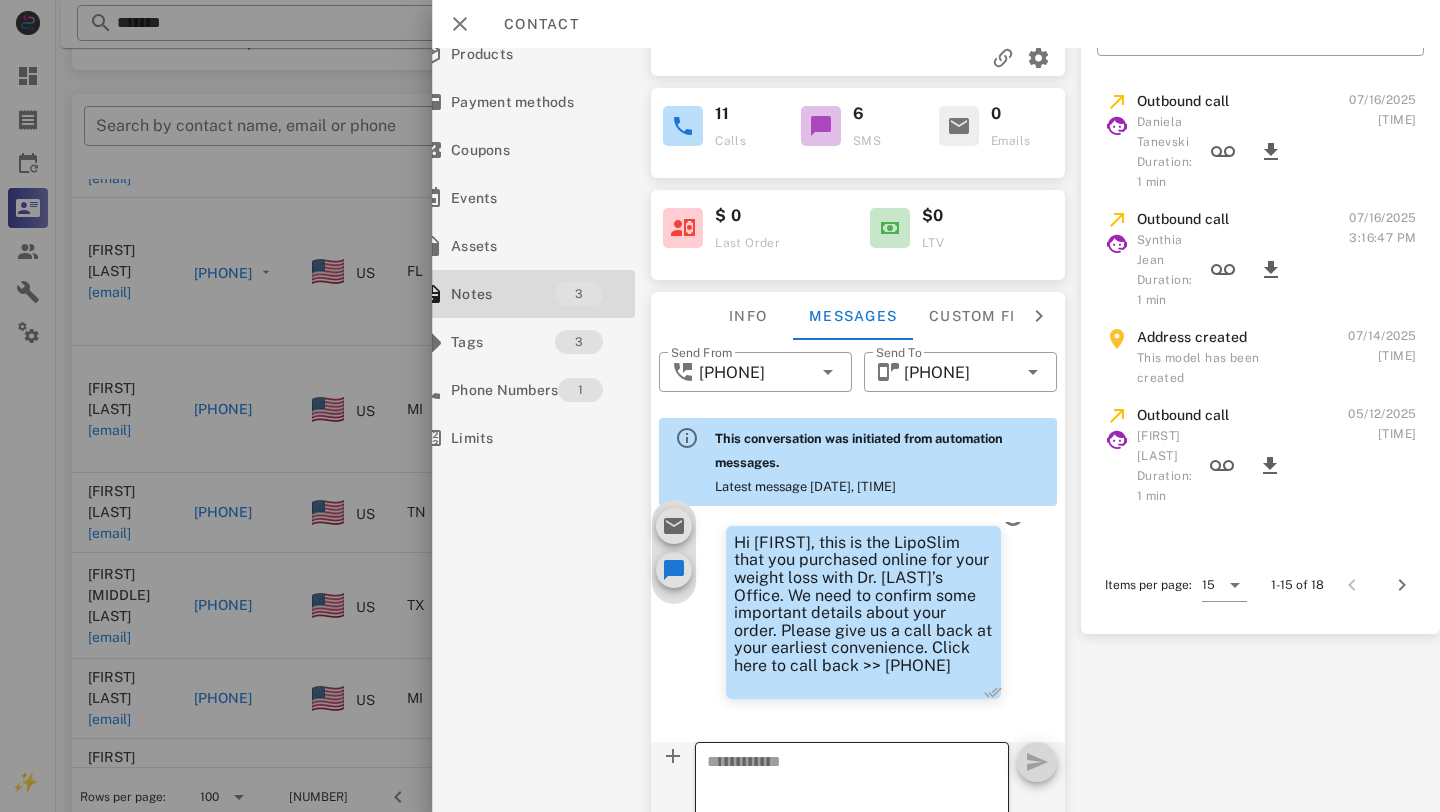 click at bounding box center (840, 795) 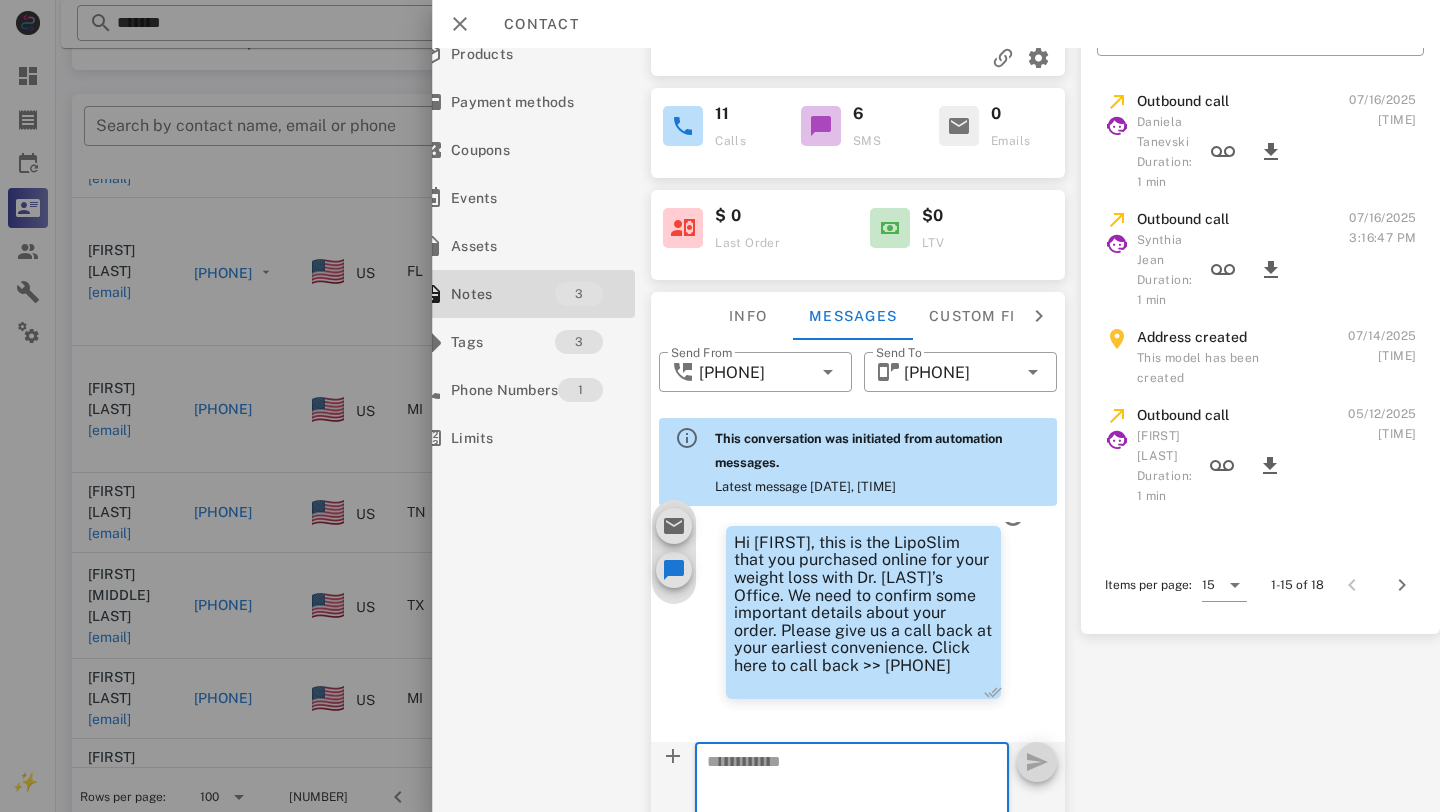 paste on "**********" 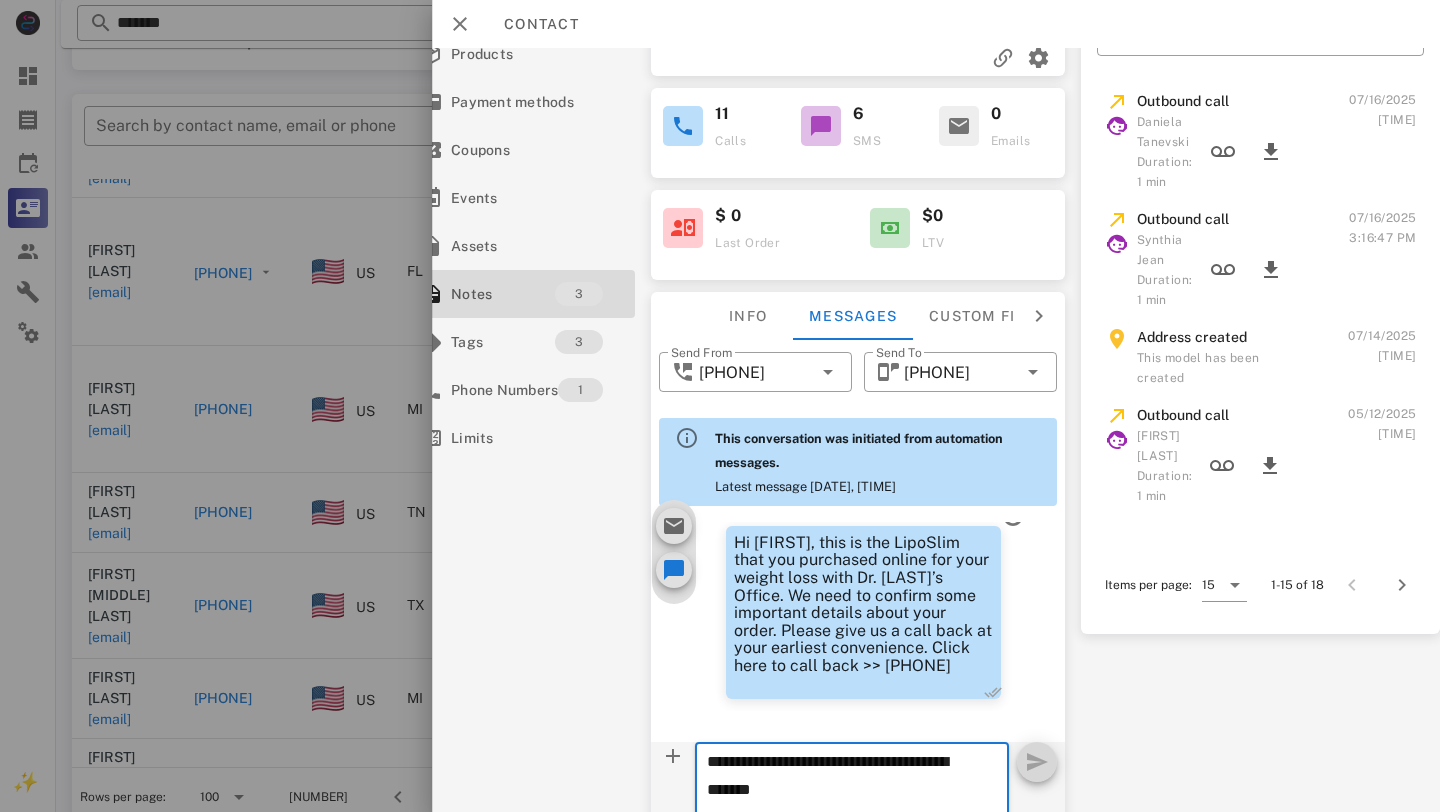 scroll, scrollTop: 13, scrollLeft: 0, axis: vertical 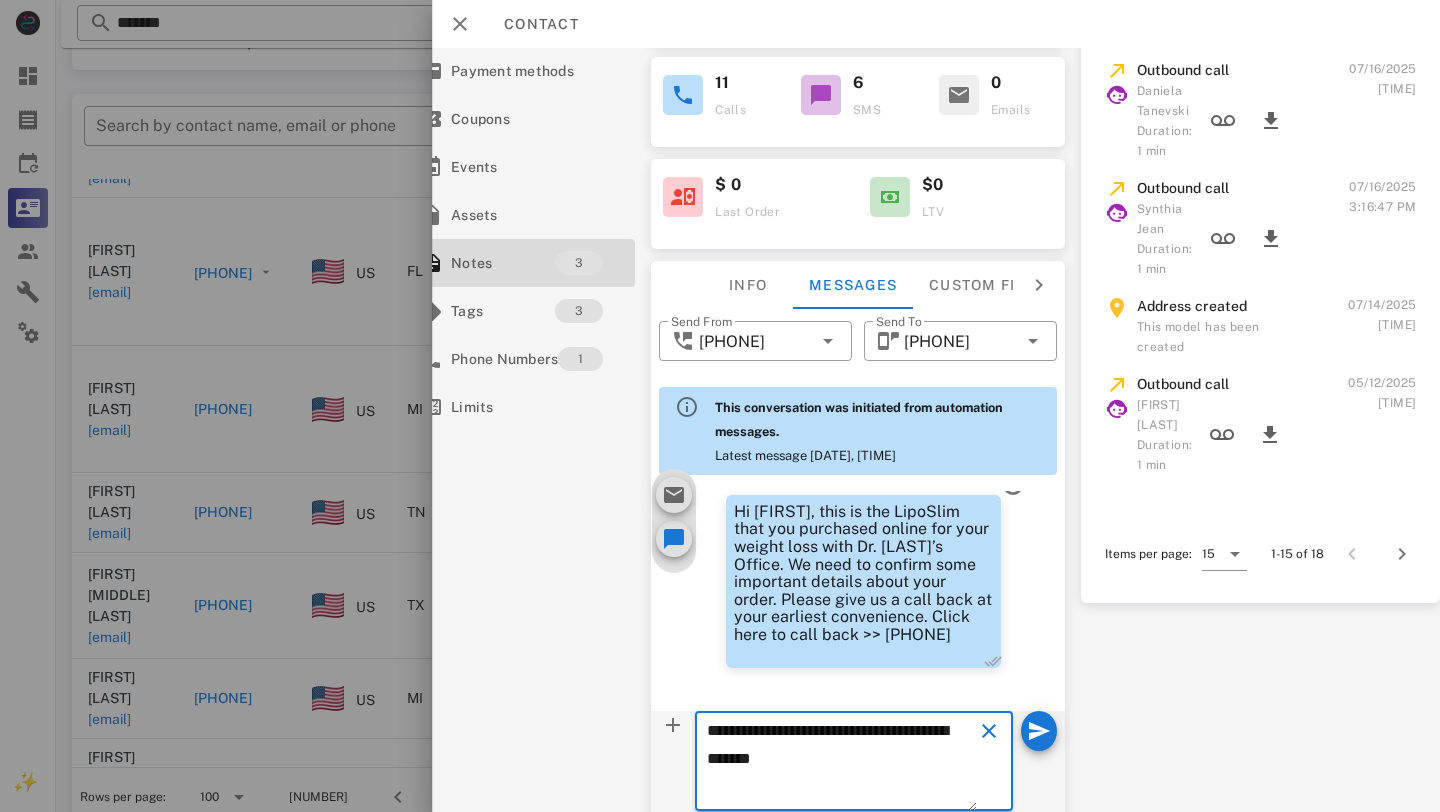 drag, startPoint x: 831, startPoint y: 746, endPoint x: 696, endPoint y: 684, distance: 148.55638 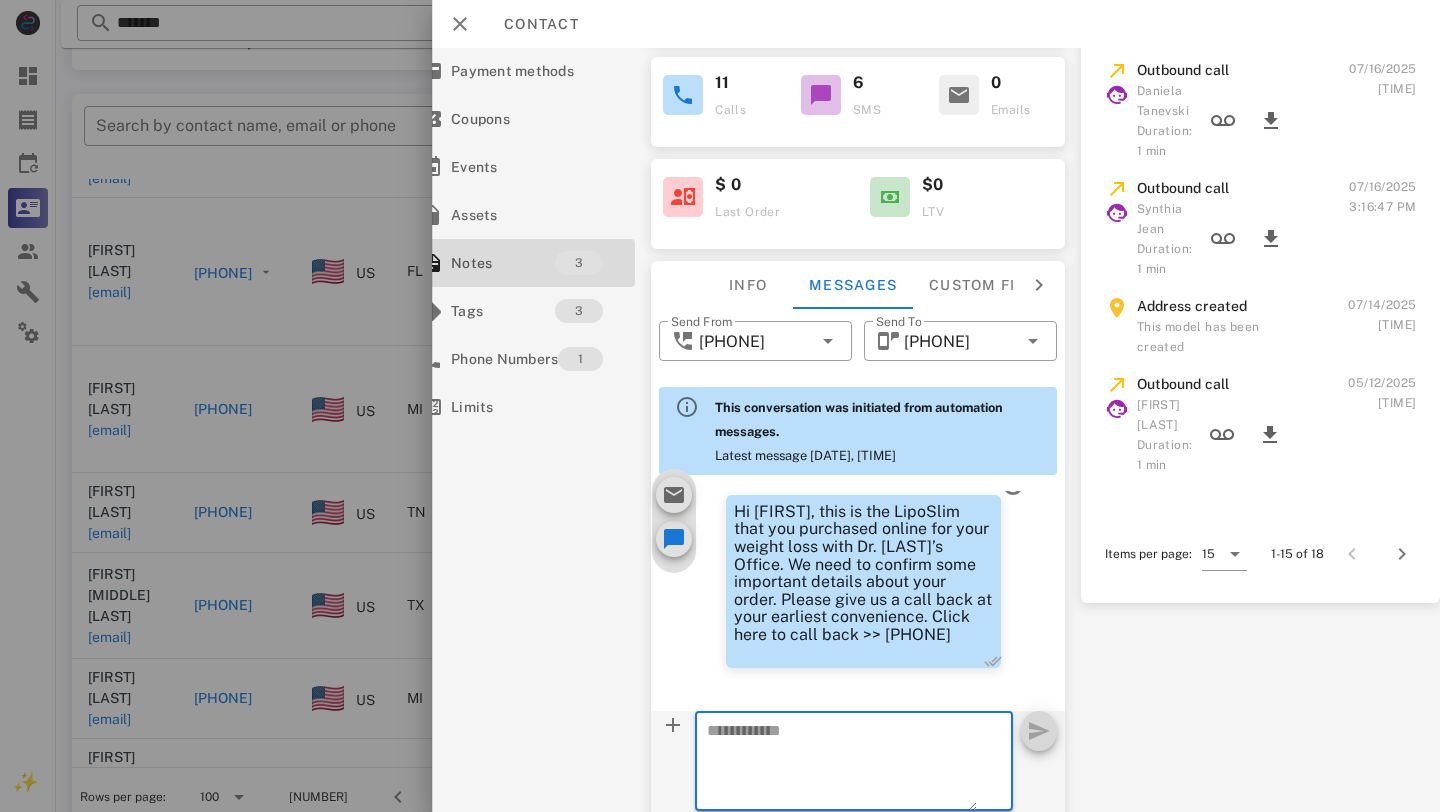 click at bounding box center [842, 764] 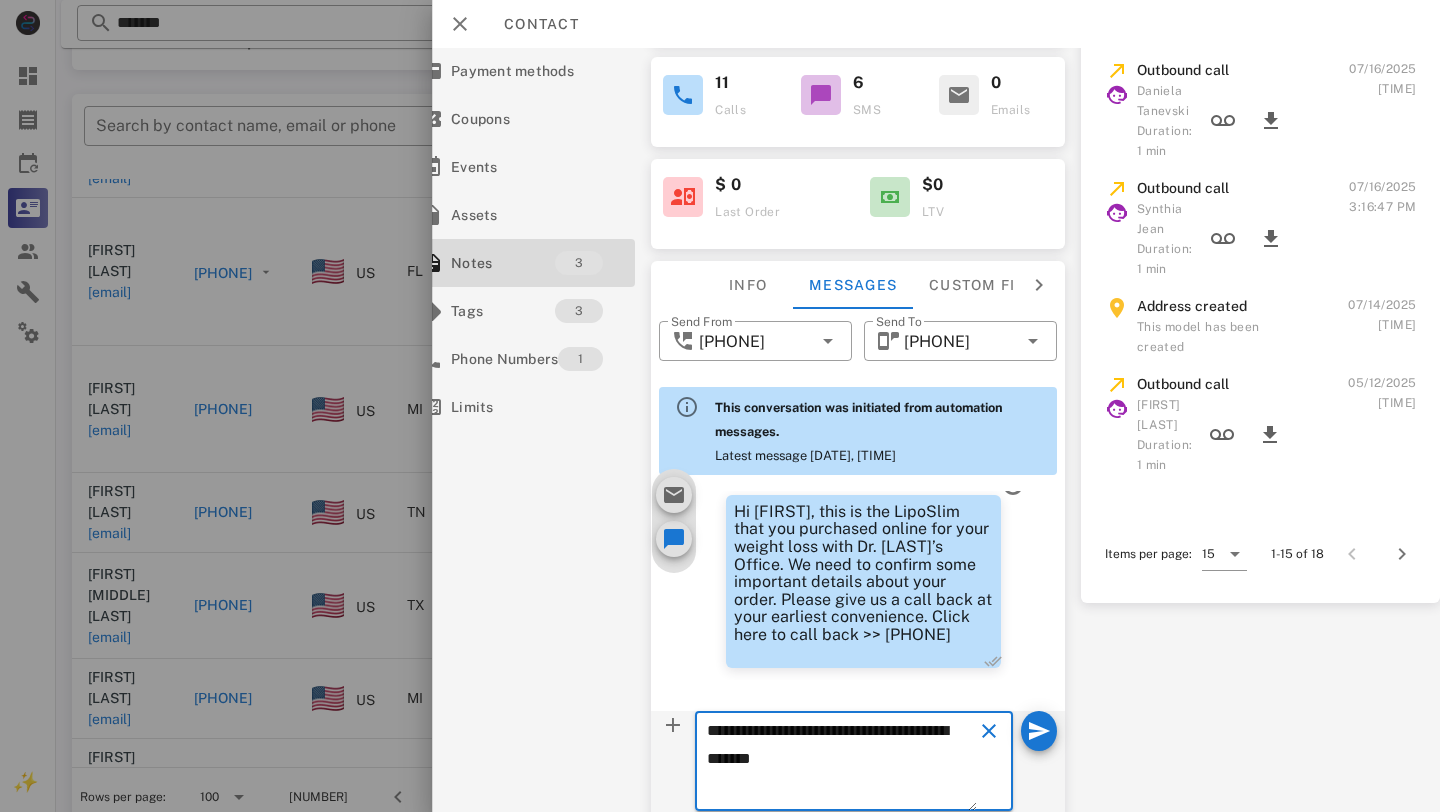 scroll, scrollTop: 0, scrollLeft: 0, axis: both 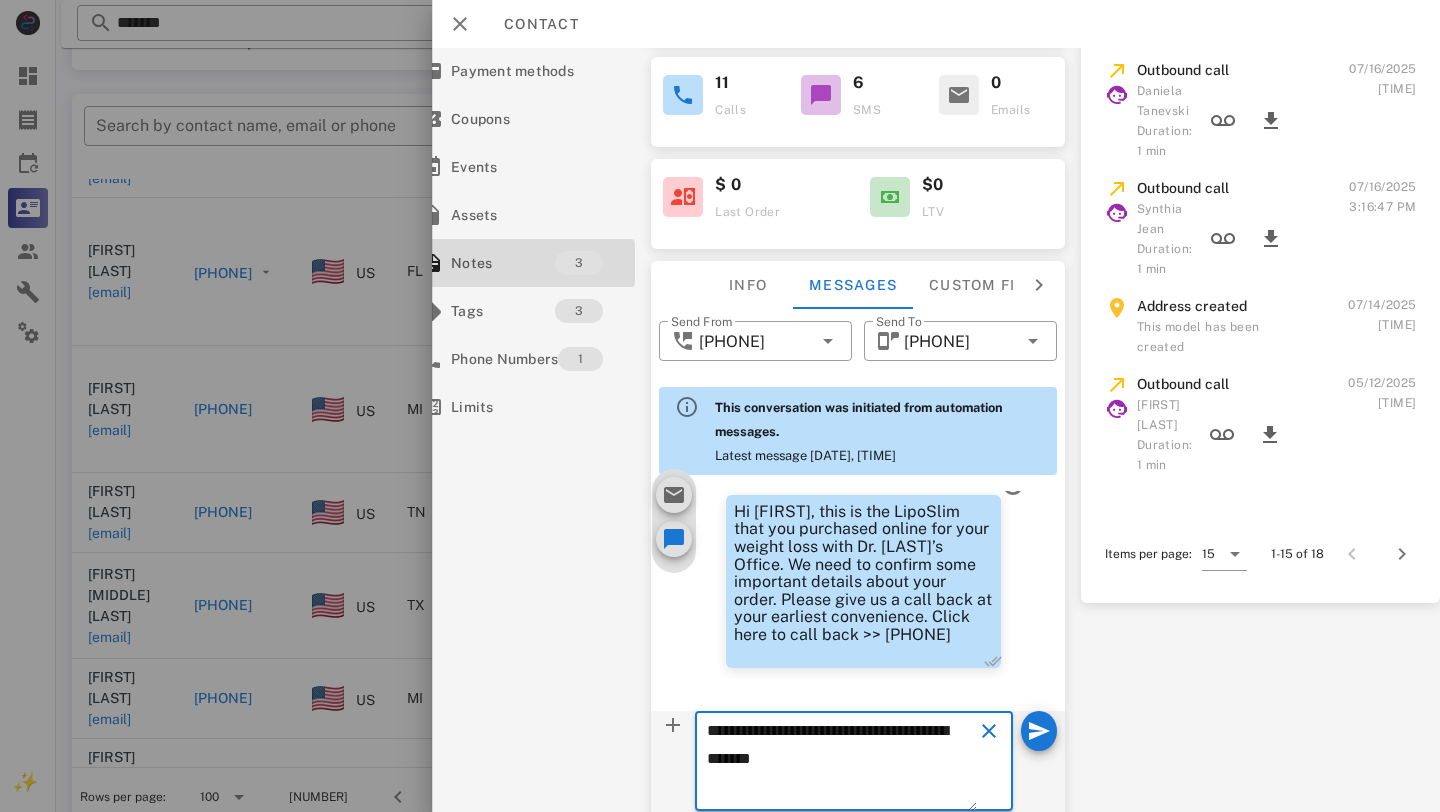 click on "**********" at bounding box center [842, 764] 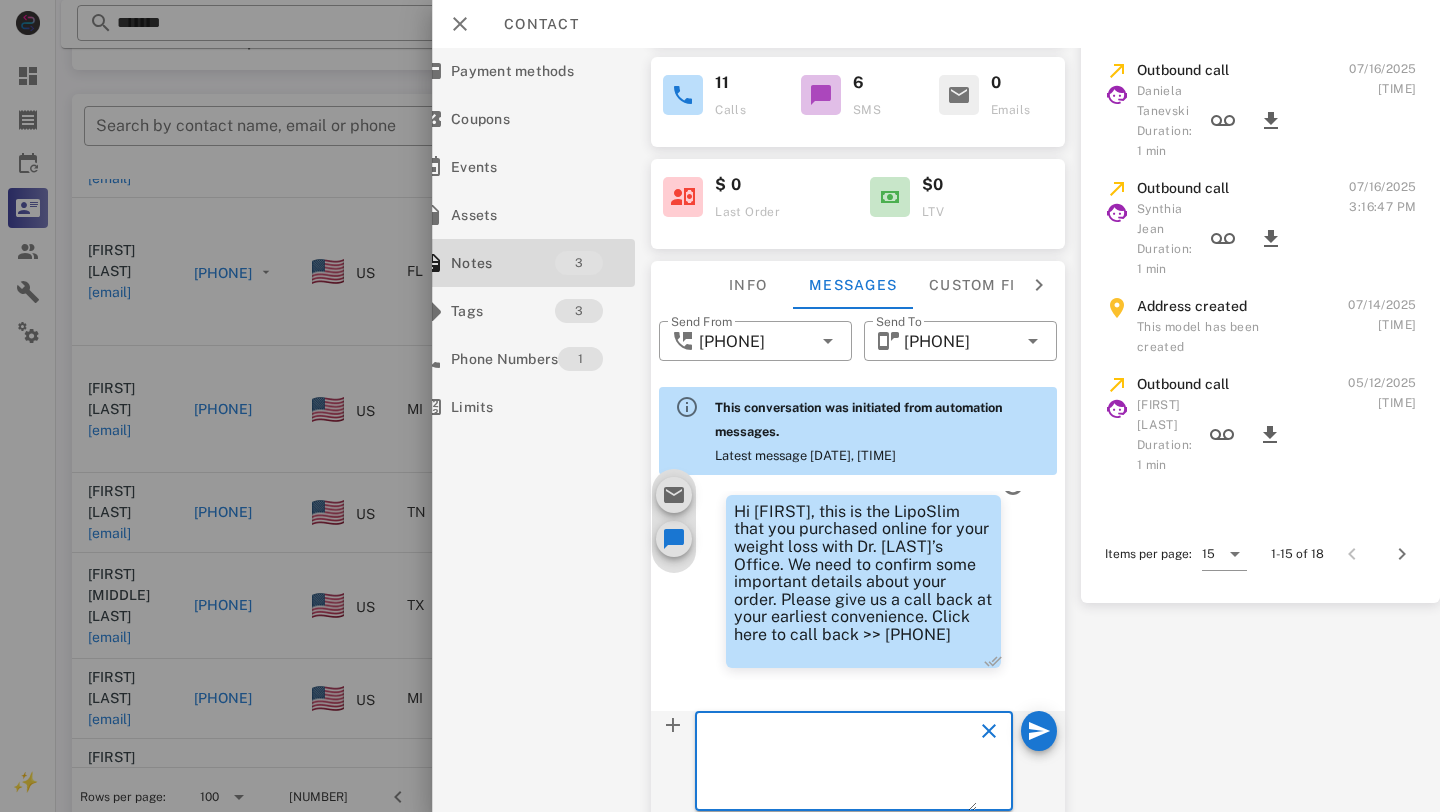 click at bounding box center (842, 764) 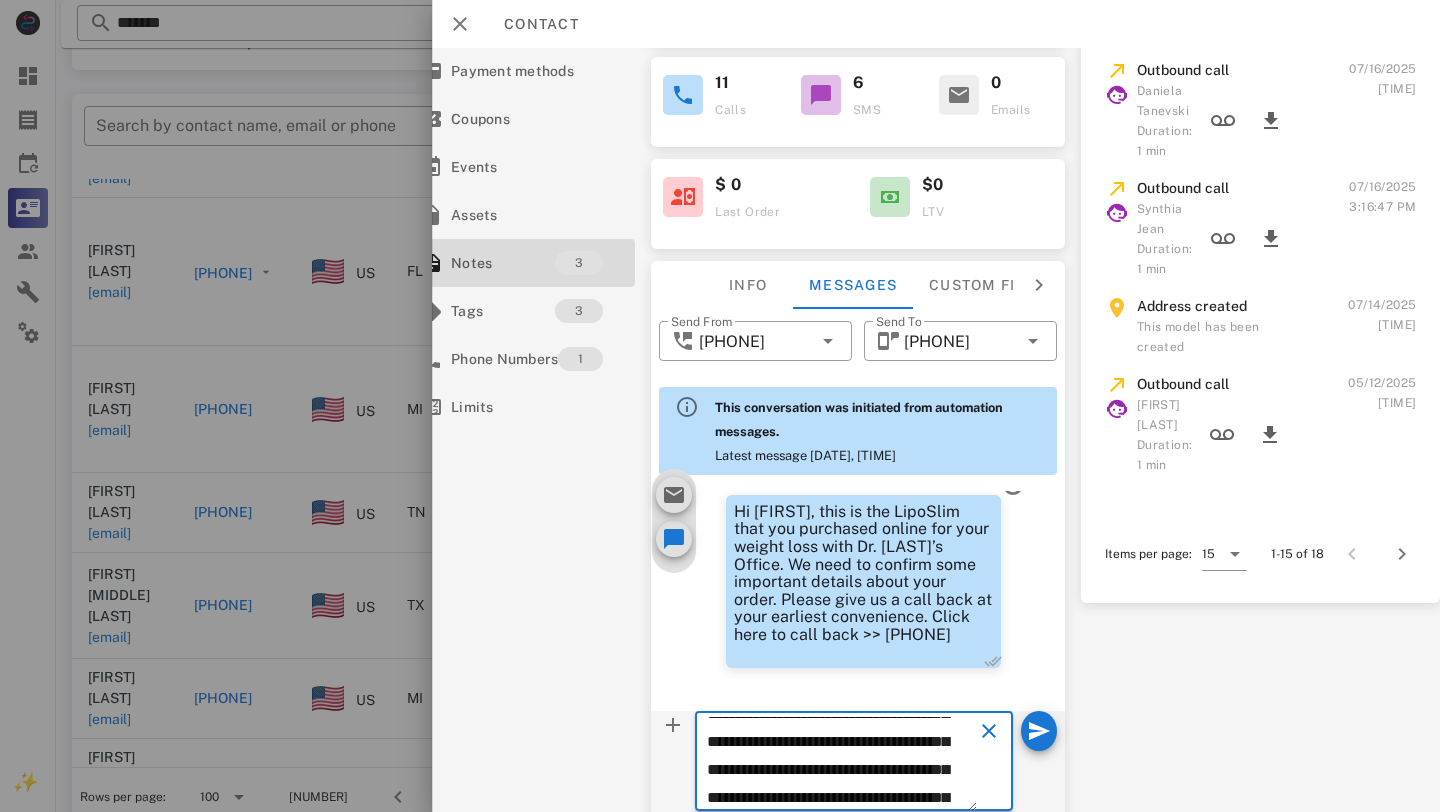 scroll, scrollTop: 0, scrollLeft: 0, axis: both 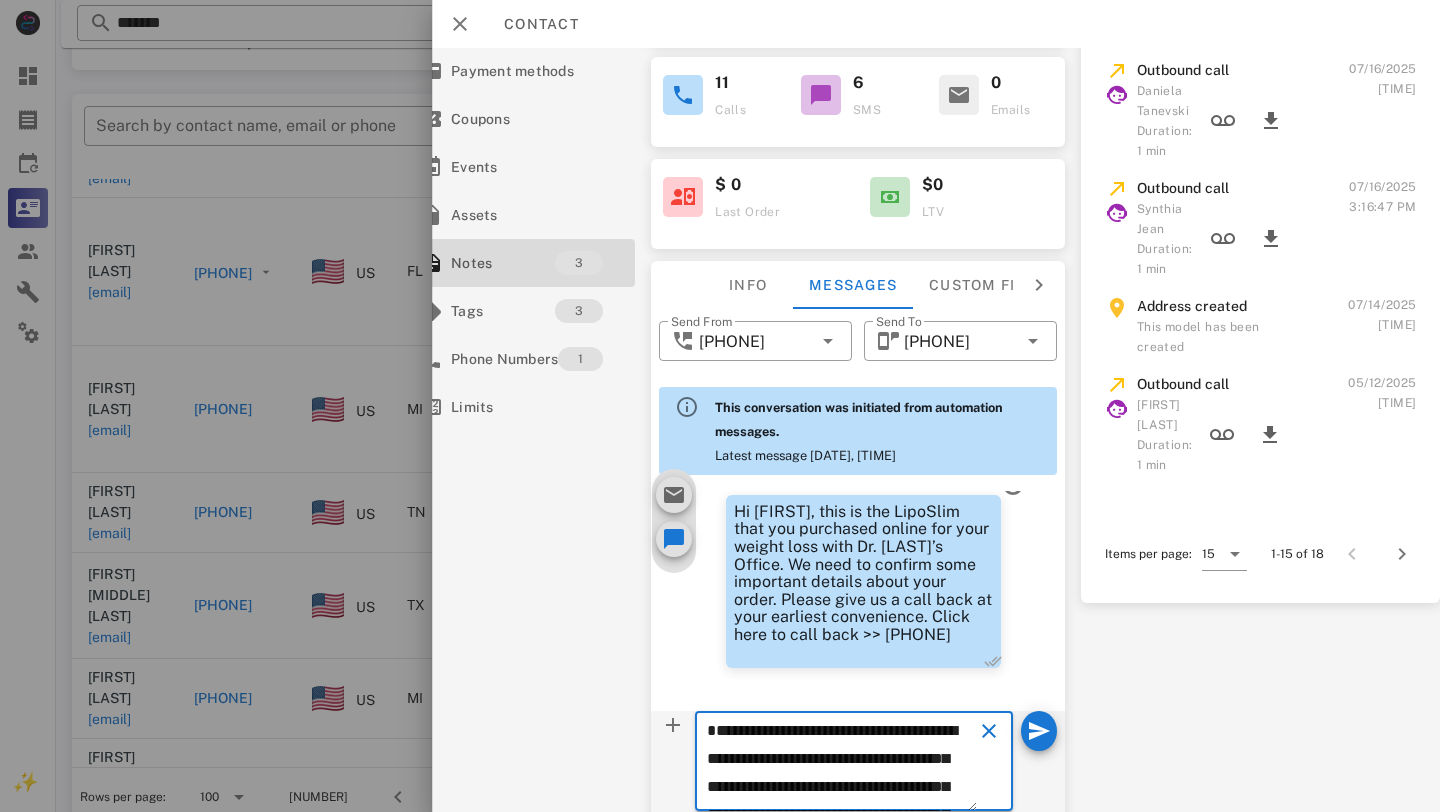 click on "**********" at bounding box center [842, 764] 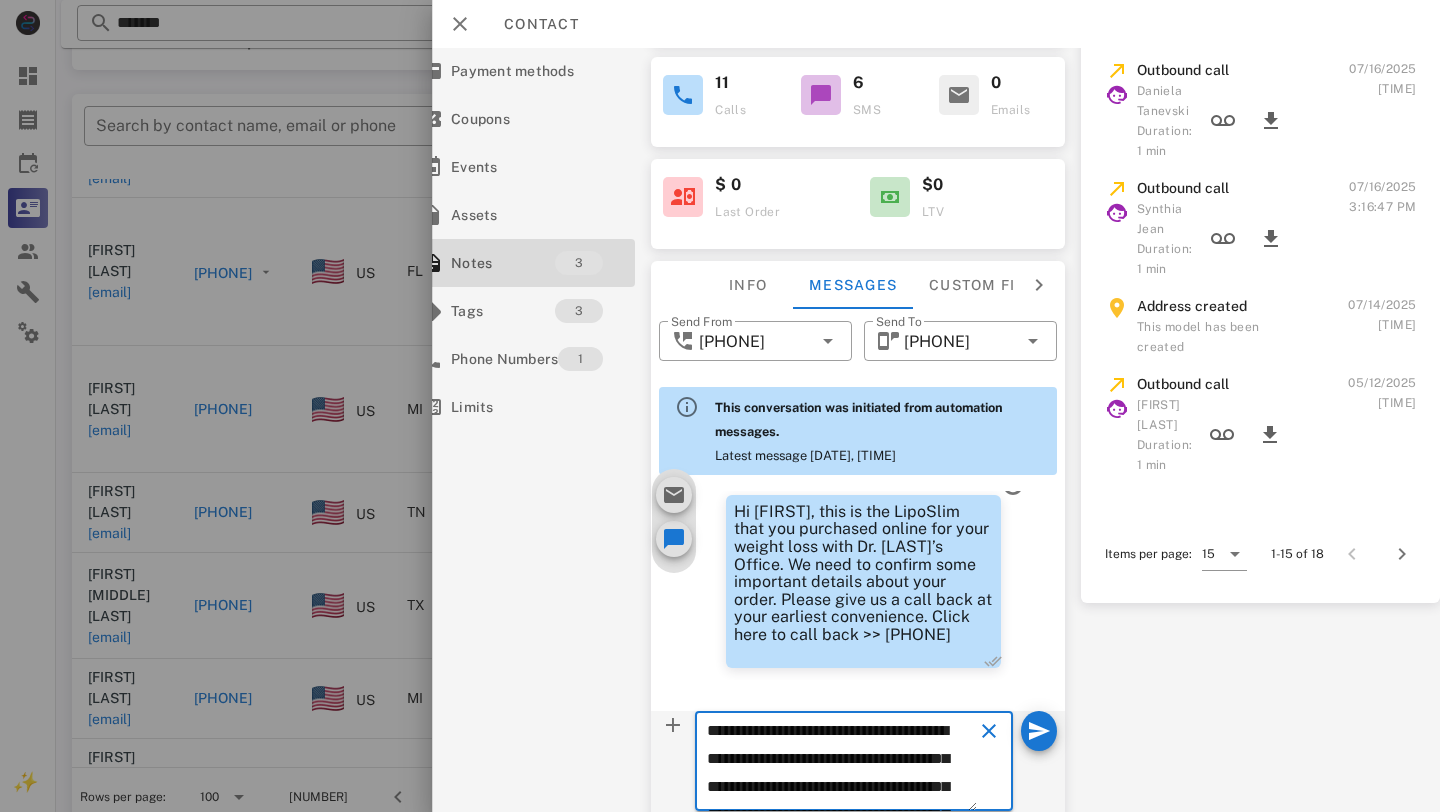 click on "**********" at bounding box center [842, 764] 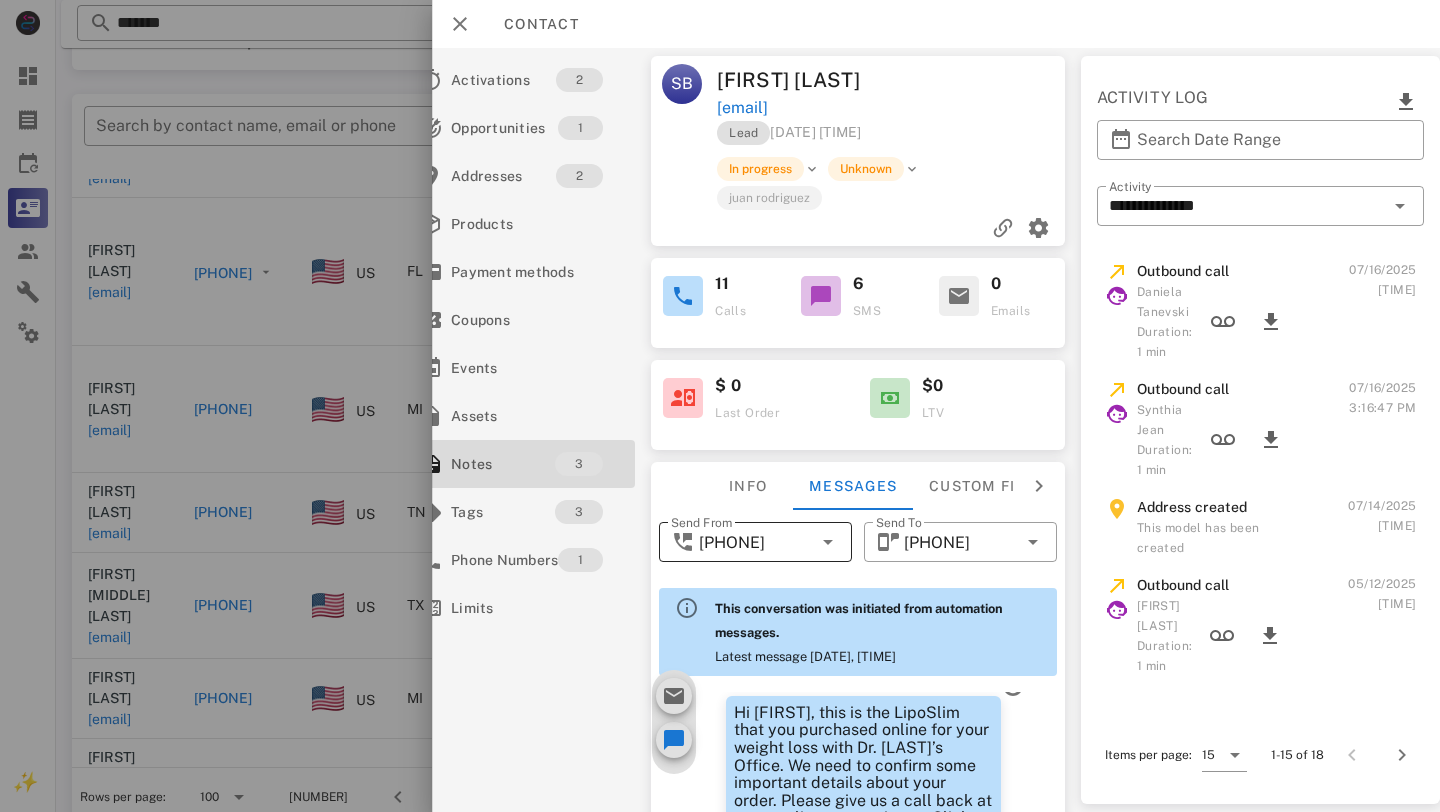 scroll, scrollTop: 227, scrollLeft: 41, axis: both 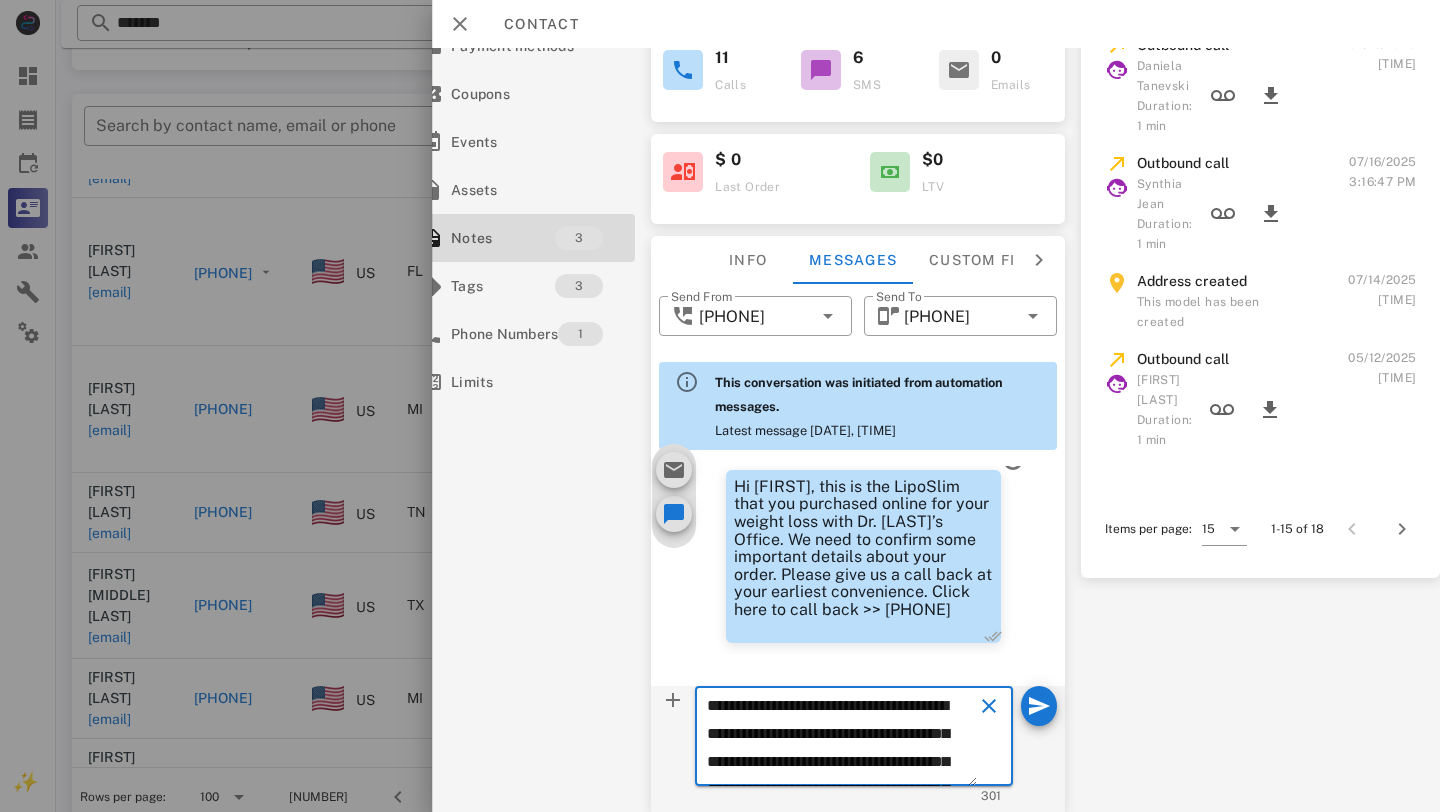 click on "**********" at bounding box center (842, 739) 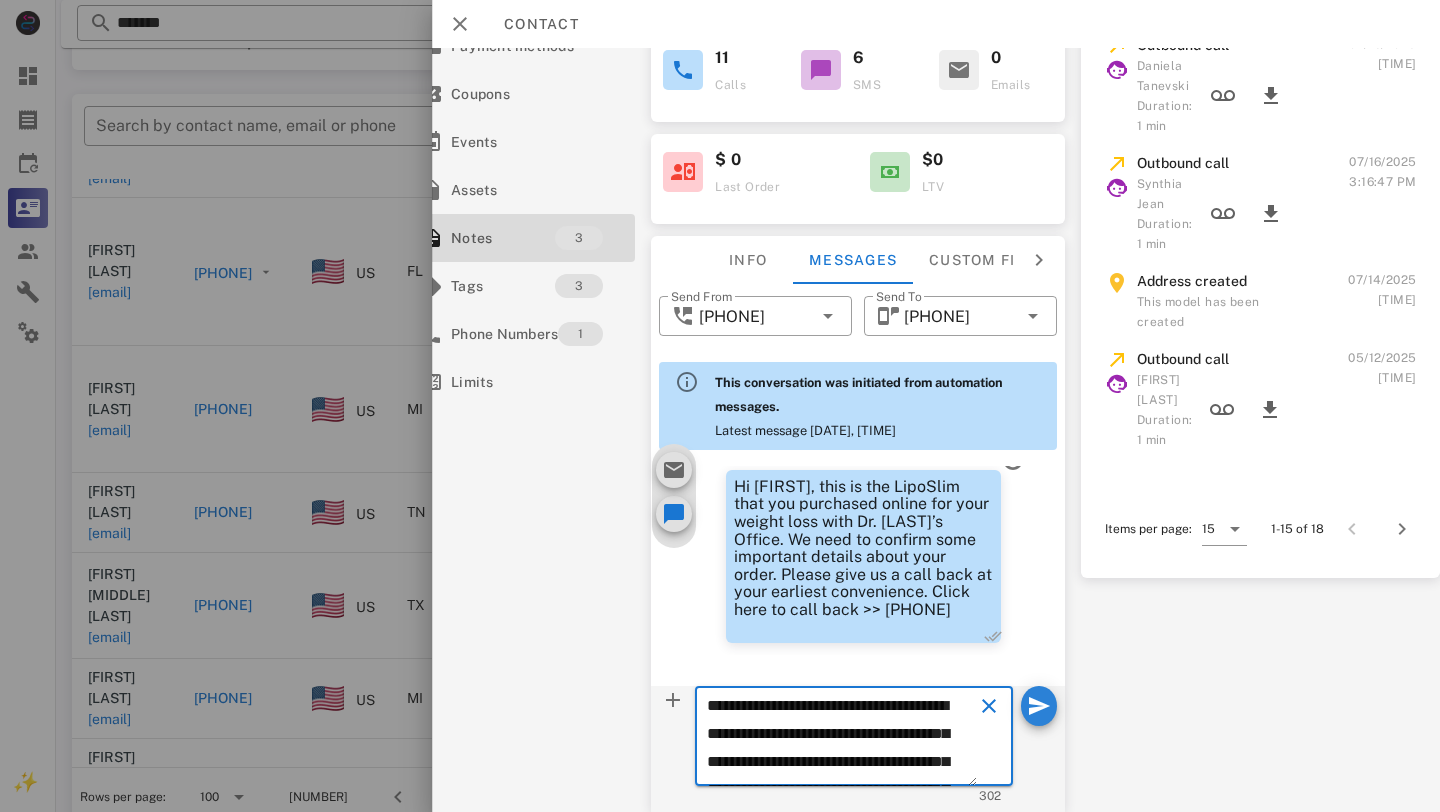 type on "**********" 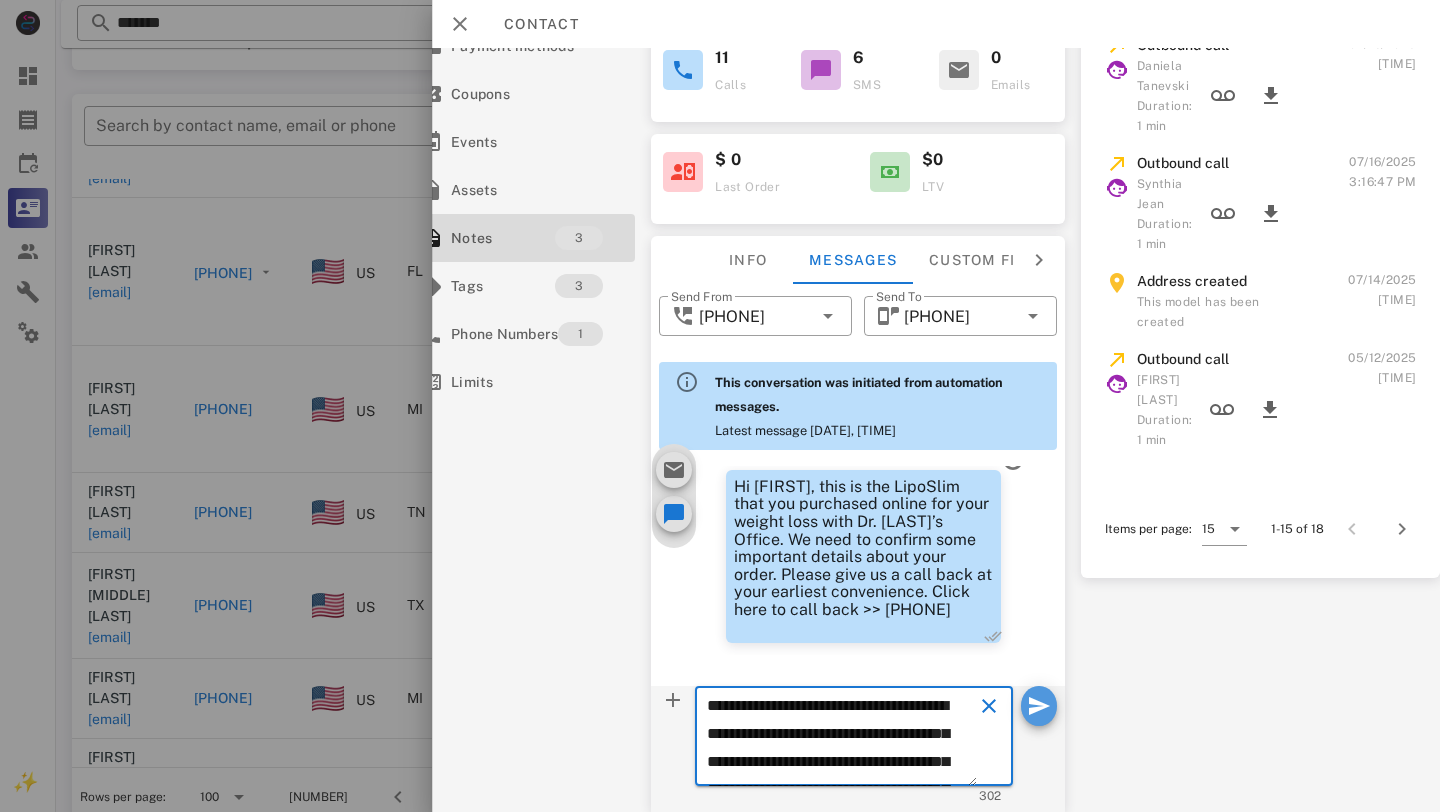 click at bounding box center [1039, 706] 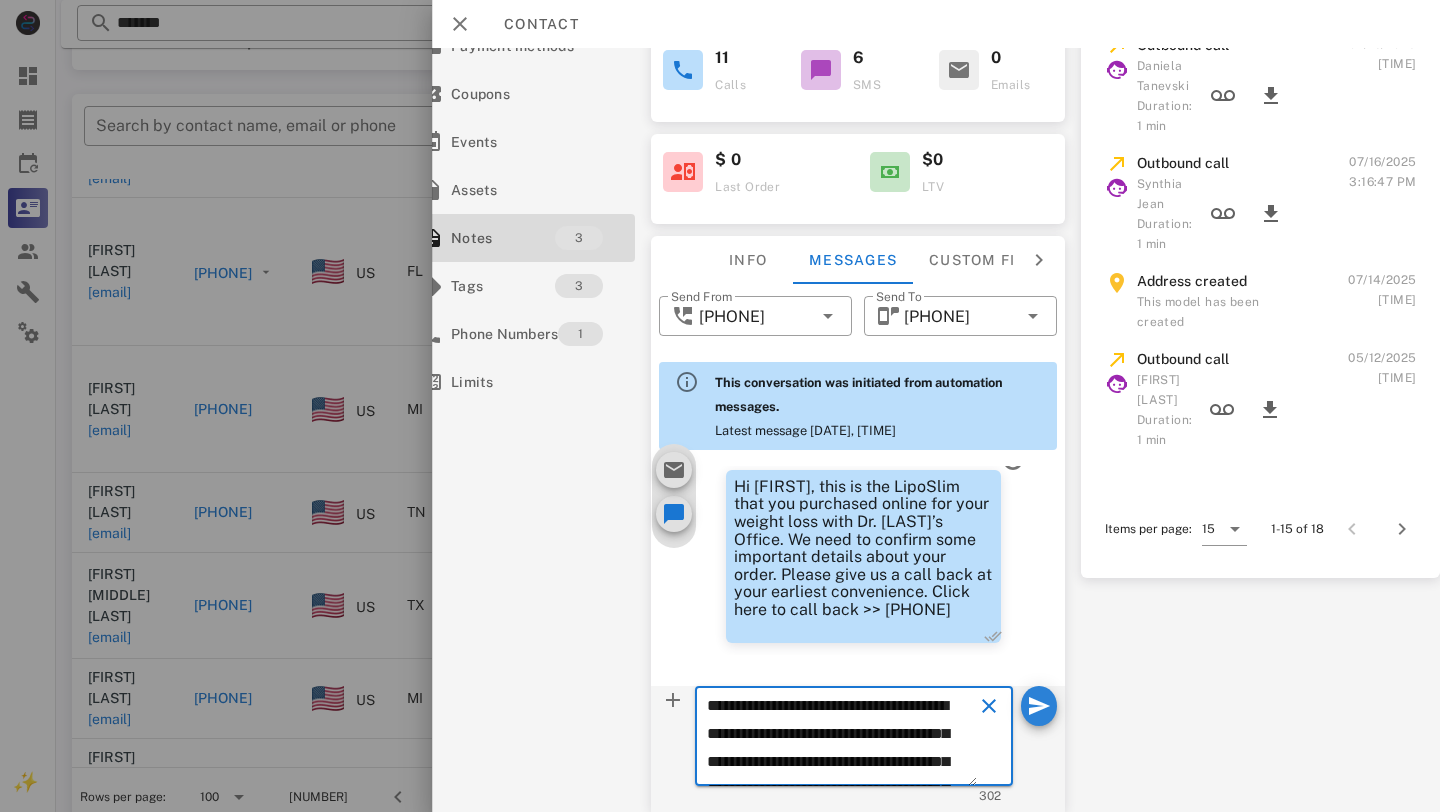type 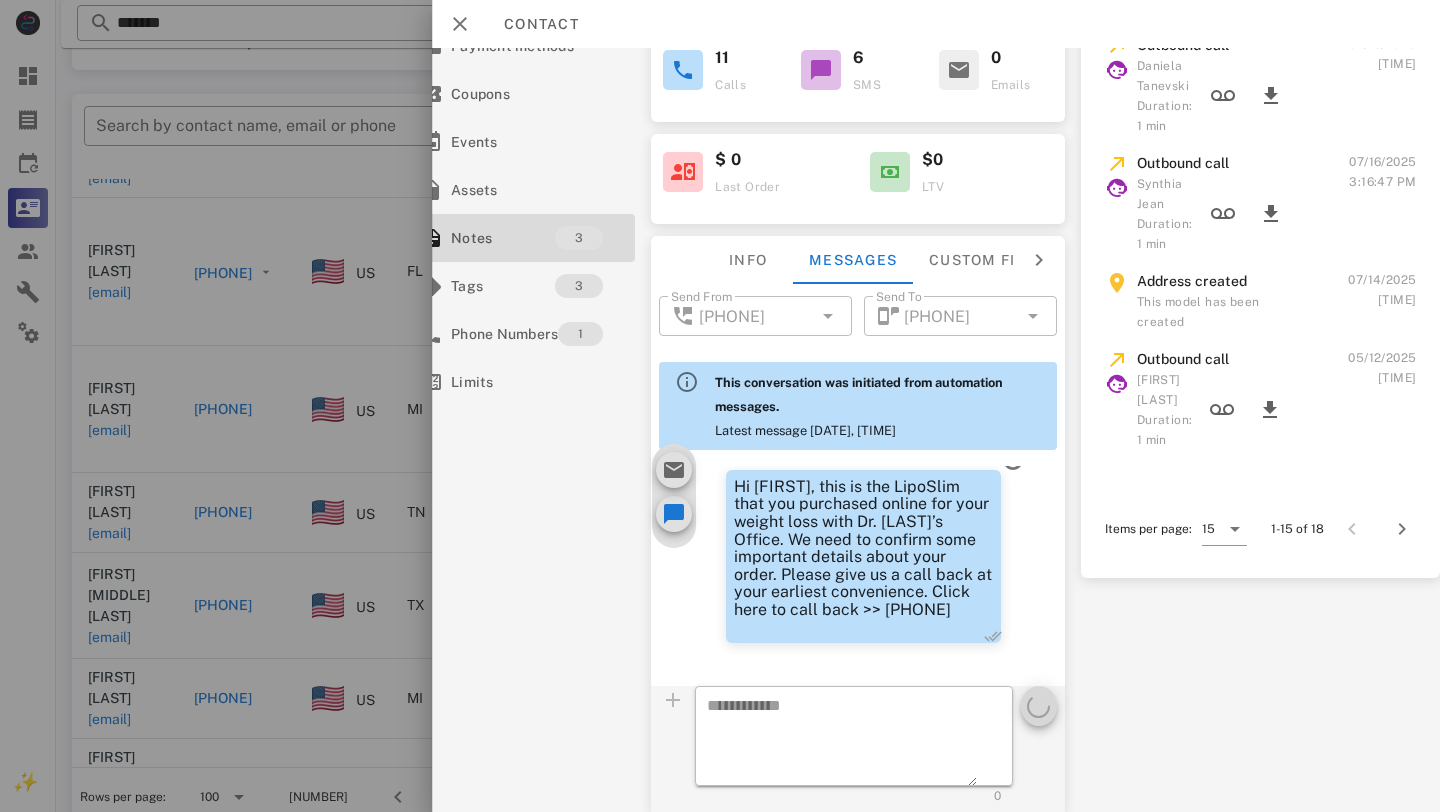 scroll, scrollTop: 380, scrollLeft: 0, axis: vertical 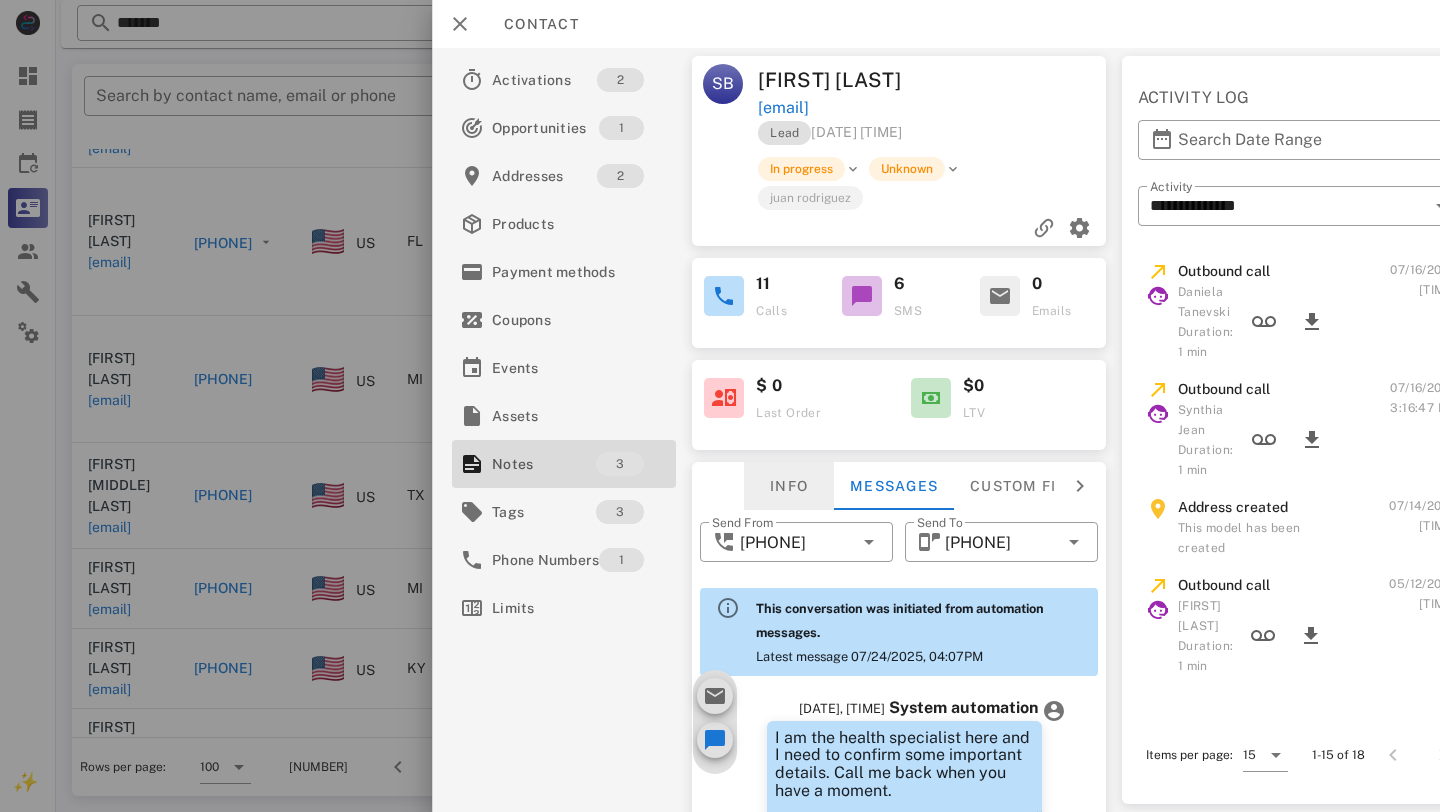 click on "Info" at bounding box center (789, 486) 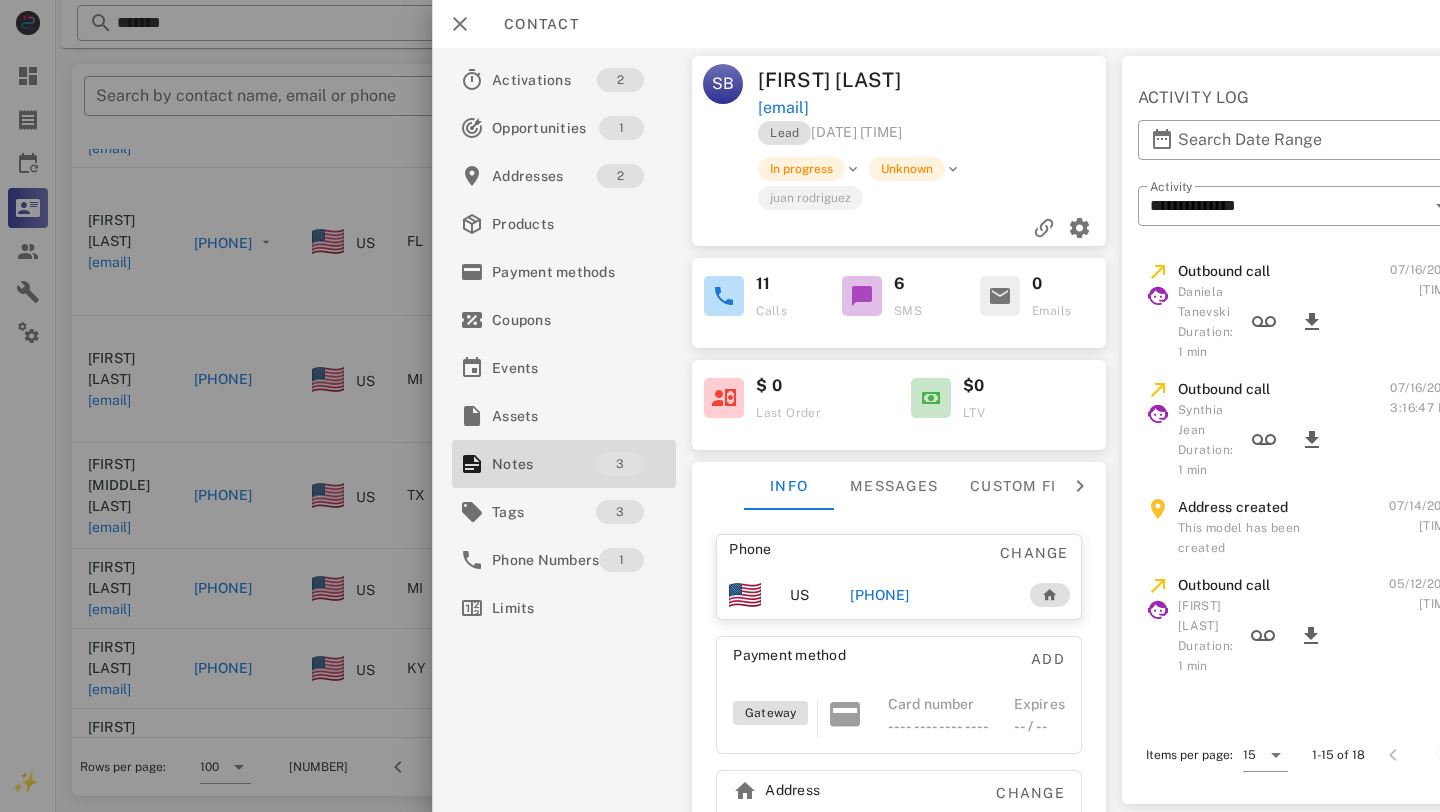 click on "+17318033382" at bounding box center (879, 595) 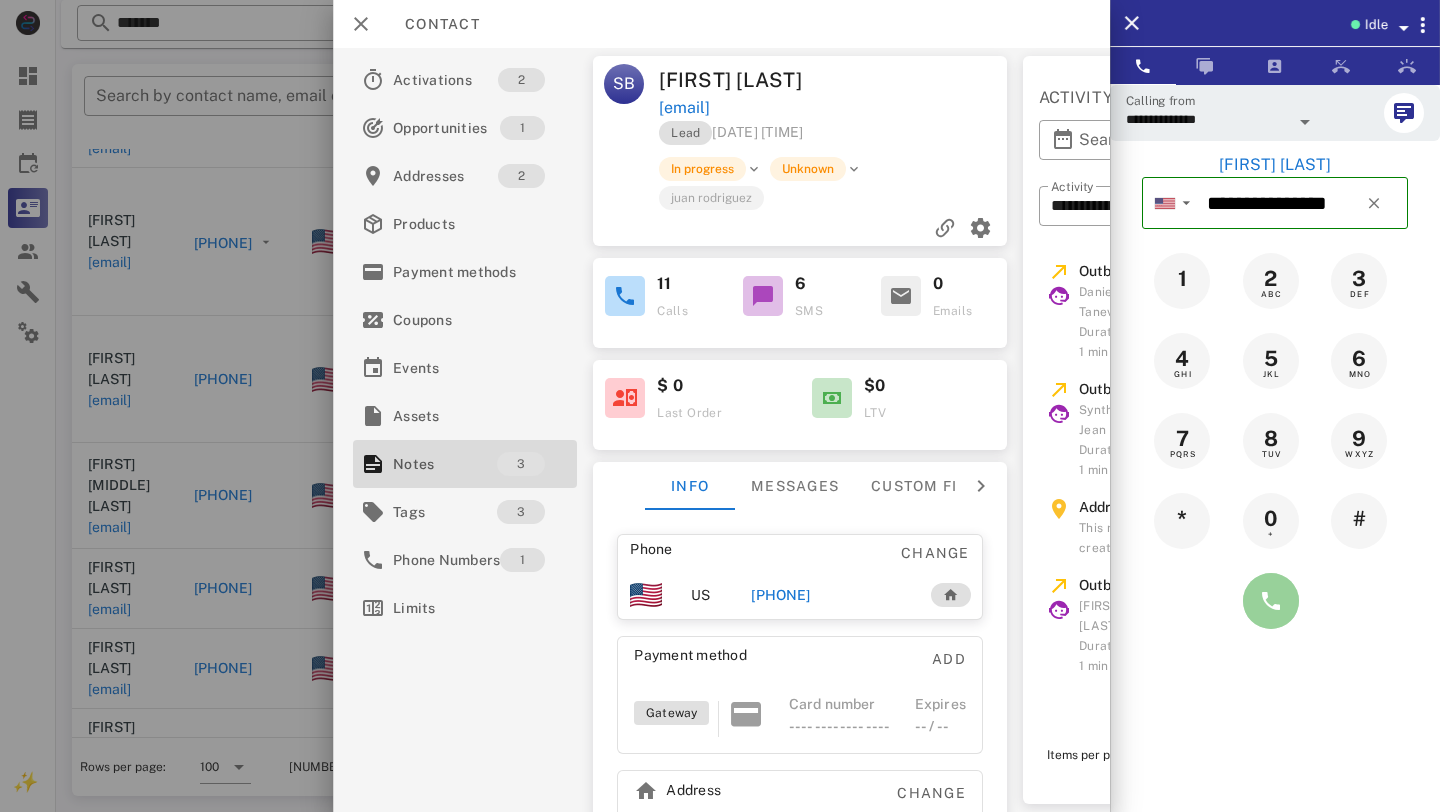 click at bounding box center [1271, 601] 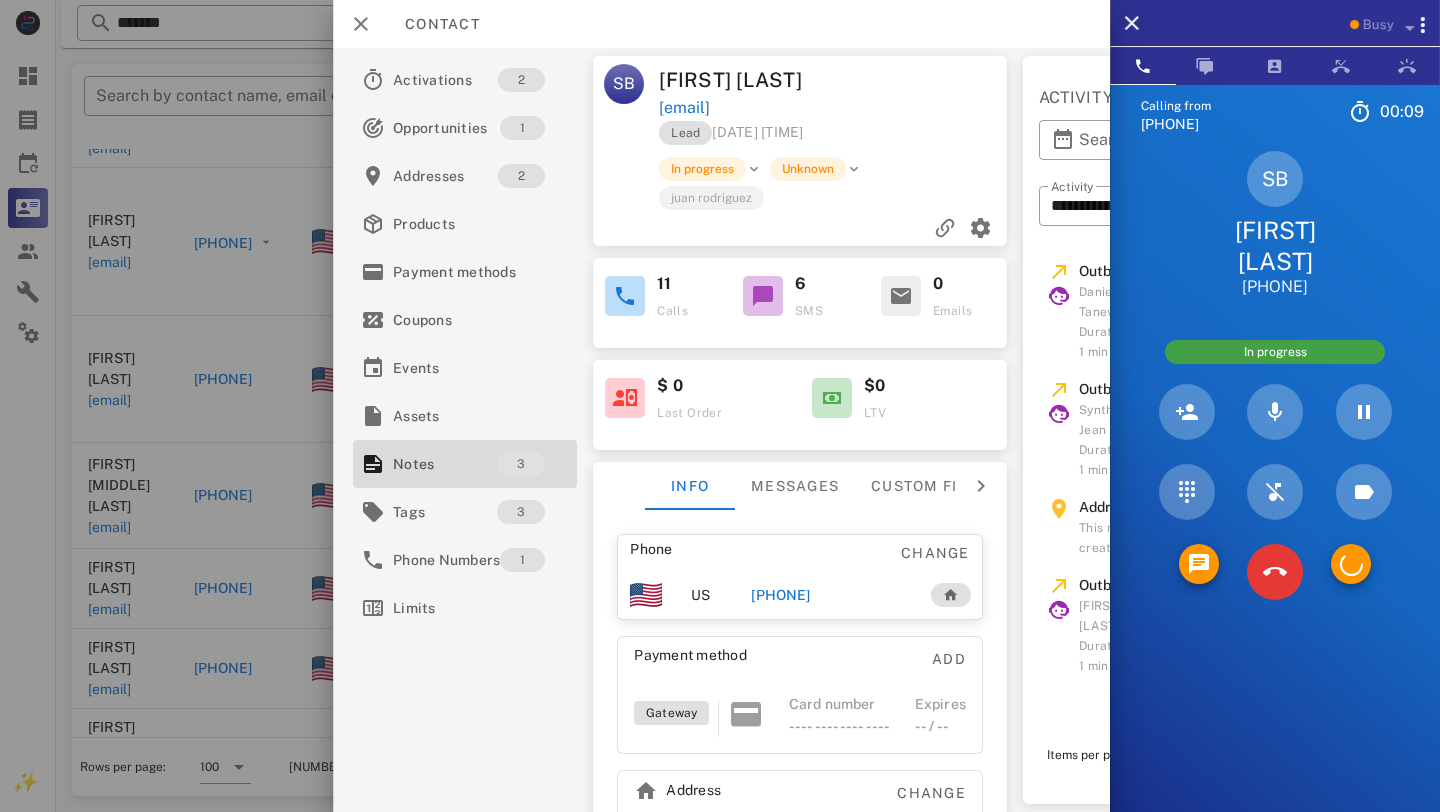 click at bounding box center (1351, 572) 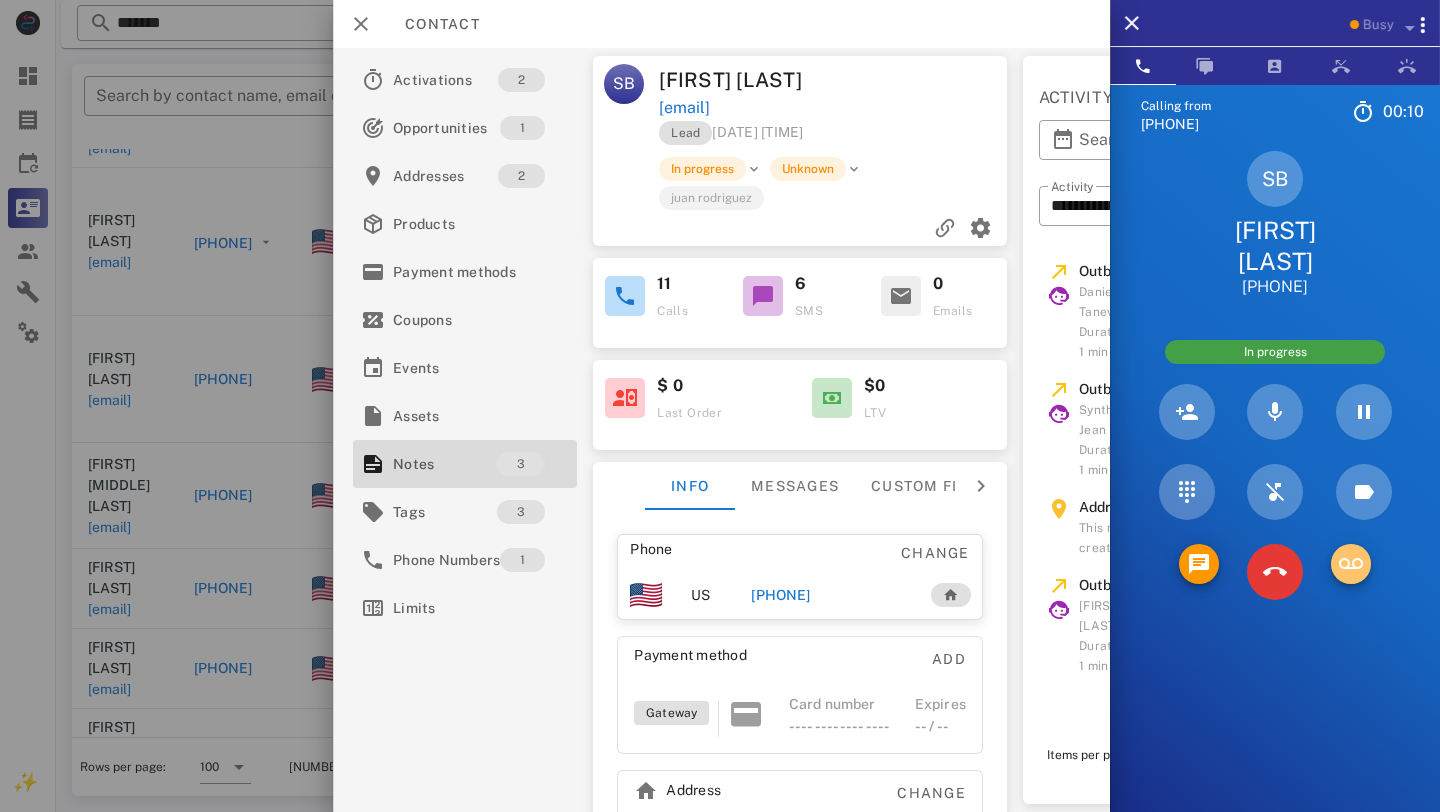 click at bounding box center (1351, 564) 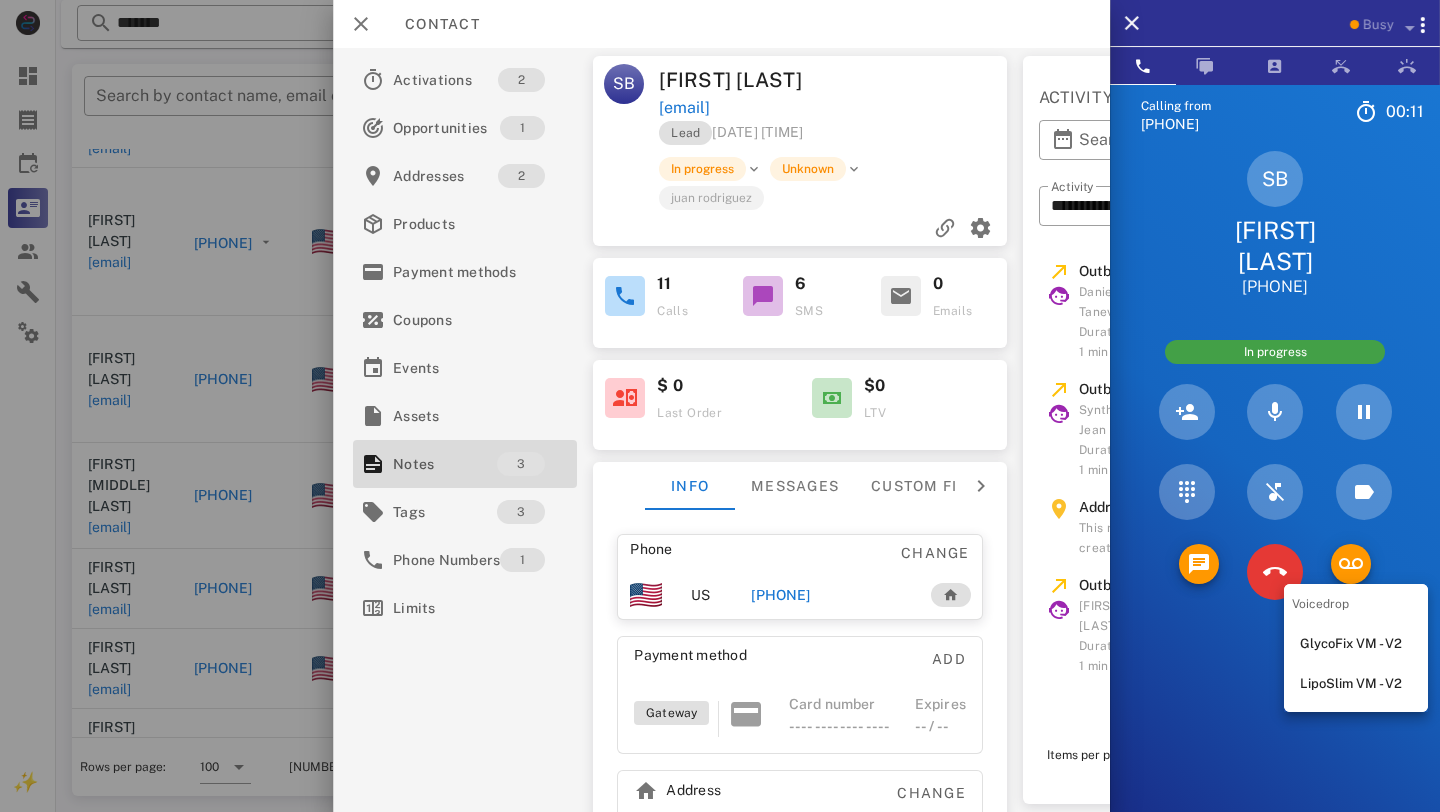 click on "LipoSlim VM - V2" at bounding box center (1356, 684) 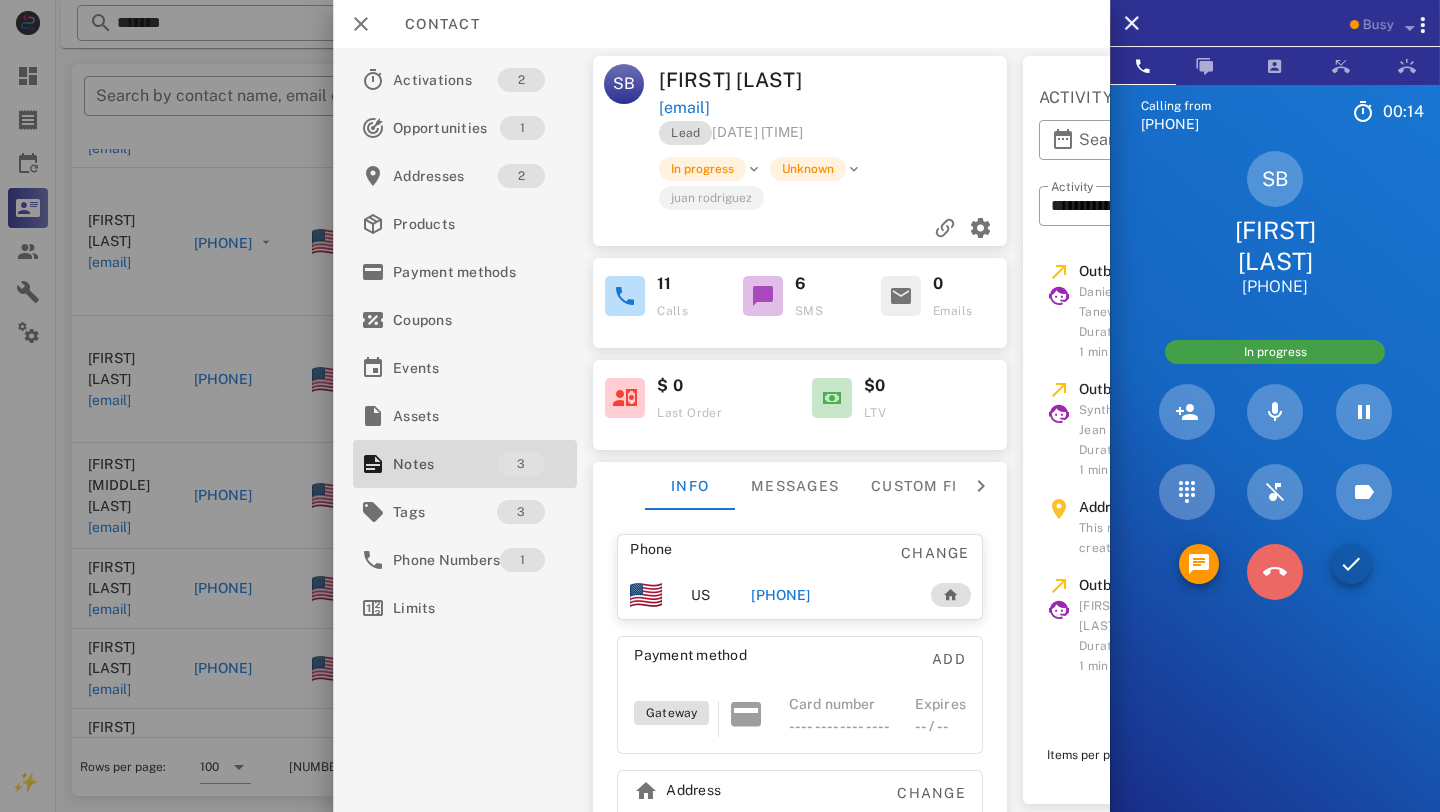 click at bounding box center (1275, 572) 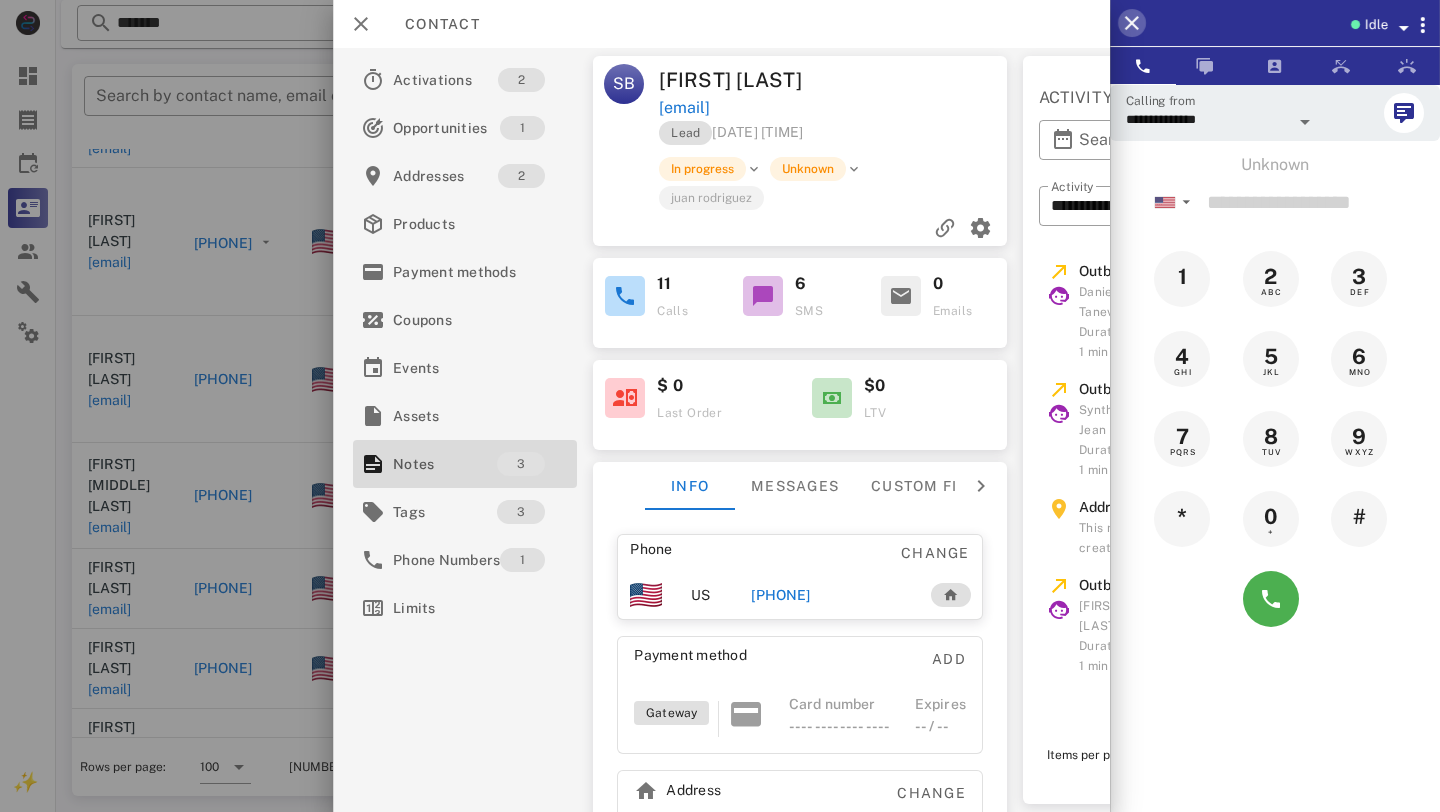 click at bounding box center [1132, 23] 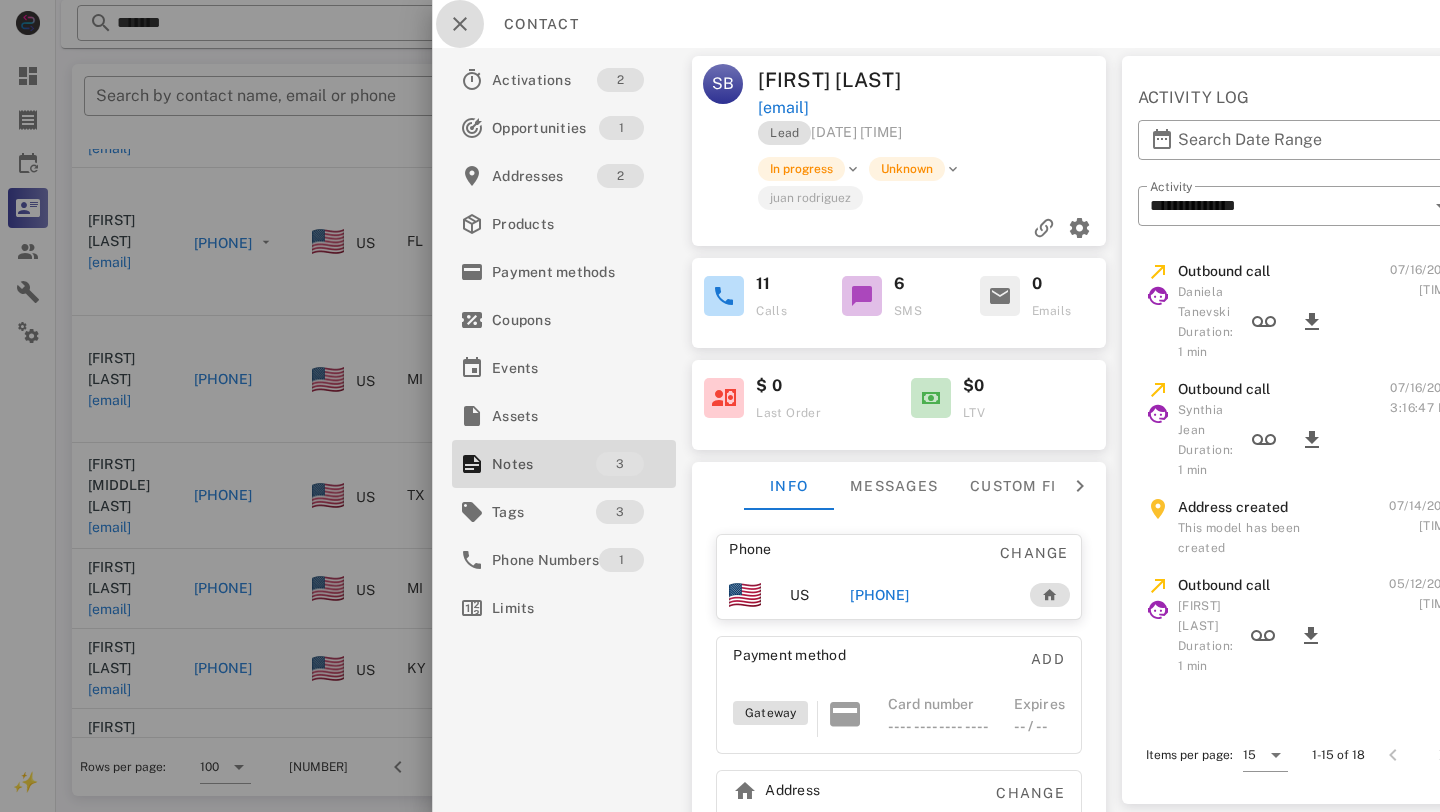 click at bounding box center [460, 24] 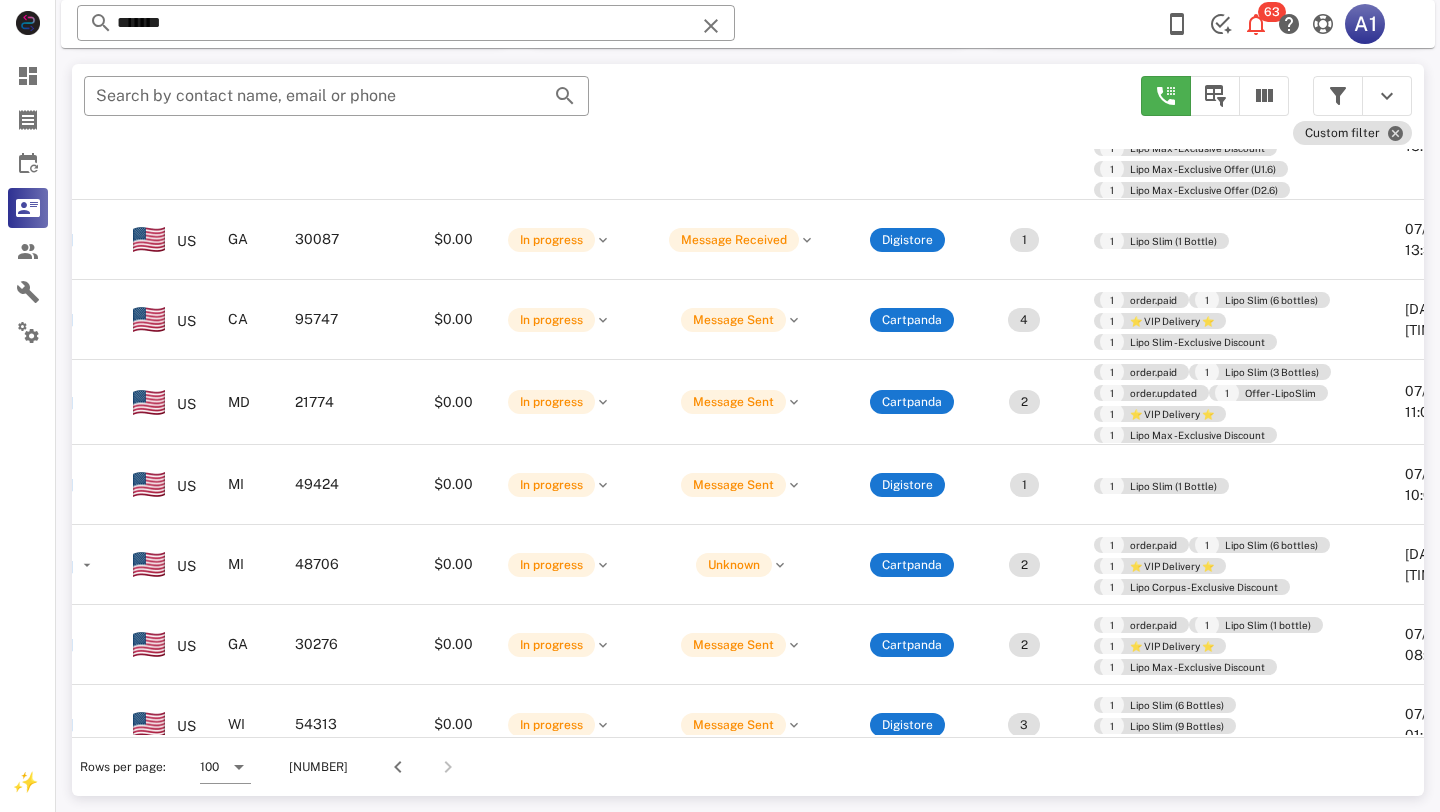 scroll, scrollTop: 905, scrollLeft: 0, axis: vertical 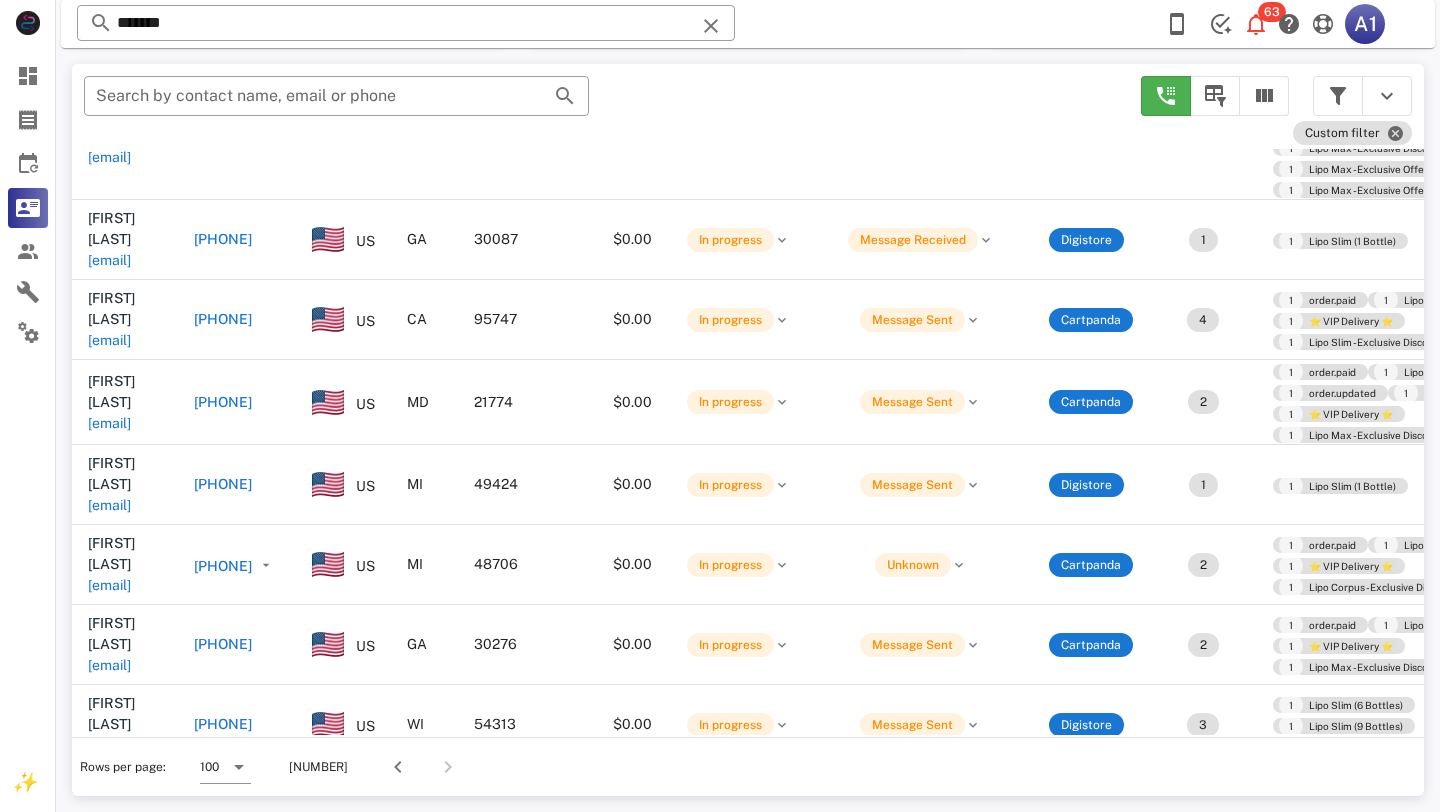 click on "+17405413341" at bounding box center [223, 804] 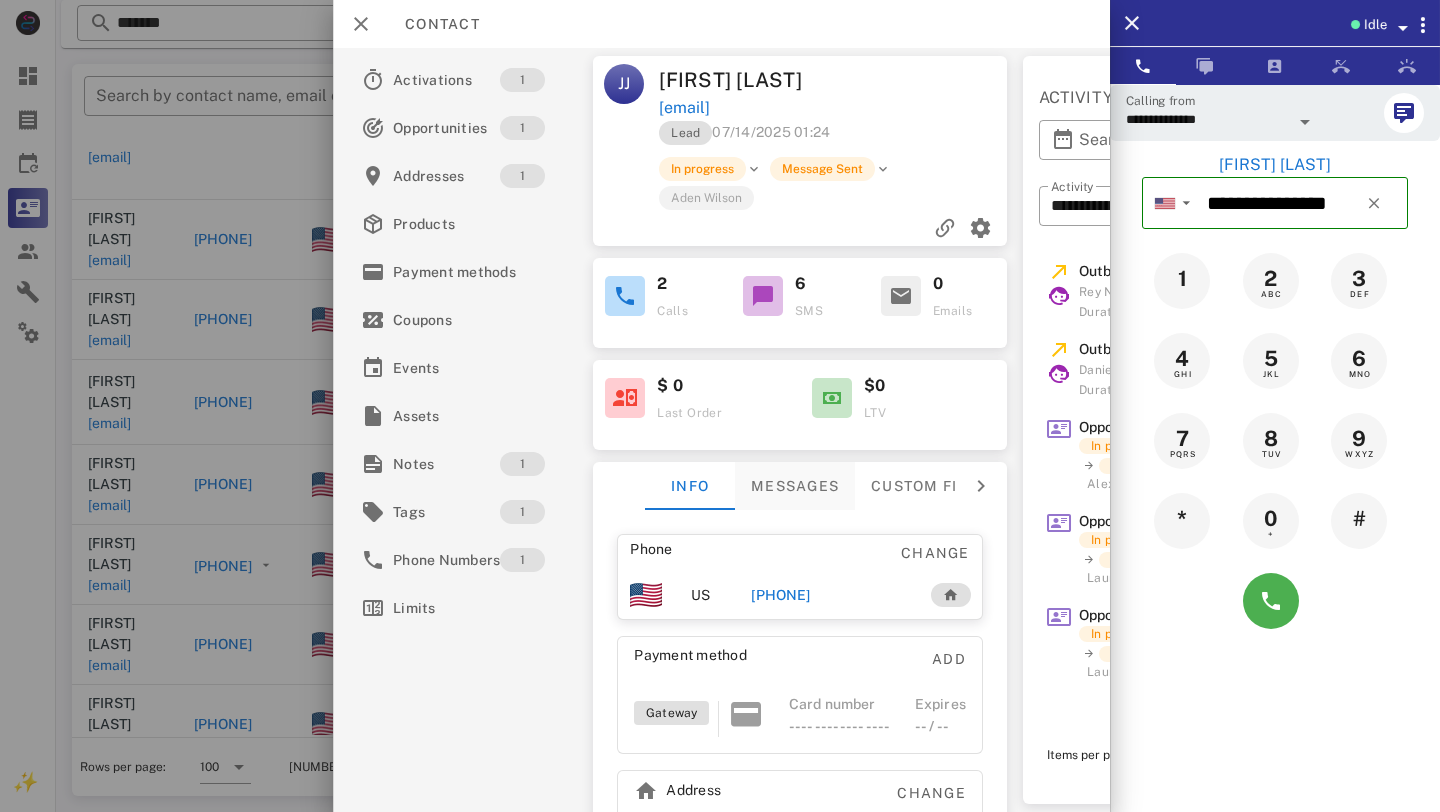 scroll, scrollTop: 0, scrollLeft: 359, axis: horizontal 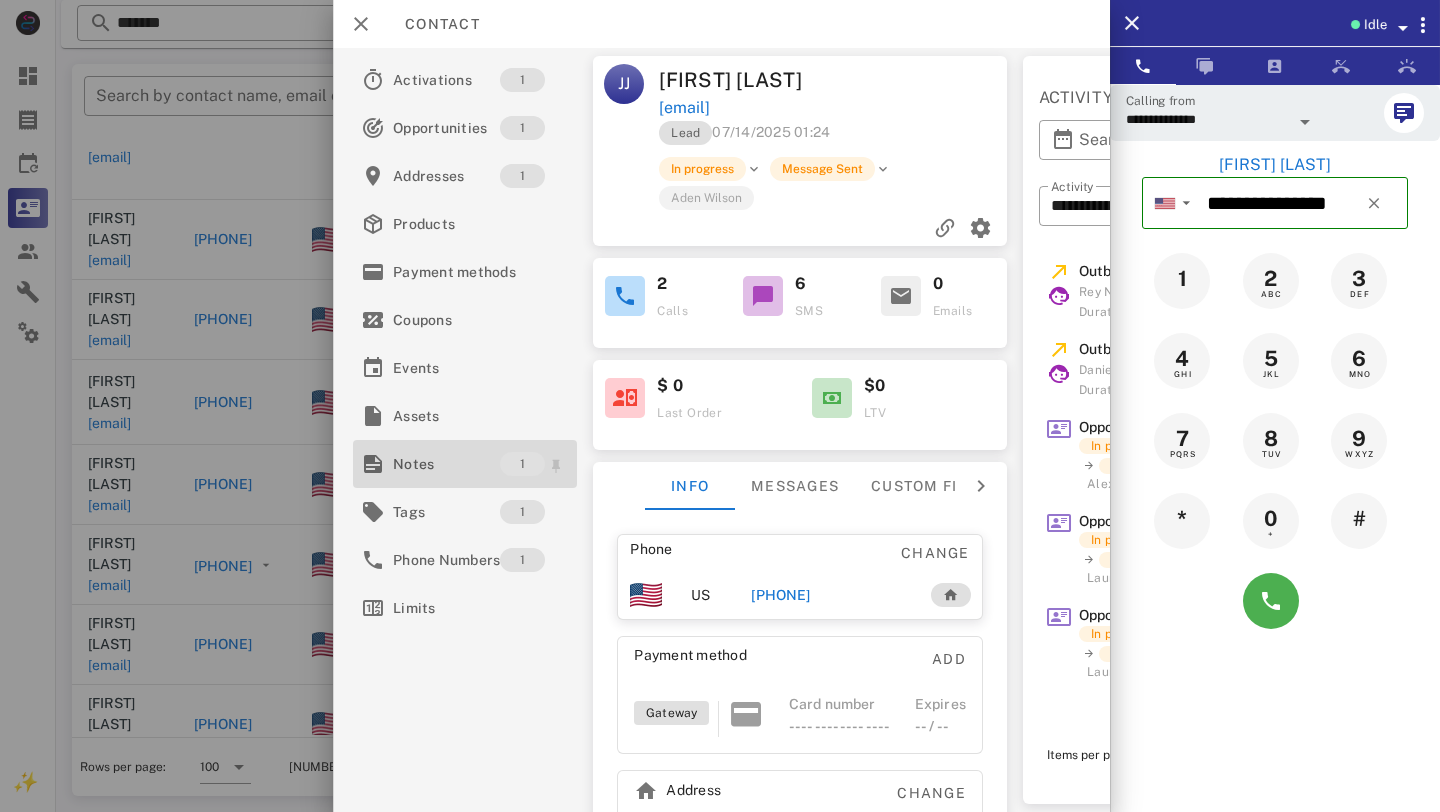click on "Notes" at bounding box center [446, 464] 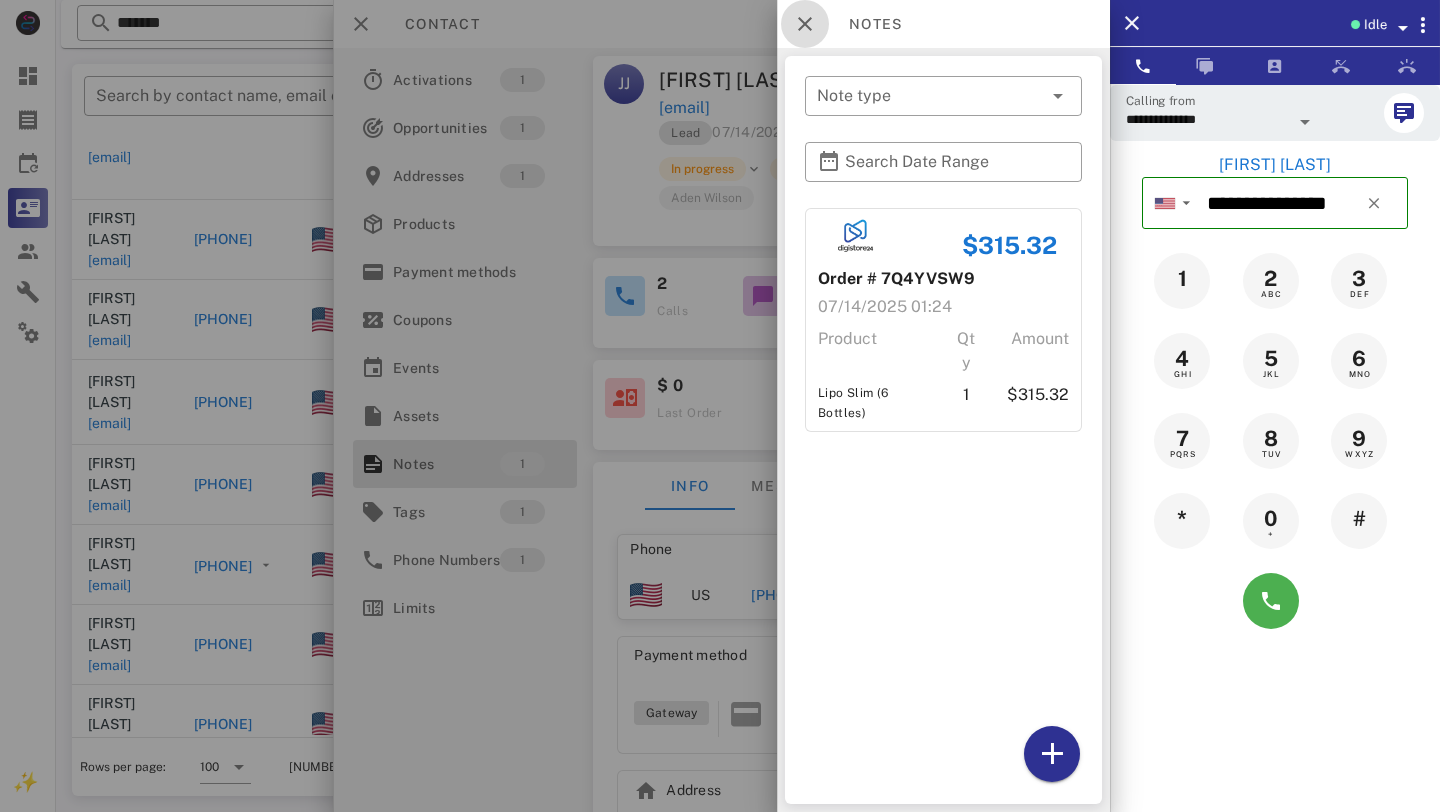 click at bounding box center [805, 24] 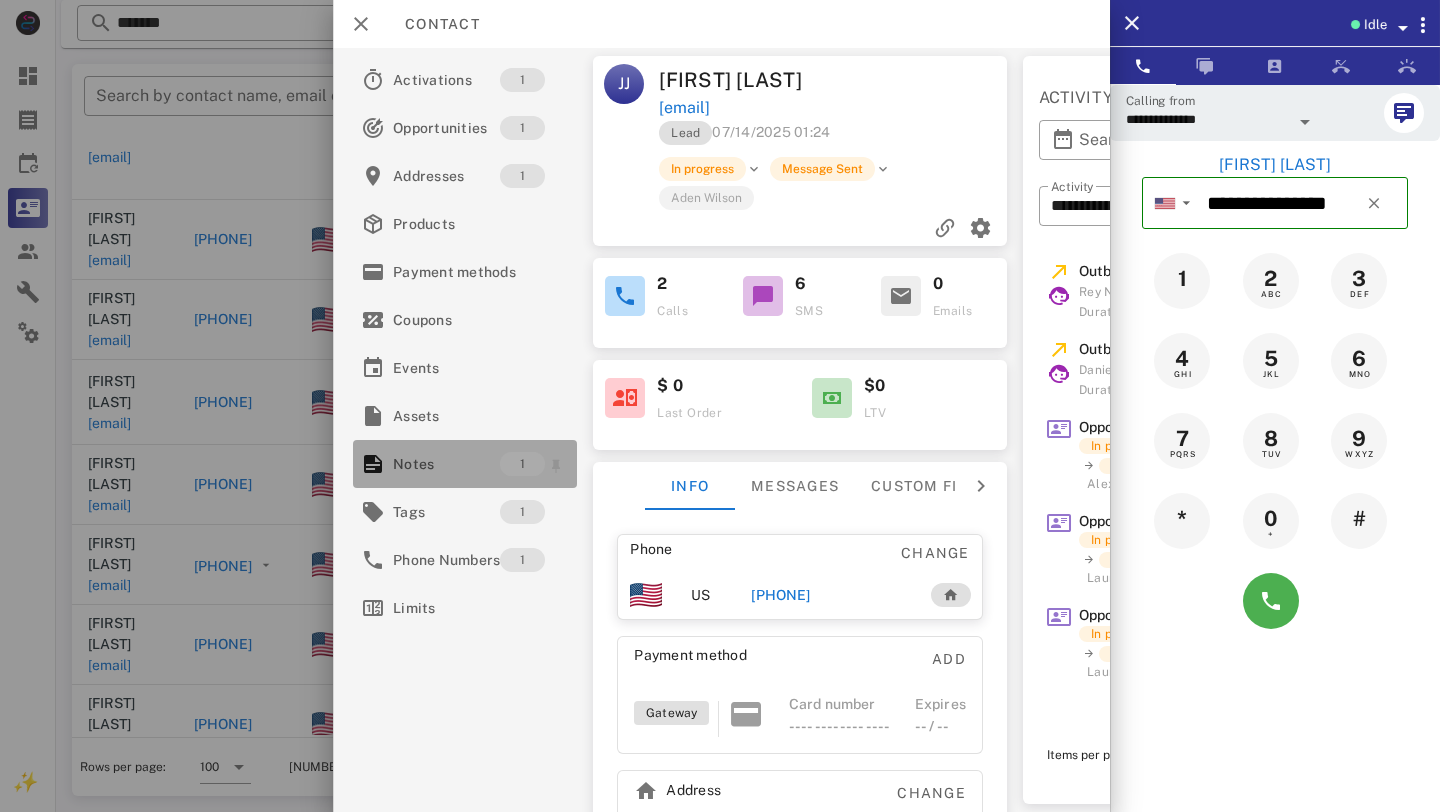 click on "1" at bounding box center (522, 464) 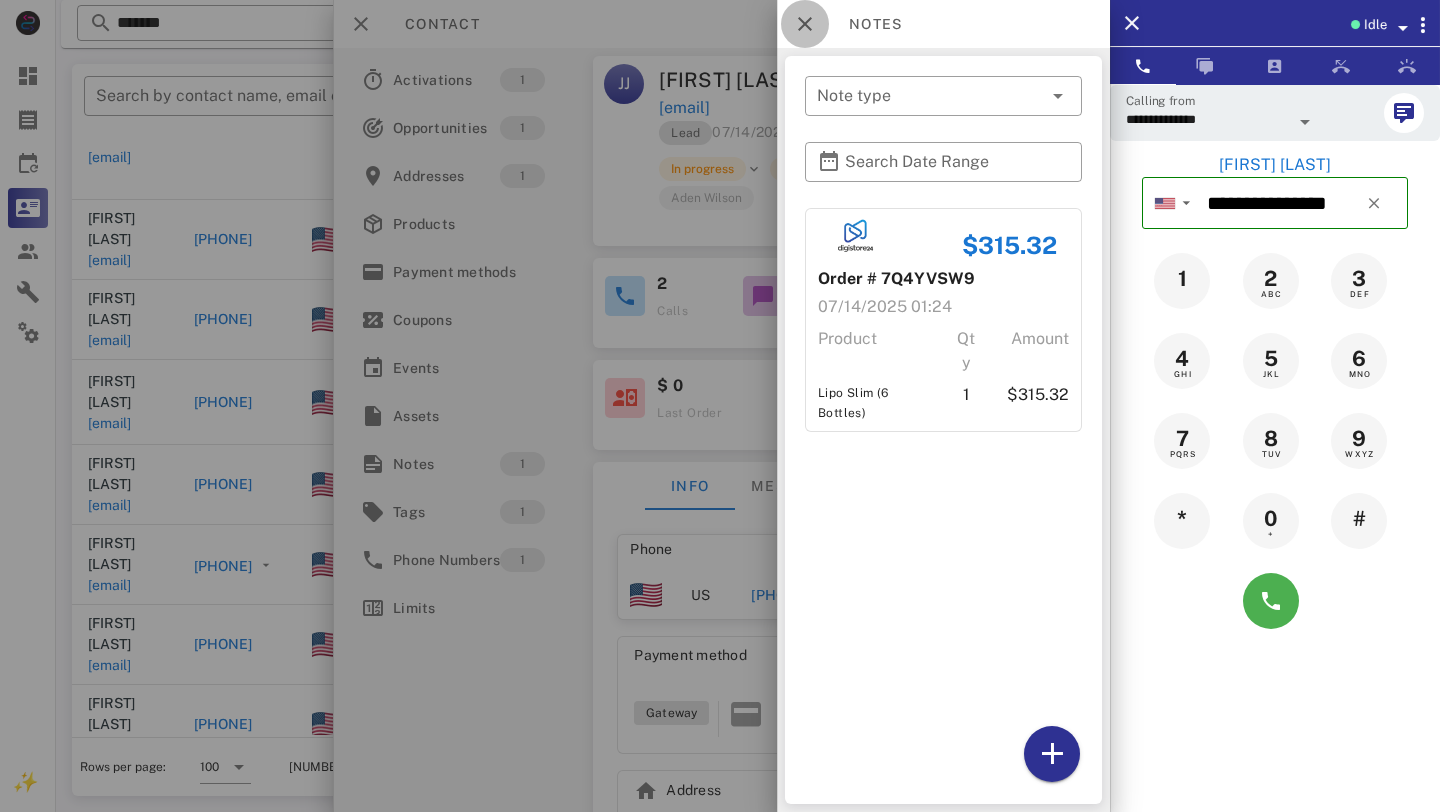 click at bounding box center [805, 24] 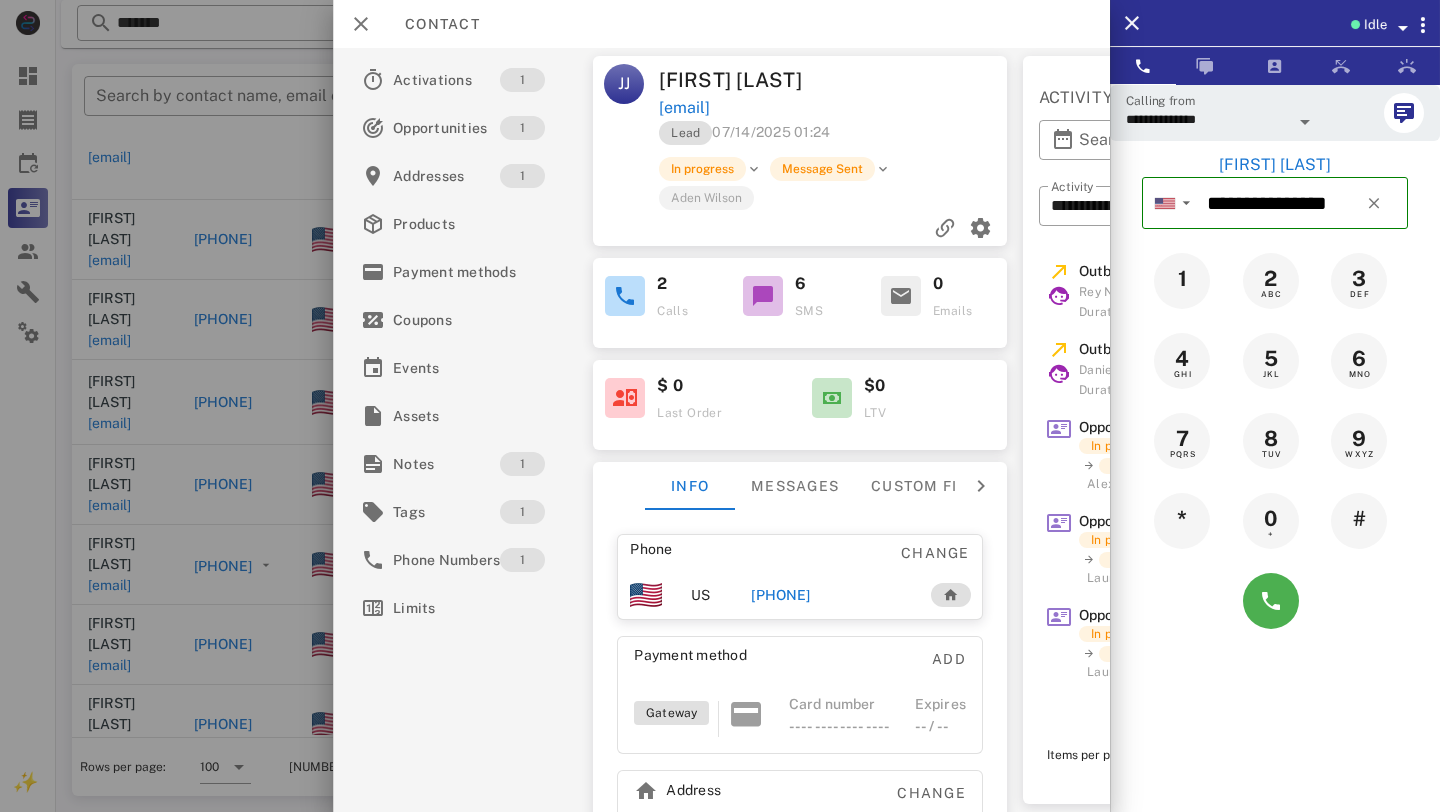 scroll, scrollTop: 111, scrollLeft: 0, axis: vertical 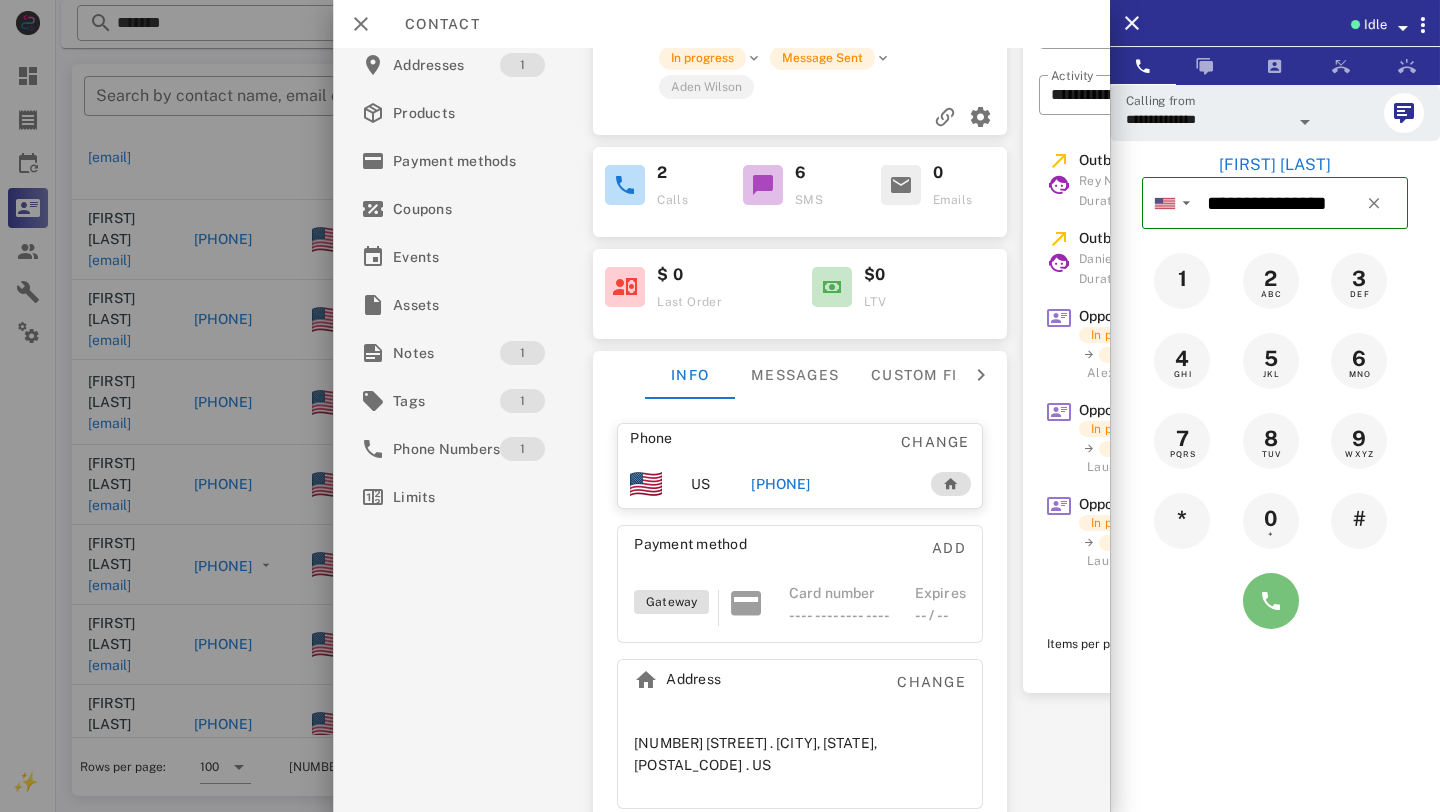 click at bounding box center [1271, 601] 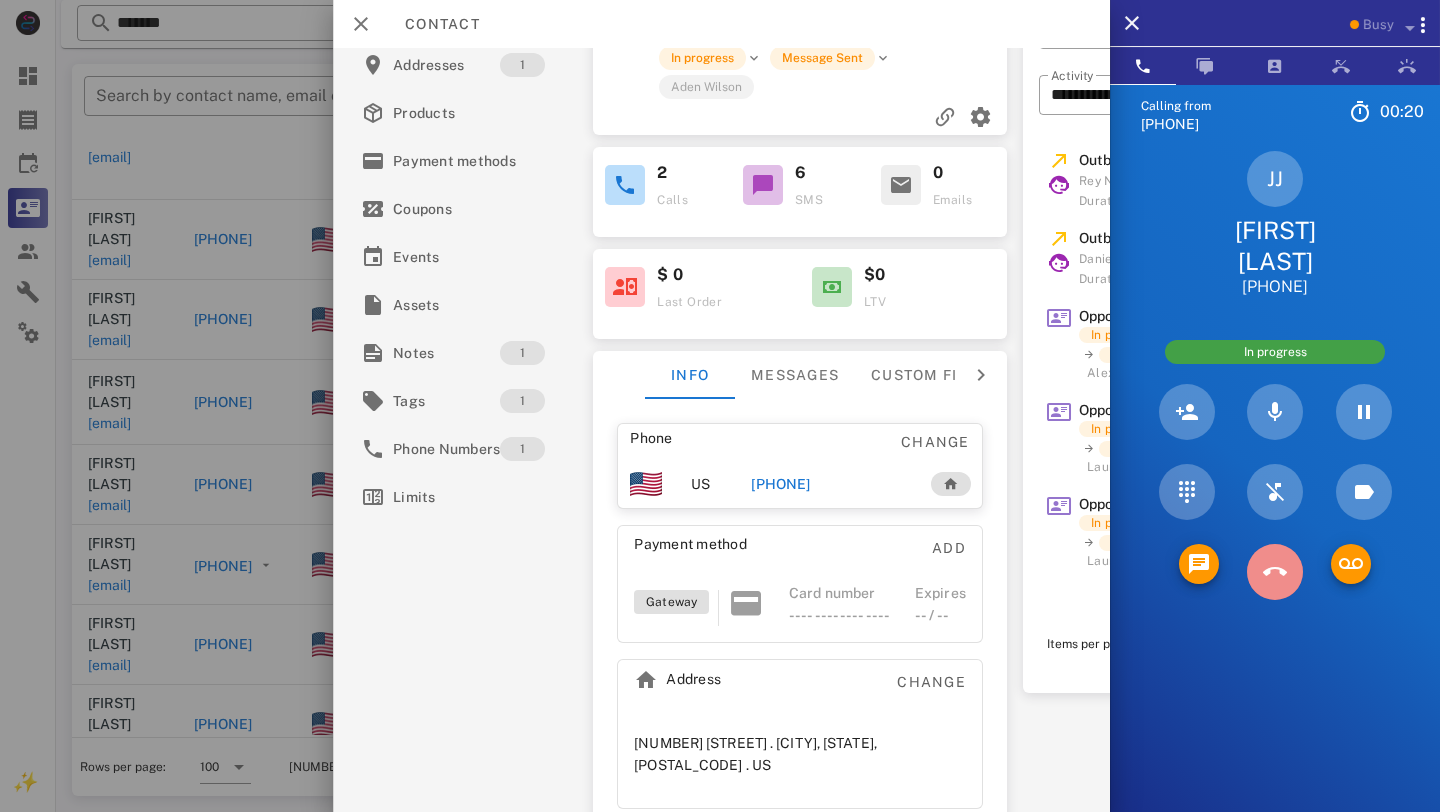 click at bounding box center [1275, 572] 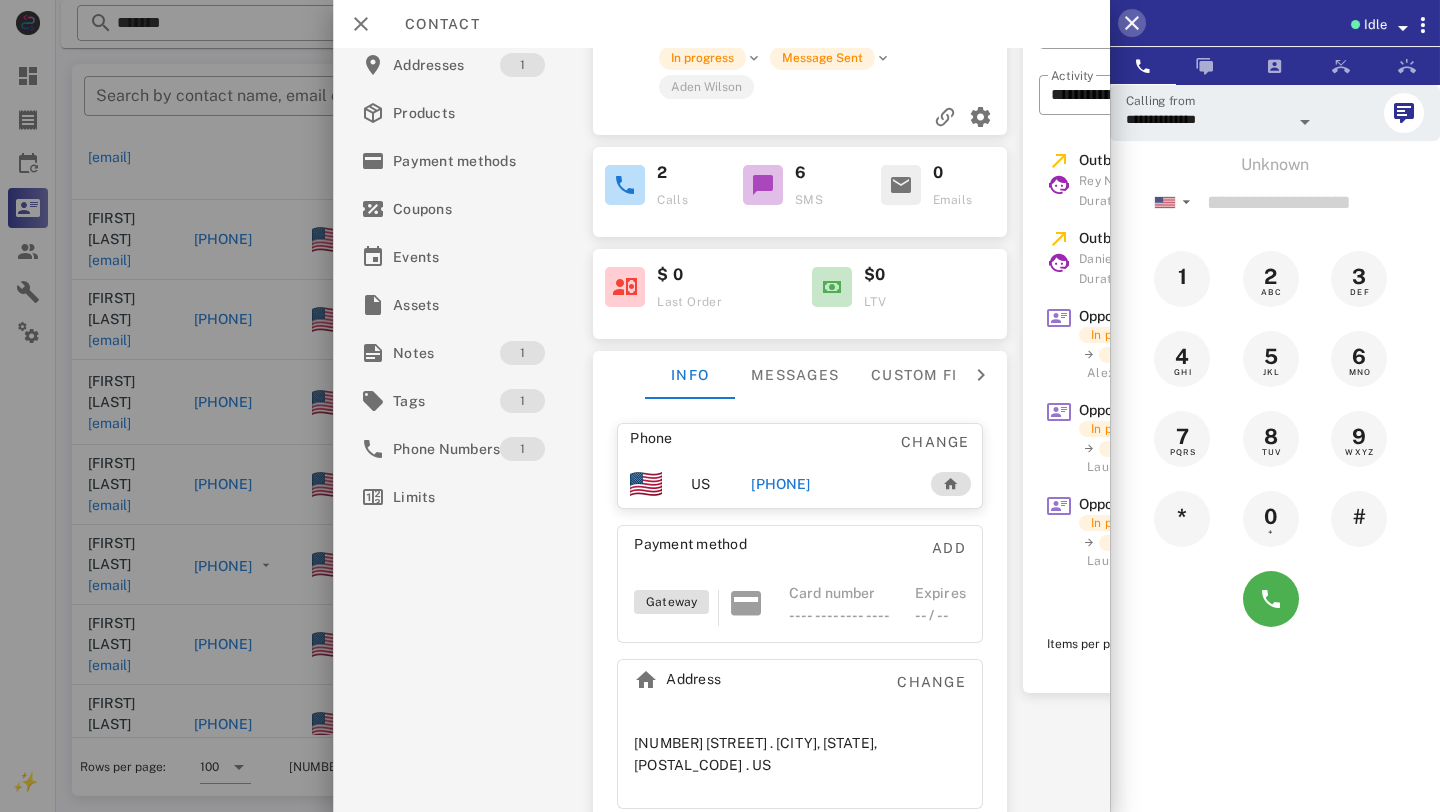 click at bounding box center [1132, 23] 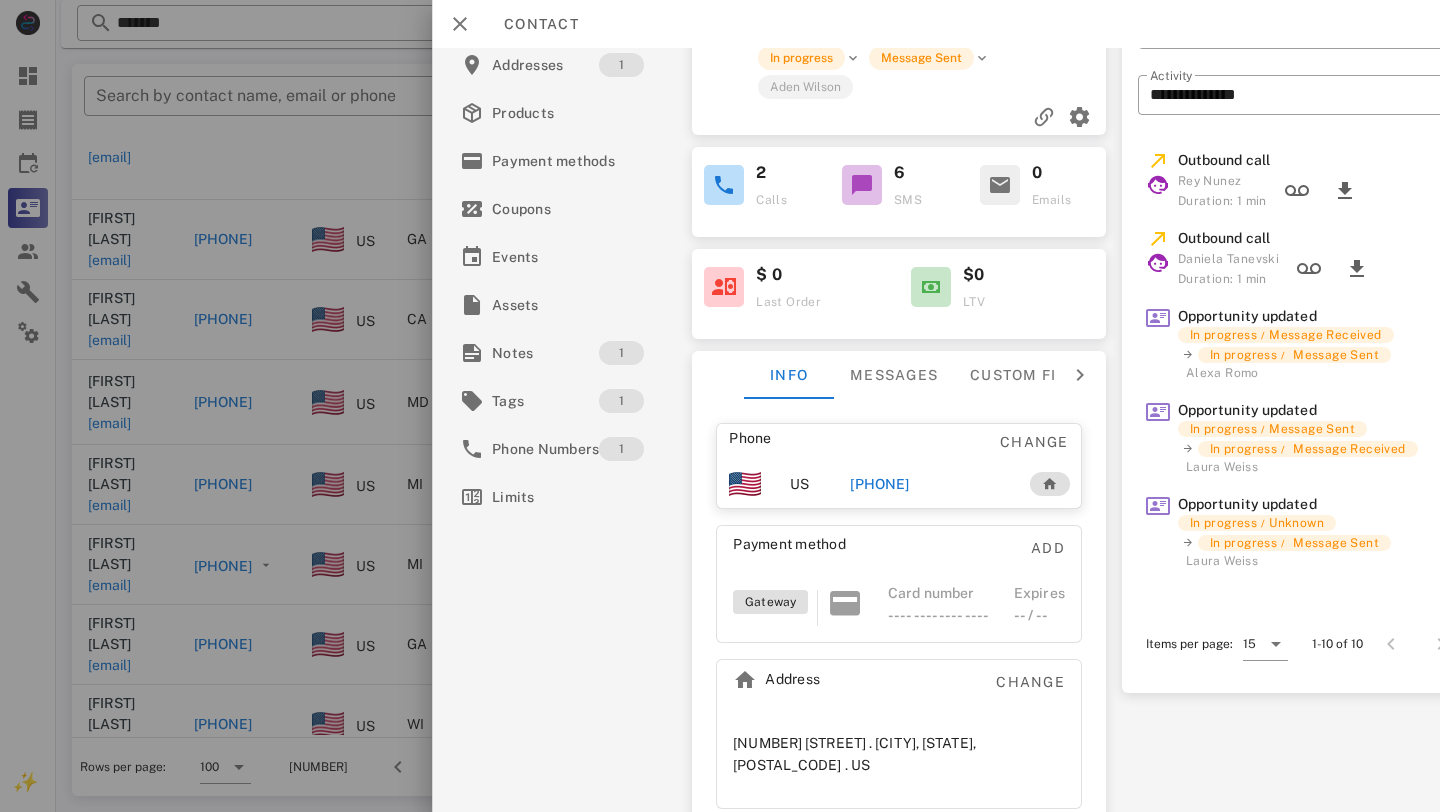 click on "+17405413341" at bounding box center [879, 484] 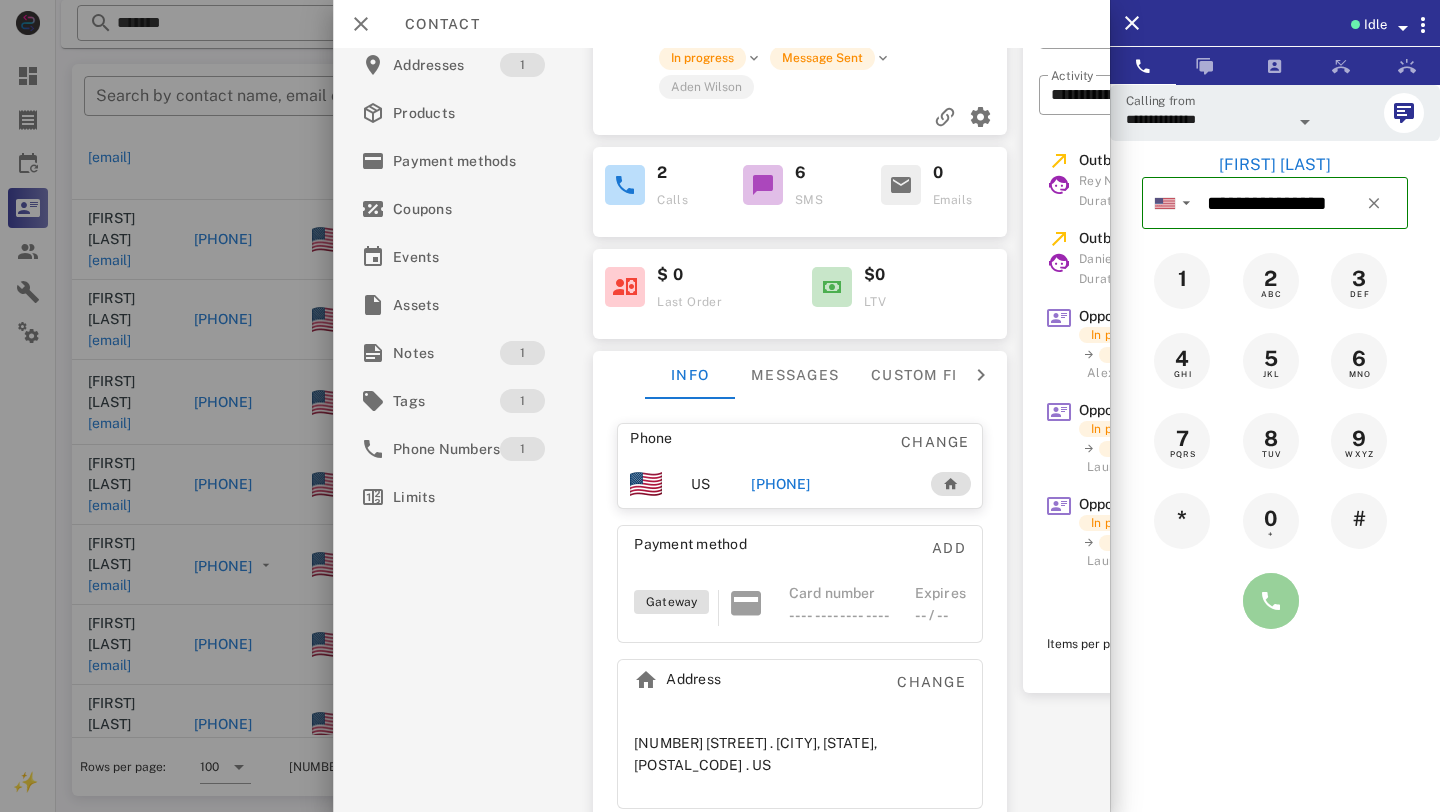 click at bounding box center (1271, 601) 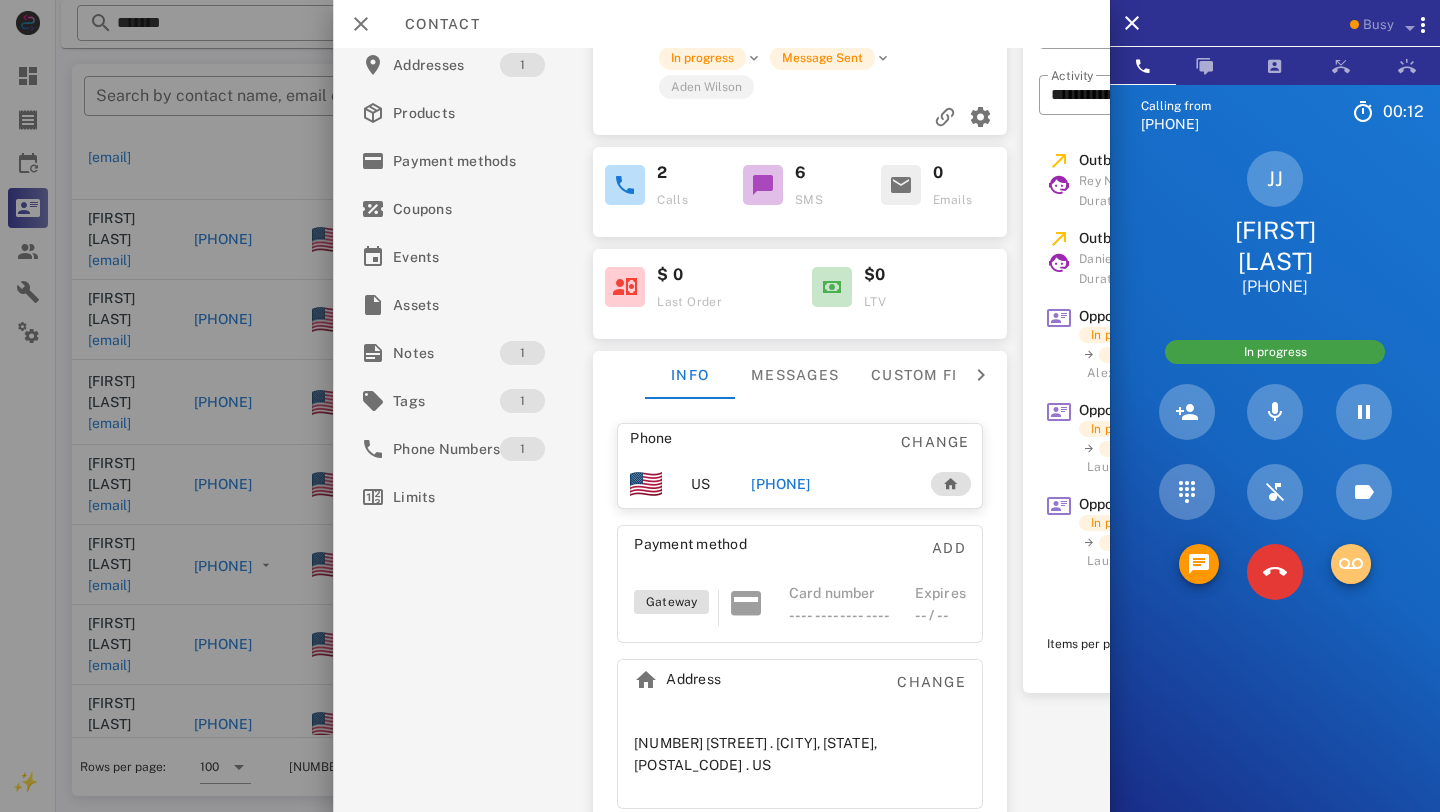 click at bounding box center [1351, 564] 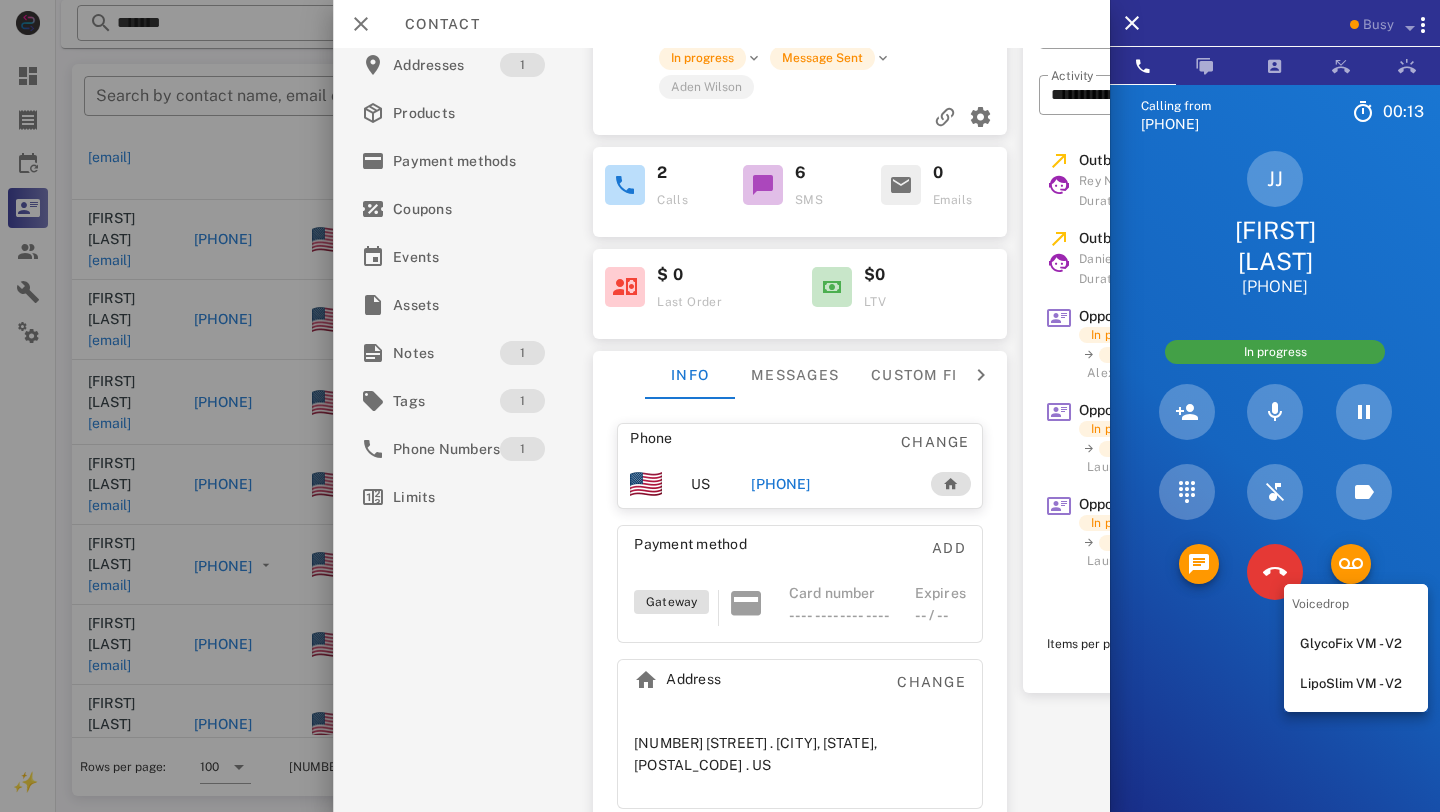click on "LipoSlim VM - V2" at bounding box center (1356, 684) 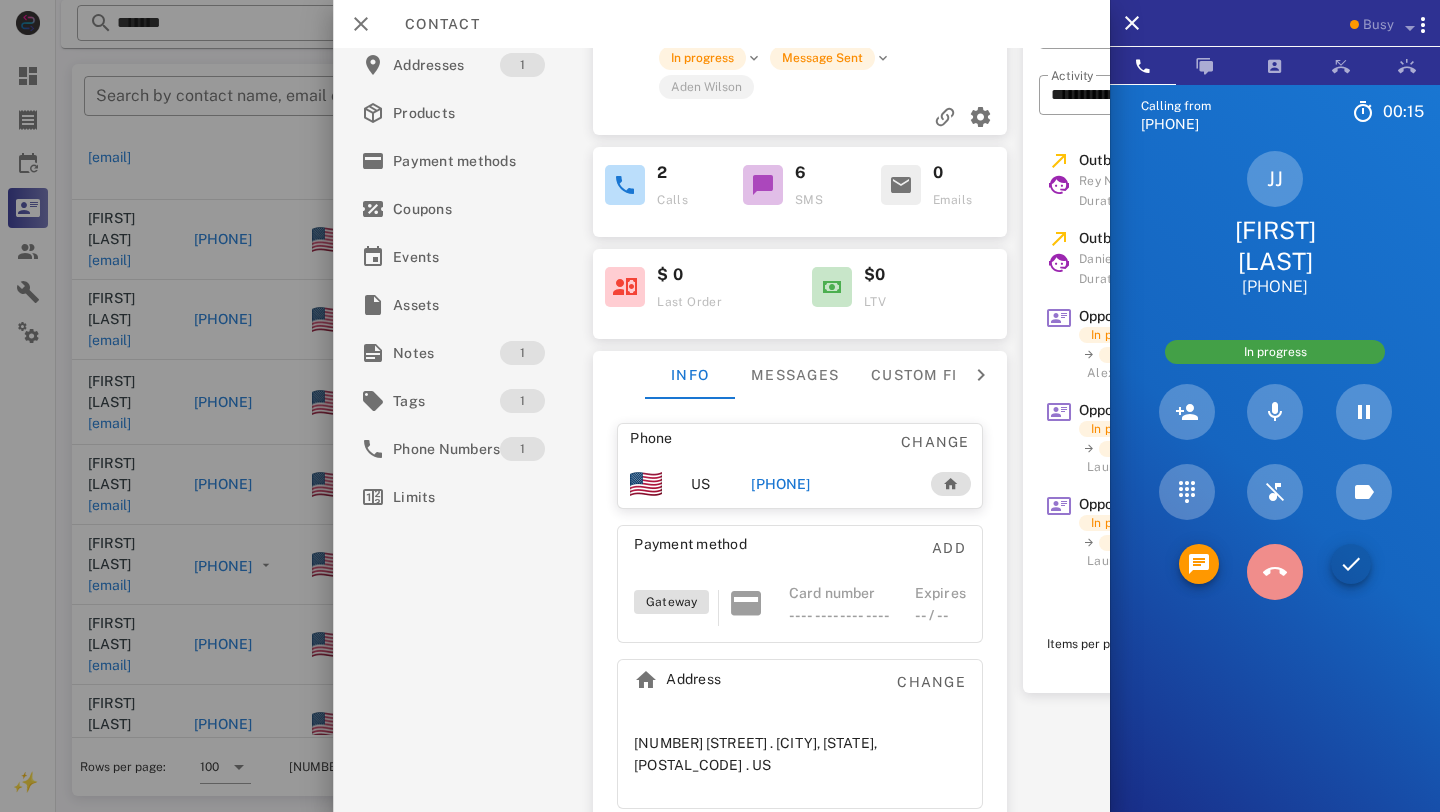 click at bounding box center [1275, 572] 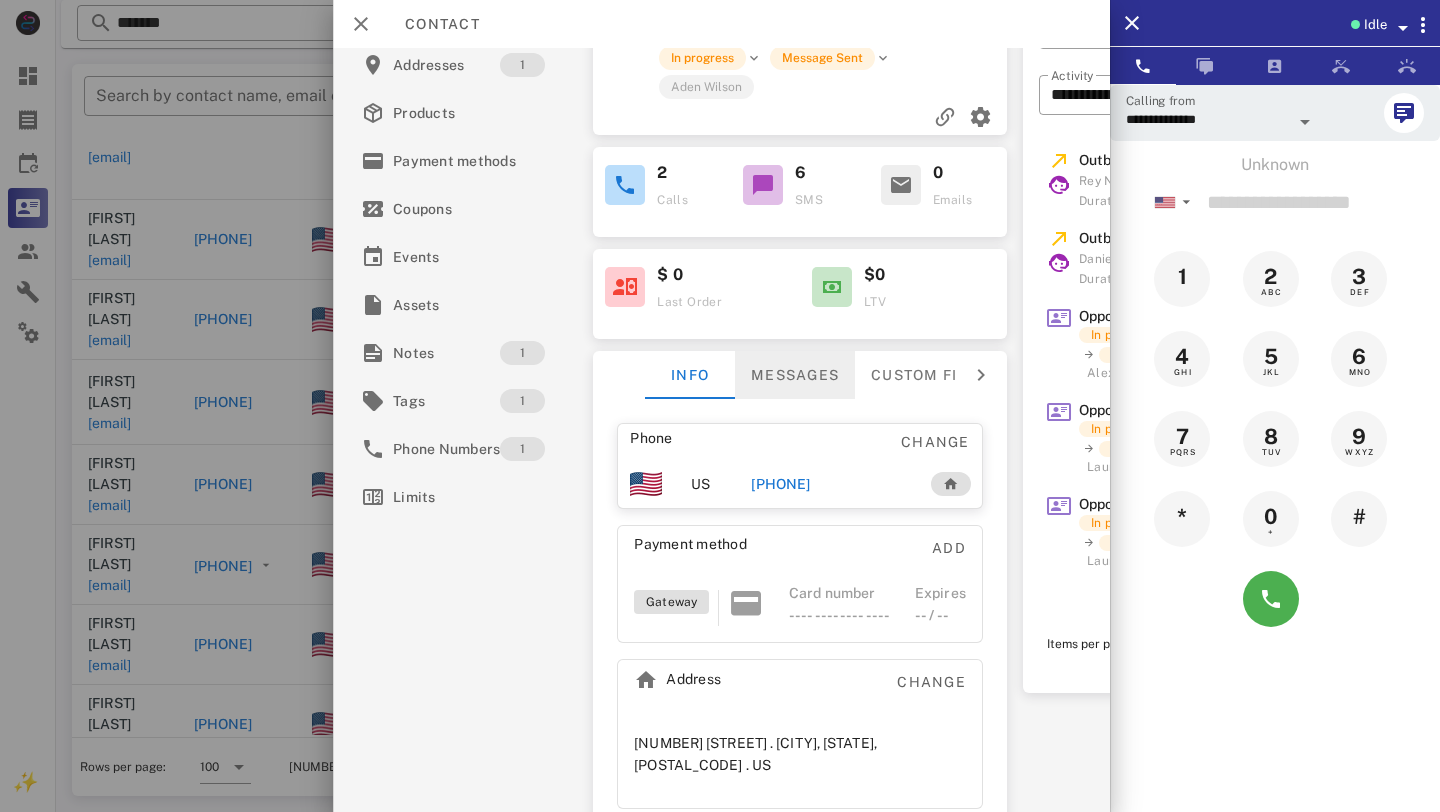 click on "Messages" at bounding box center (795, 375) 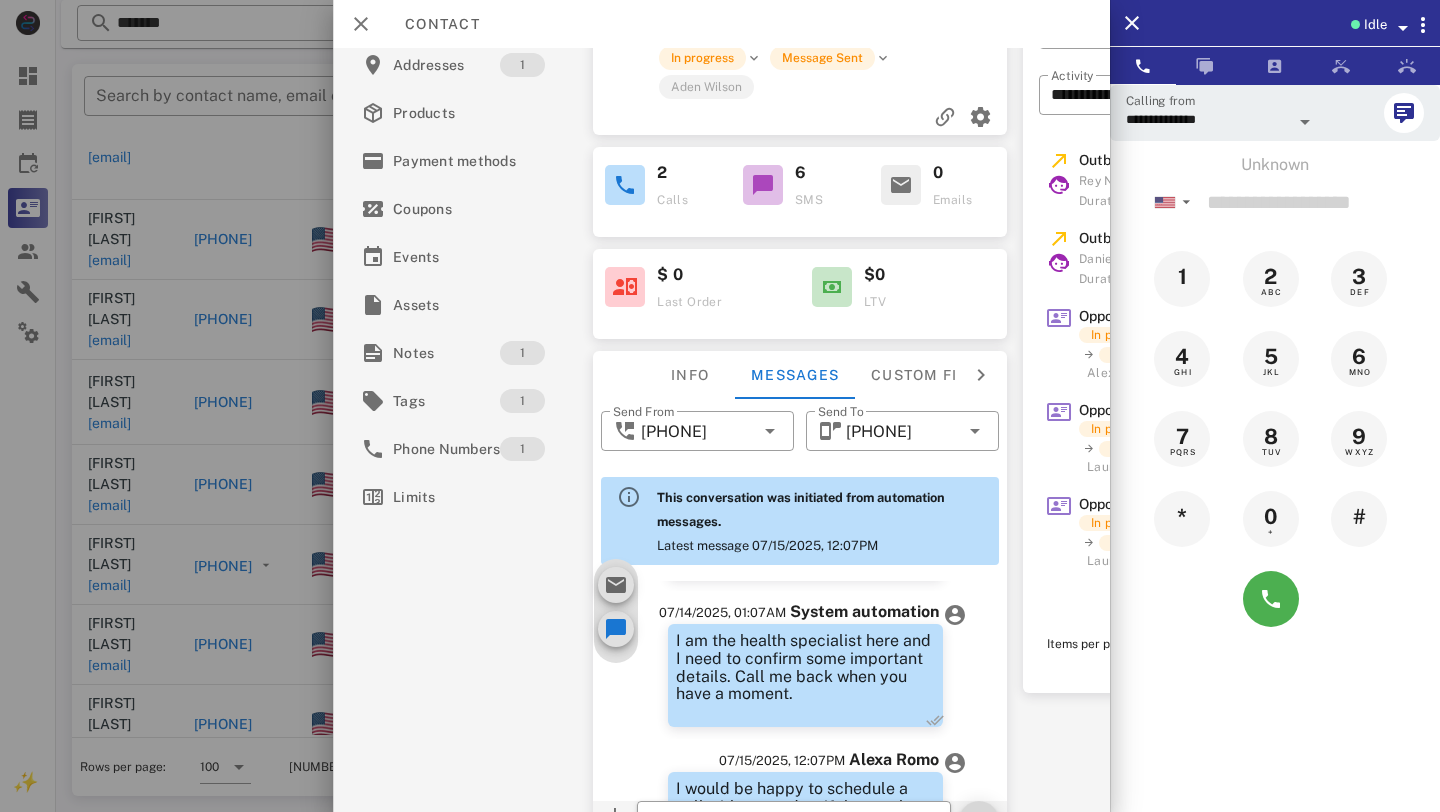 scroll, scrollTop: 1058, scrollLeft: 0, axis: vertical 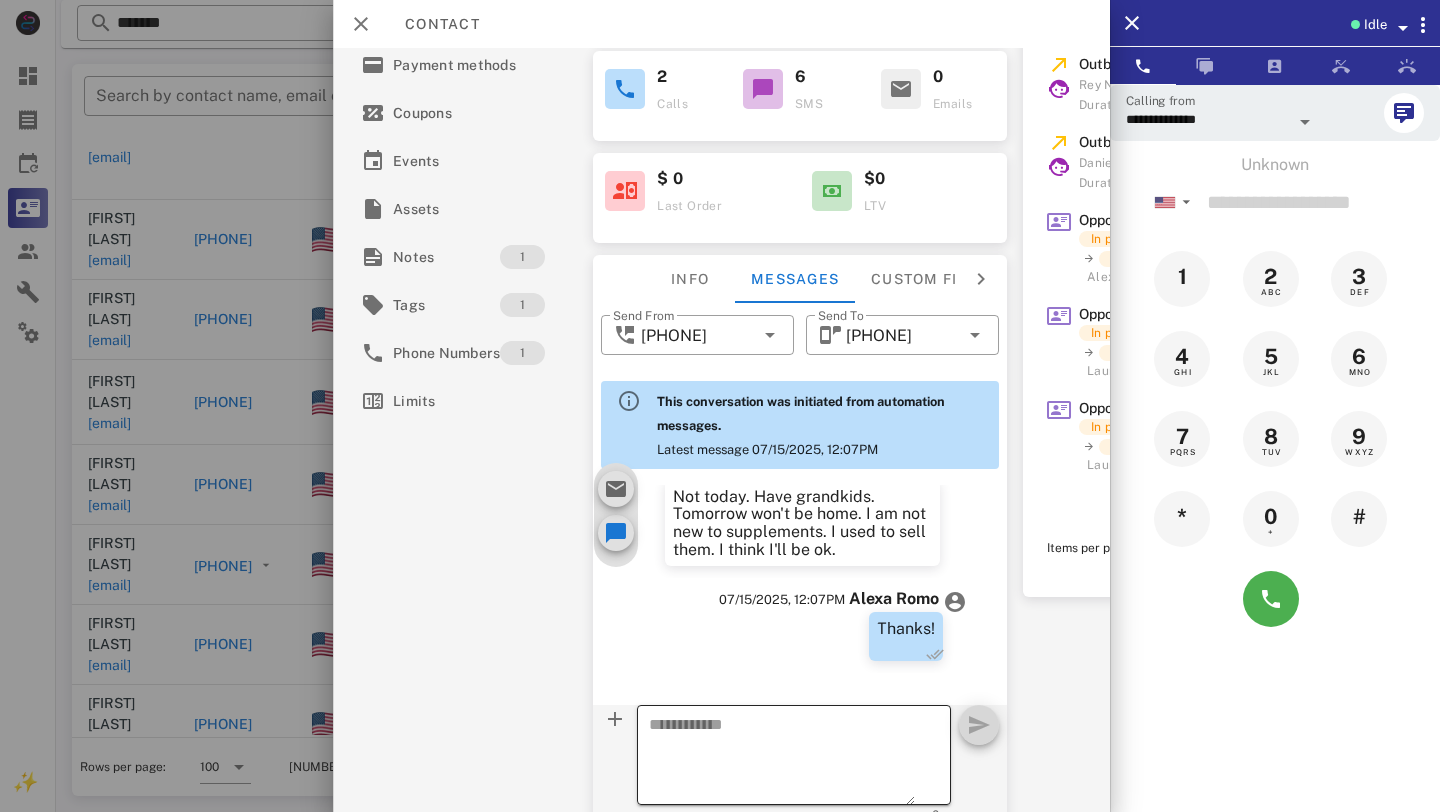 click at bounding box center (782, 758) 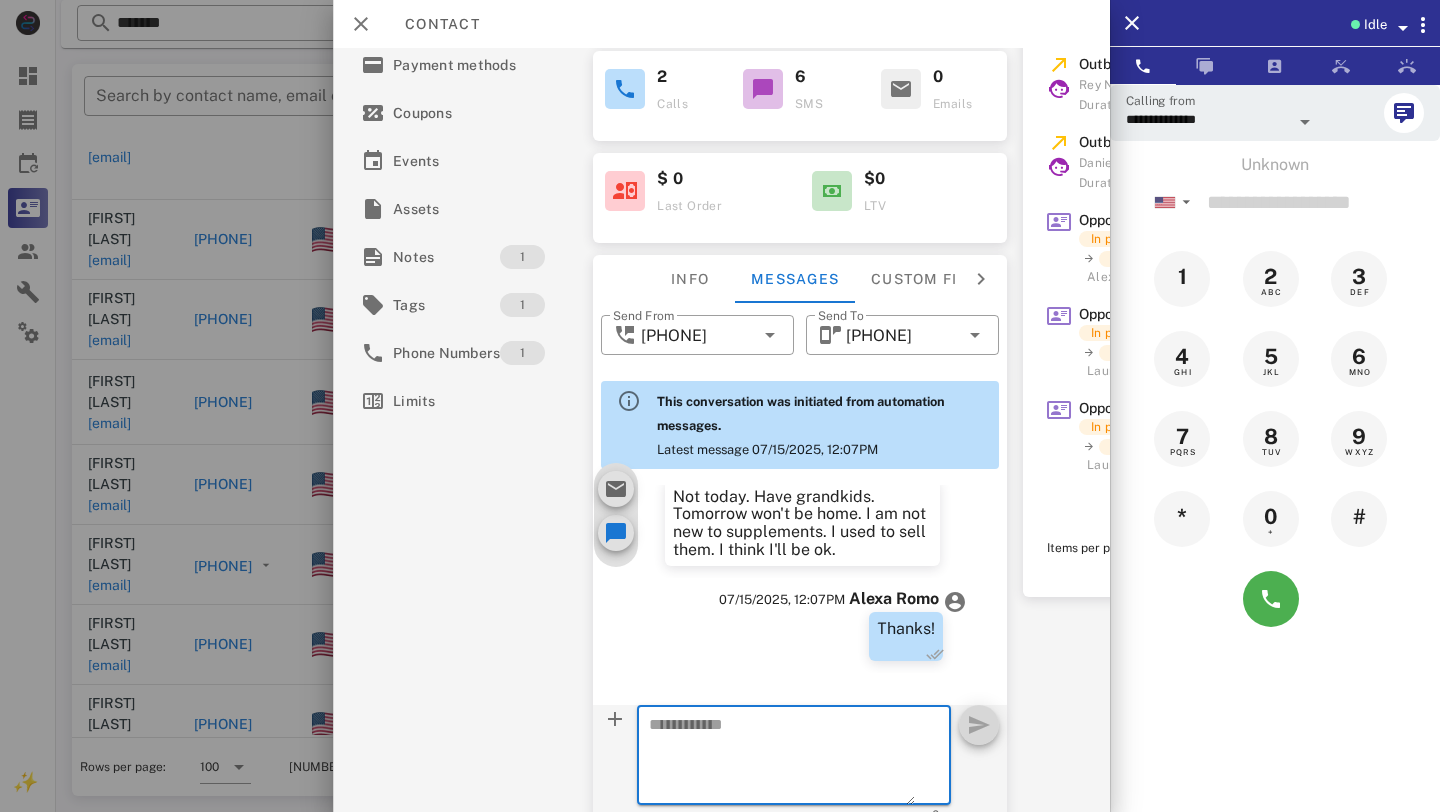 paste on "**********" 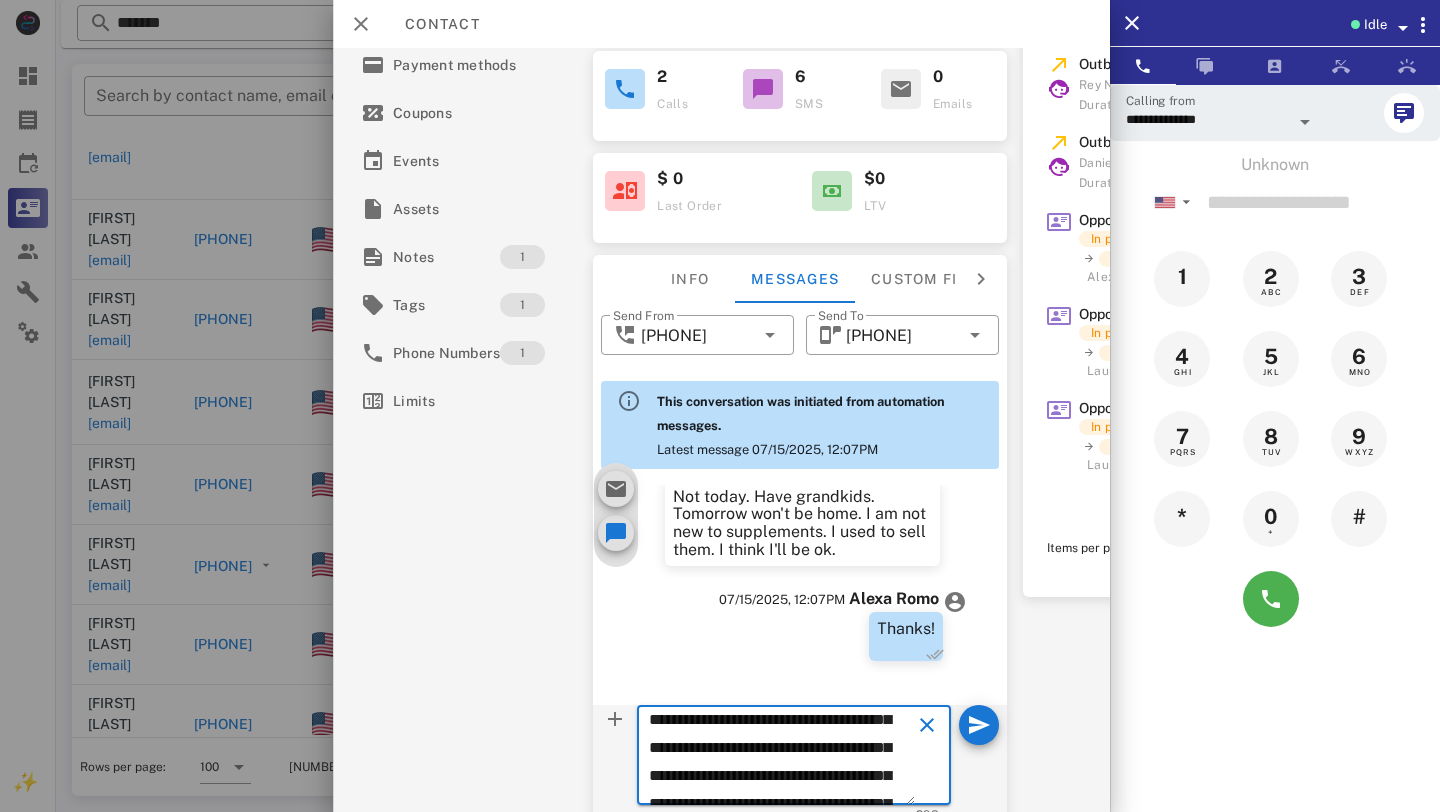 scroll, scrollTop: 0, scrollLeft: 0, axis: both 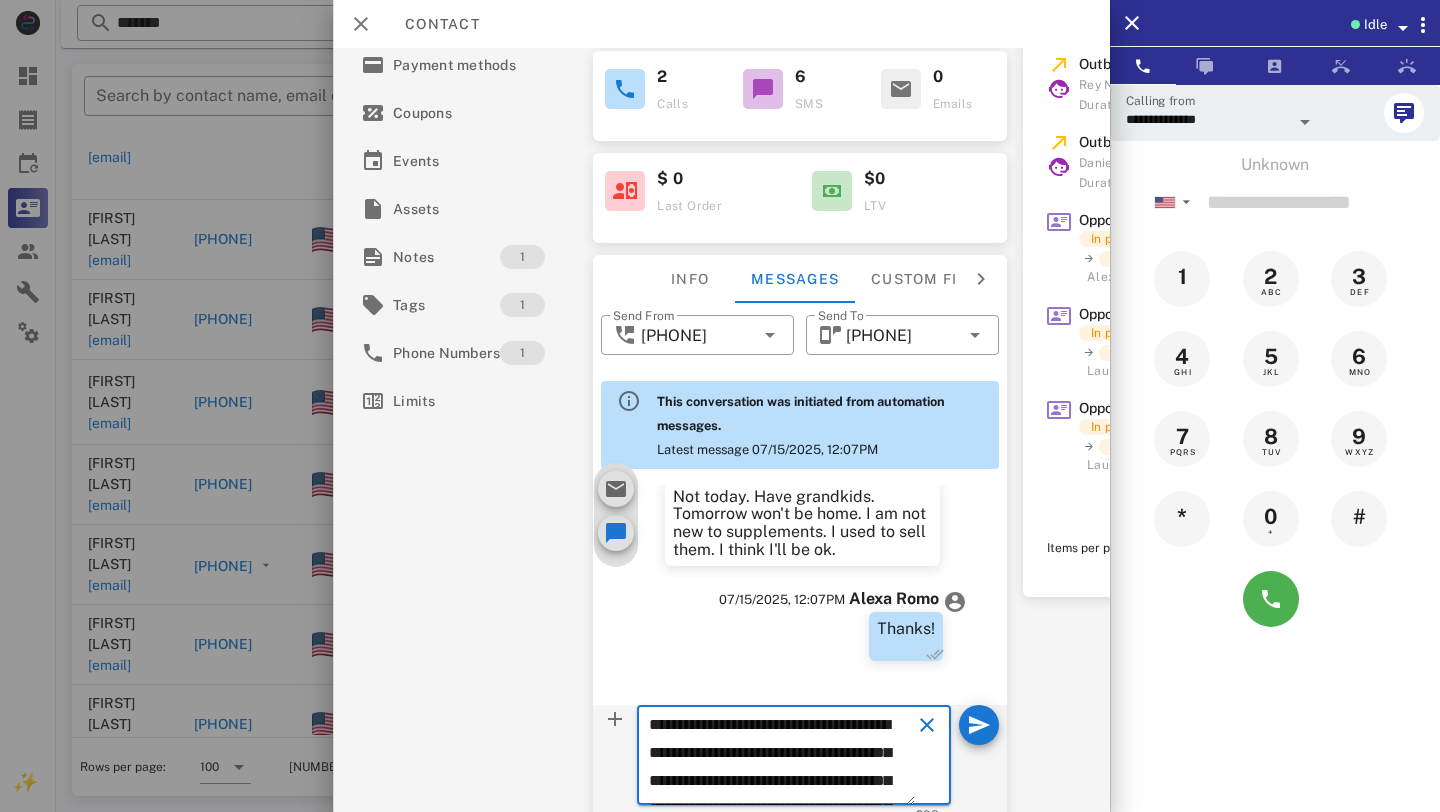 click on "**********" at bounding box center (782, 758) 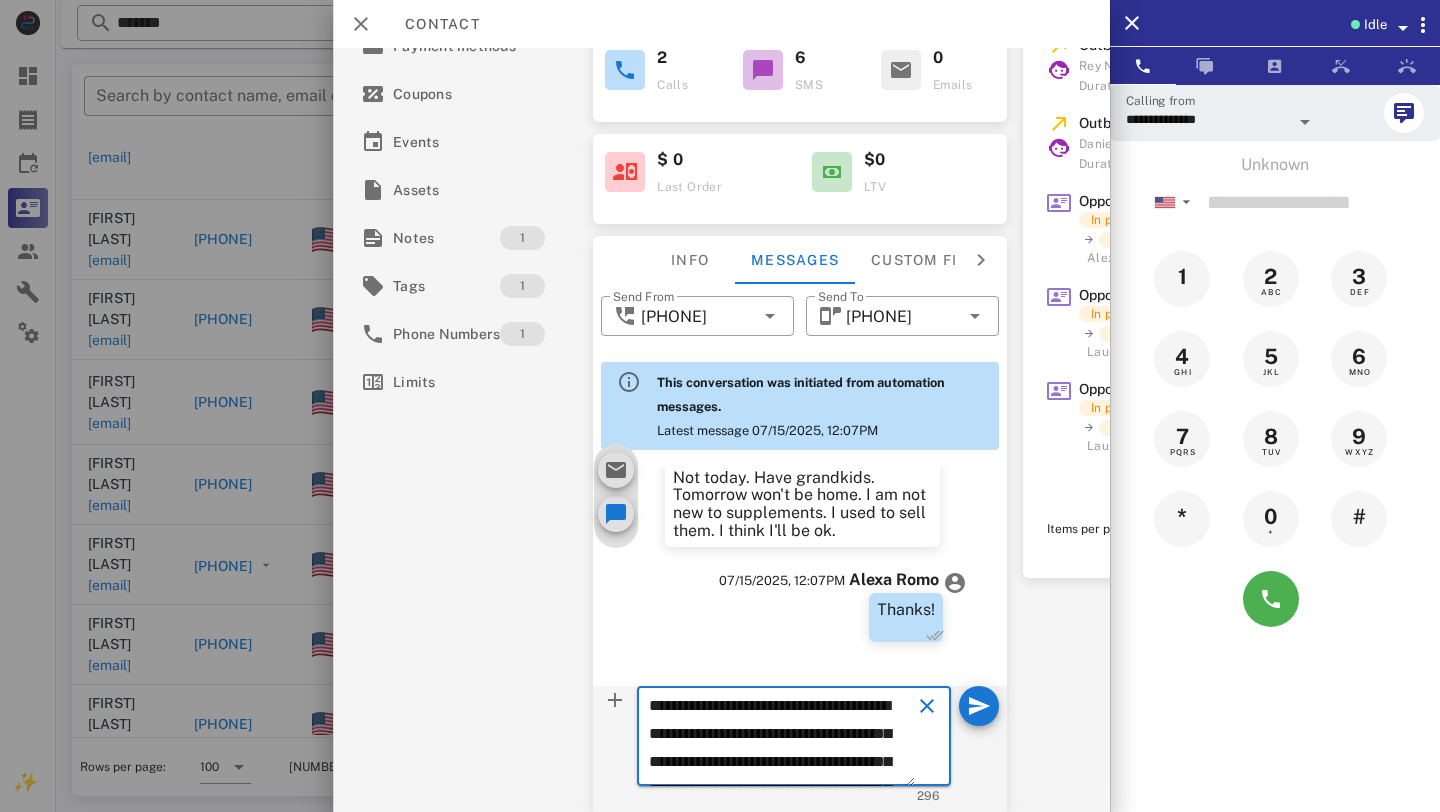scroll, scrollTop: 0, scrollLeft: 0, axis: both 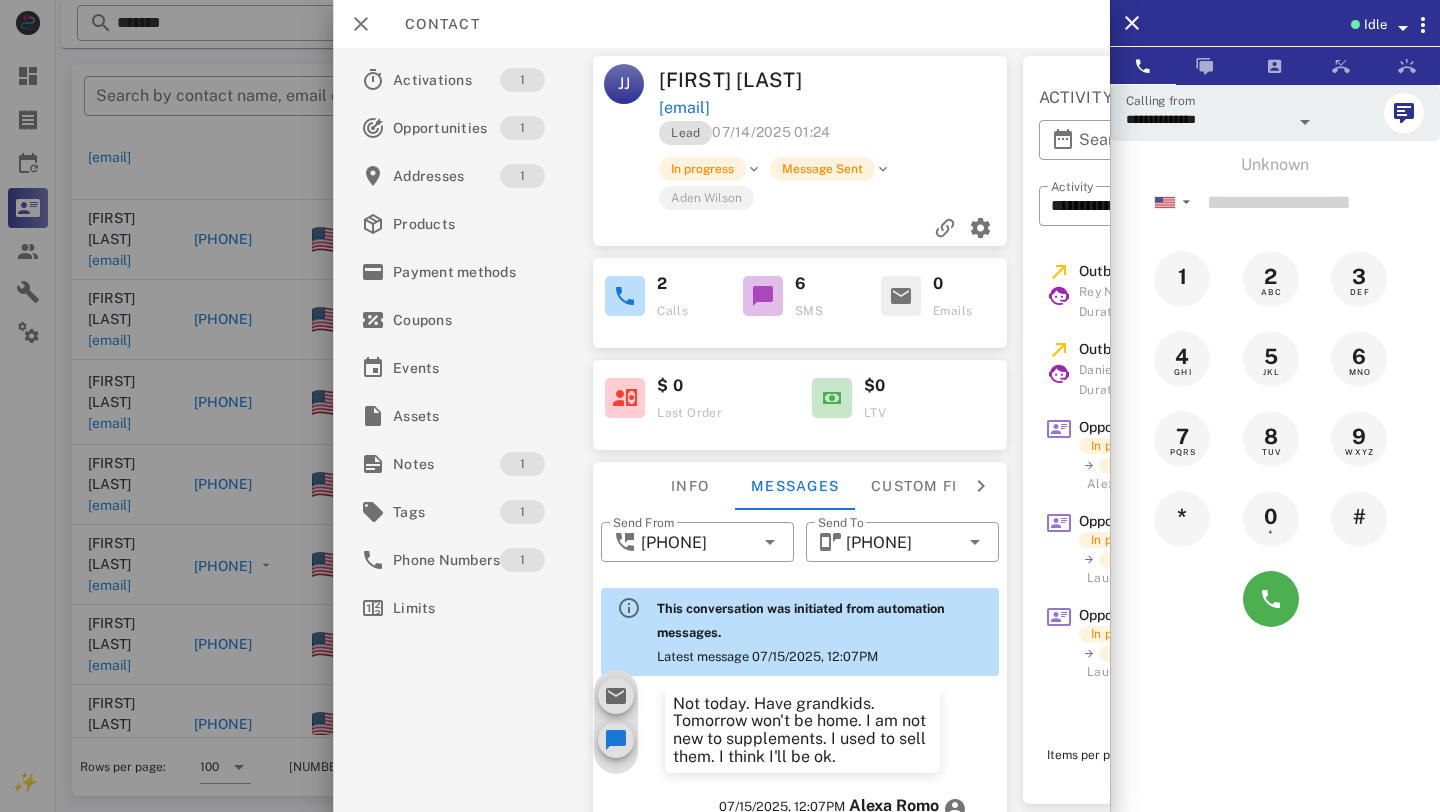 click on "Jacqueline Jeffers" at bounding box center [747, 80] 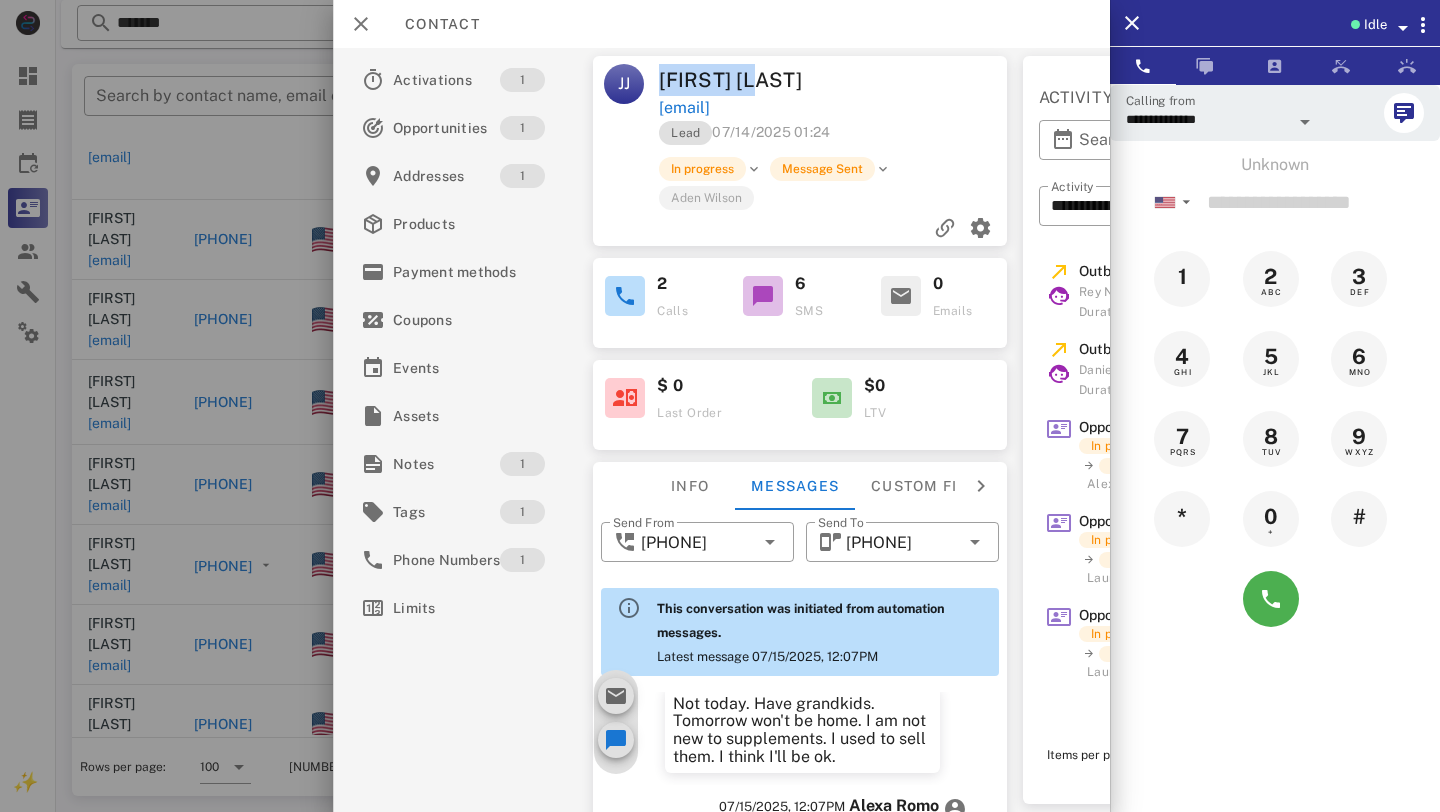 click on "Jacqueline Jeffers" at bounding box center [747, 80] 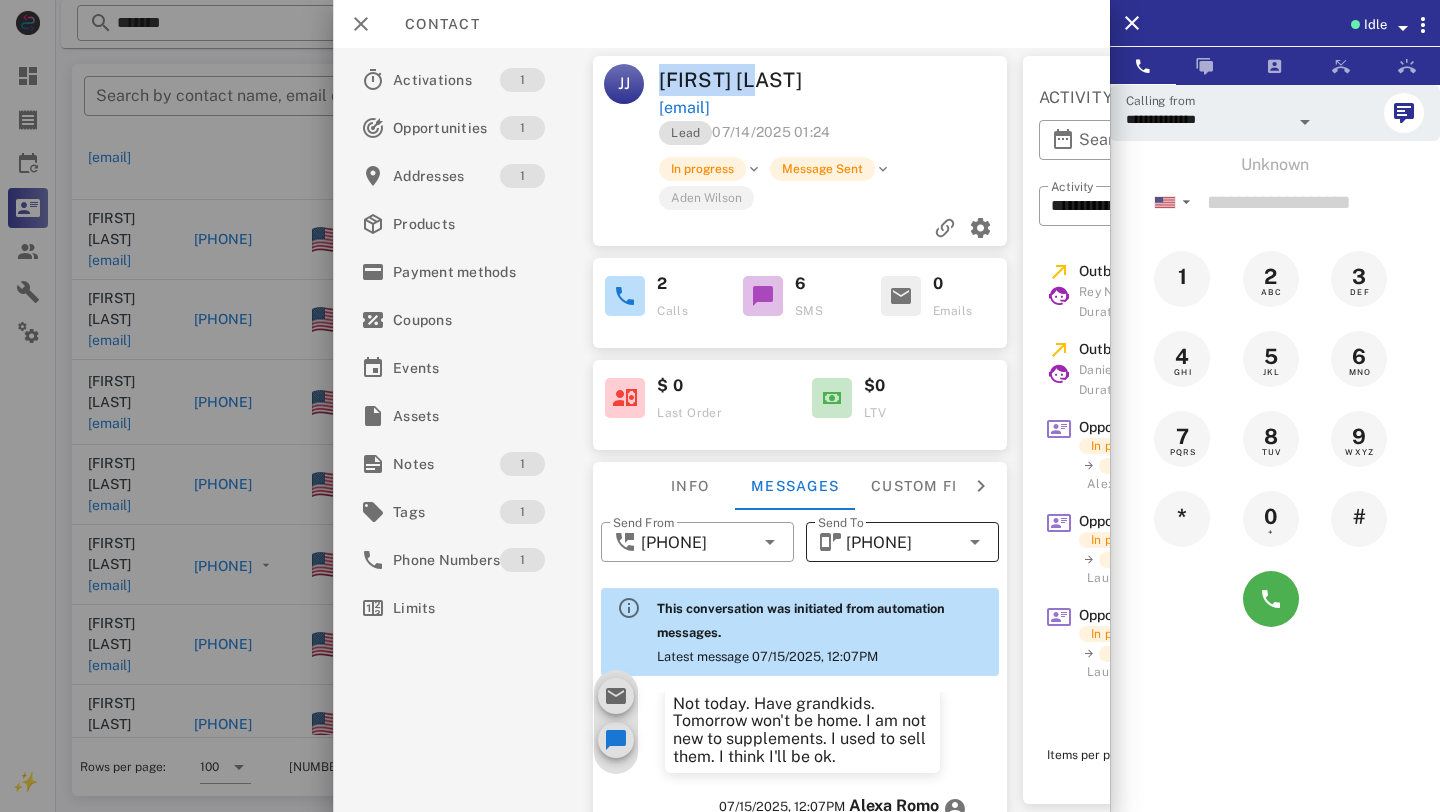 scroll, scrollTop: 227, scrollLeft: 0, axis: vertical 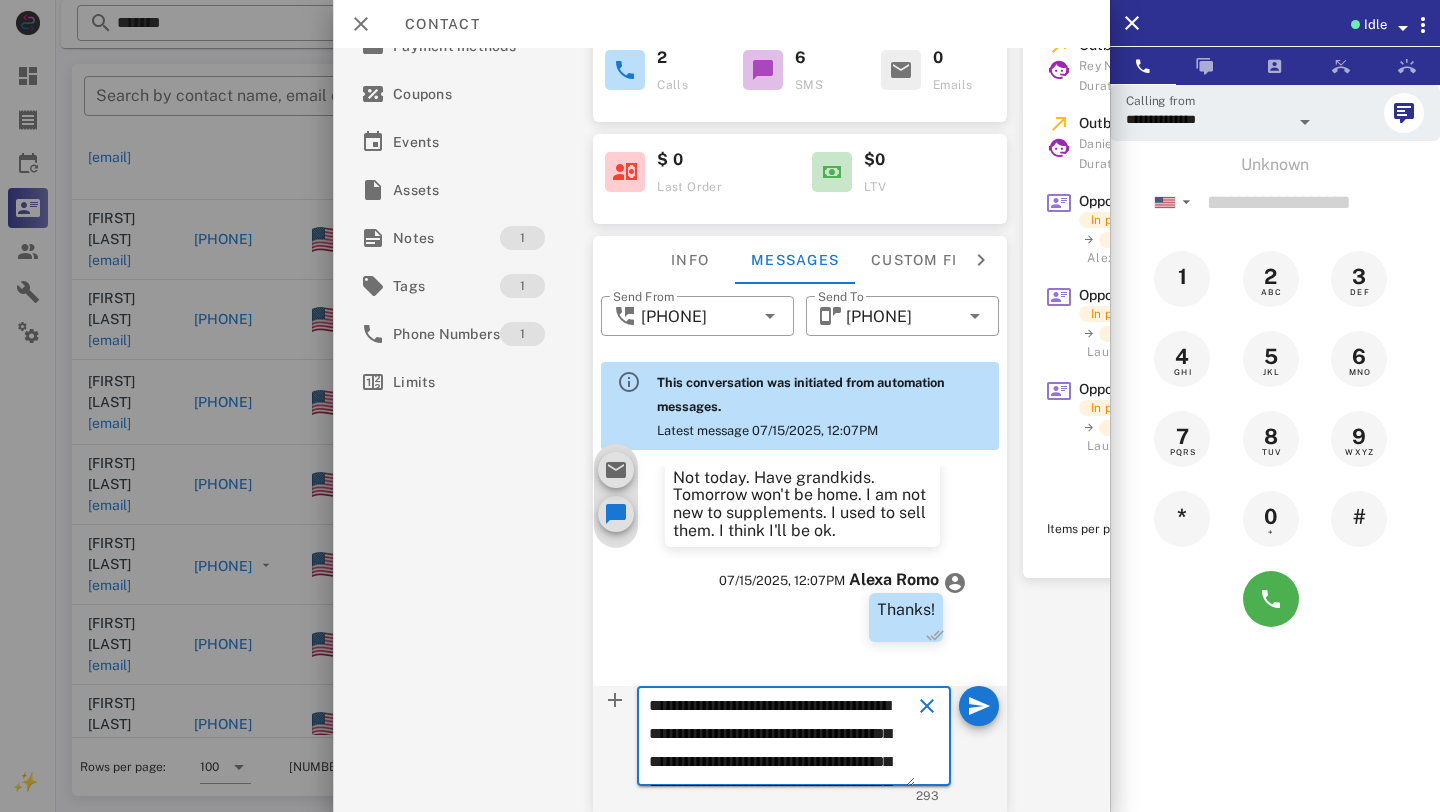 paste on "**********" 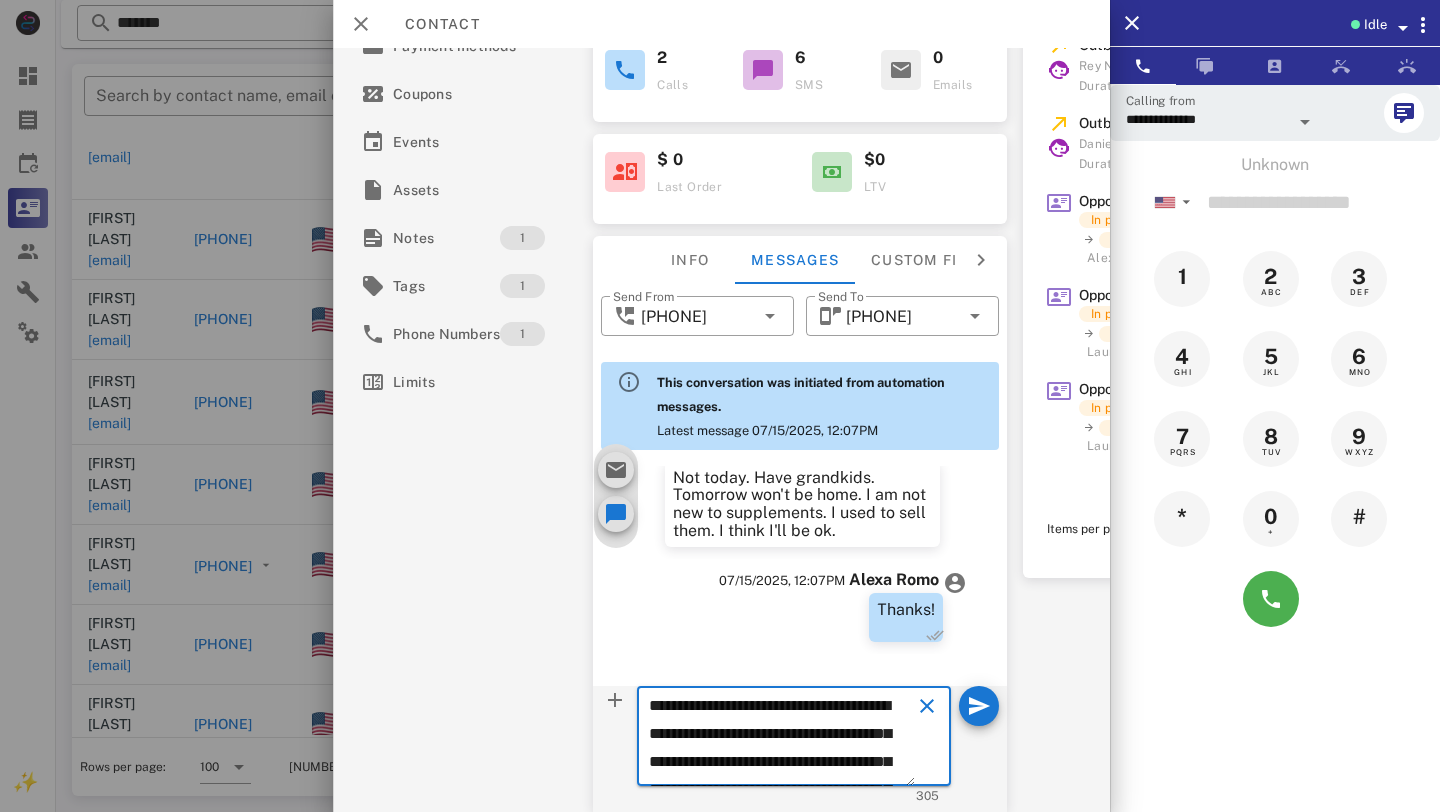 click on "**********" at bounding box center (782, 739) 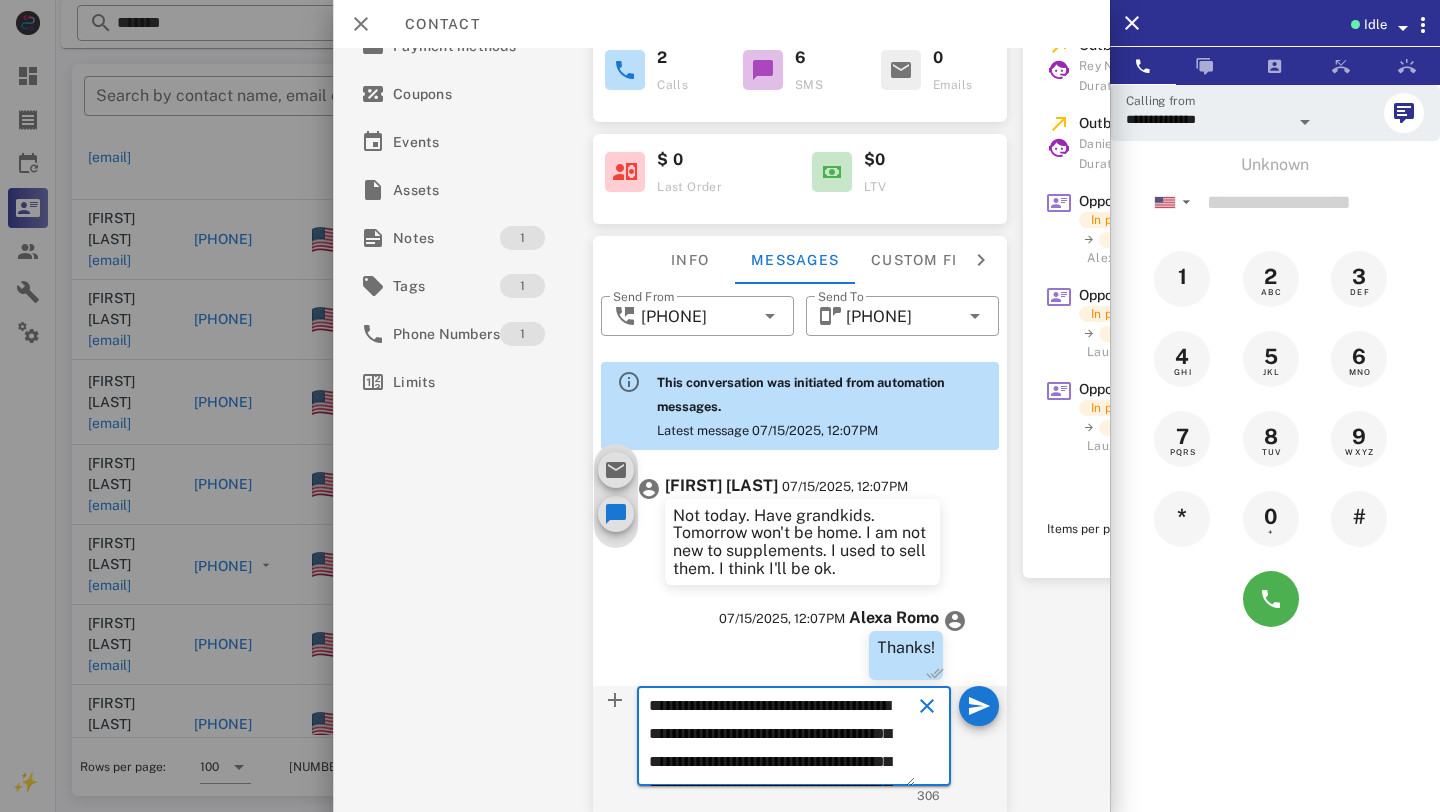 scroll, scrollTop: 1058, scrollLeft: 0, axis: vertical 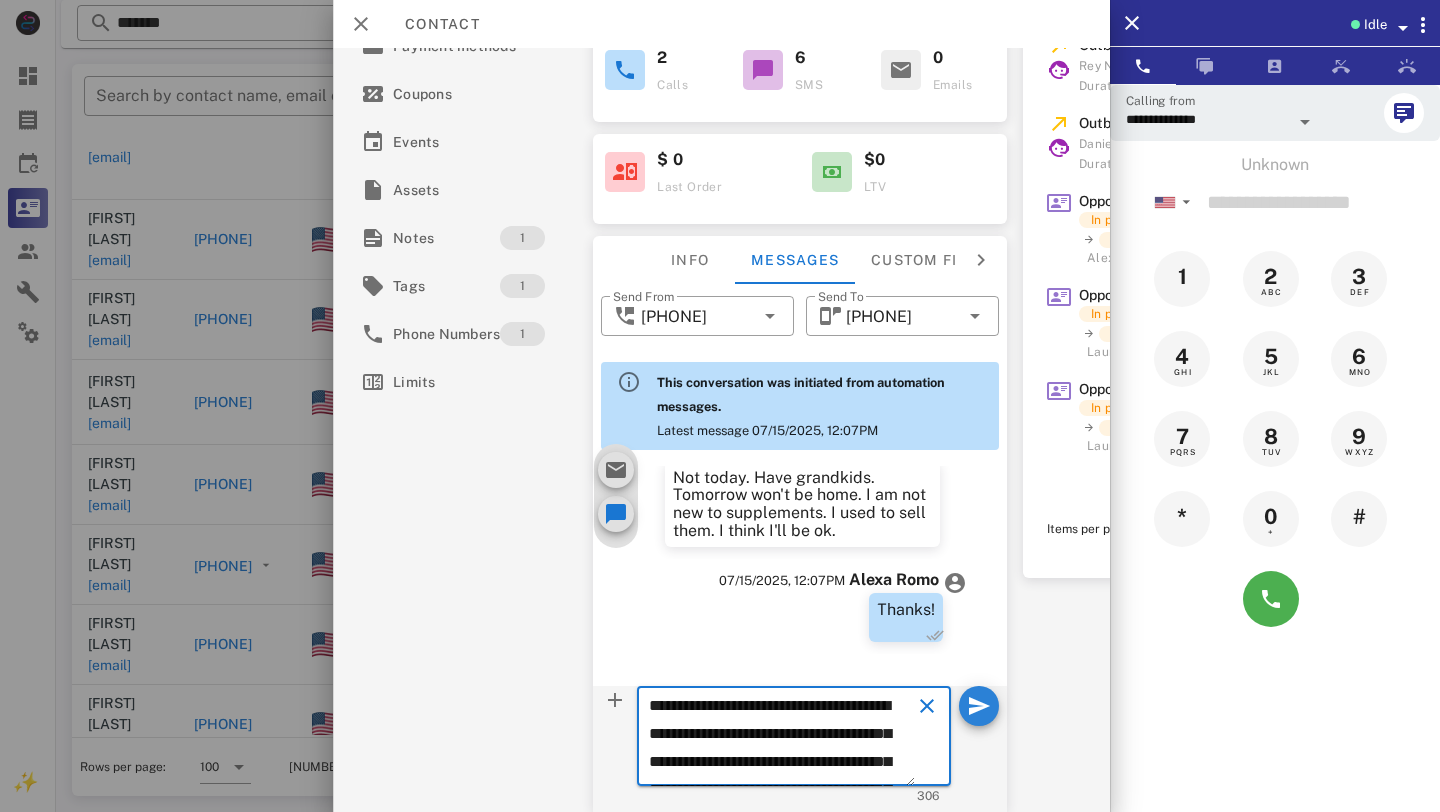 type on "**********" 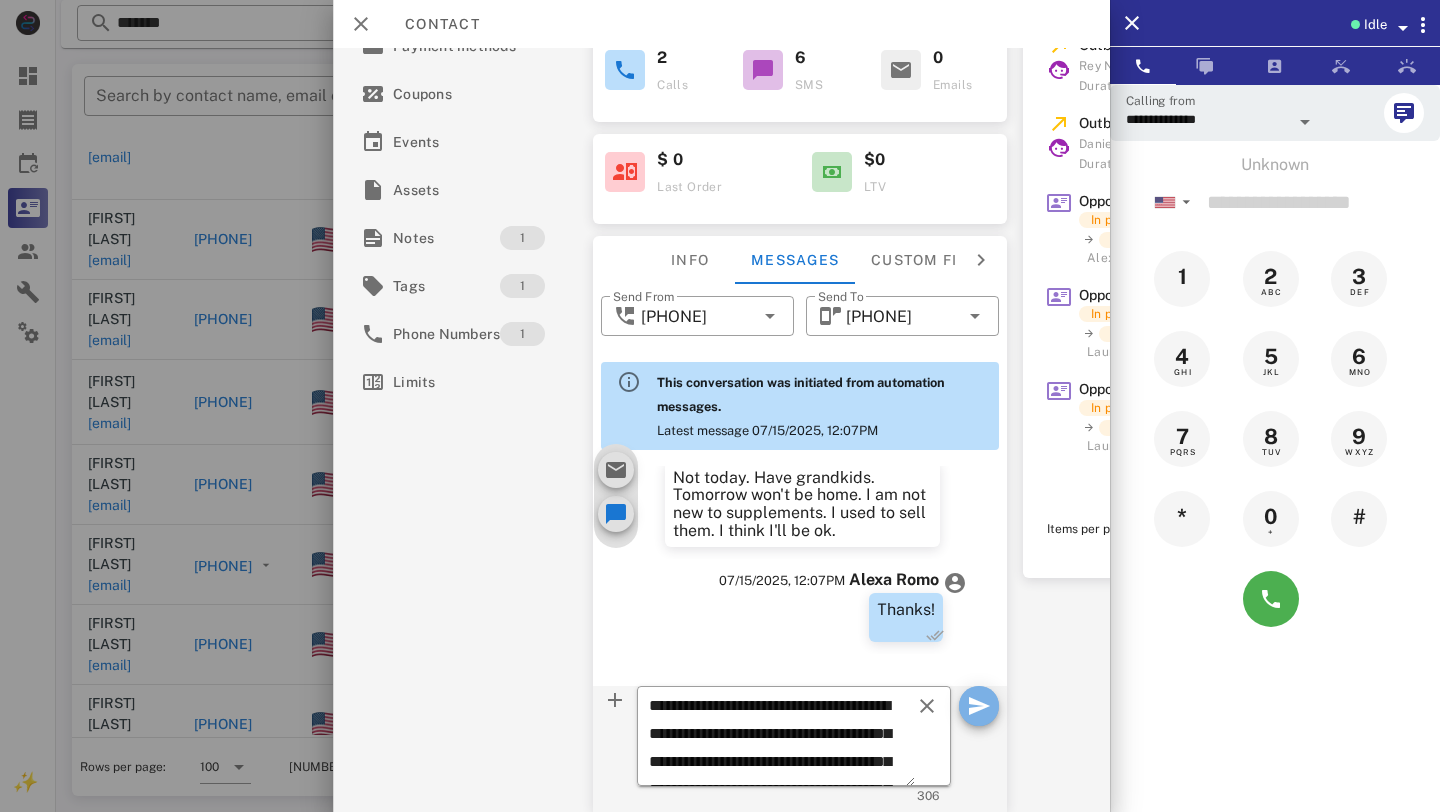 click at bounding box center (979, 706) 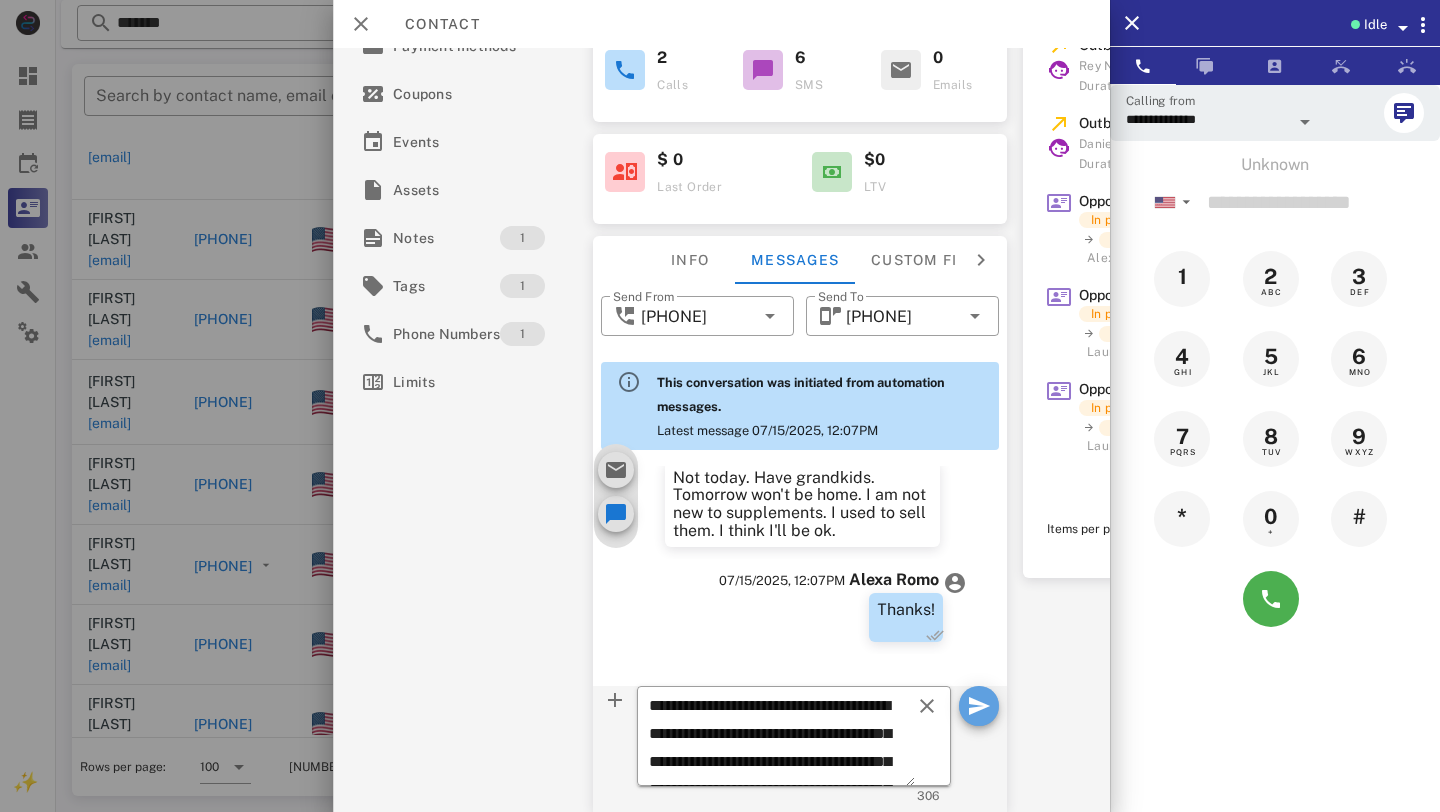 type 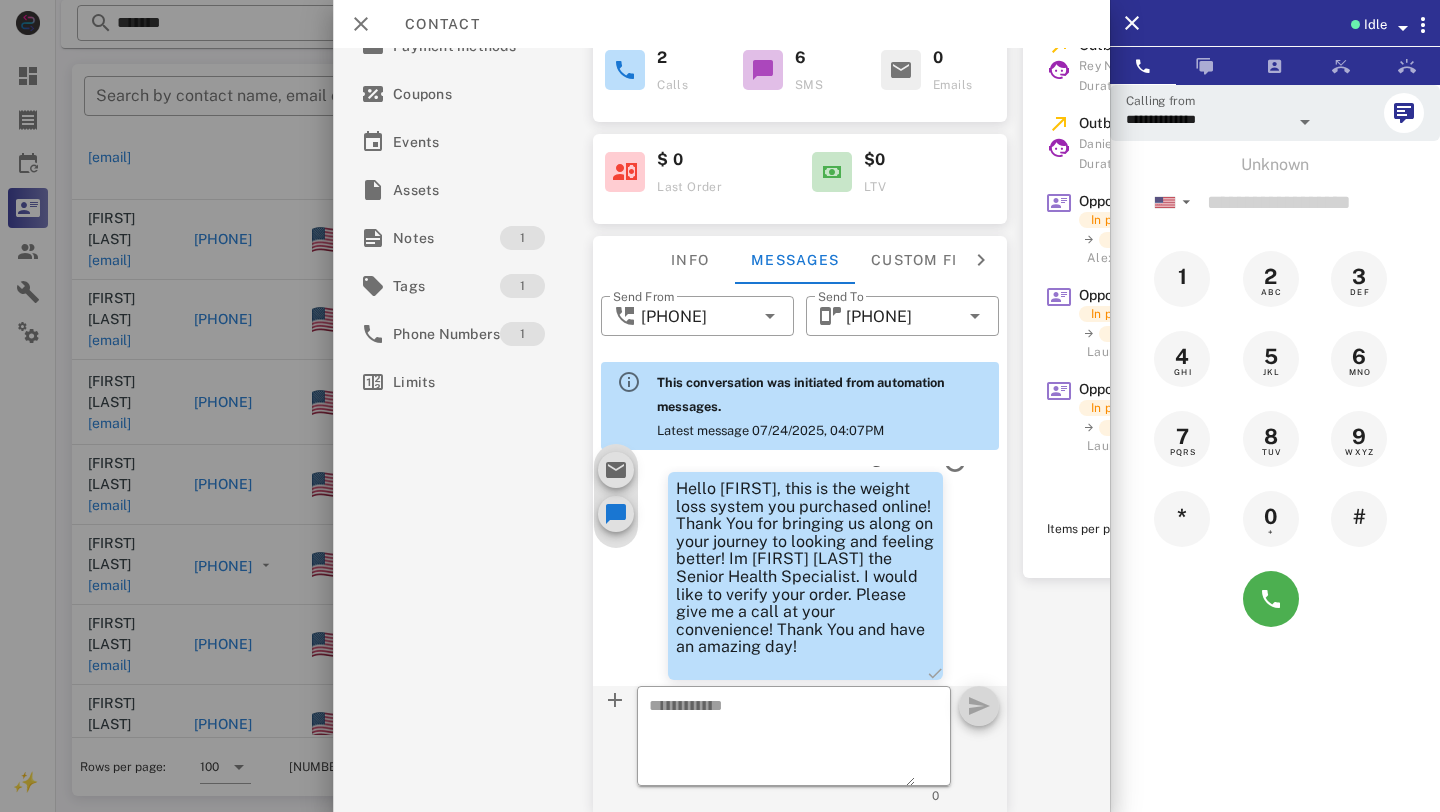 scroll, scrollTop: 1275, scrollLeft: 0, axis: vertical 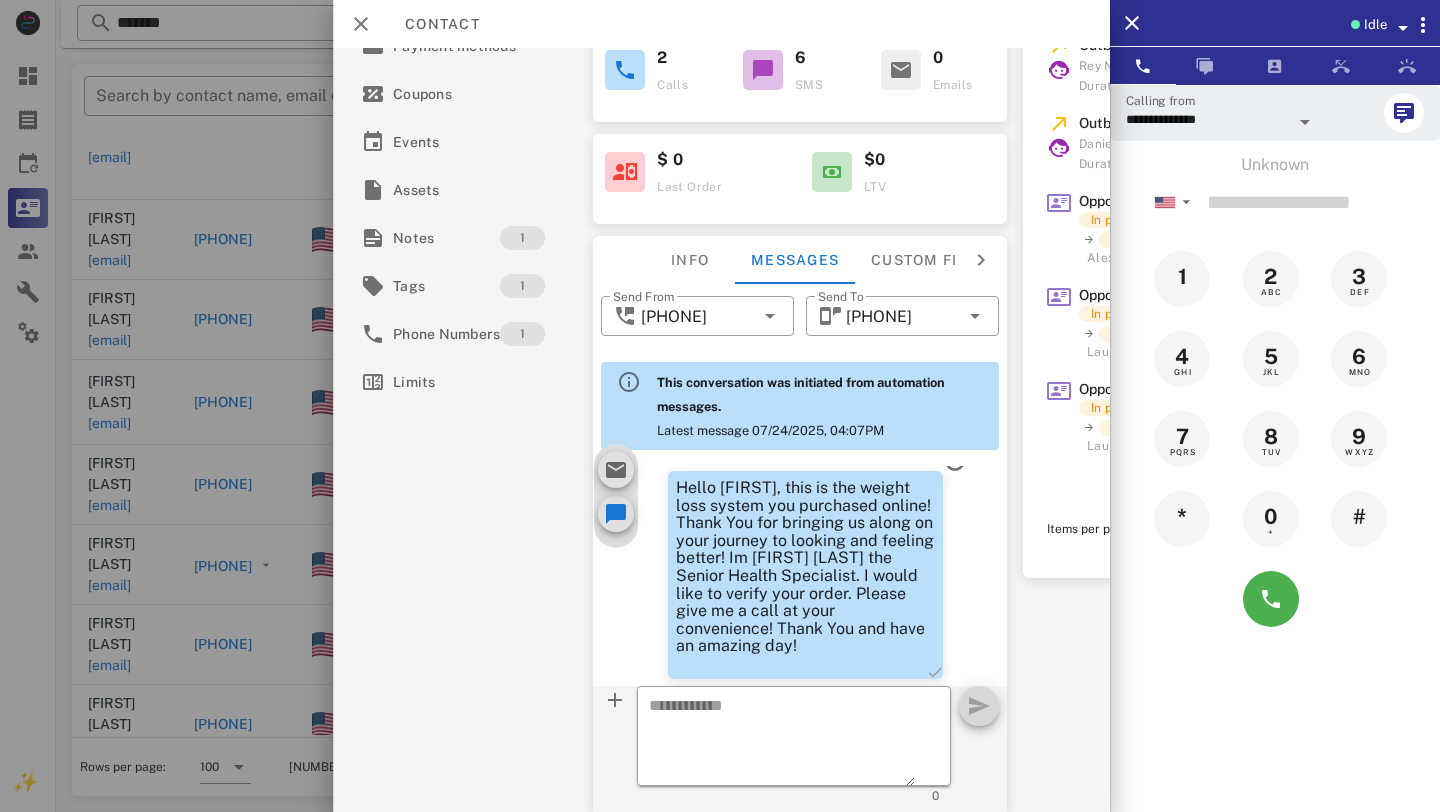 click at bounding box center [720, 406] 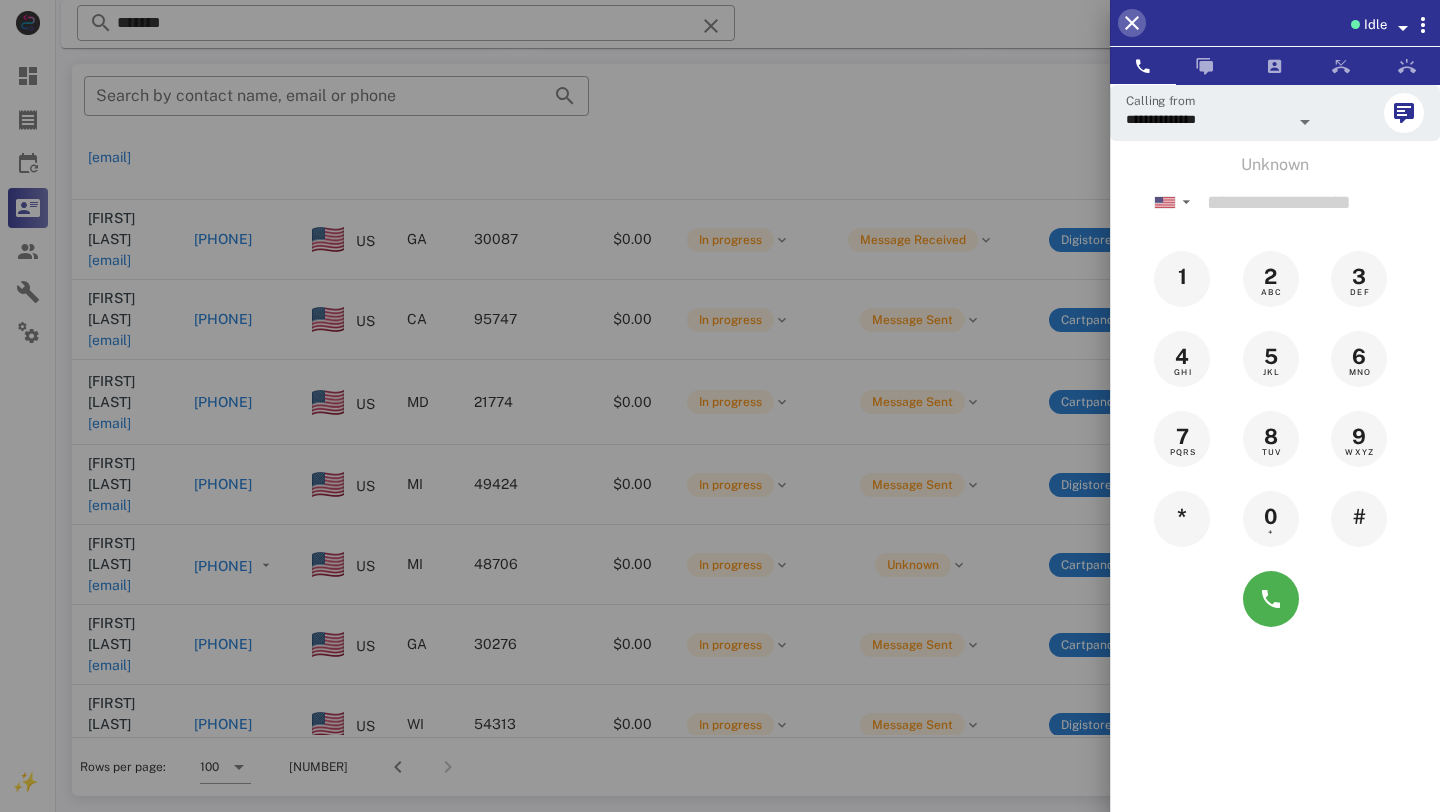 click at bounding box center [1132, 23] 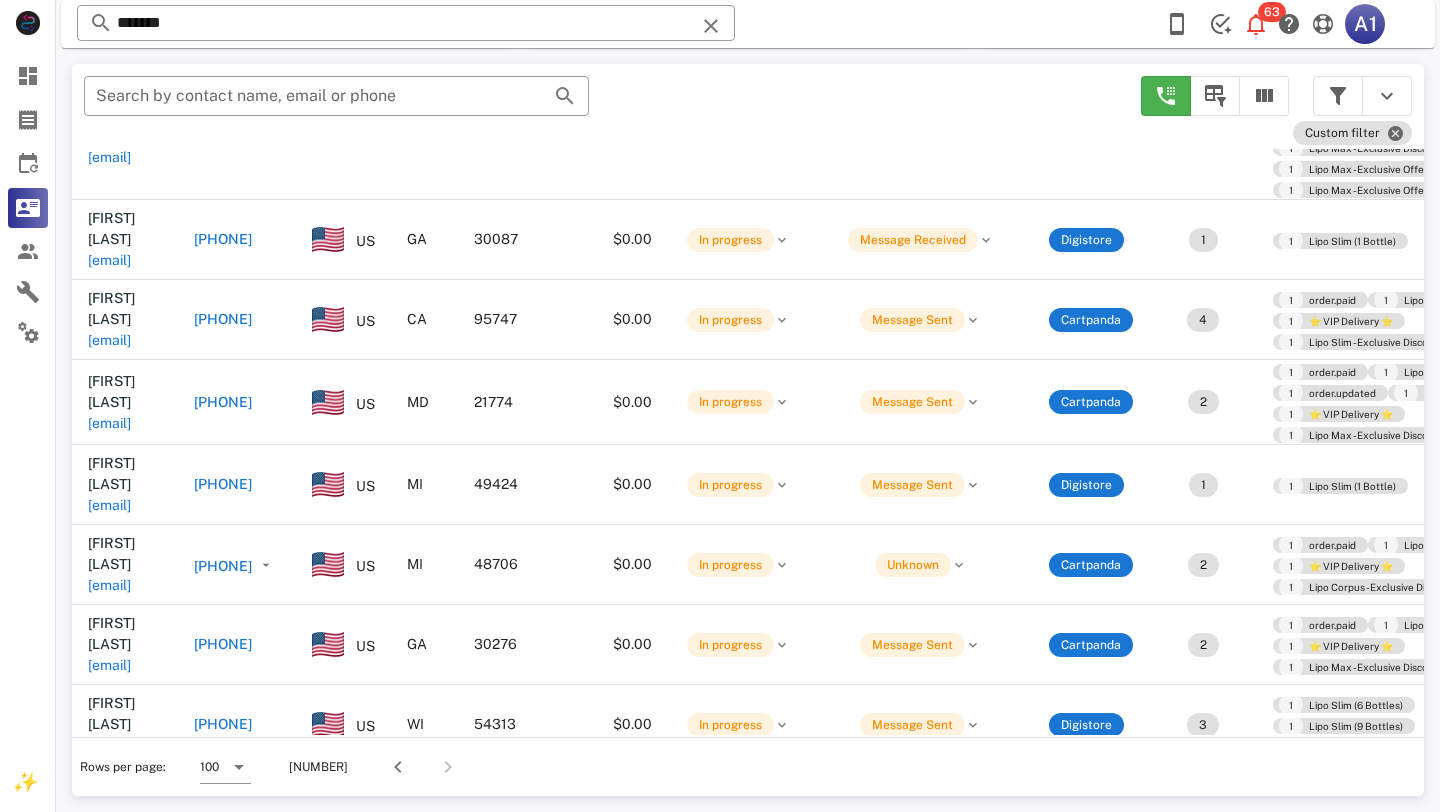click on "+17405413341" at bounding box center [223, 804] 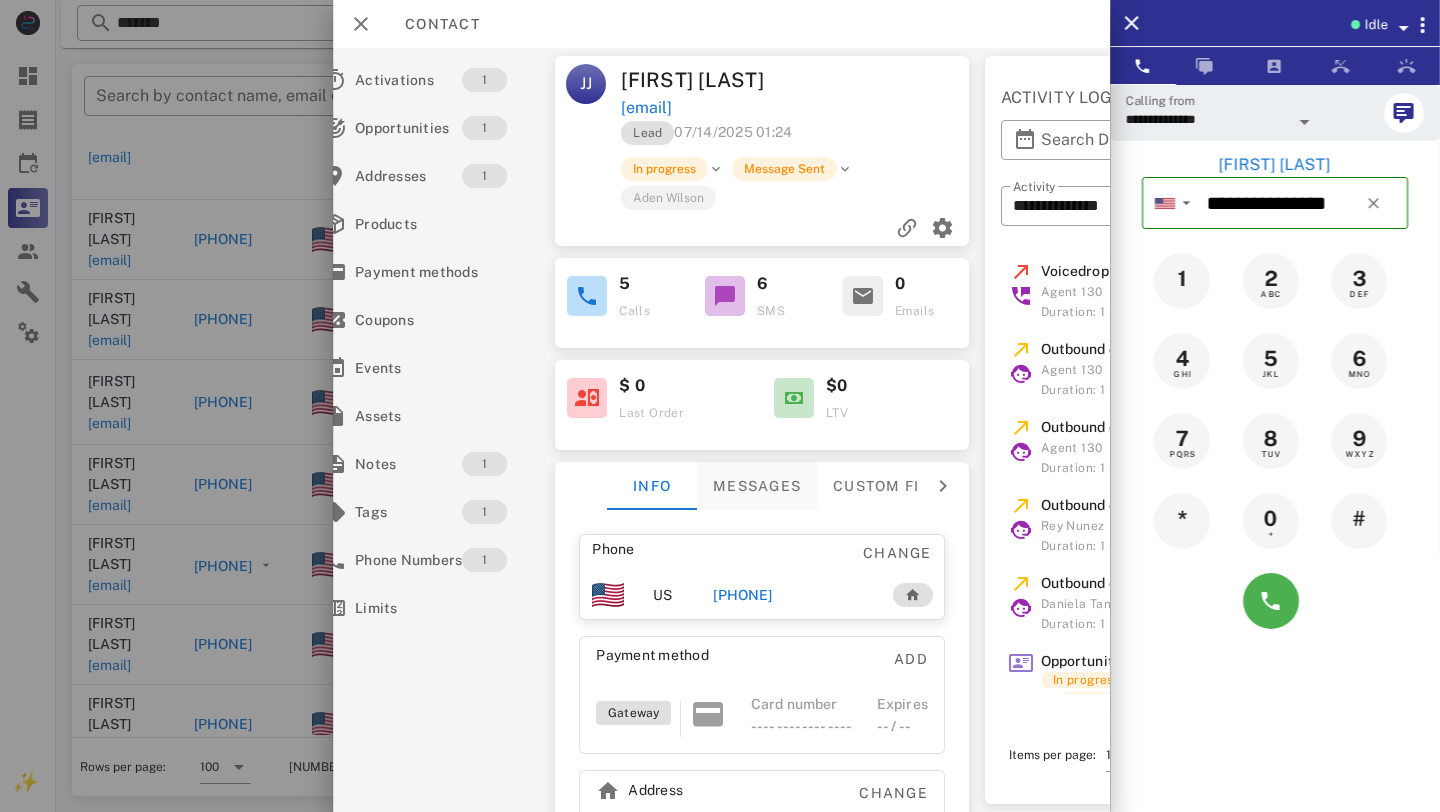 scroll, scrollTop: 0, scrollLeft: 0, axis: both 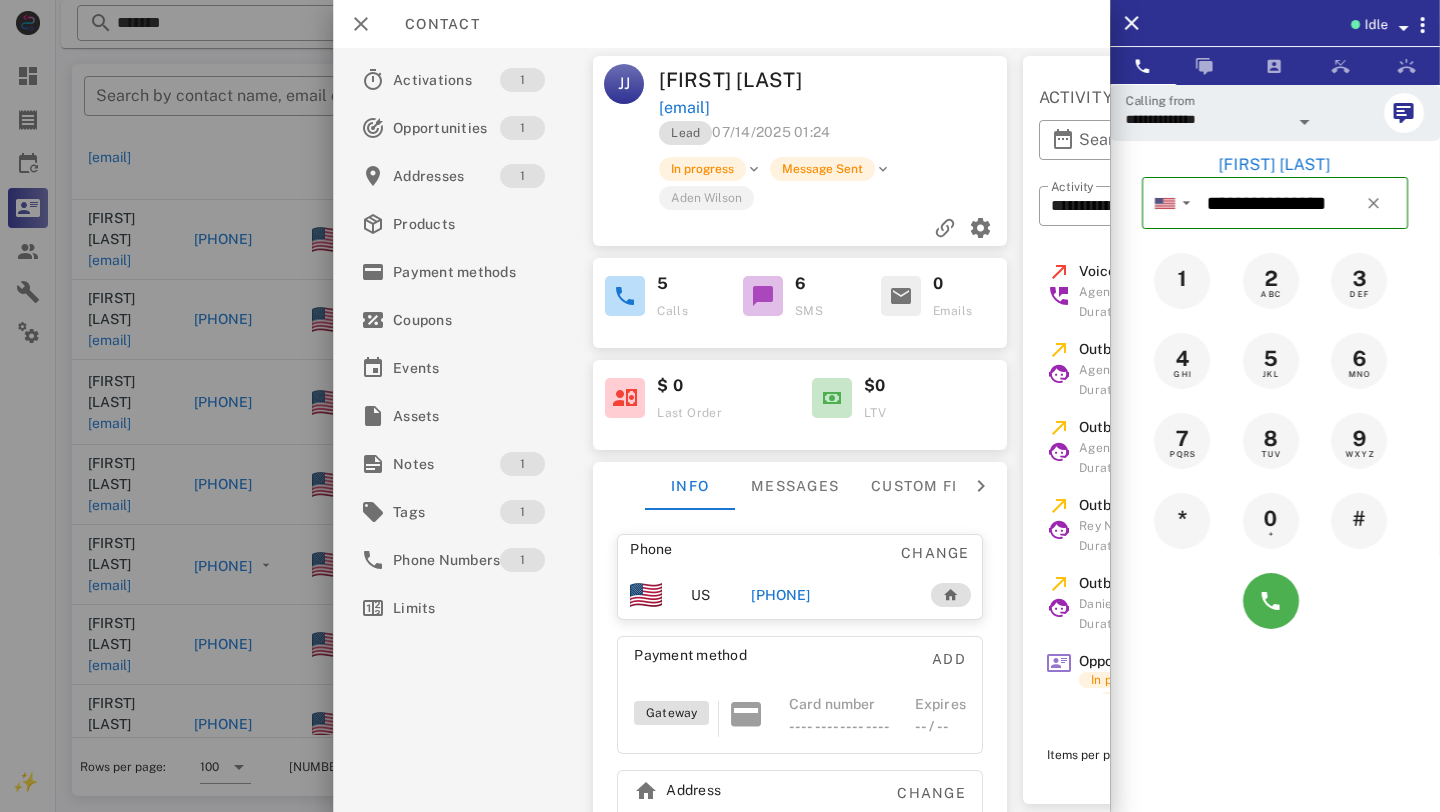 click on "+17405413341" at bounding box center (780, 595) 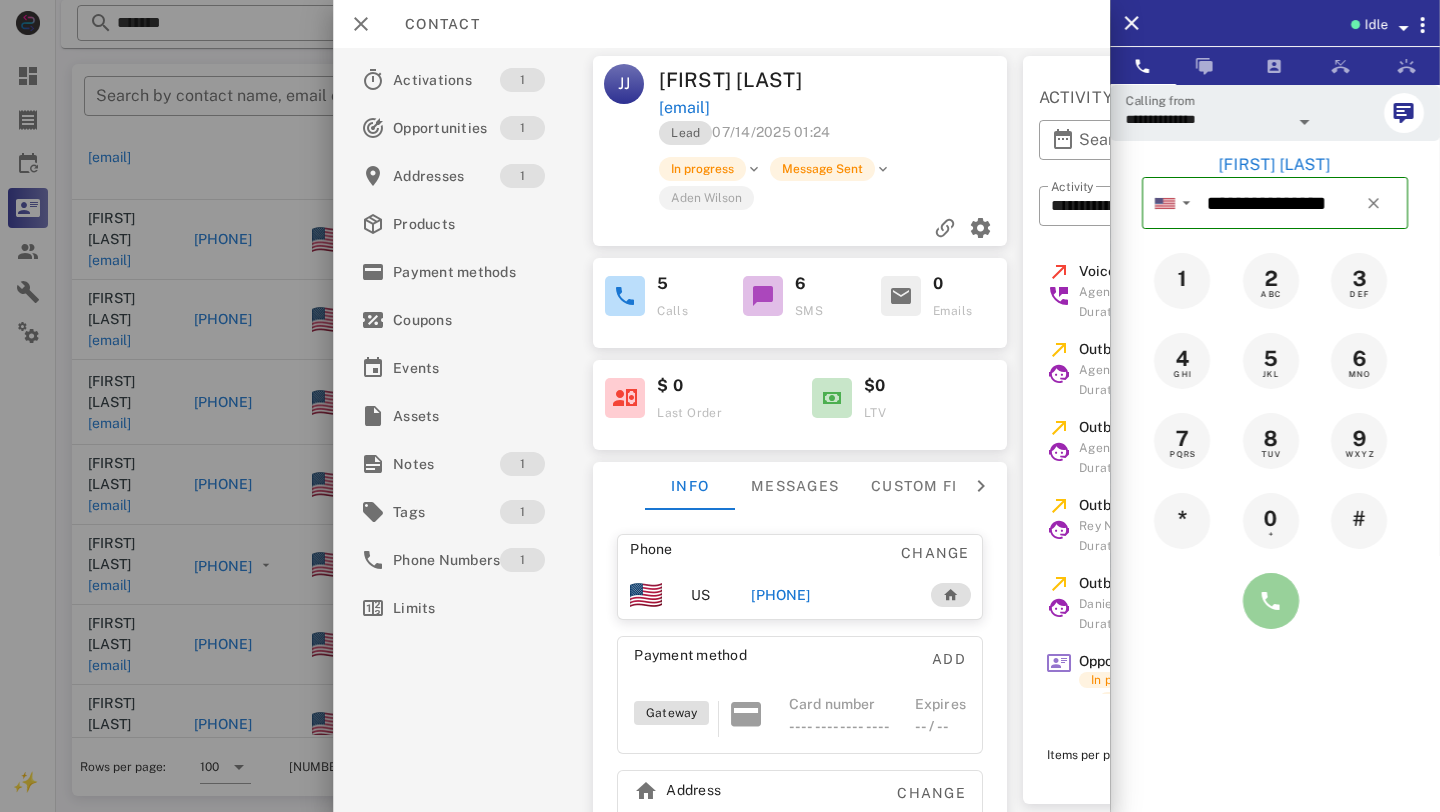 click at bounding box center (1271, 601) 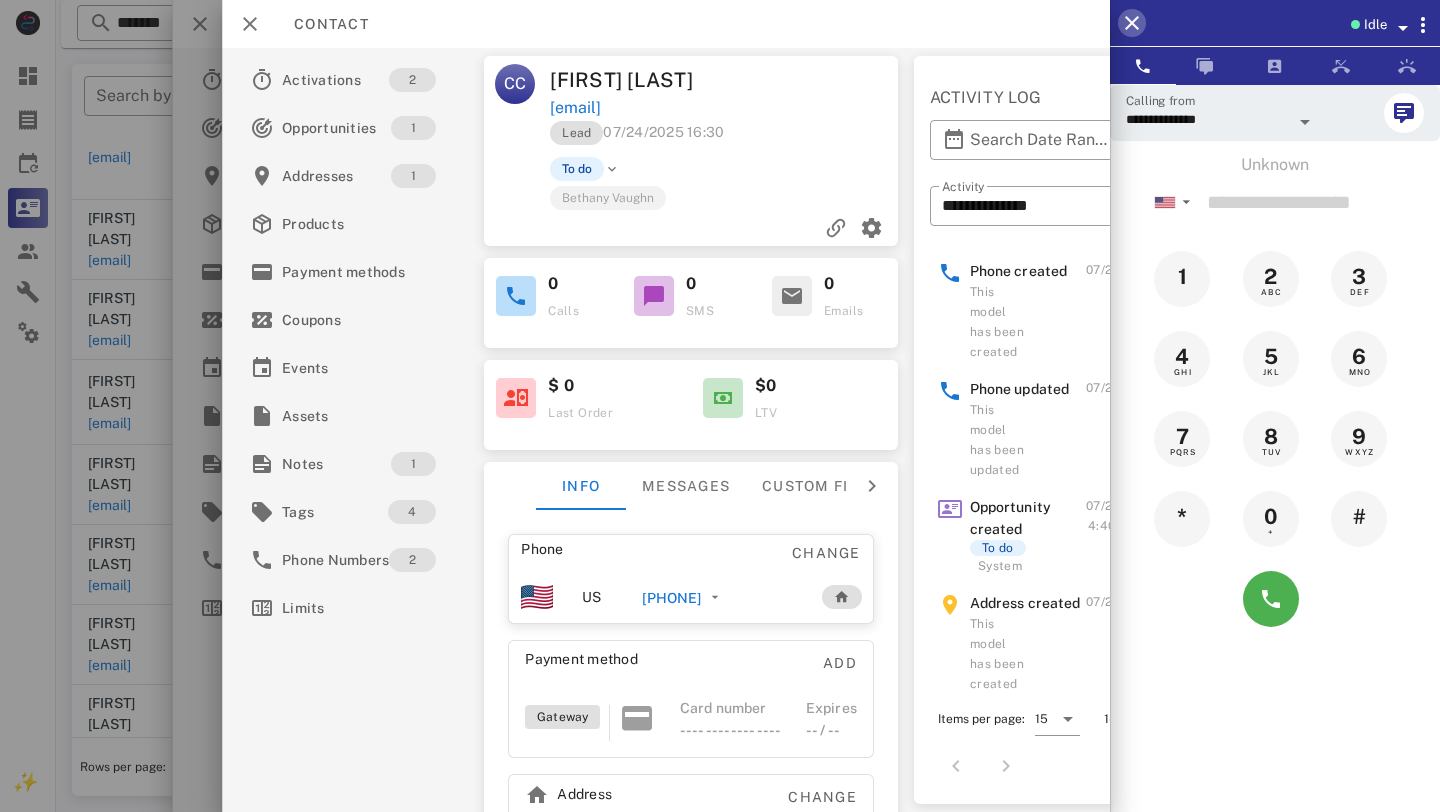 click at bounding box center [1132, 23] 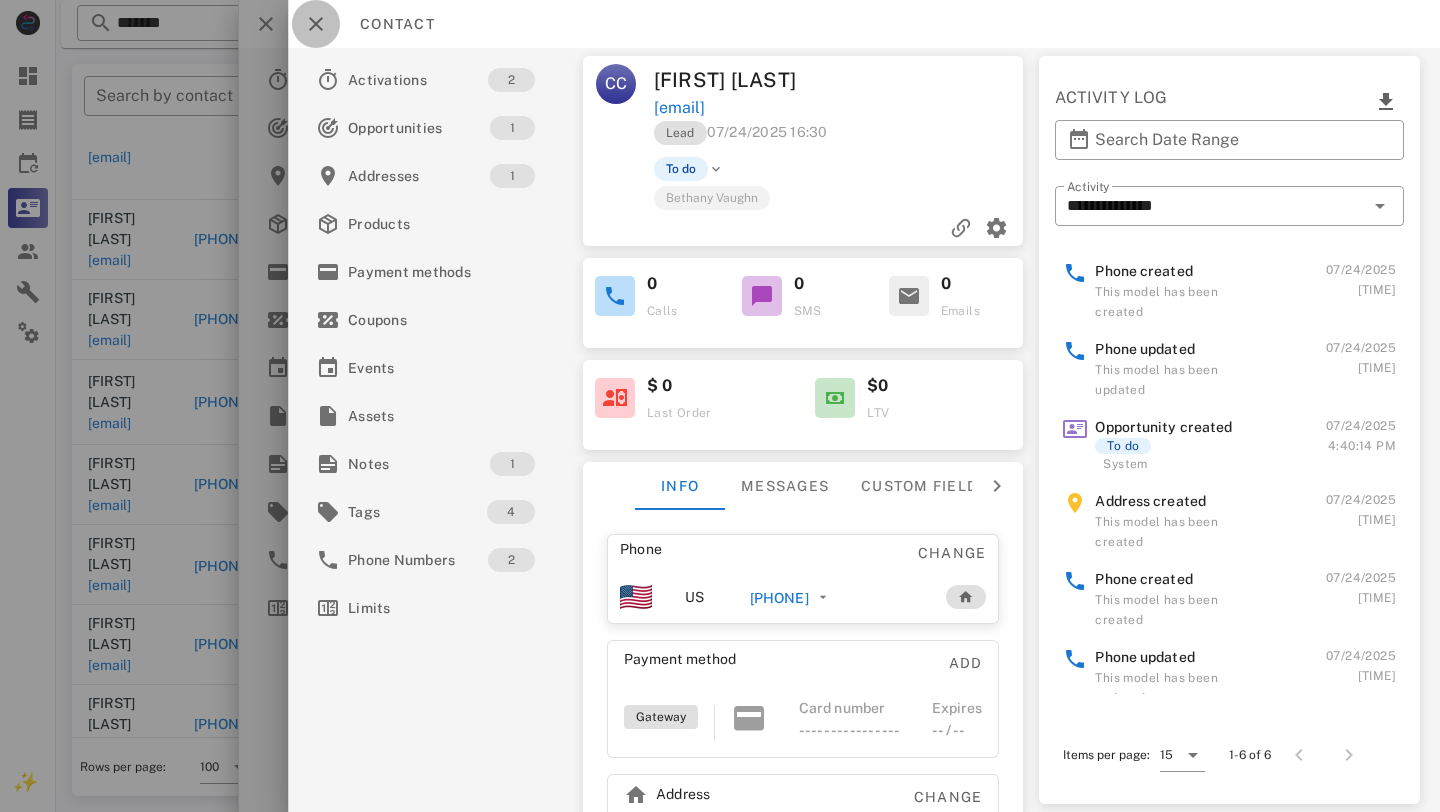 click at bounding box center [316, 24] 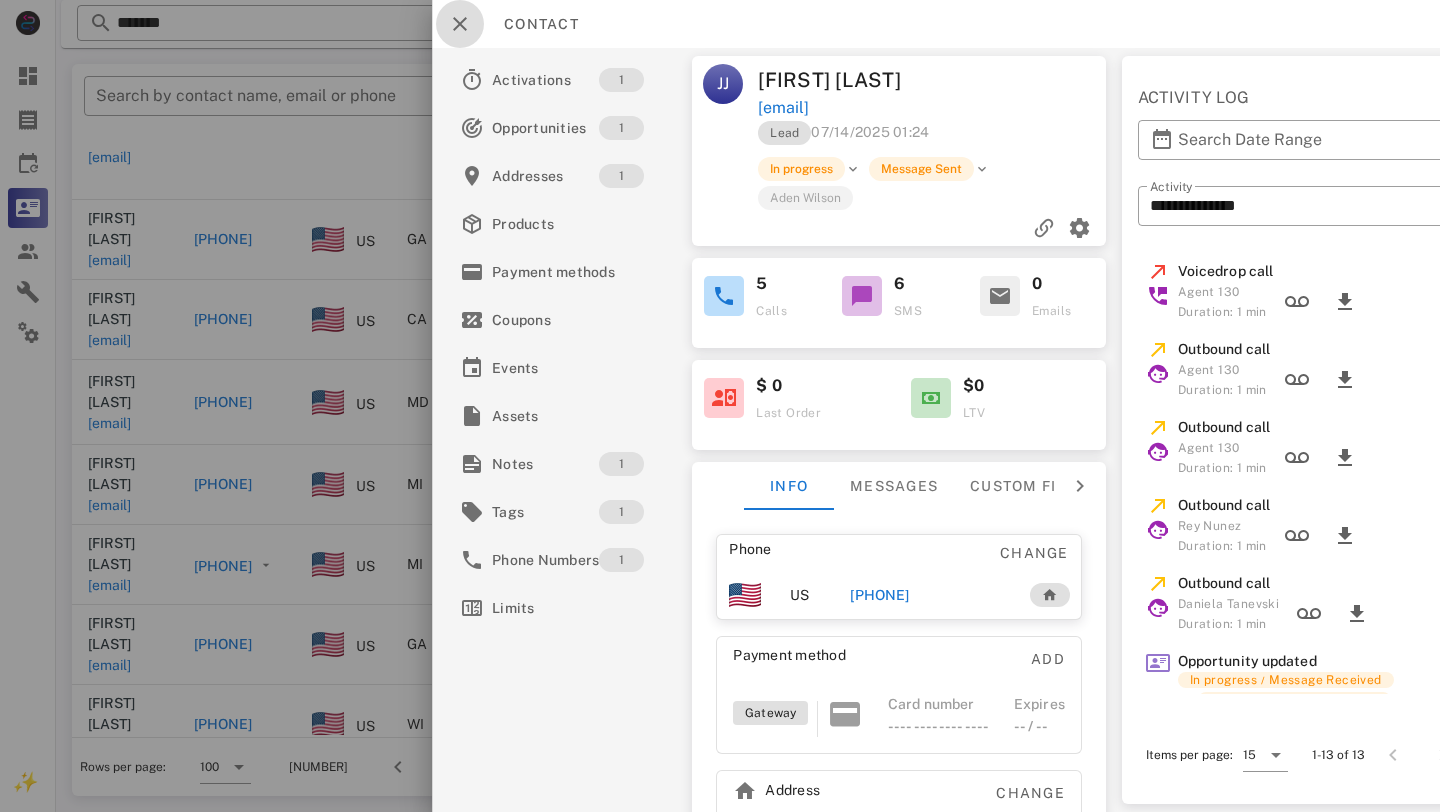 click at bounding box center (460, 24) 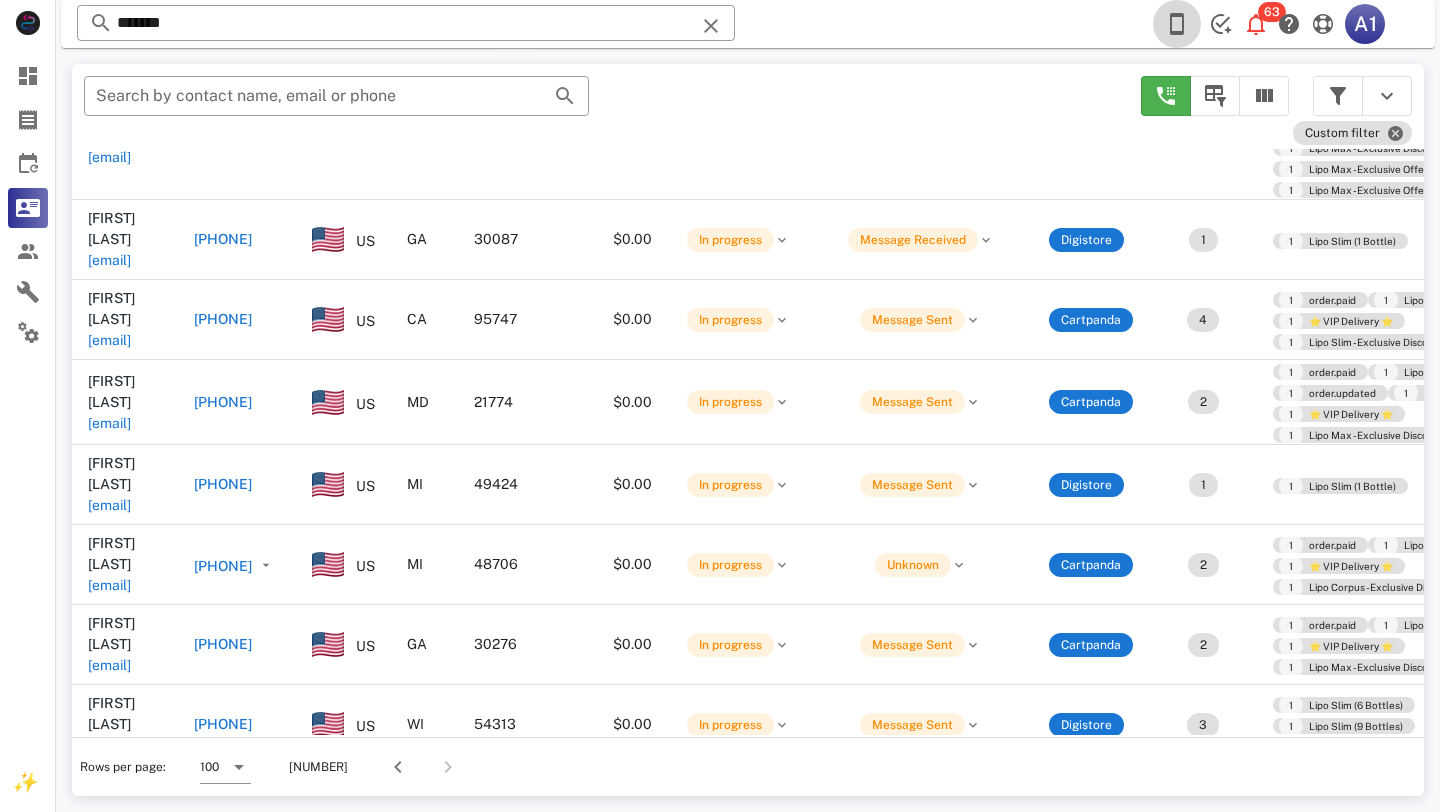 click at bounding box center (1177, 24) 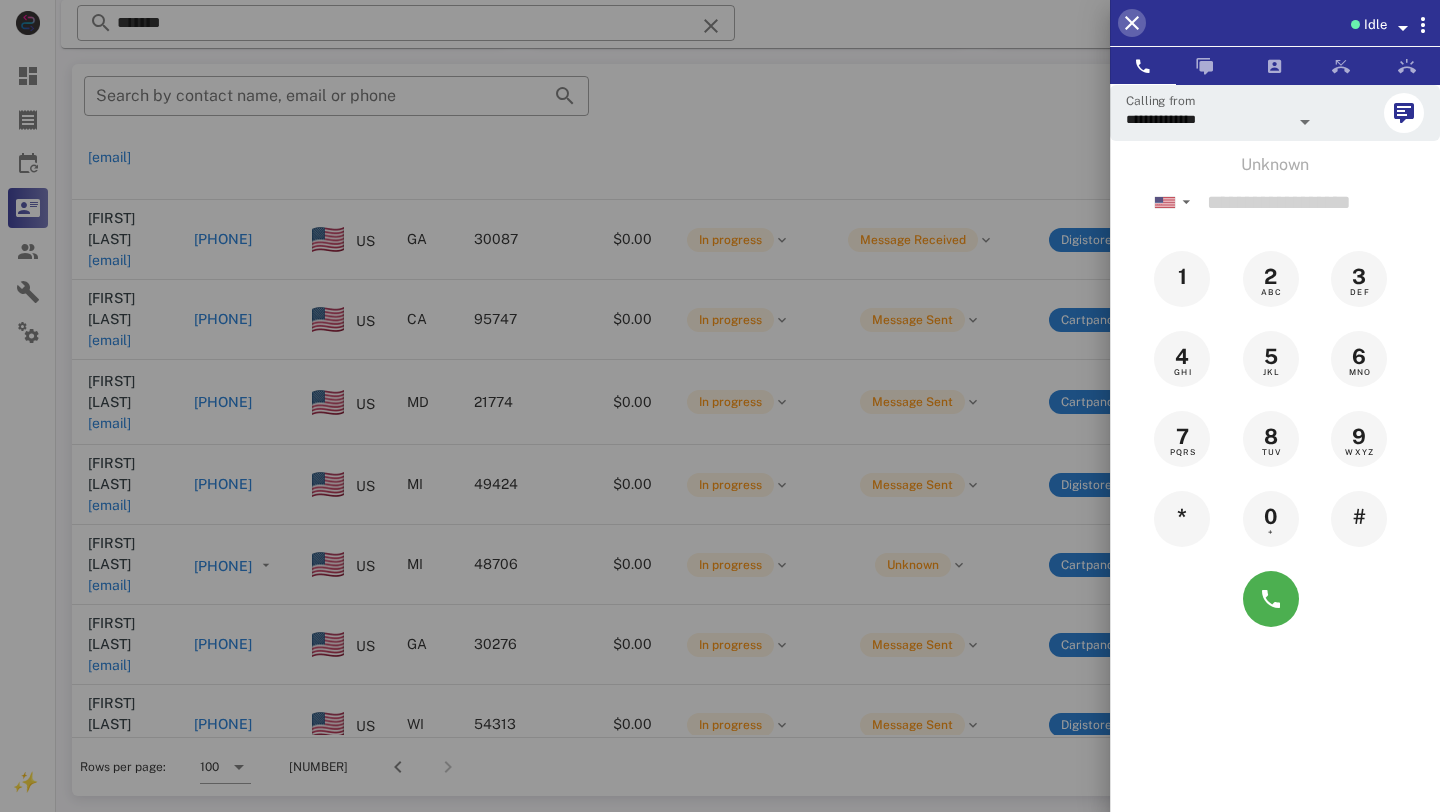 click at bounding box center (1132, 23) 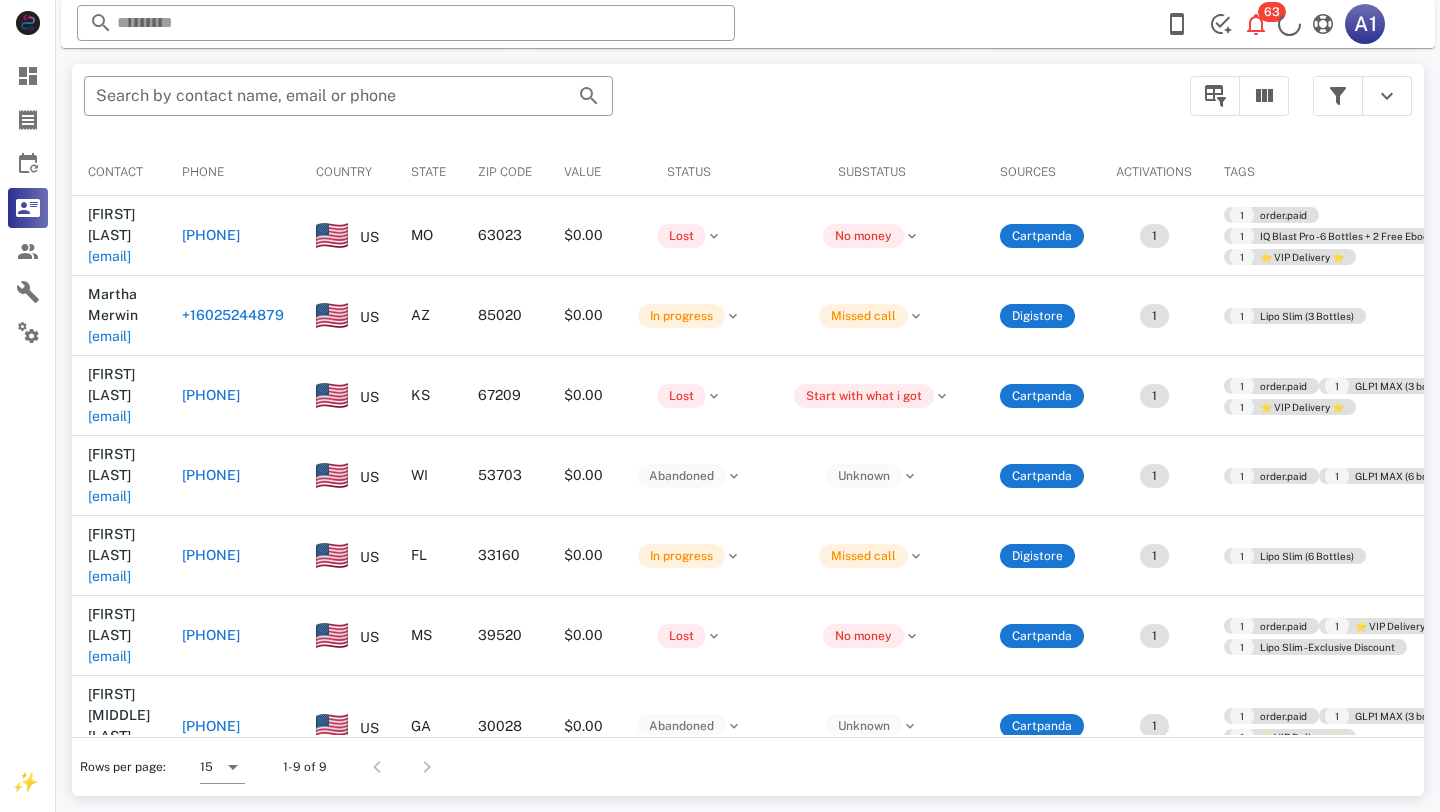 scroll, scrollTop: 356, scrollLeft: 0, axis: vertical 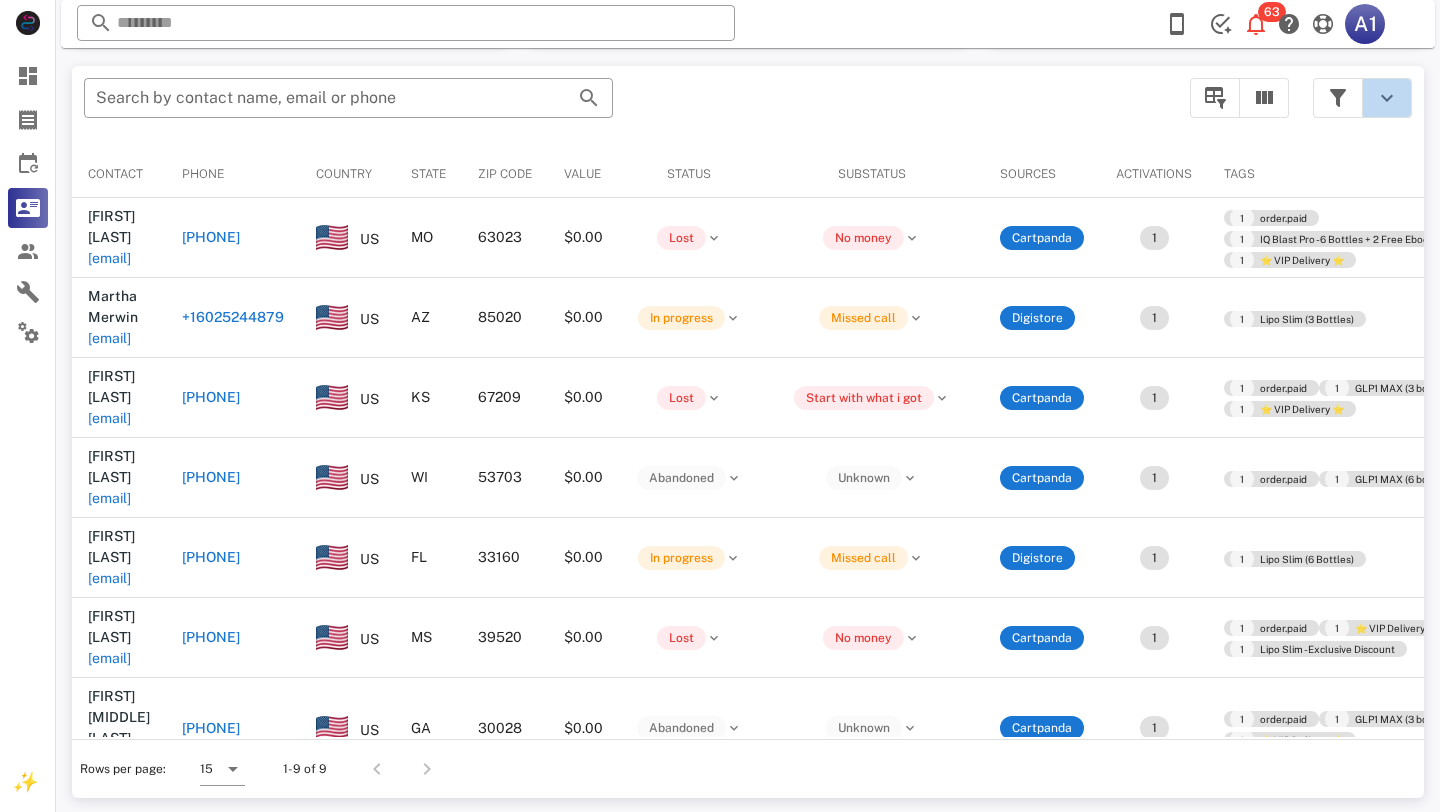 click at bounding box center (1387, 98) 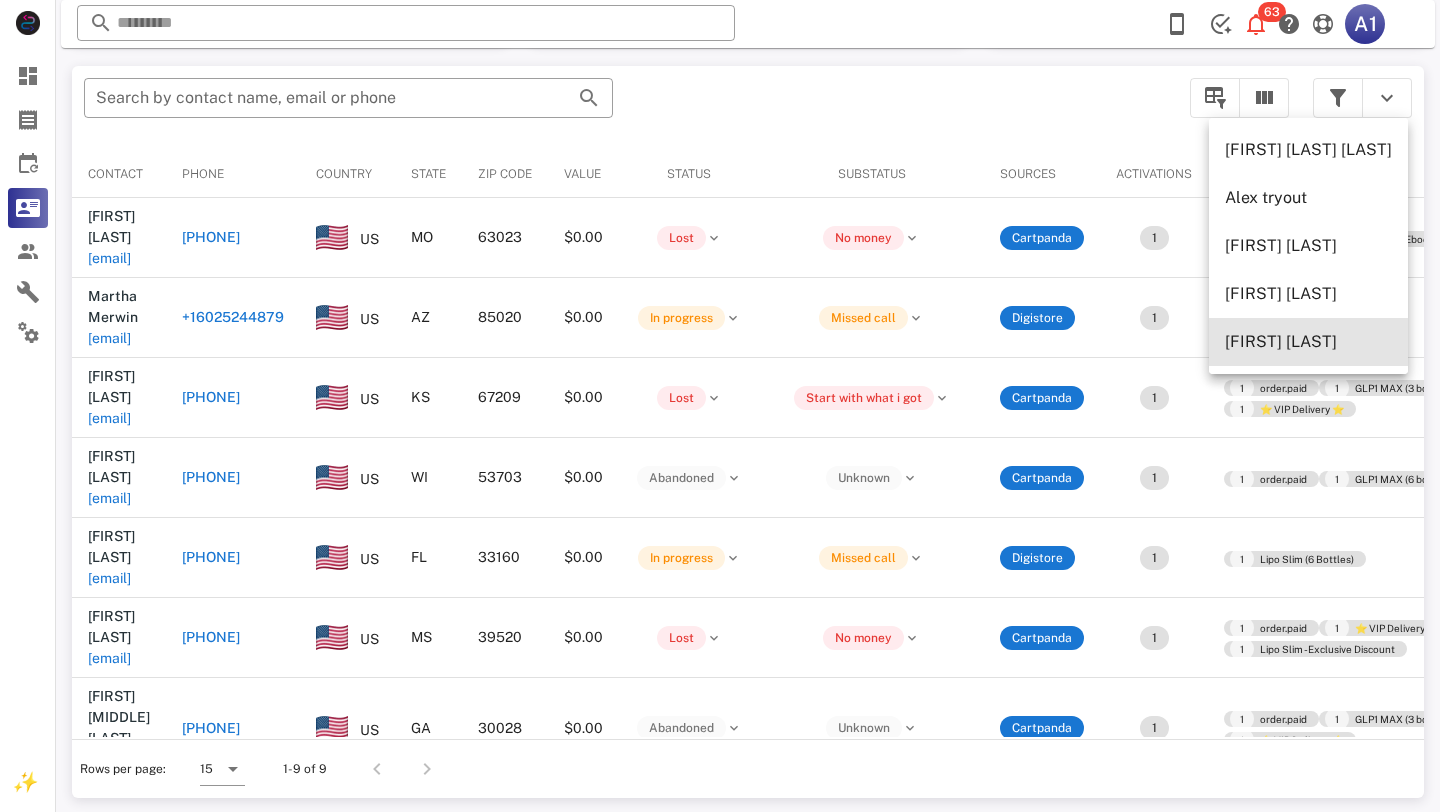 click on "[FIRST] [LAST]" at bounding box center (1308, 342) 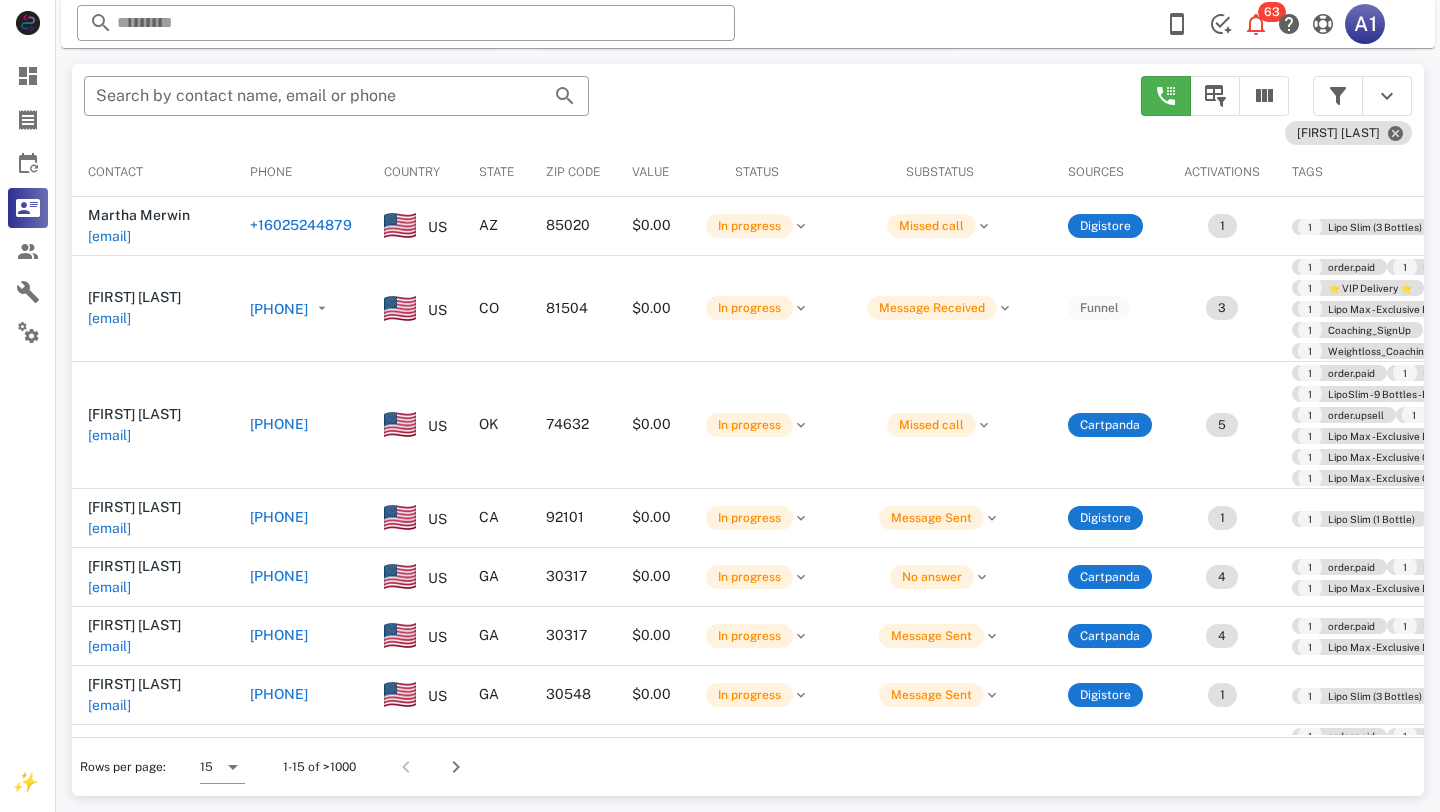 scroll, scrollTop: 378, scrollLeft: 0, axis: vertical 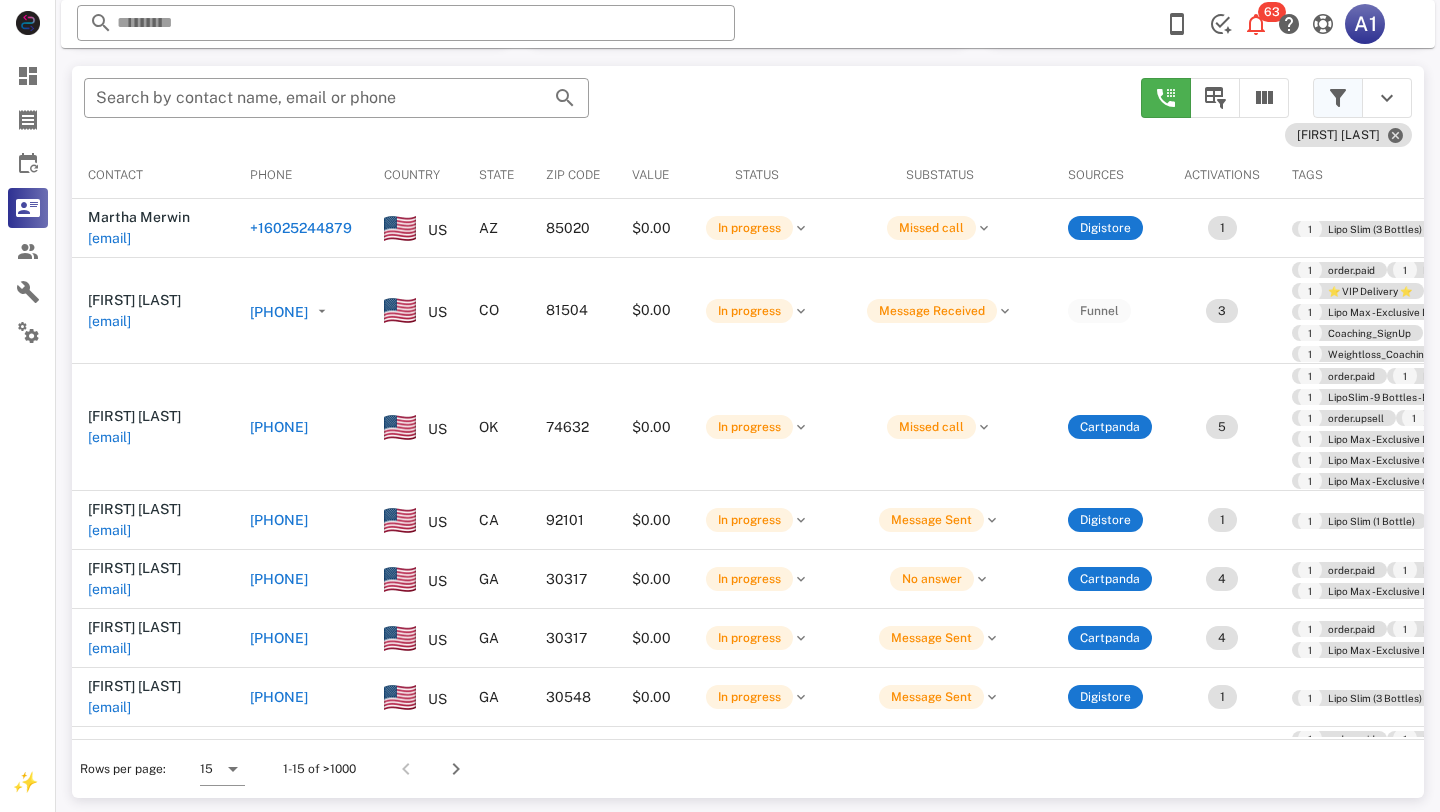 click at bounding box center (1338, 98) 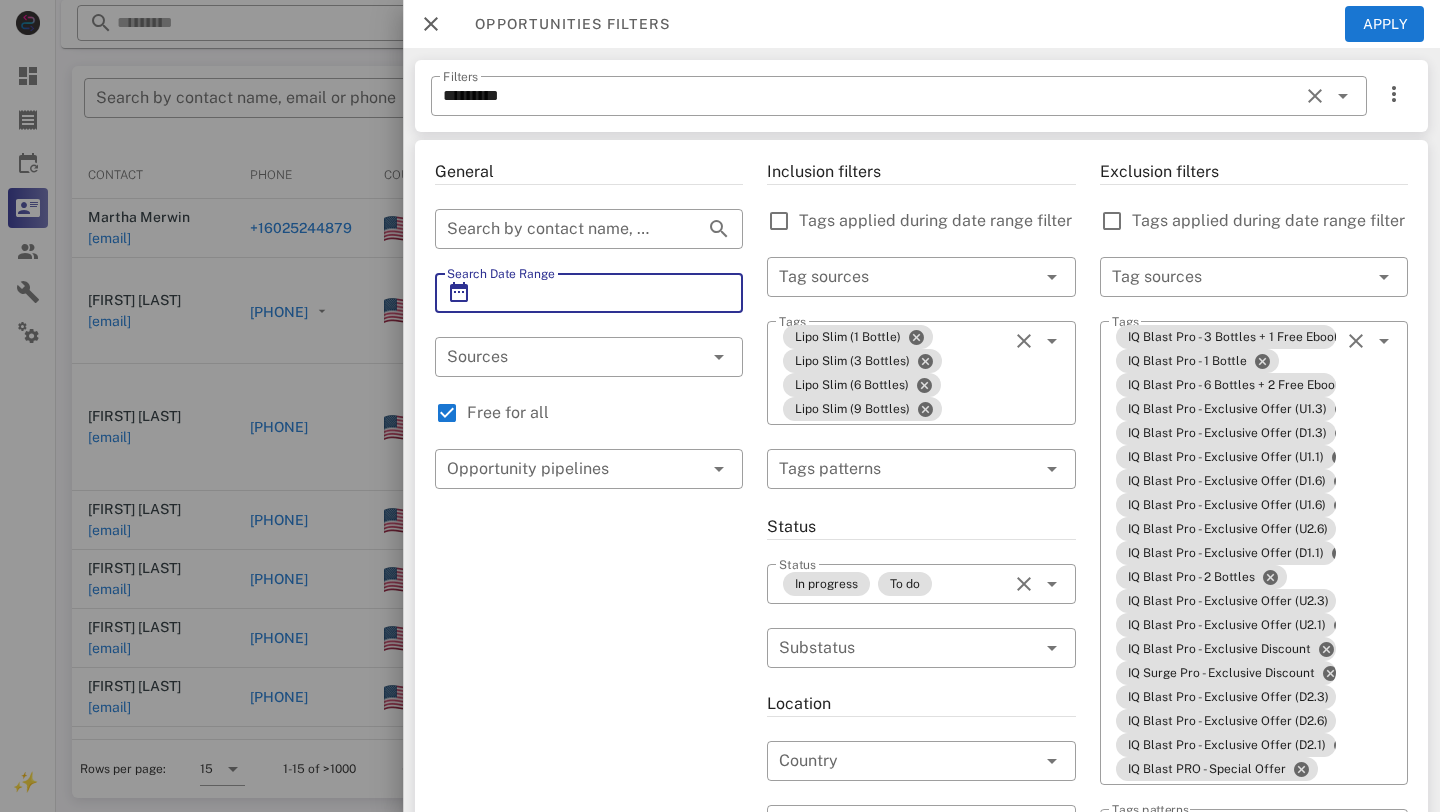 click on "Search Date Range" at bounding box center (589, 293) 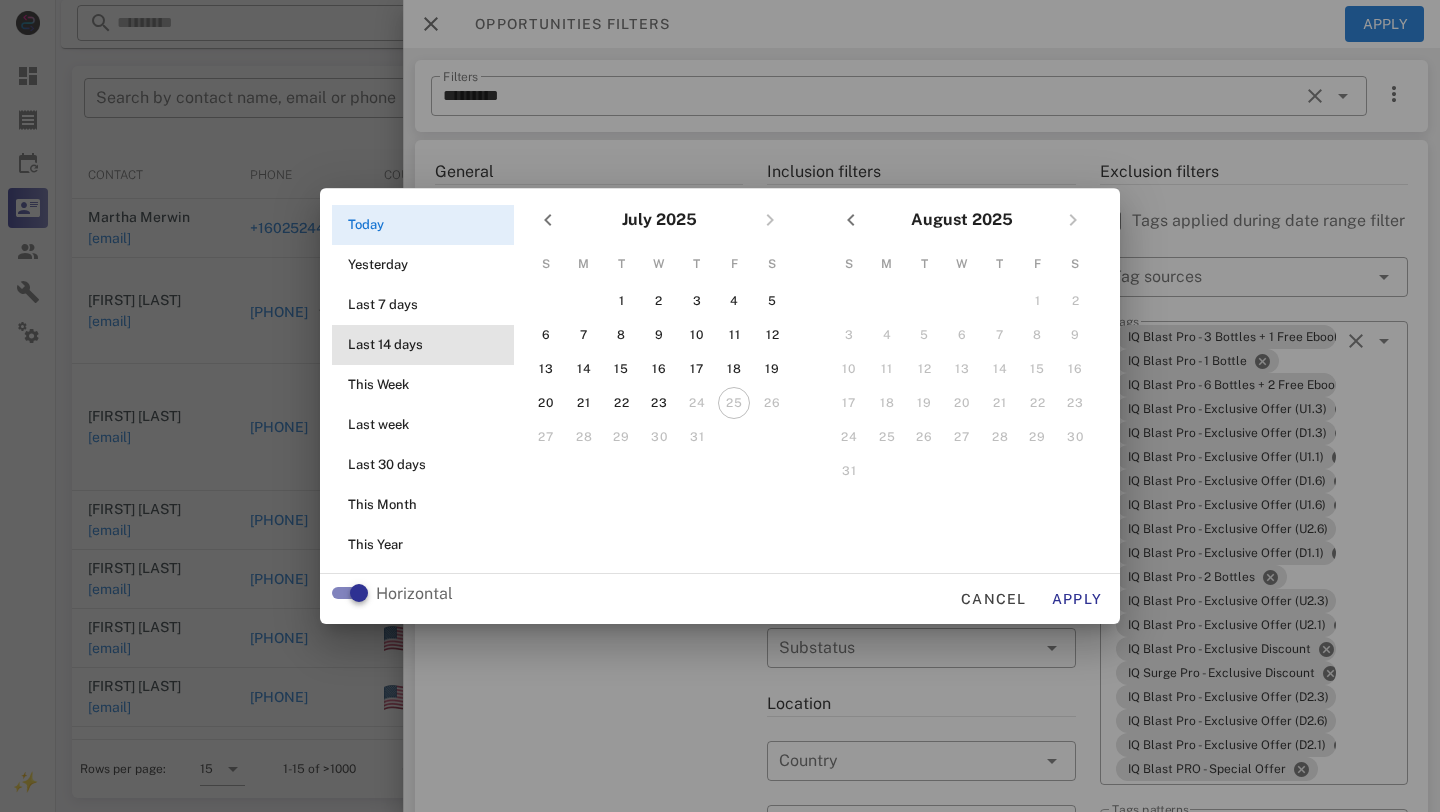 click on "Last 14 days" at bounding box center [429, 345] 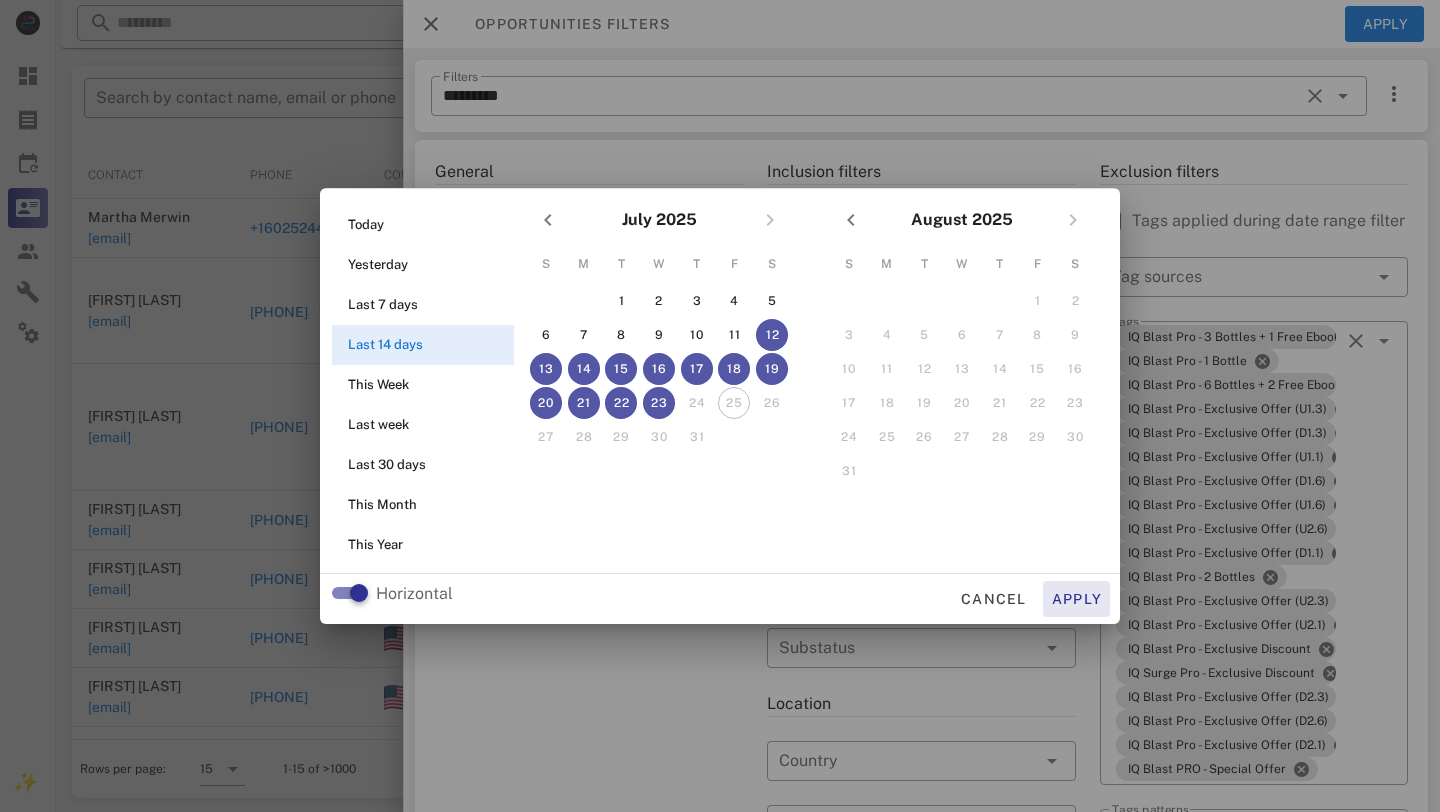 click on "Apply" at bounding box center [1077, 599] 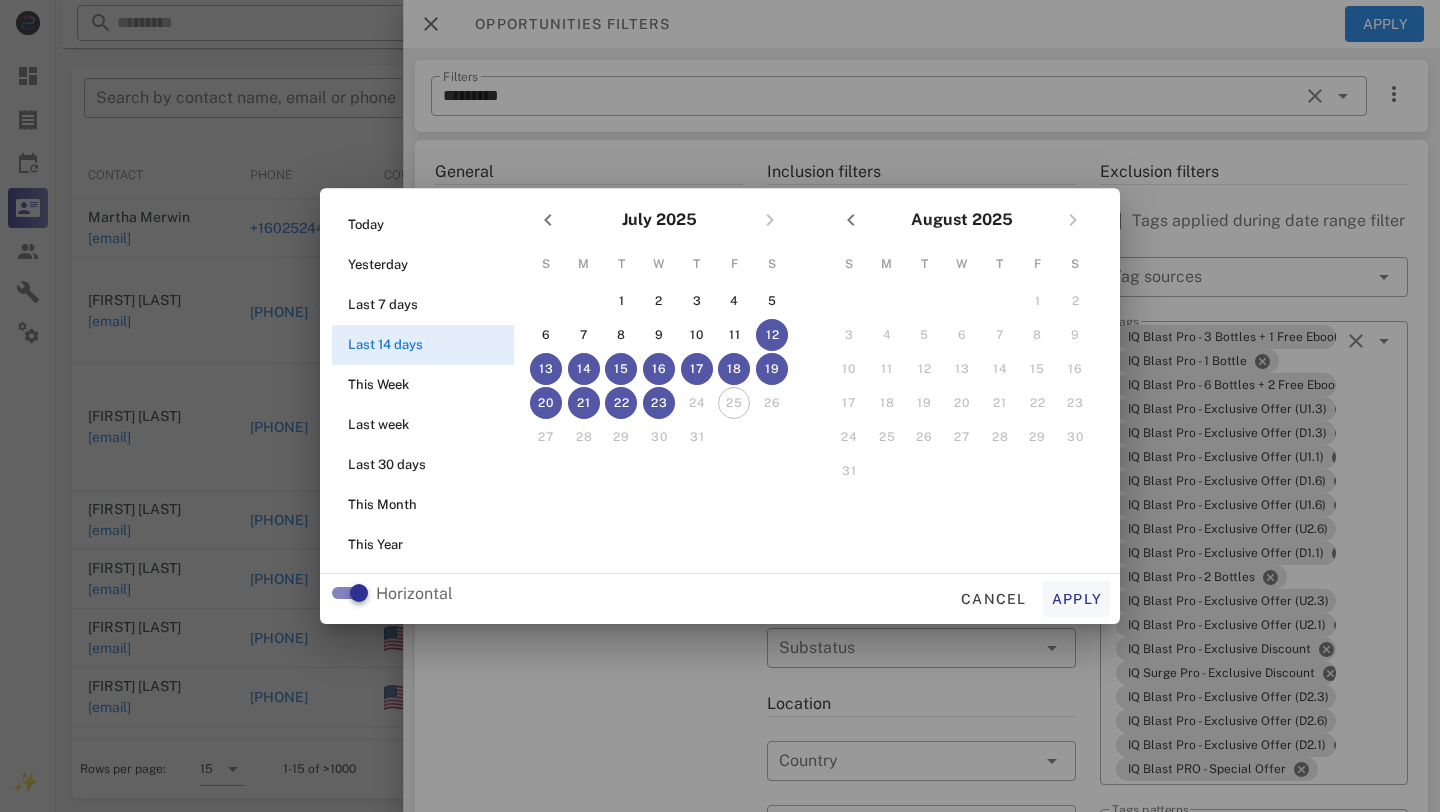 type 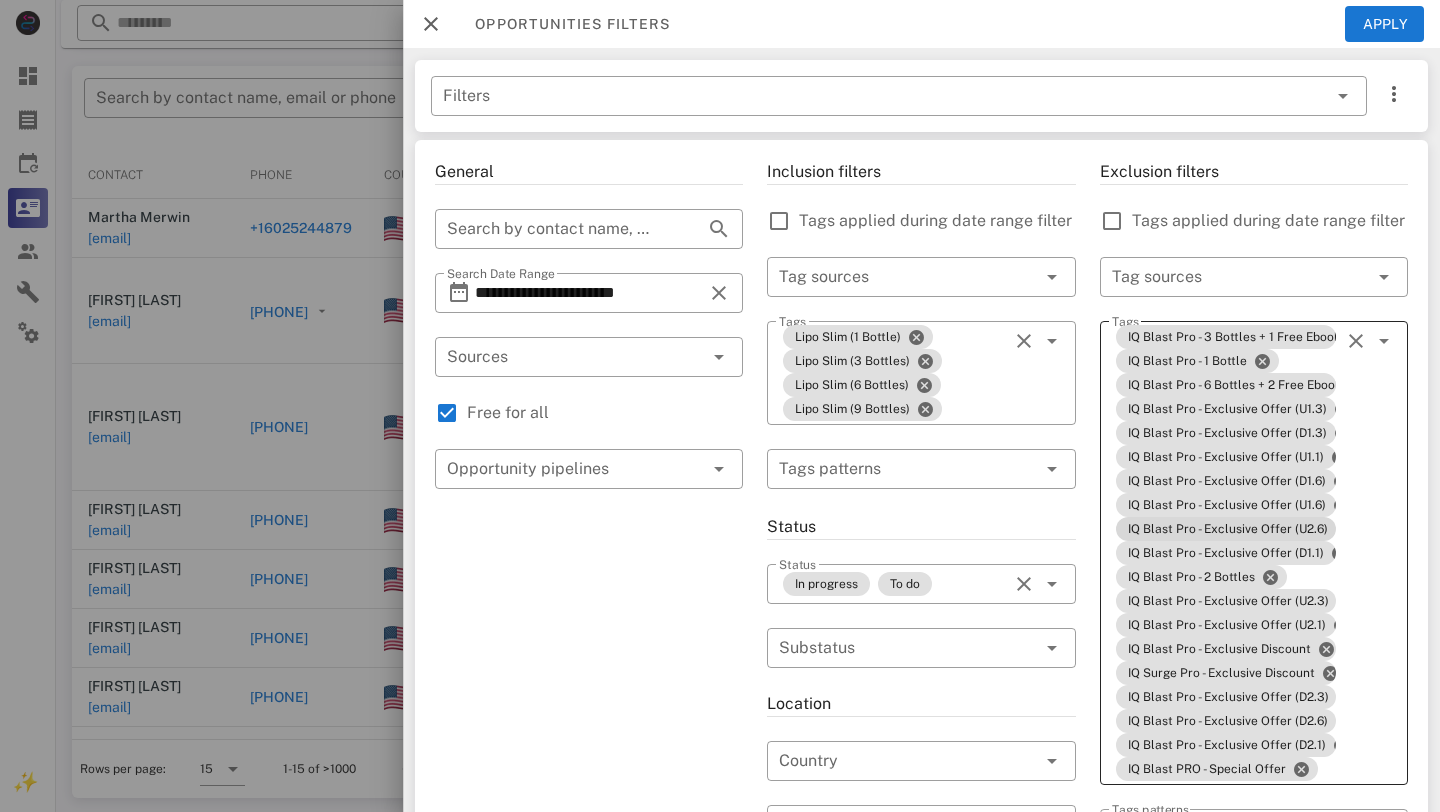 scroll, scrollTop: 535, scrollLeft: 0, axis: vertical 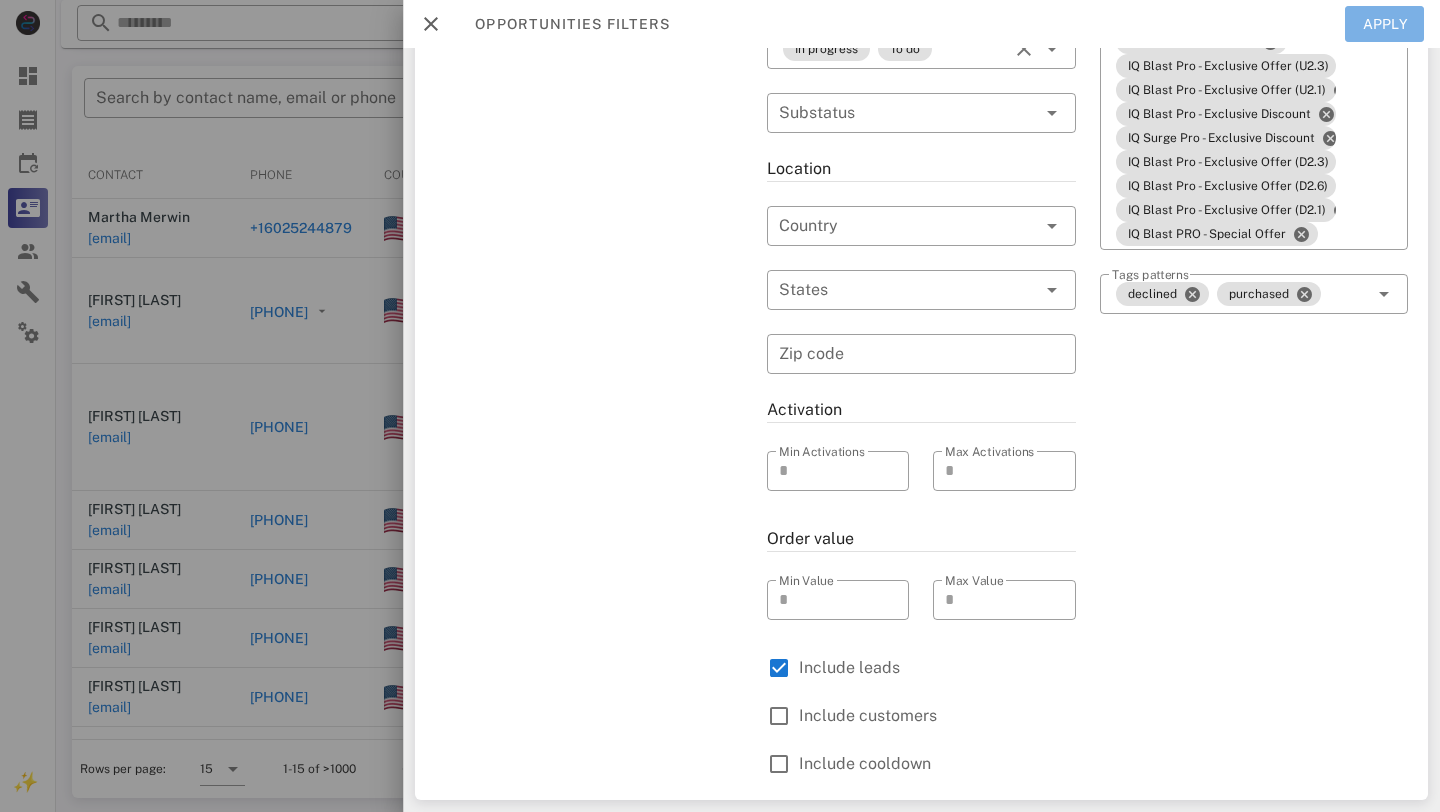 click on "Apply" at bounding box center [1385, 24] 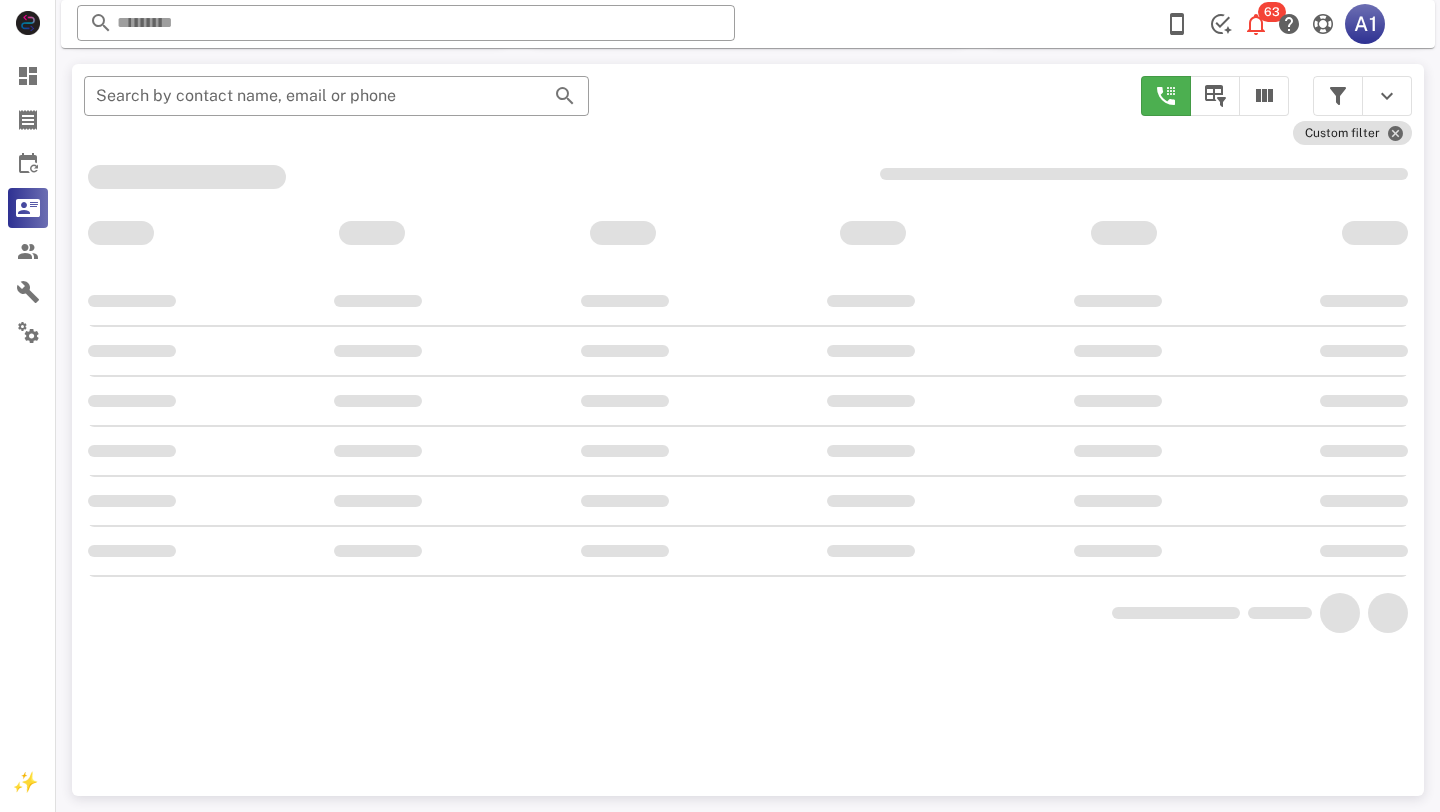 scroll, scrollTop: 356, scrollLeft: 0, axis: vertical 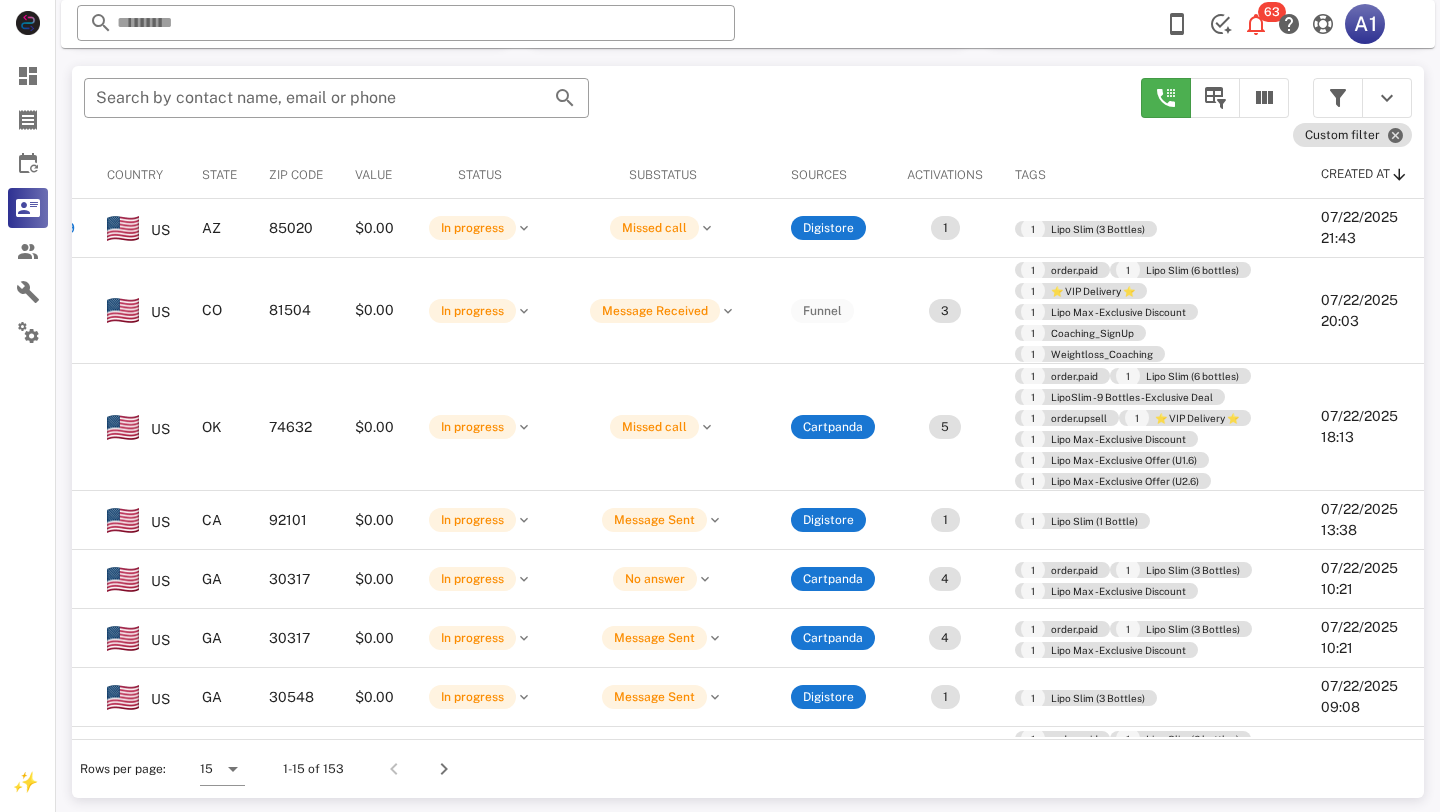 click on "Rows per page: 15  1-15 of 153" at bounding box center [748, 768] 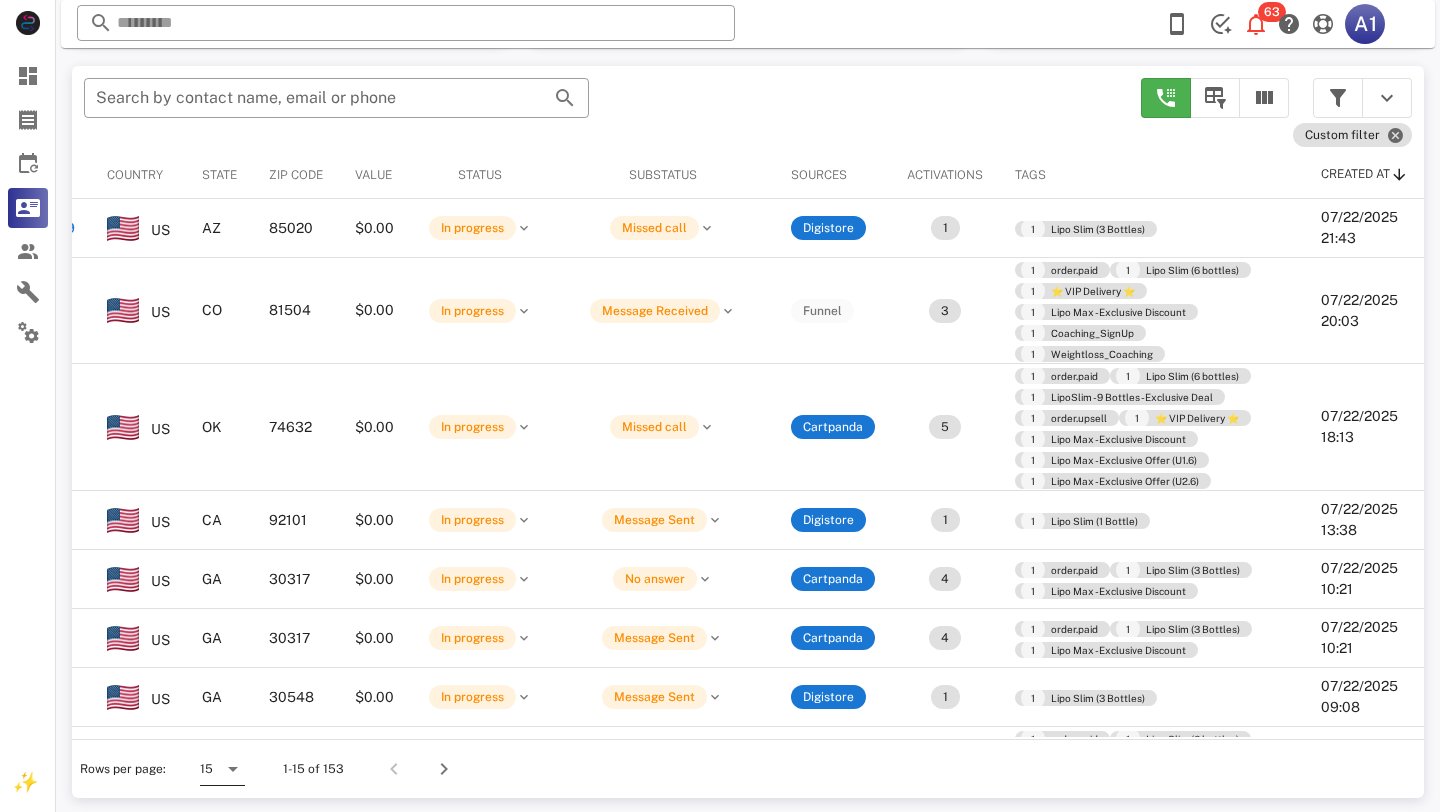click at bounding box center [233, 769] 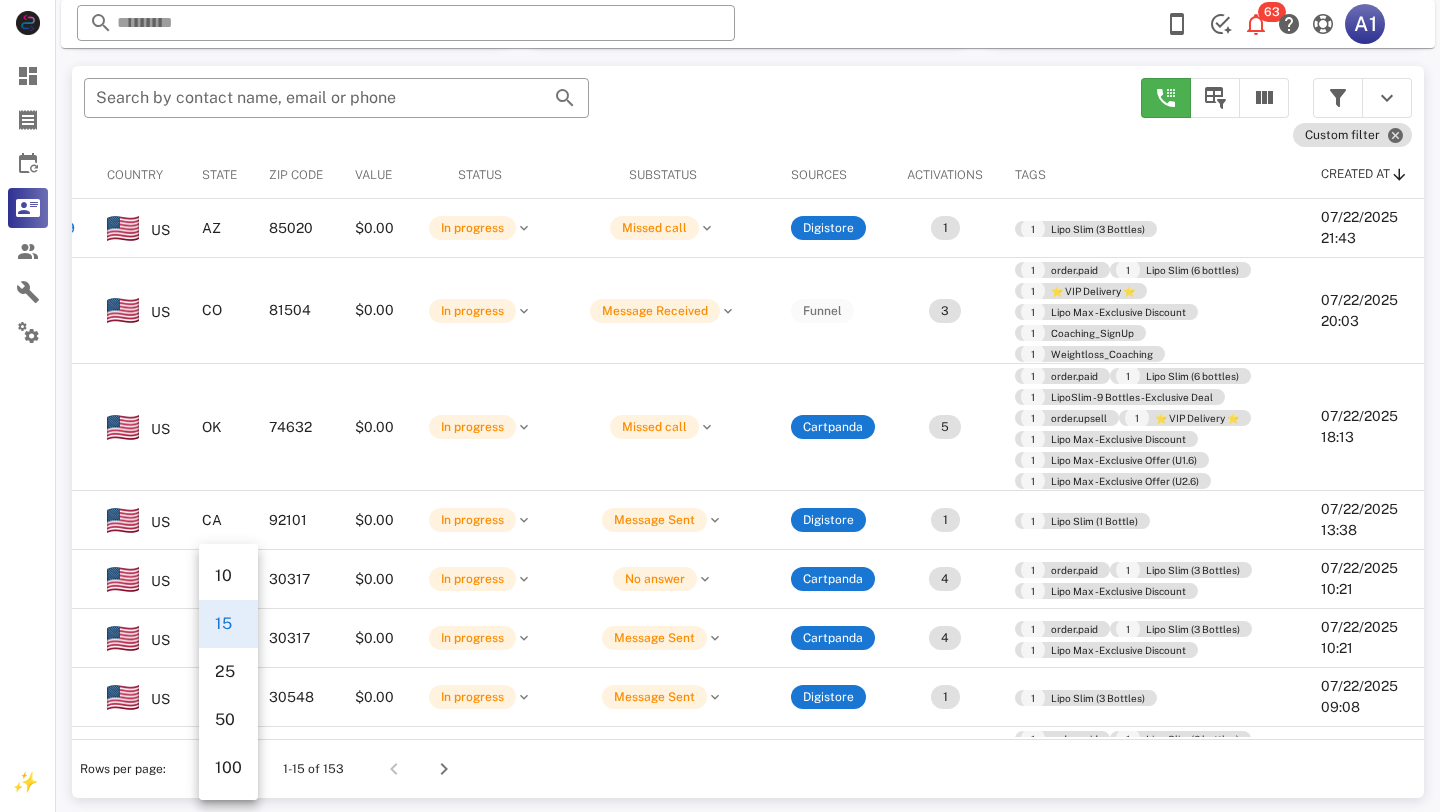 click on "100" at bounding box center (228, 767) 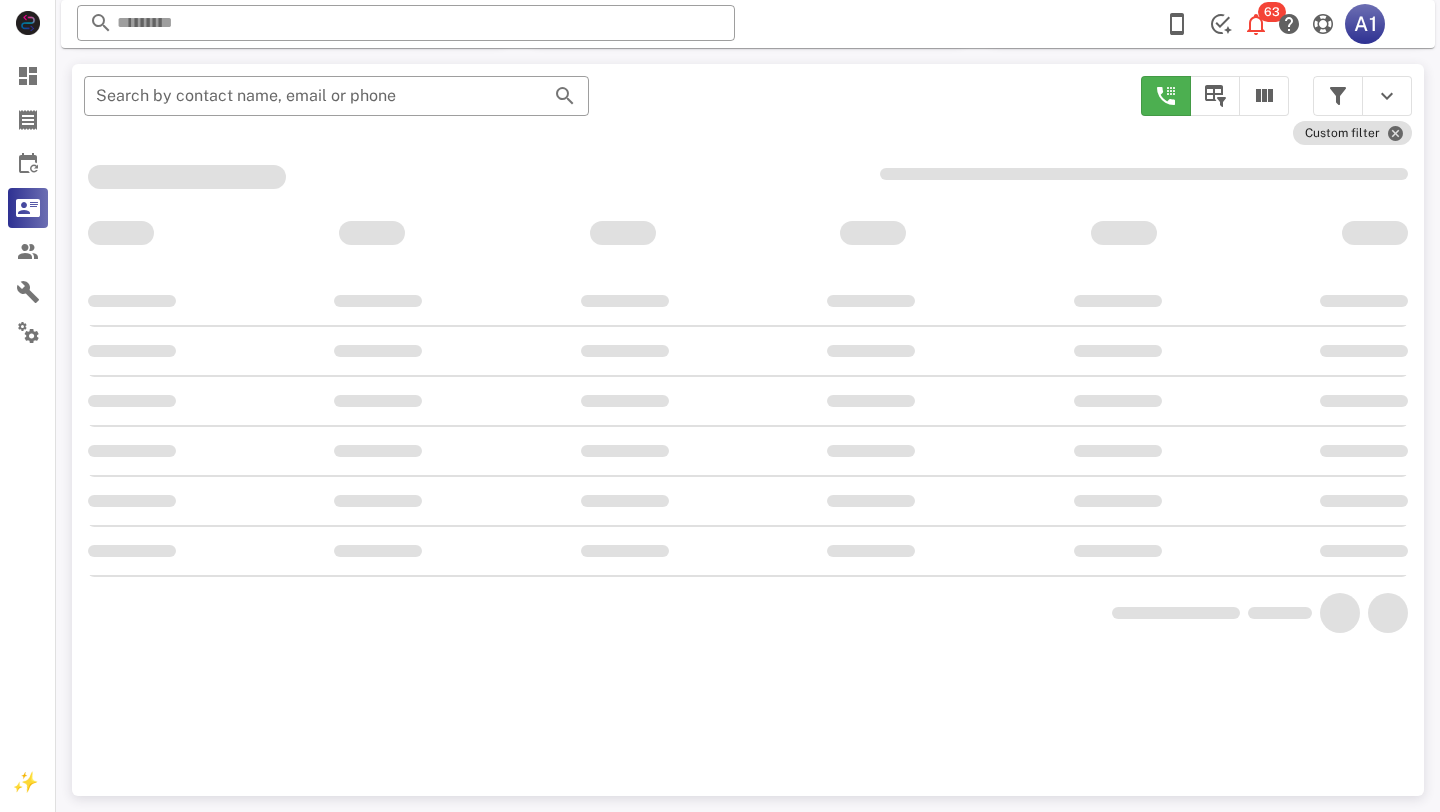 scroll, scrollTop: 378, scrollLeft: 0, axis: vertical 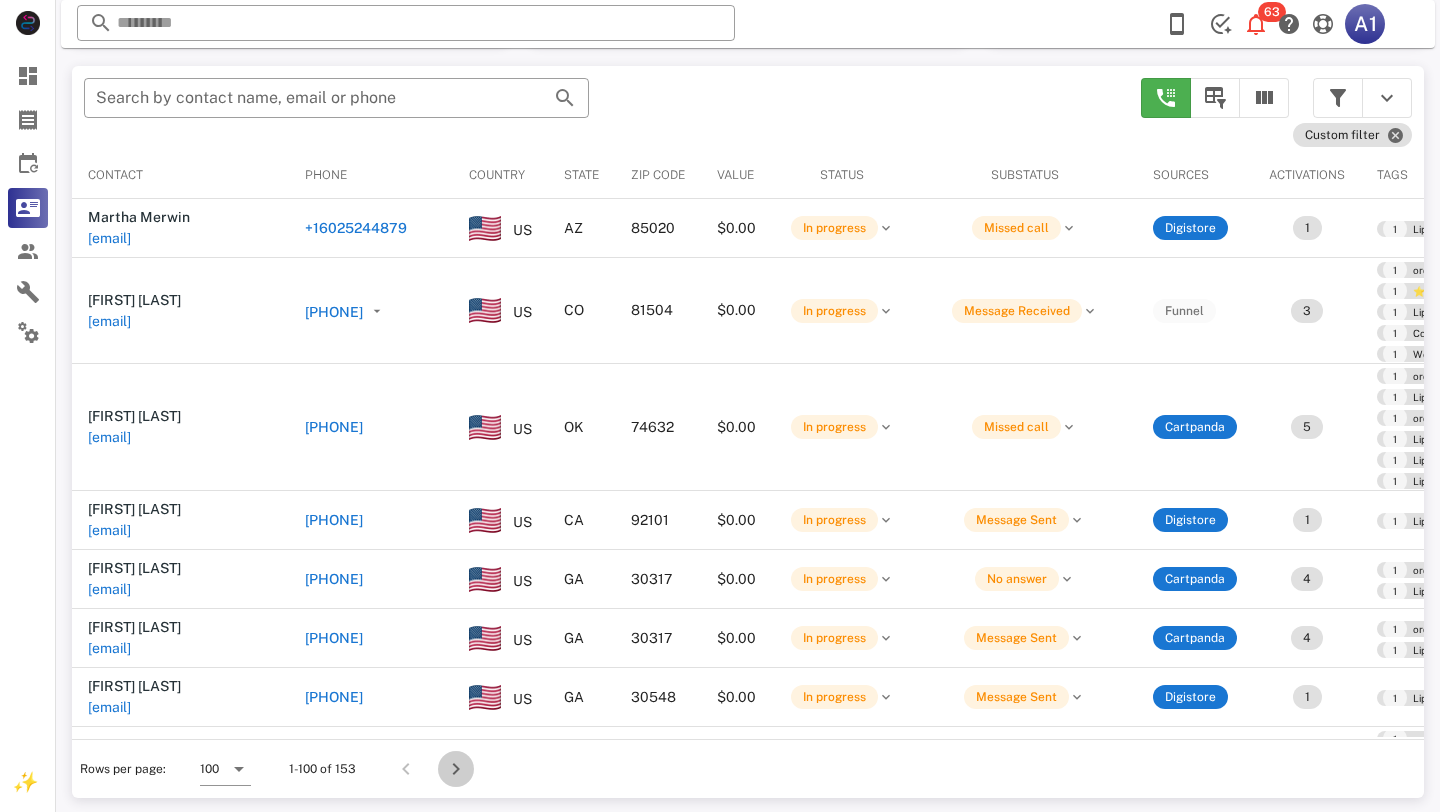 click at bounding box center (456, 769) 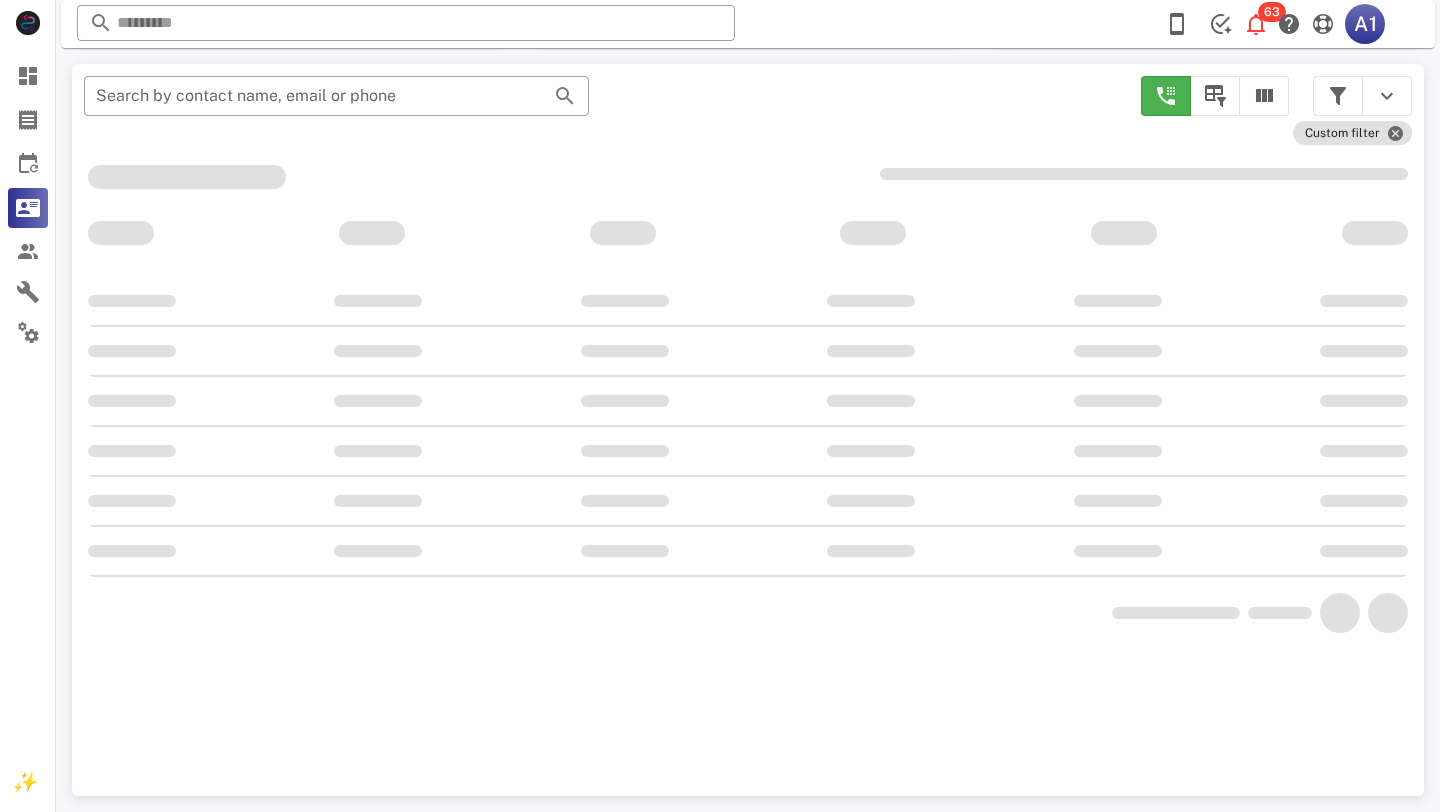 scroll, scrollTop: 378, scrollLeft: 0, axis: vertical 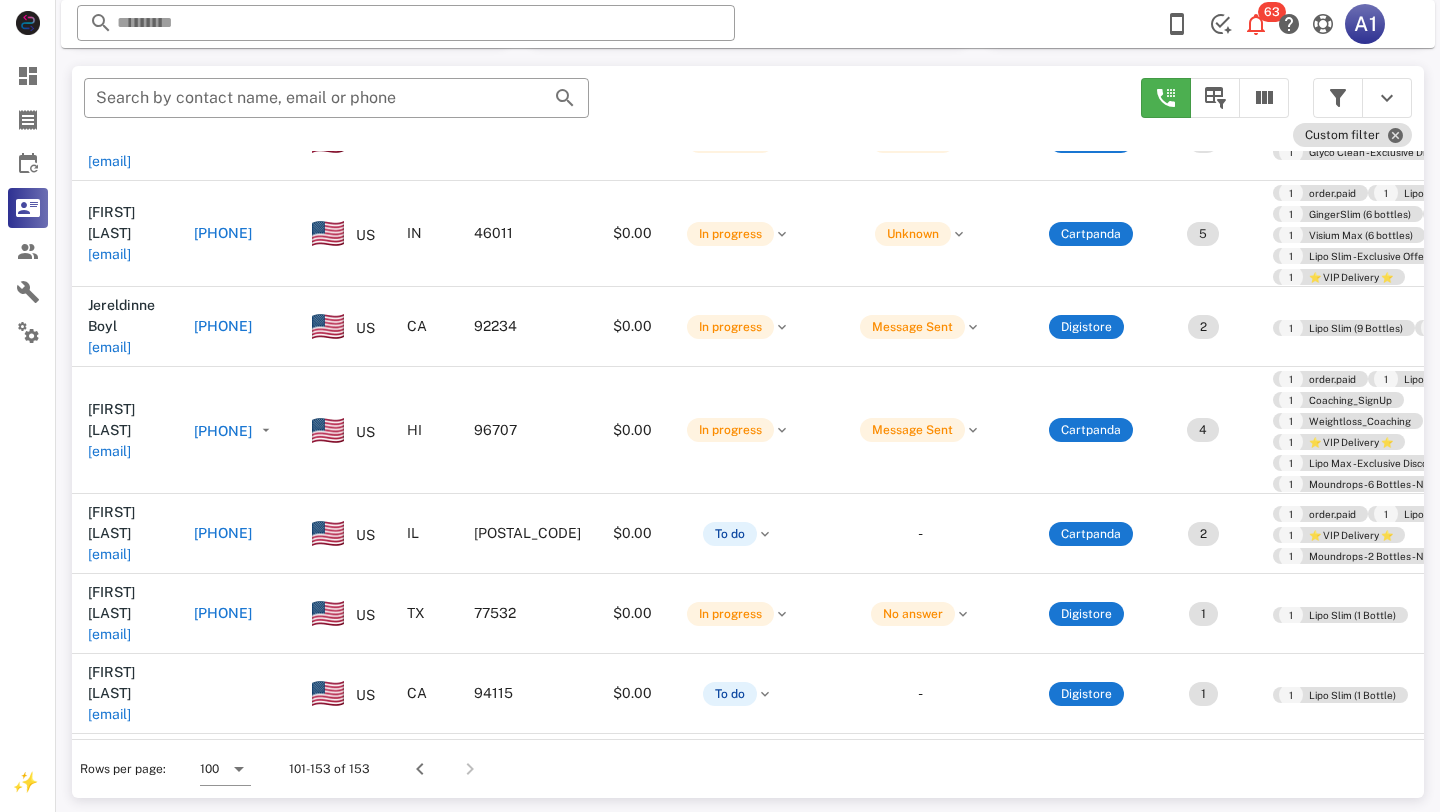 click on "[PHONE]" at bounding box center [223, 1333] 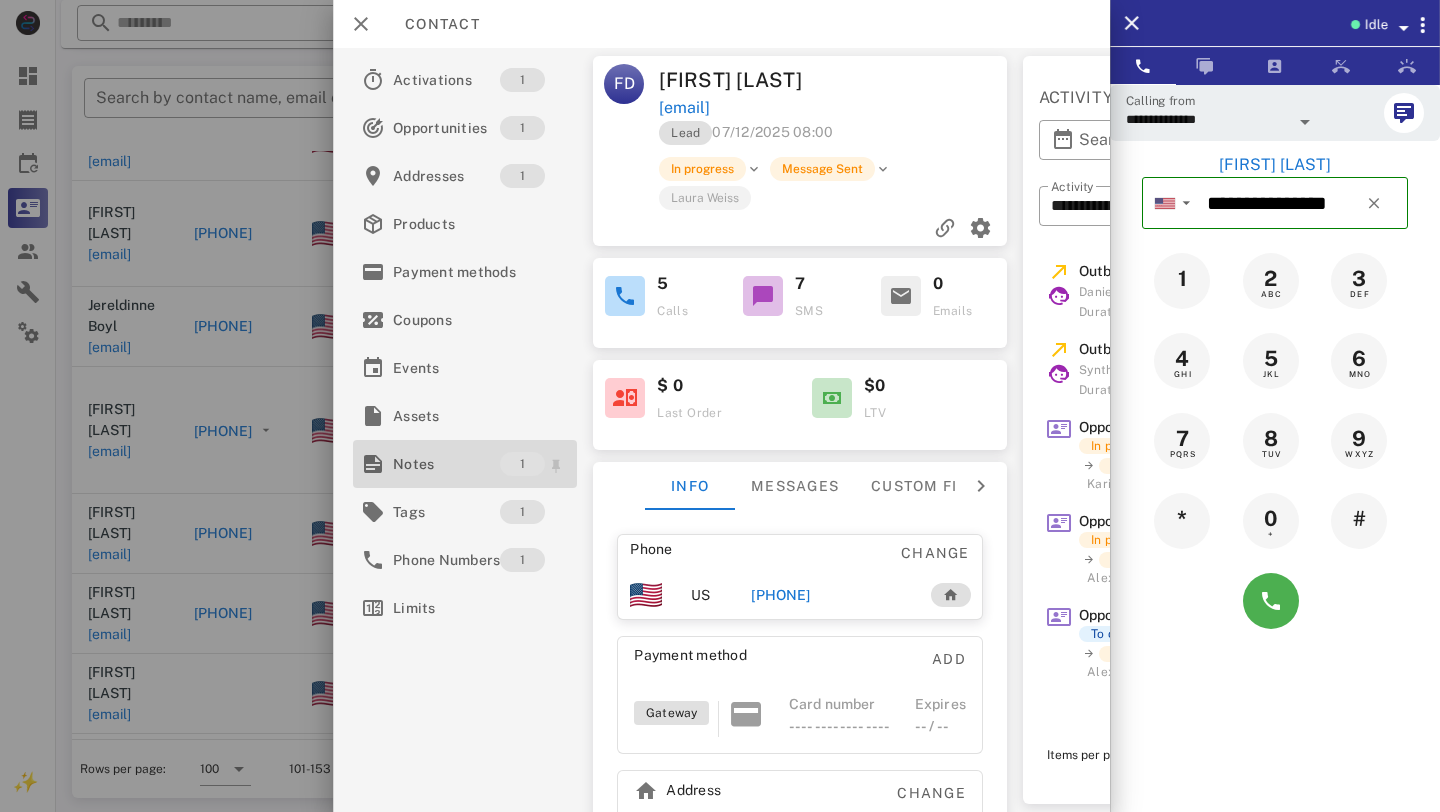 click on "Notes" at bounding box center (446, 464) 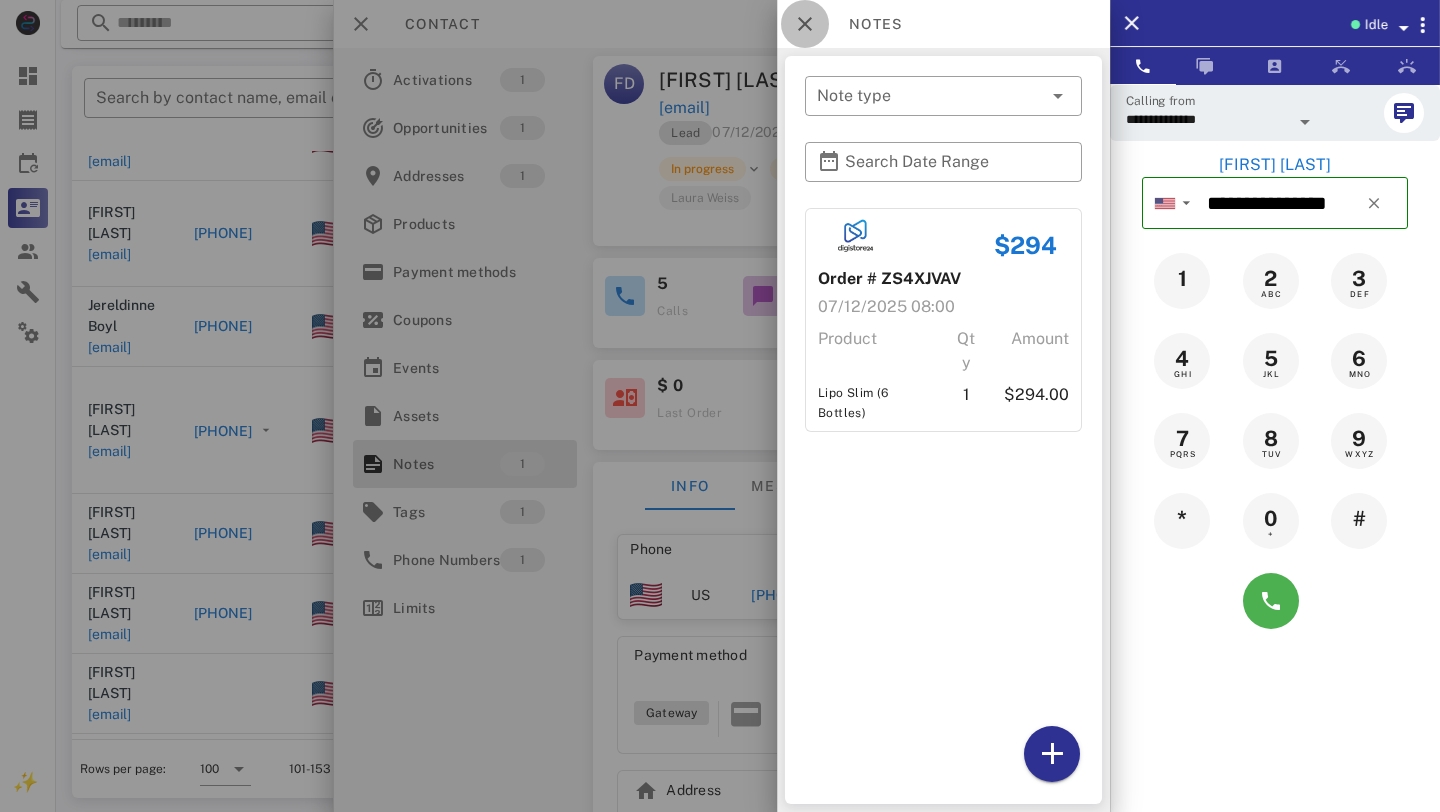 click at bounding box center (805, 24) 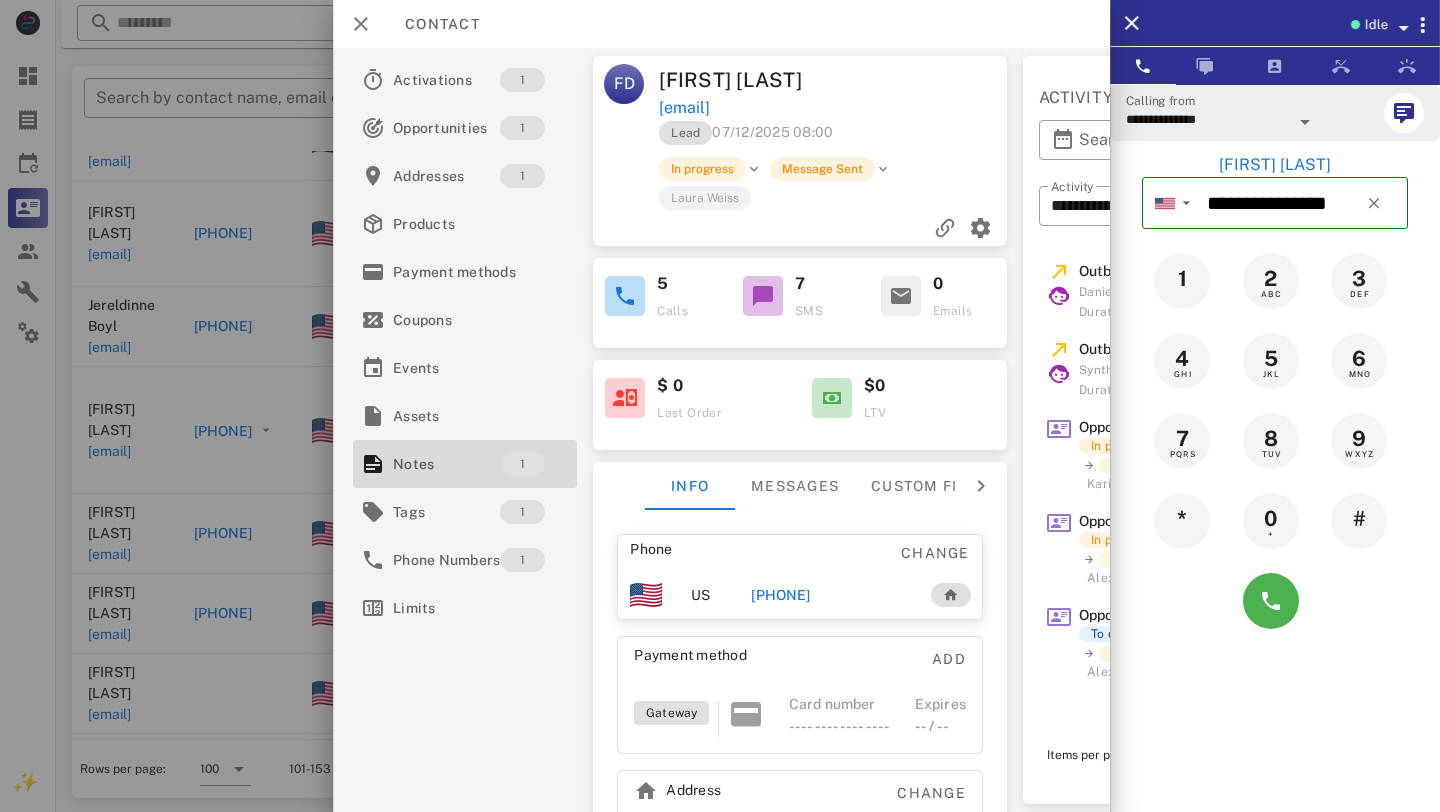 scroll, scrollTop: 0, scrollLeft: 332, axis: horizontal 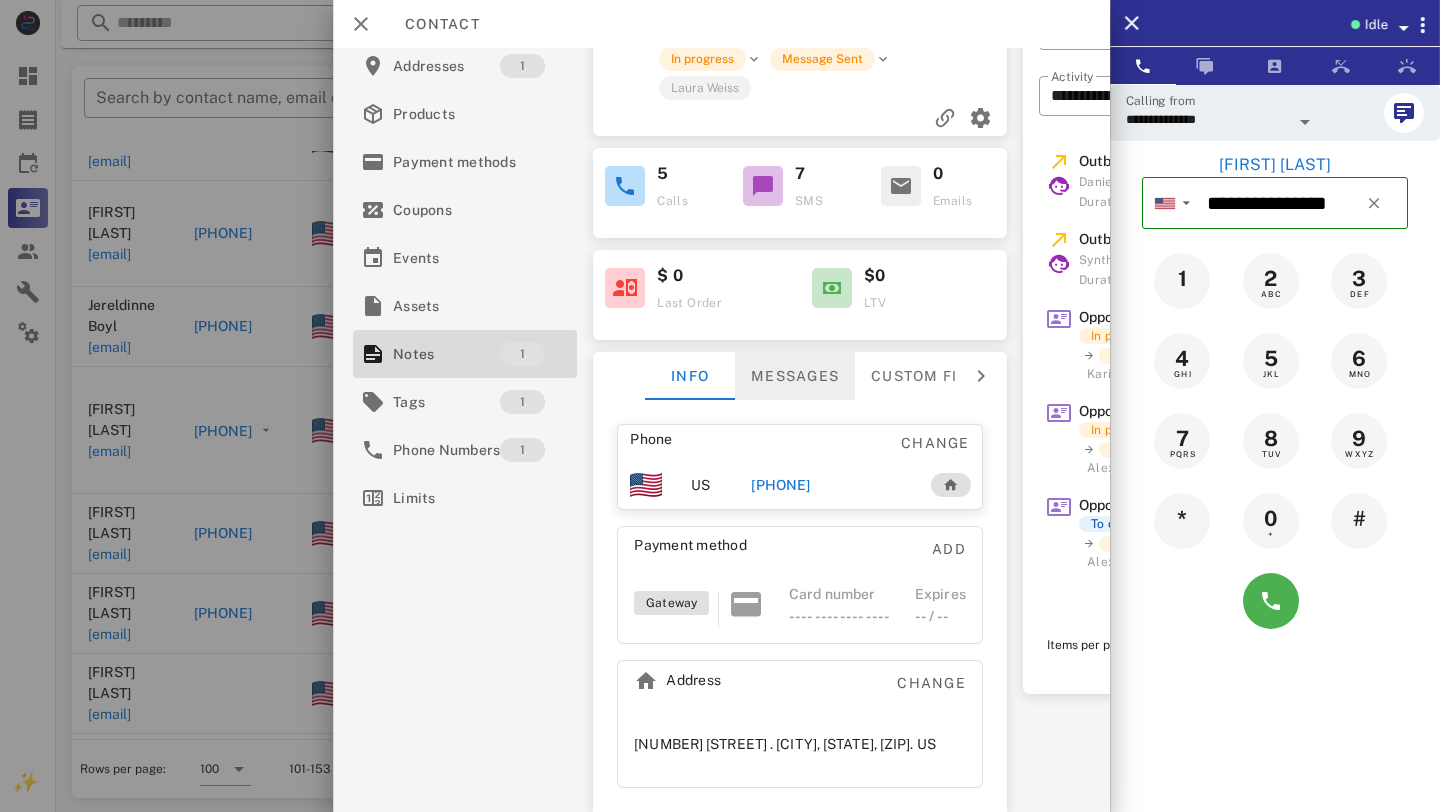 click on "Messages" at bounding box center (795, 376) 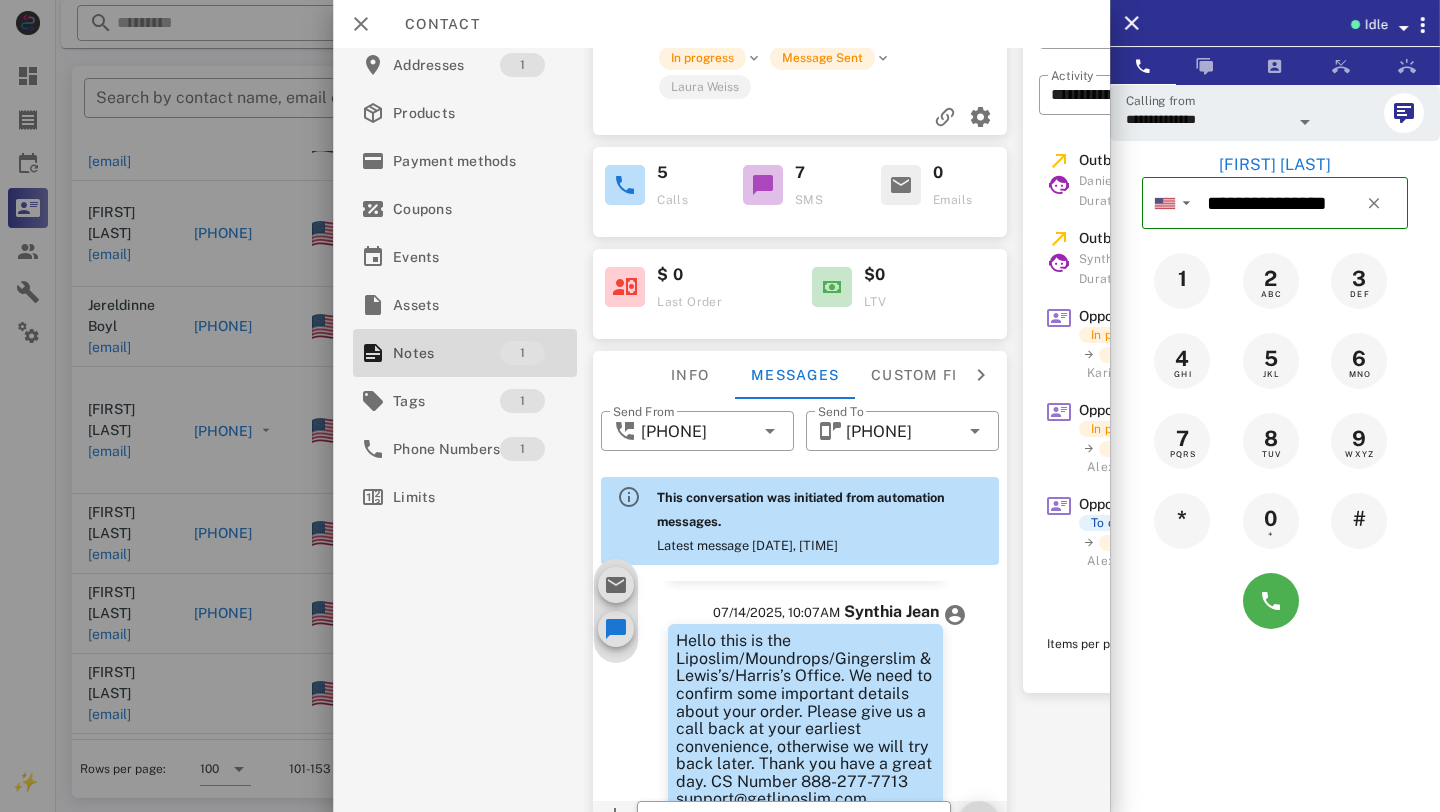 scroll, scrollTop: 1303, scrollLeft: 0, axis: vertical 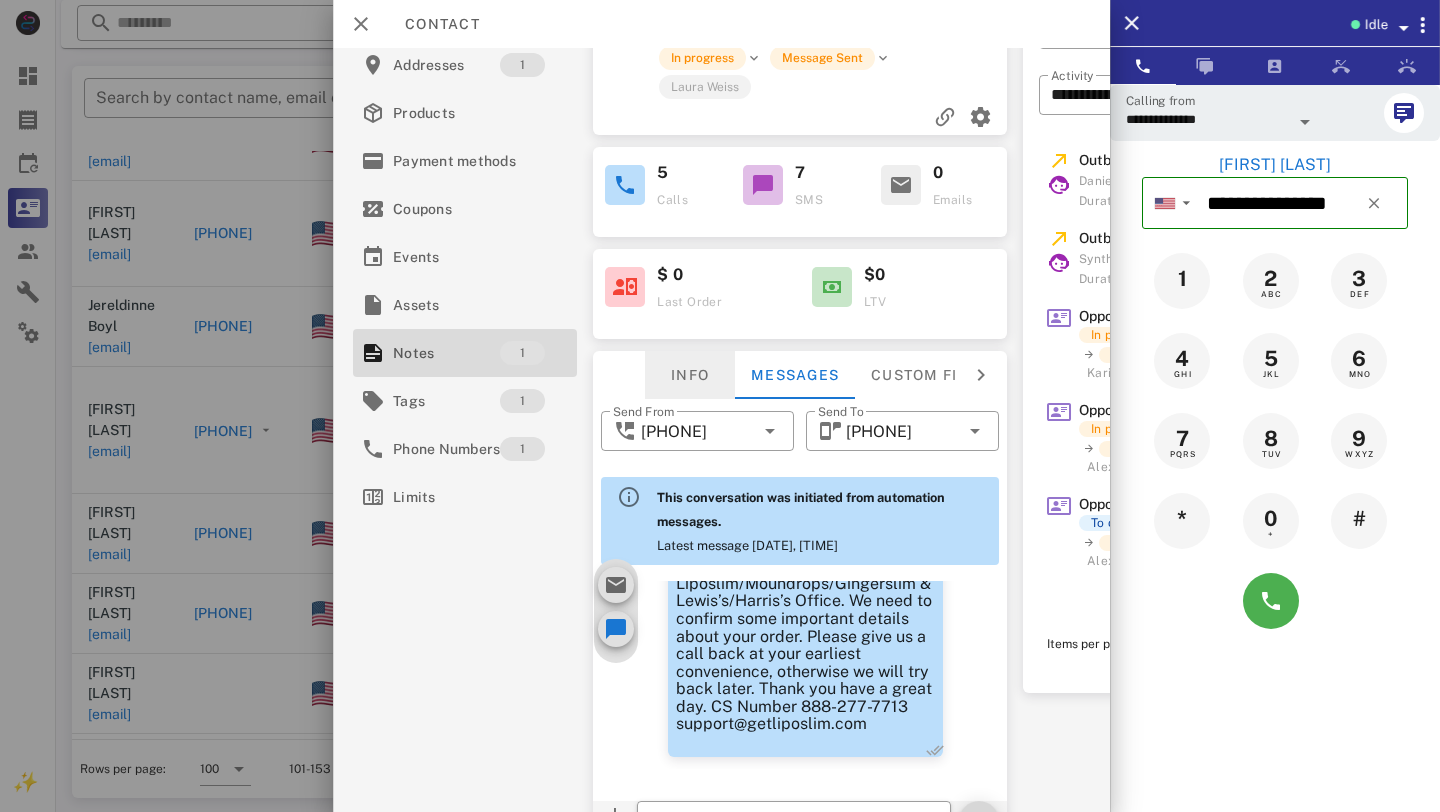 click on "Info" at bounding box center (690, 375) 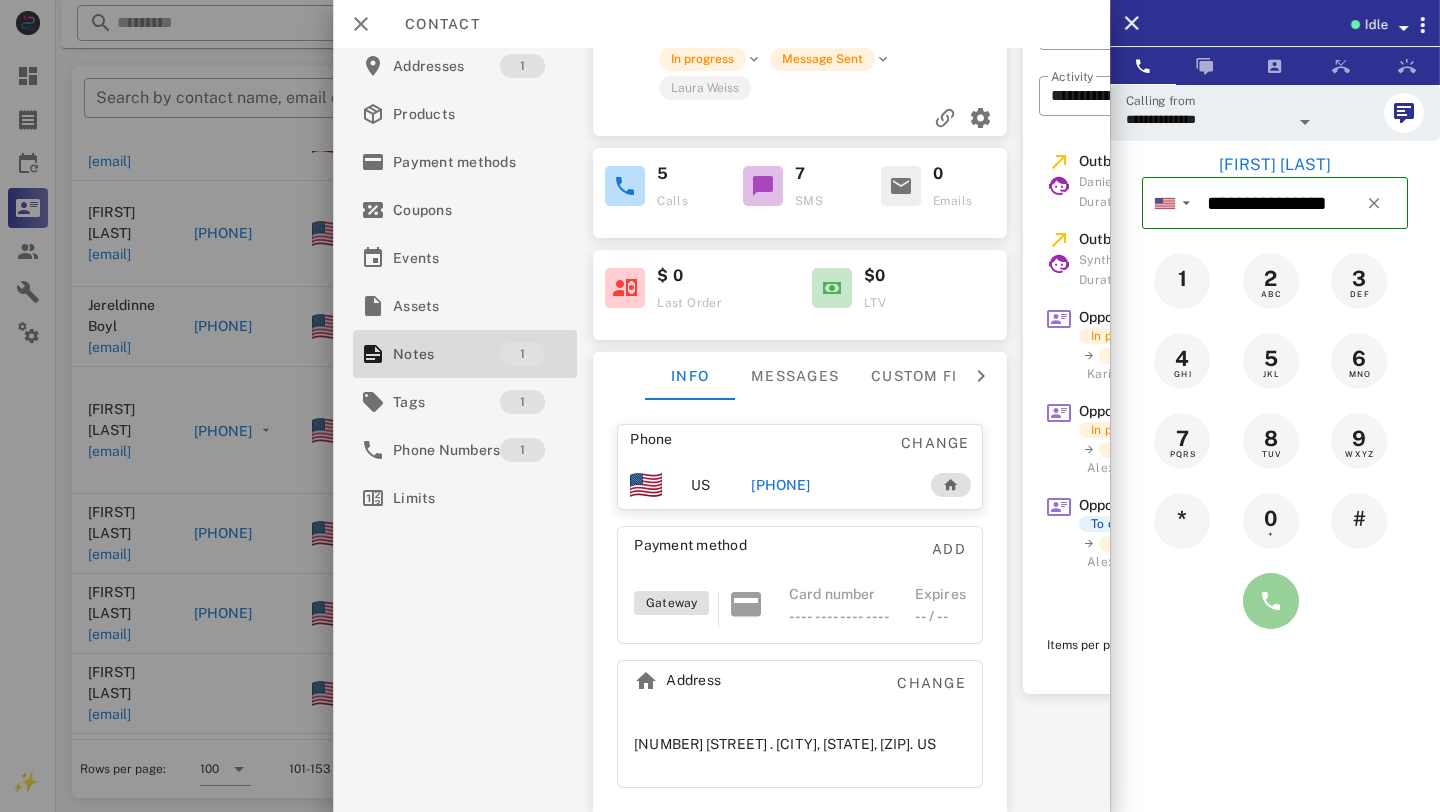 click at bounding box center [1271, 601] 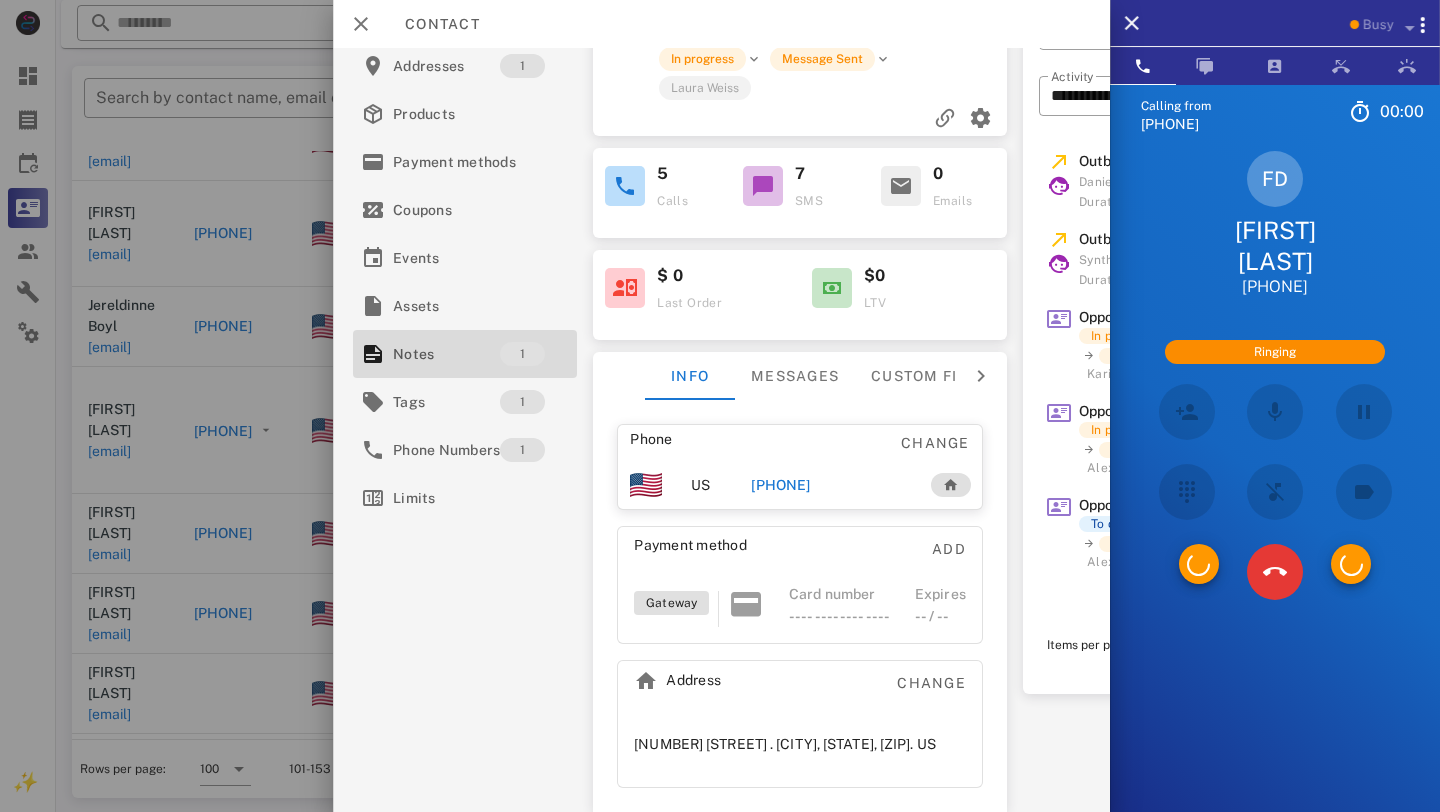 scroll, scrollTop: 3405, scrollLeft: 0, axis: vertical 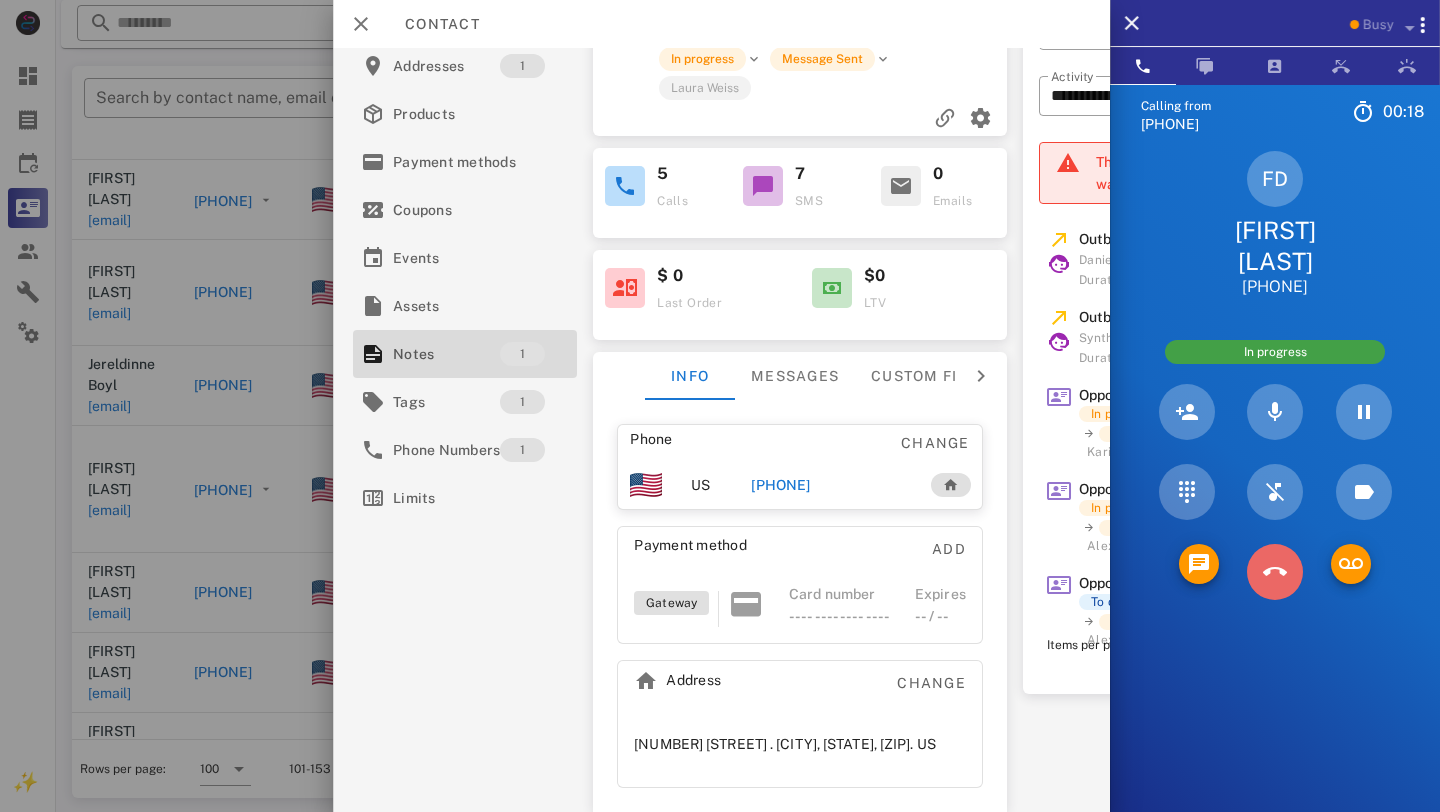 click at bounding box center [1275, 572] 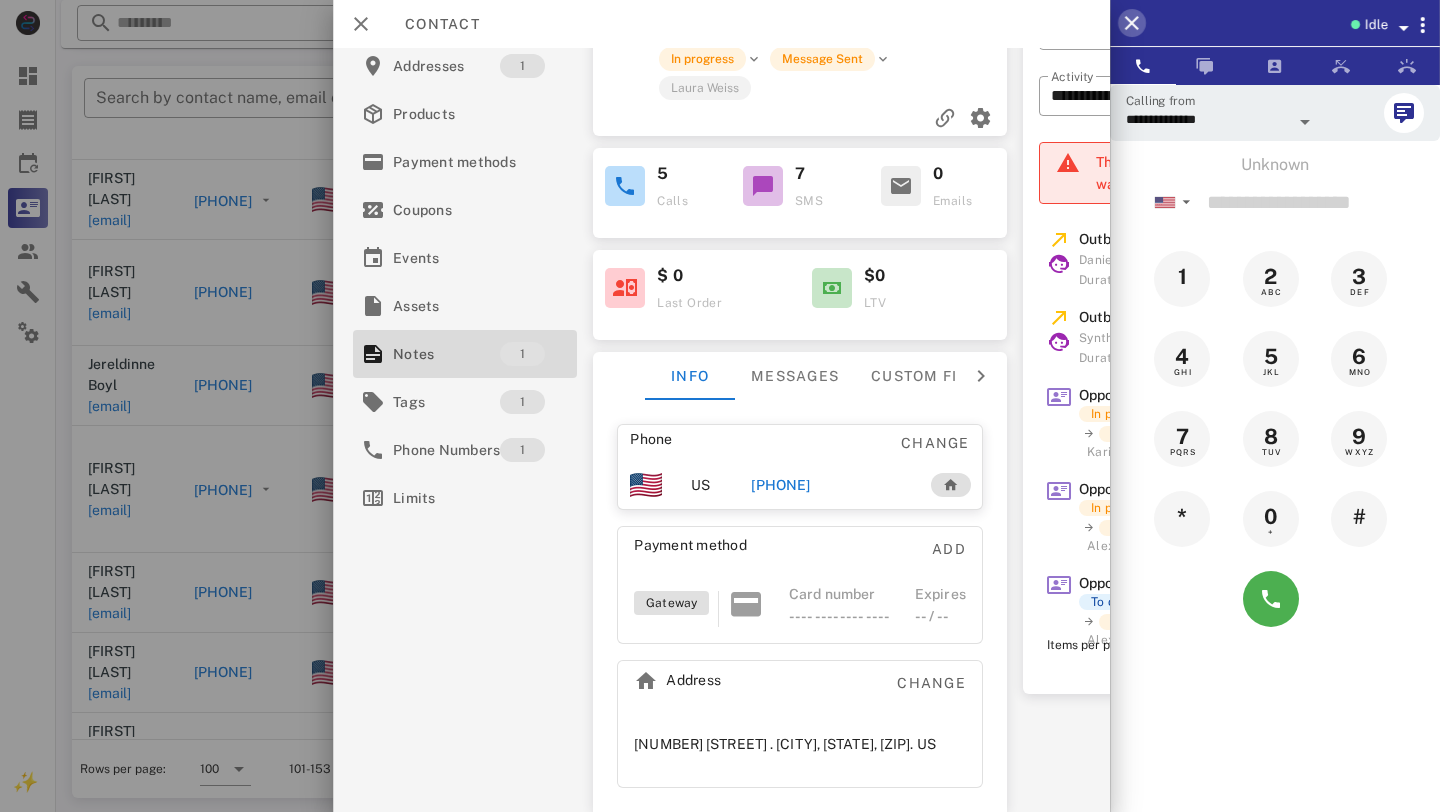 click at bounding box center [1132, 23] 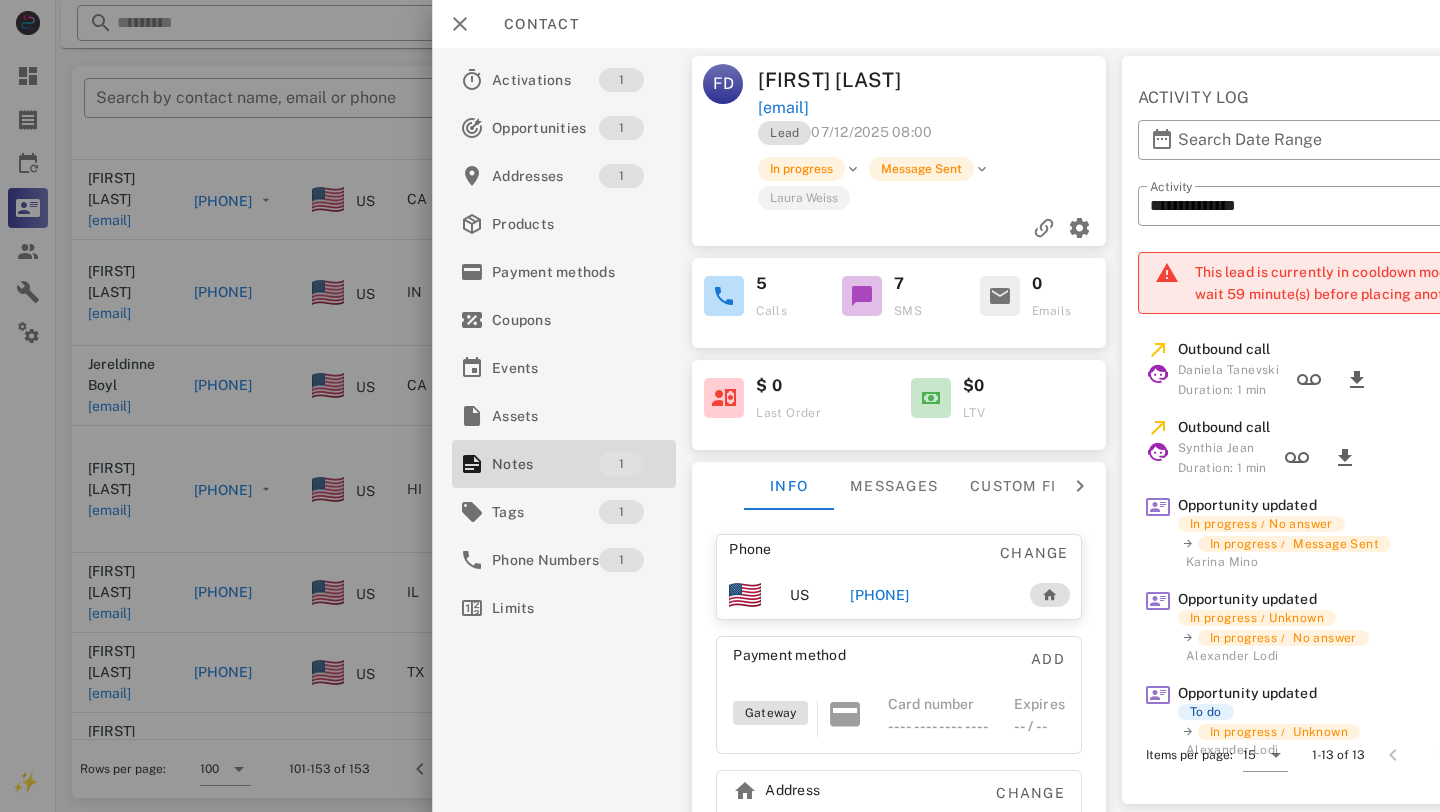 scroll, scrollTop: 111, scrollLeft: 0, axis: vertical 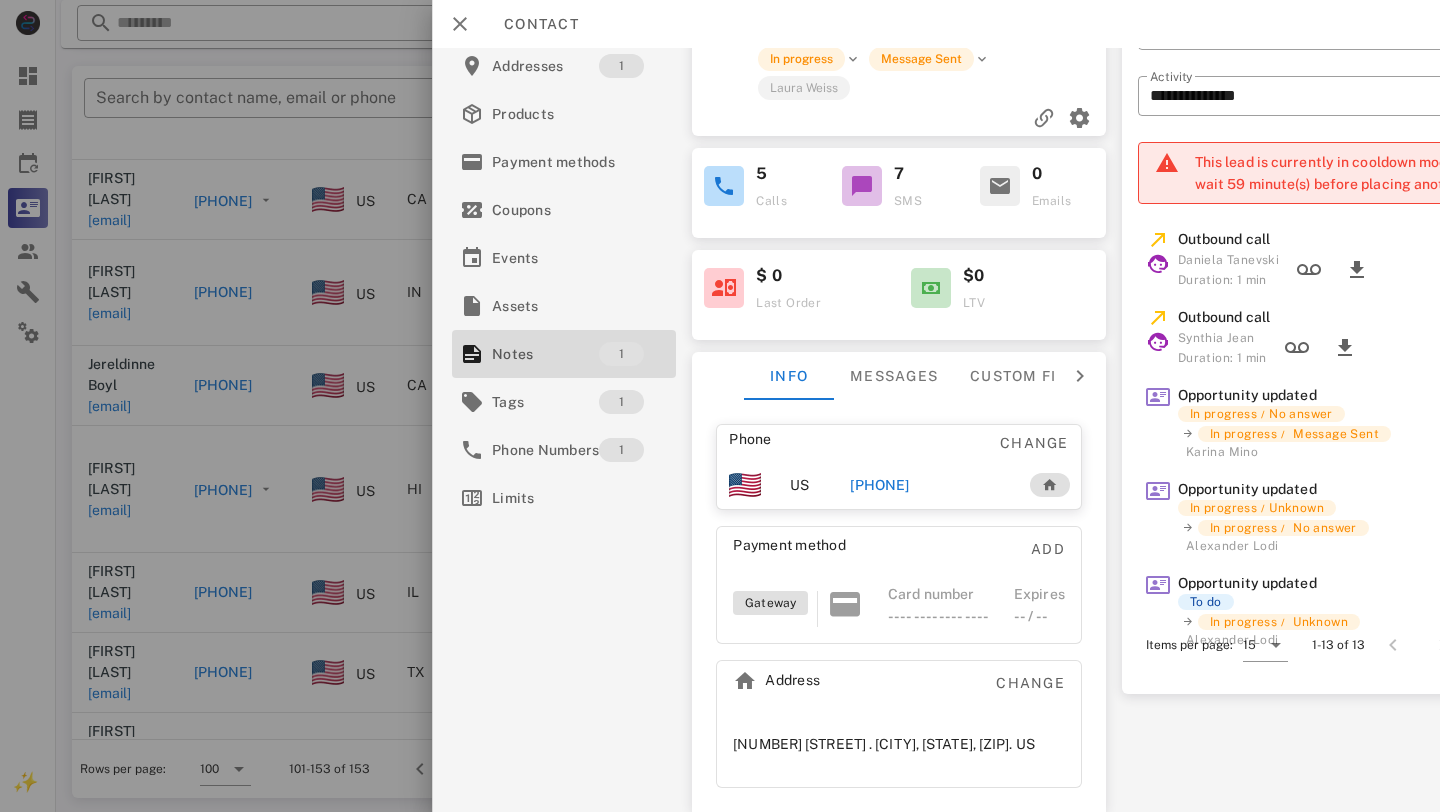 click on "[PHONE]" at bounding box center (879, 485) 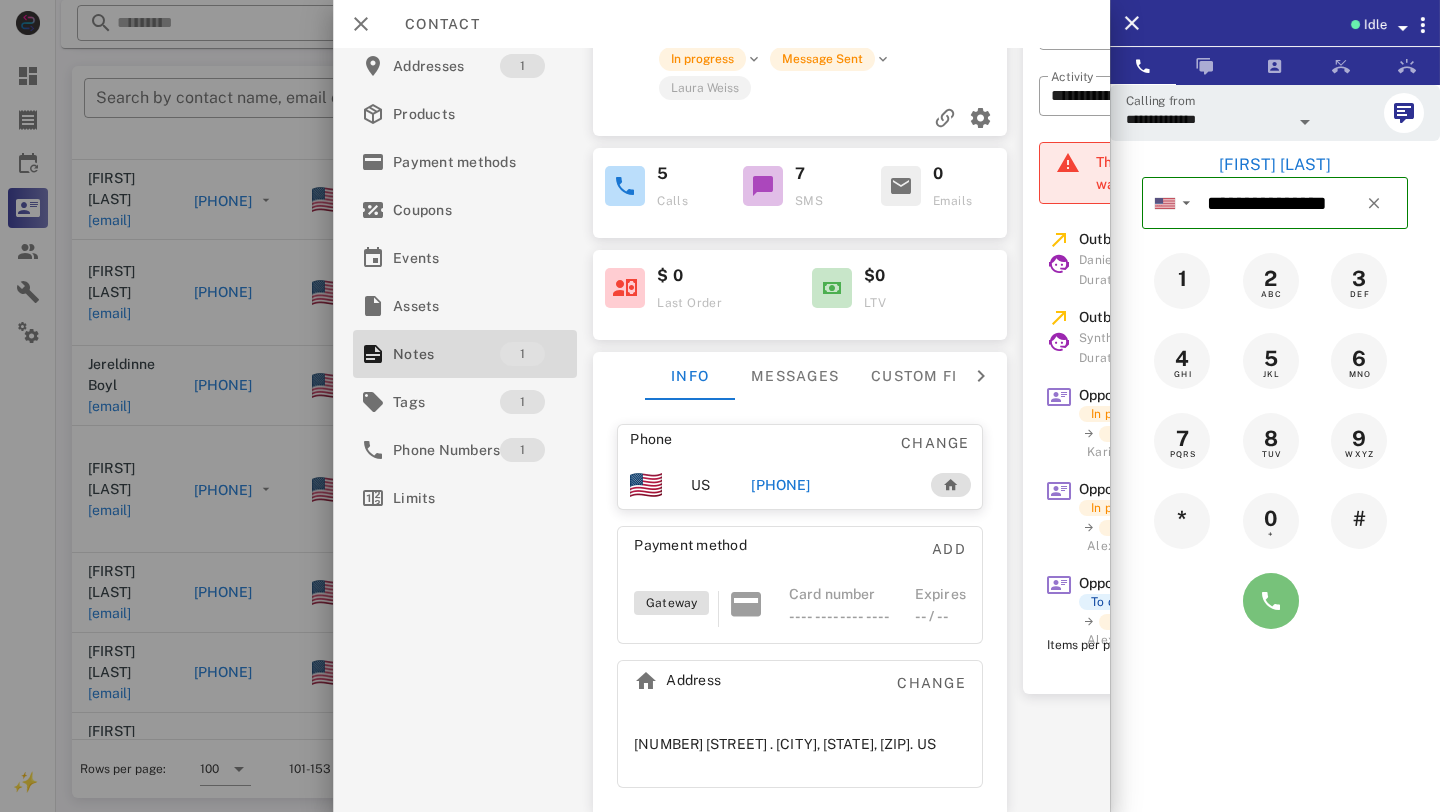 click at bounding box center (1271, 601) 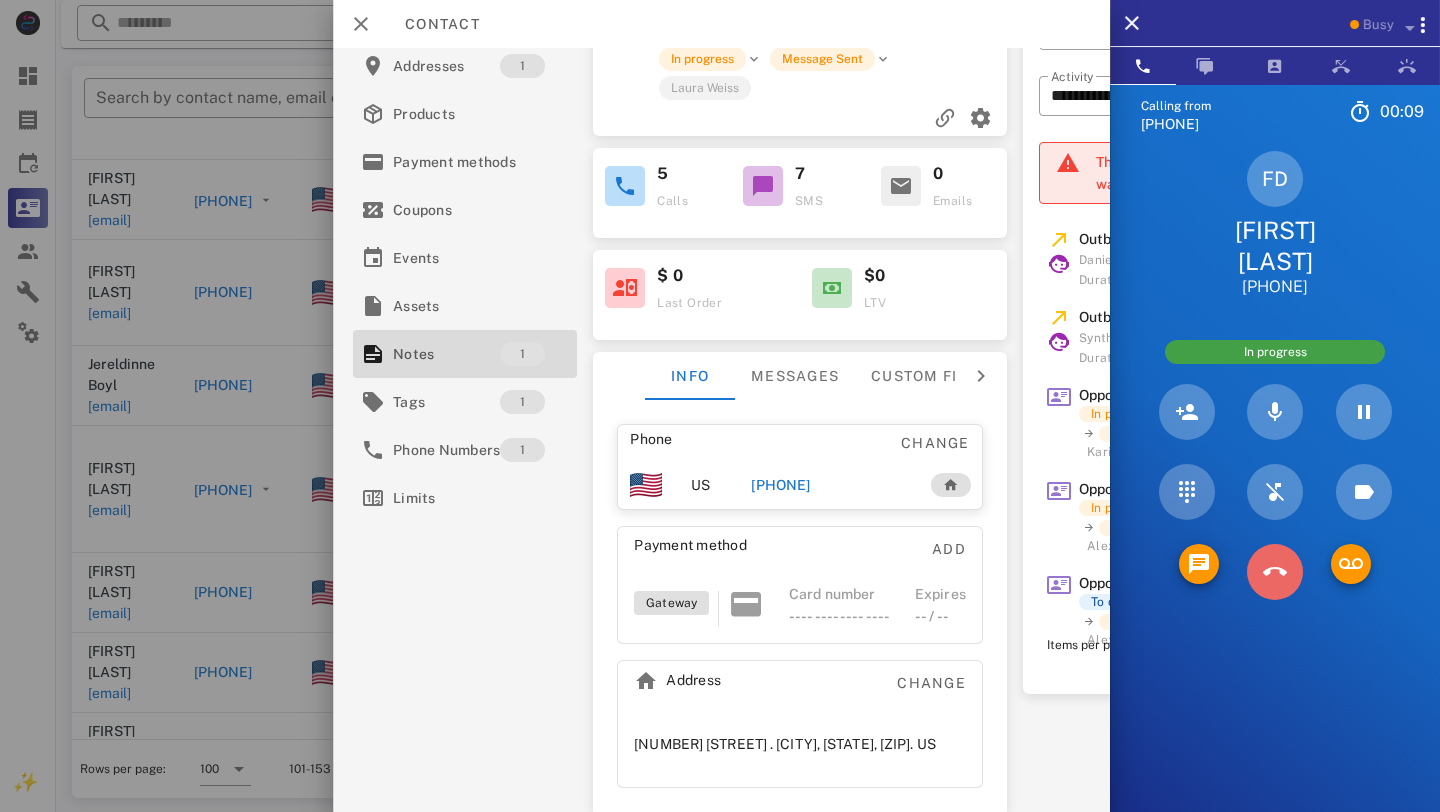 click at bounding box center [1275, 572] 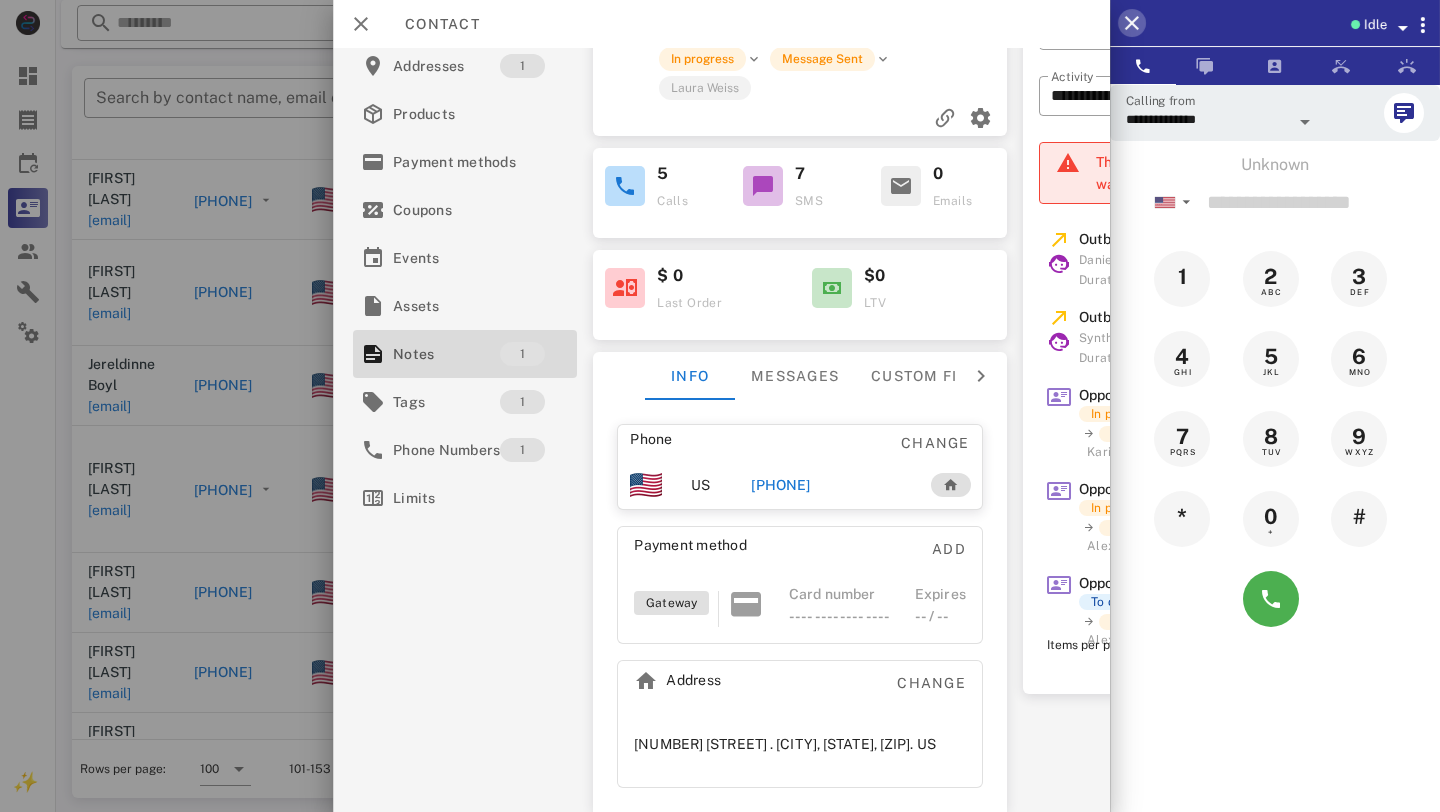click at bounding box center [1132, 23] 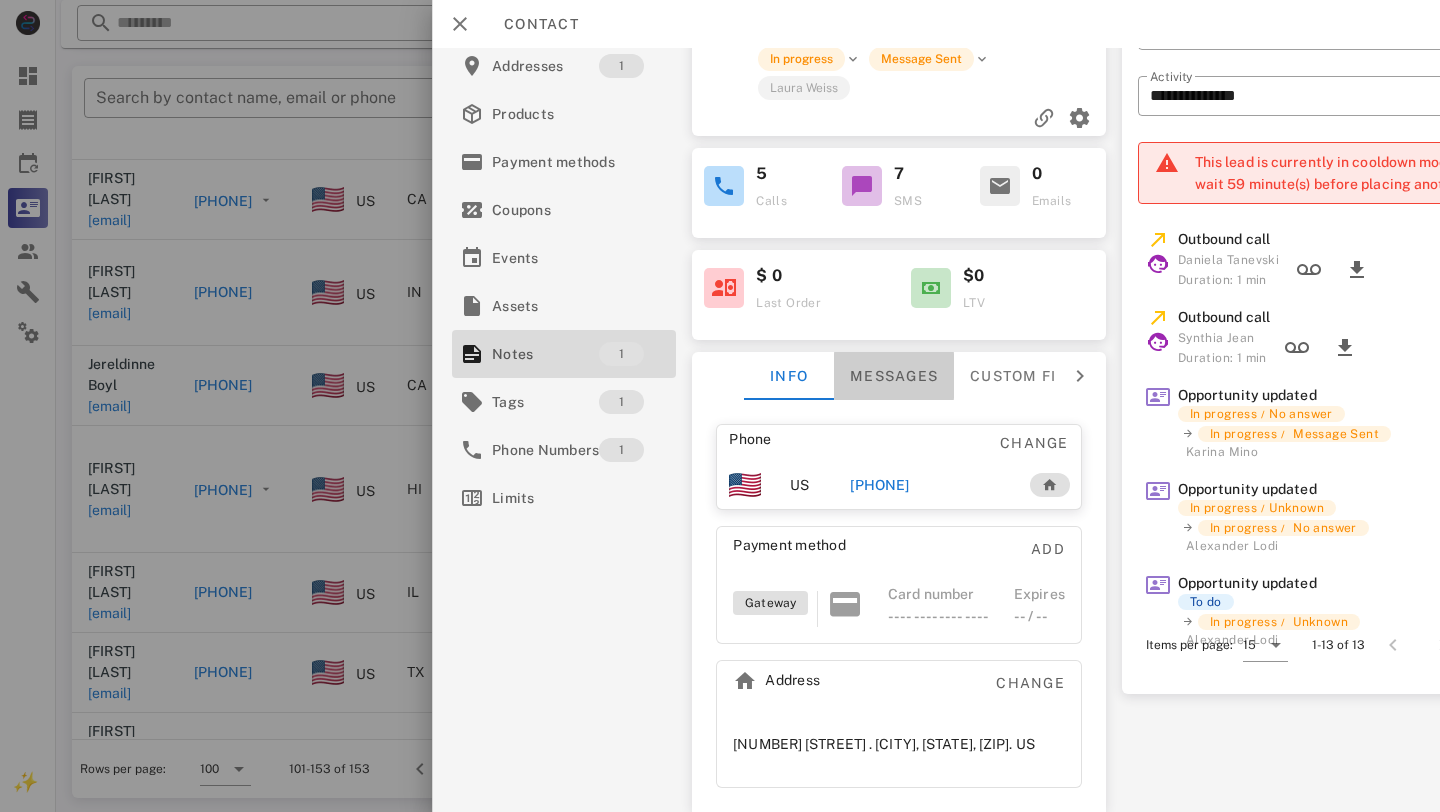 click on "Messages" at bounding box center [894, 376] 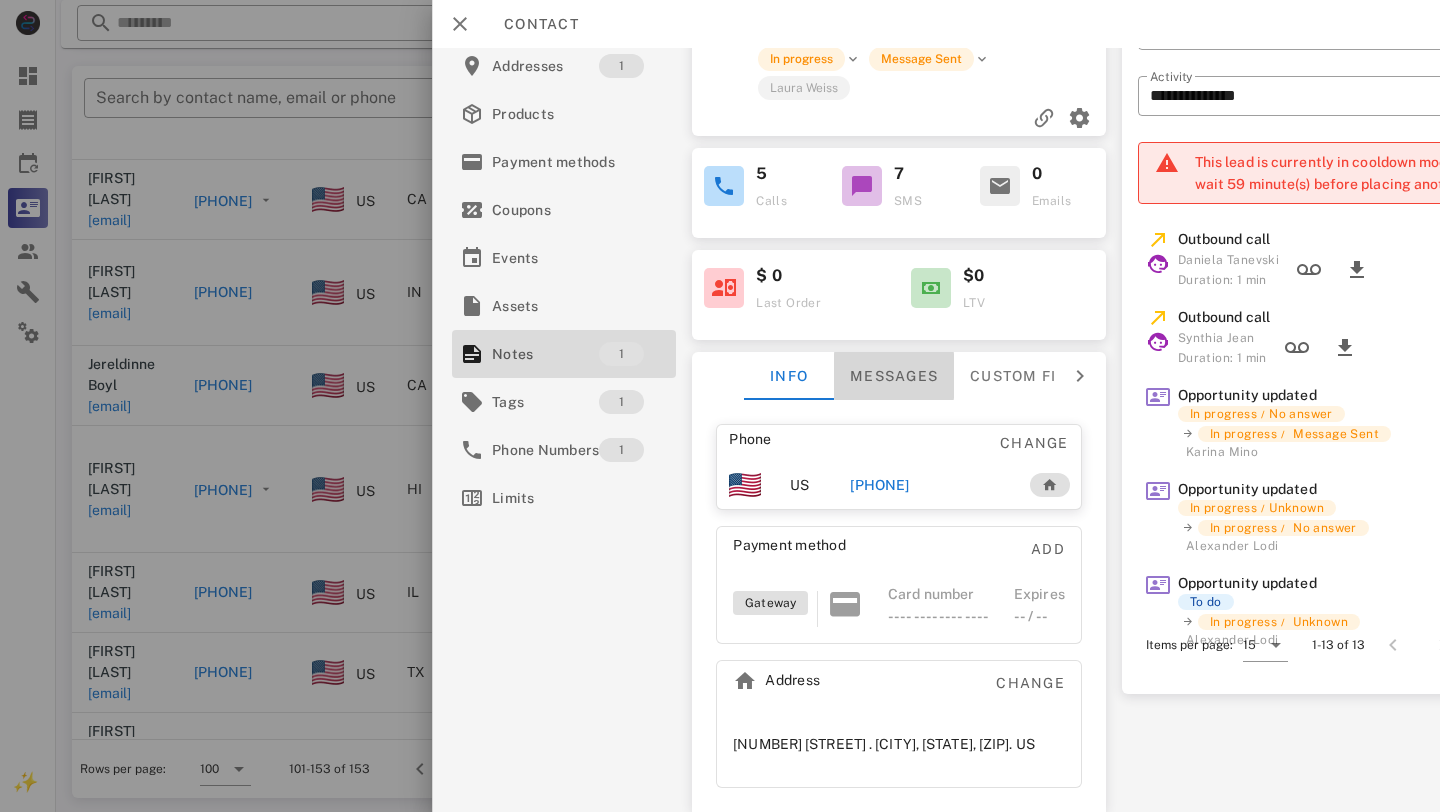 scroll, scrollTop: 227, scrollLeft: 0, axis: vertical 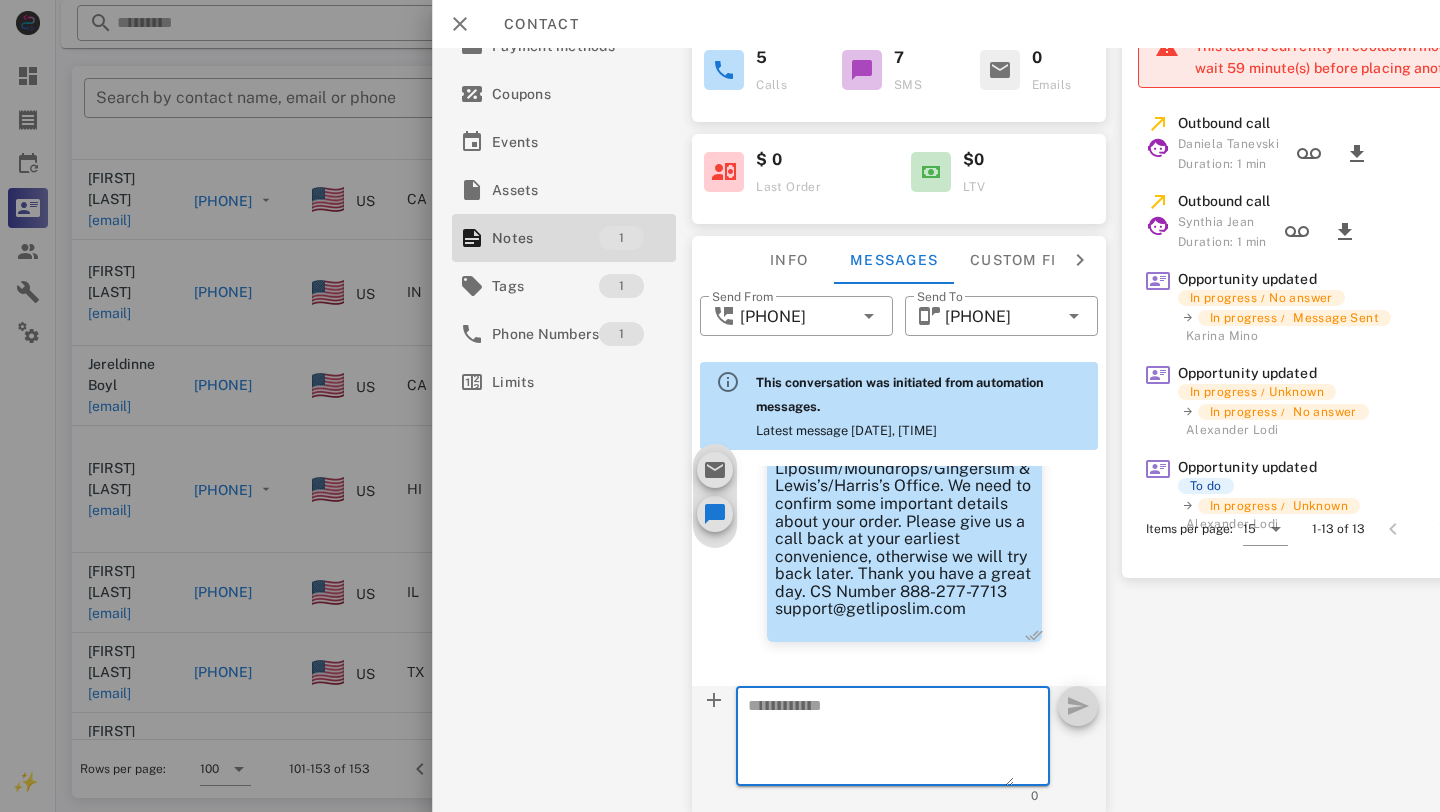 paste on "**********" 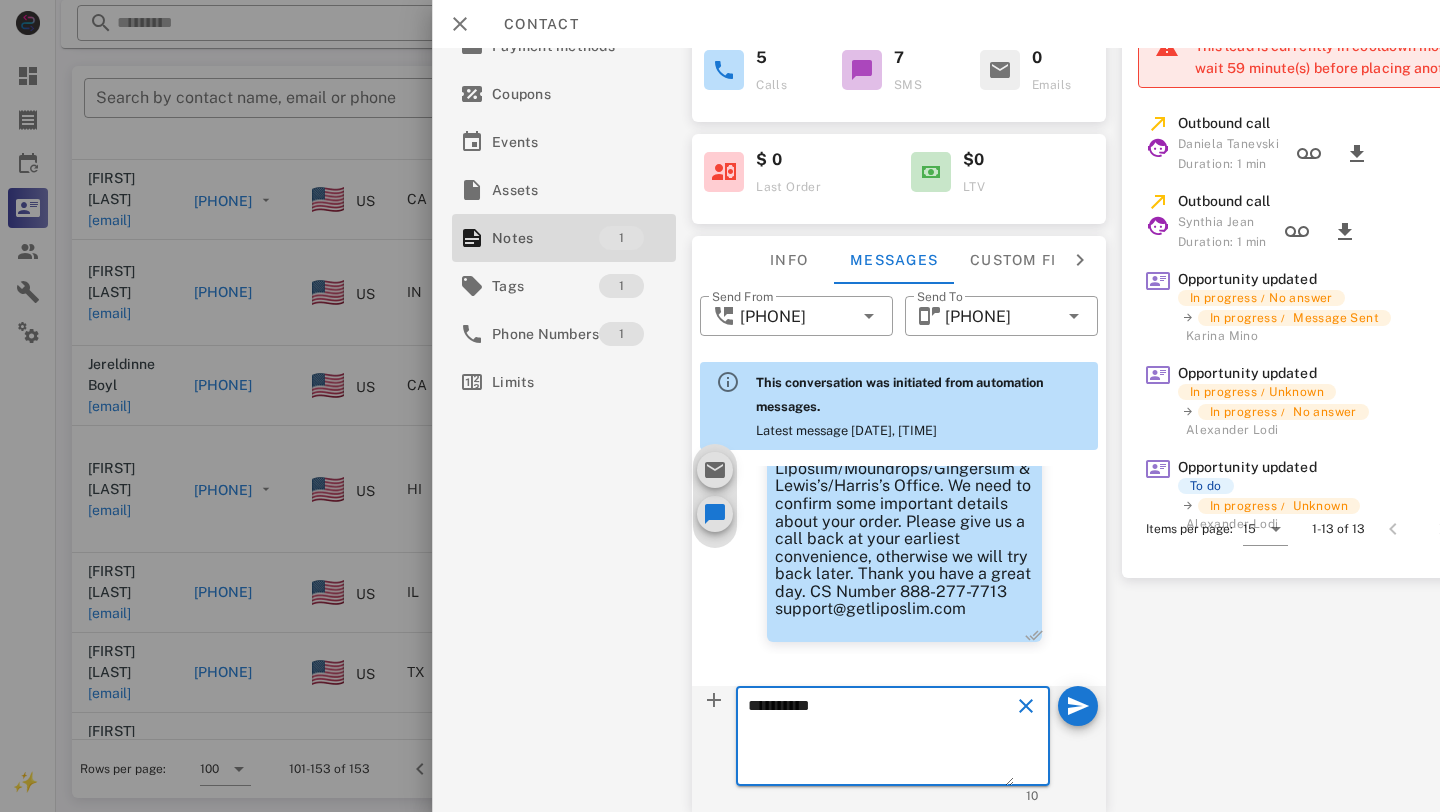 click on "**********" at bounding box center [881, 739] 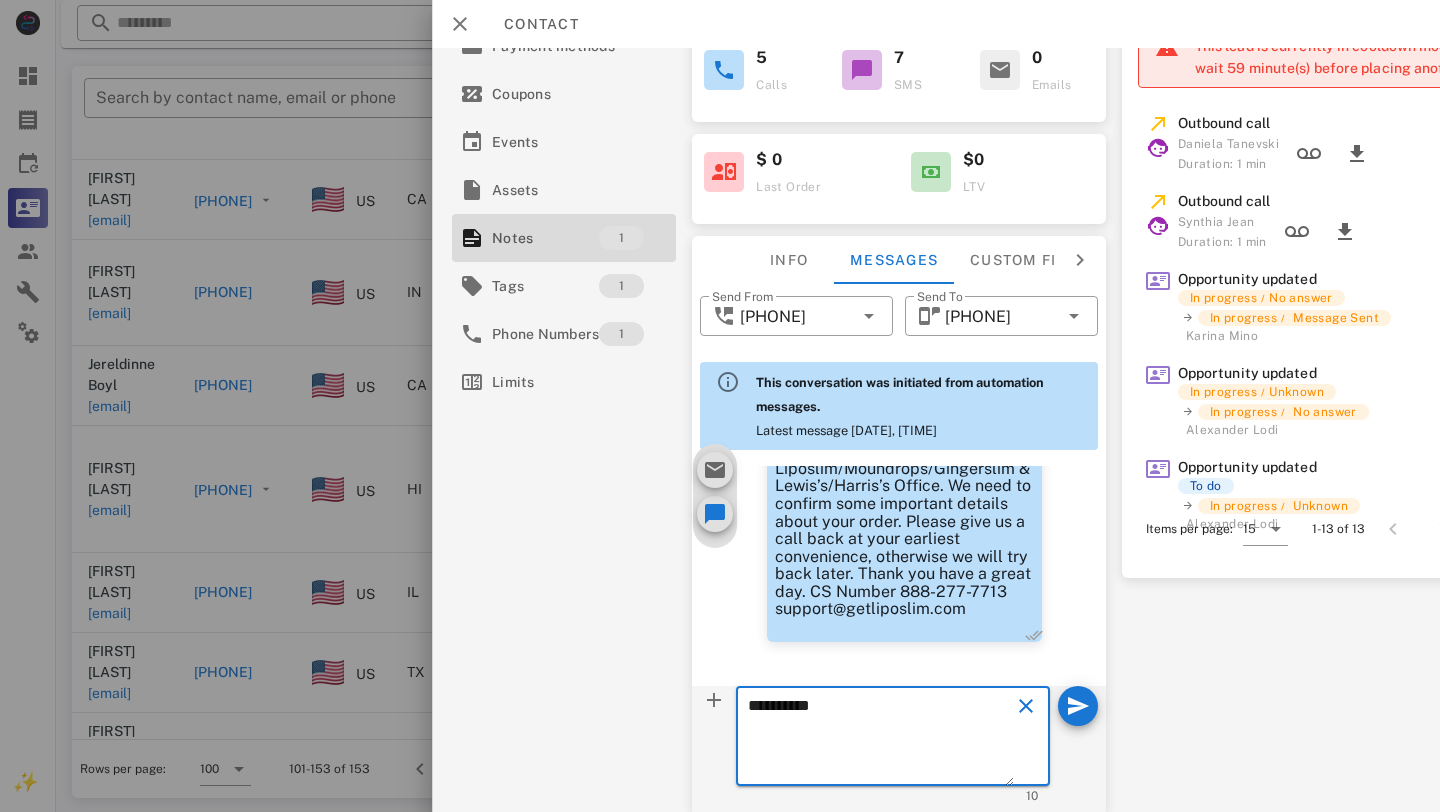 click on "**********" at bounding box center [881, 739] 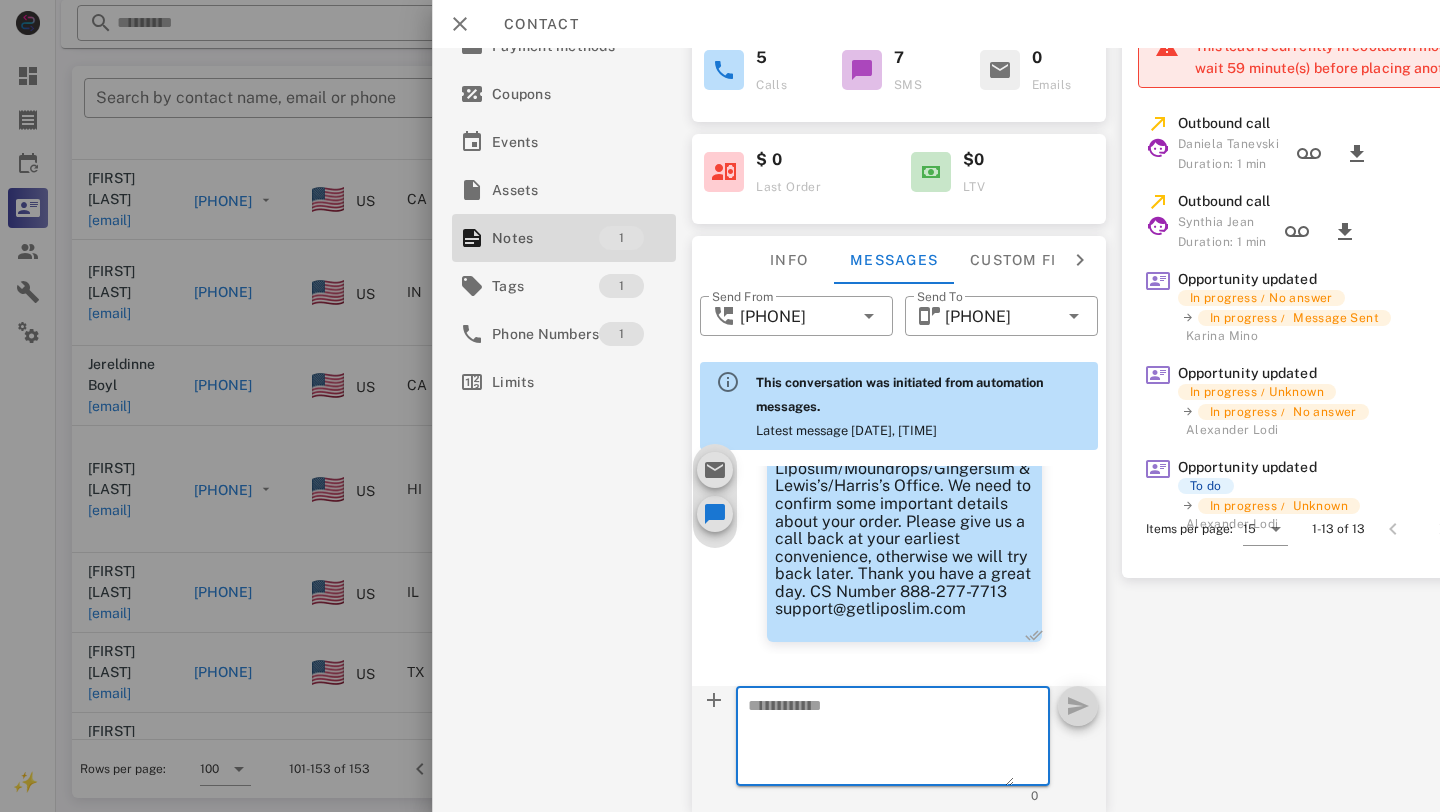 paste on "**********" 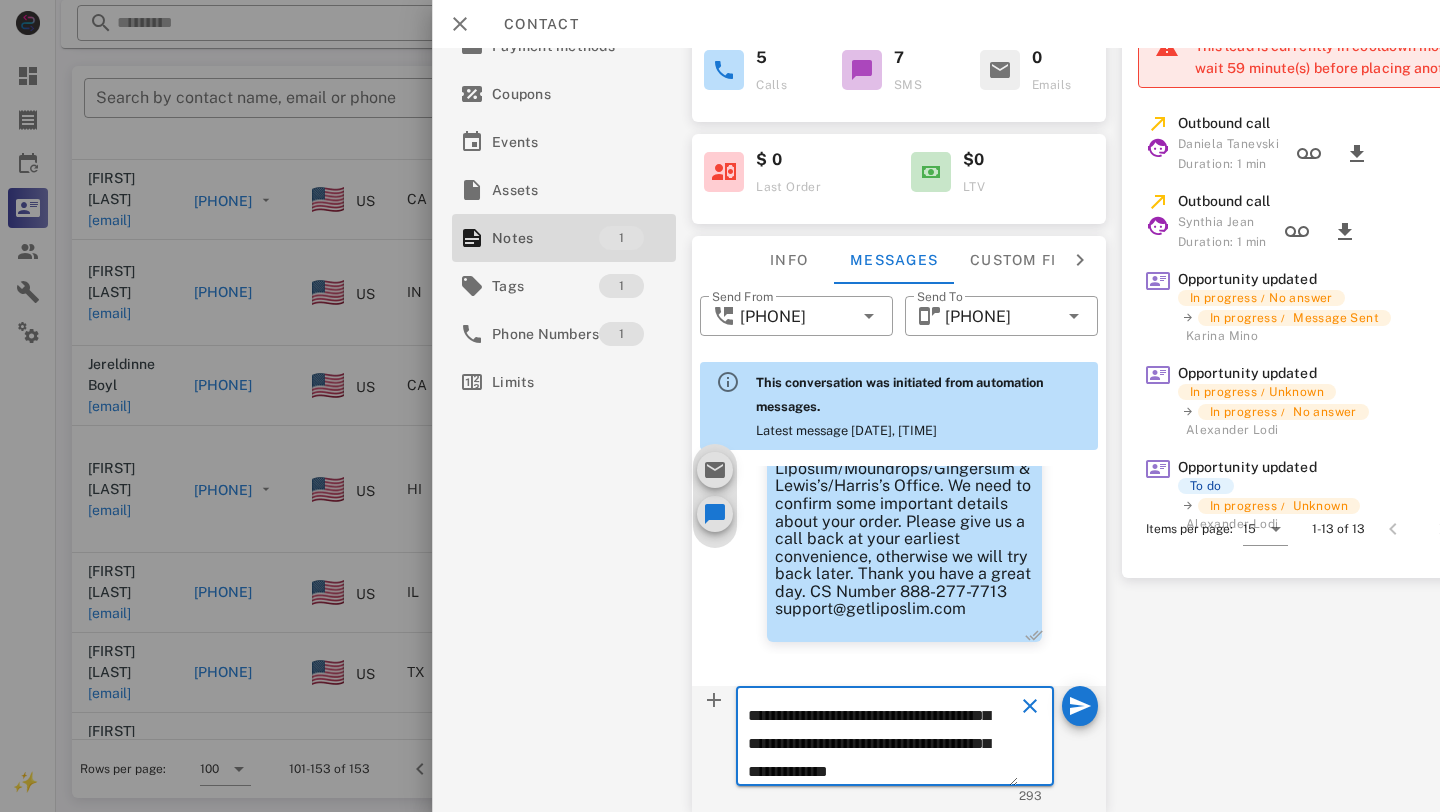 scroll, scrollTop: 0, scrollLeft: 0, axis: both 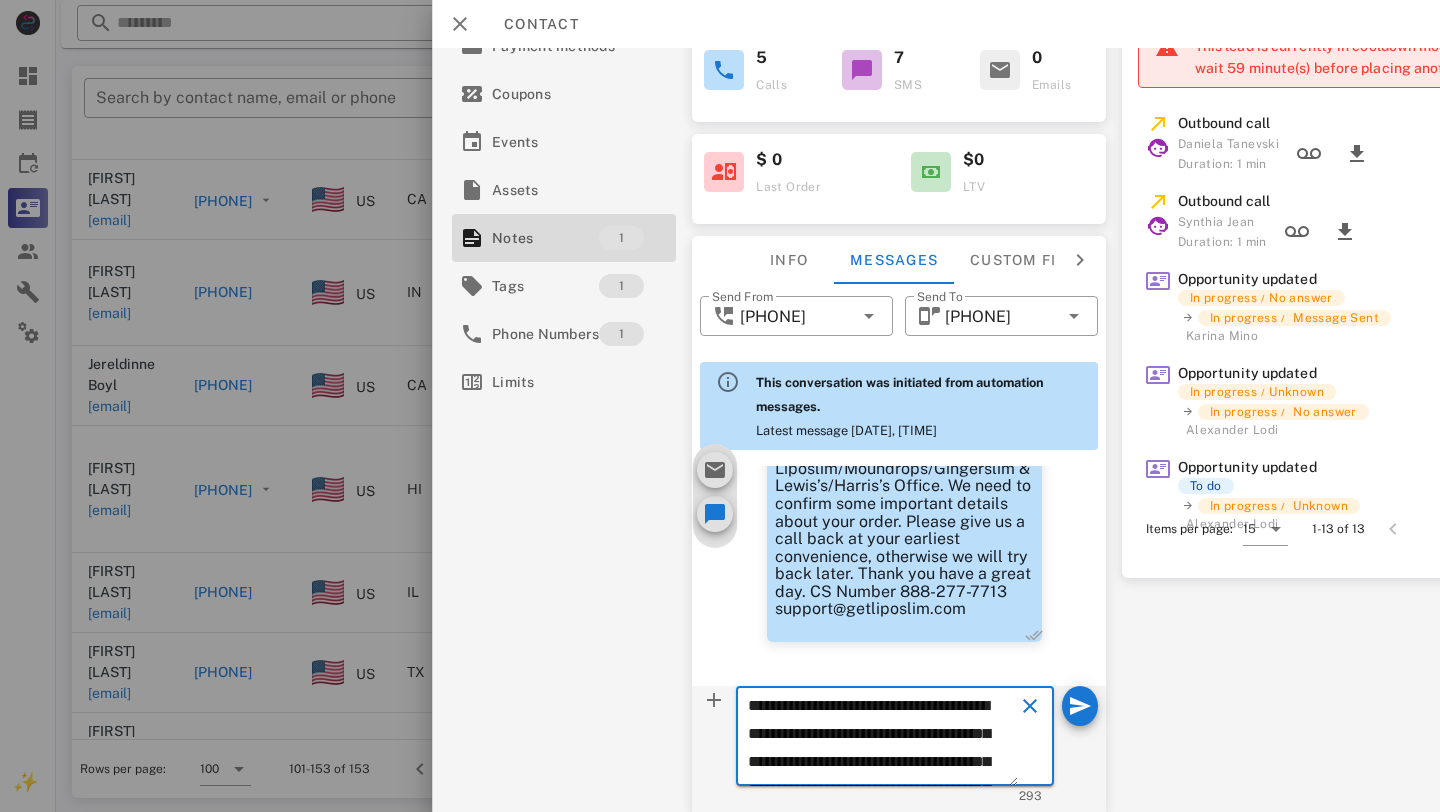 click on "**********" at bounding box center [883, 739] 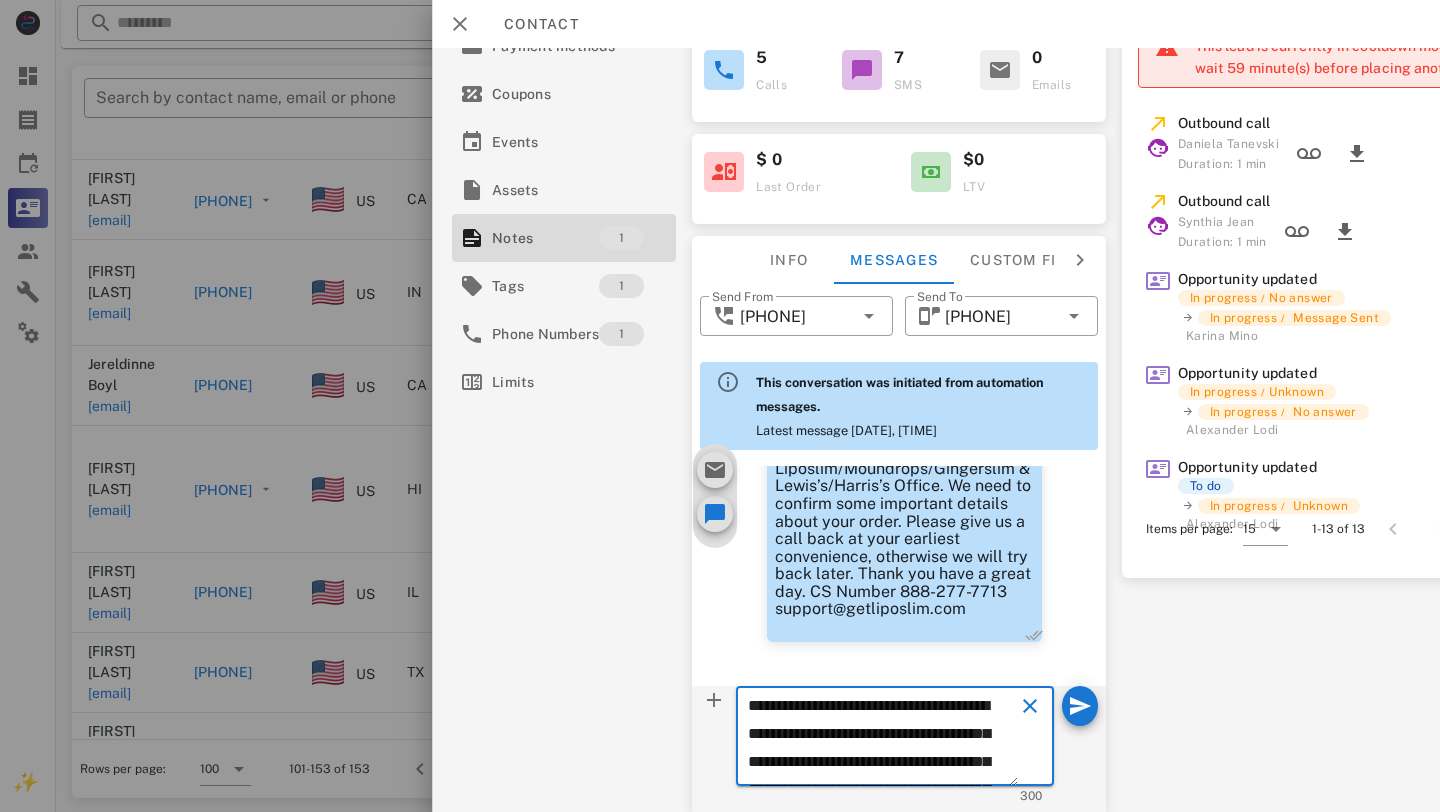 click on "**********" at bounding box center (883, 739) 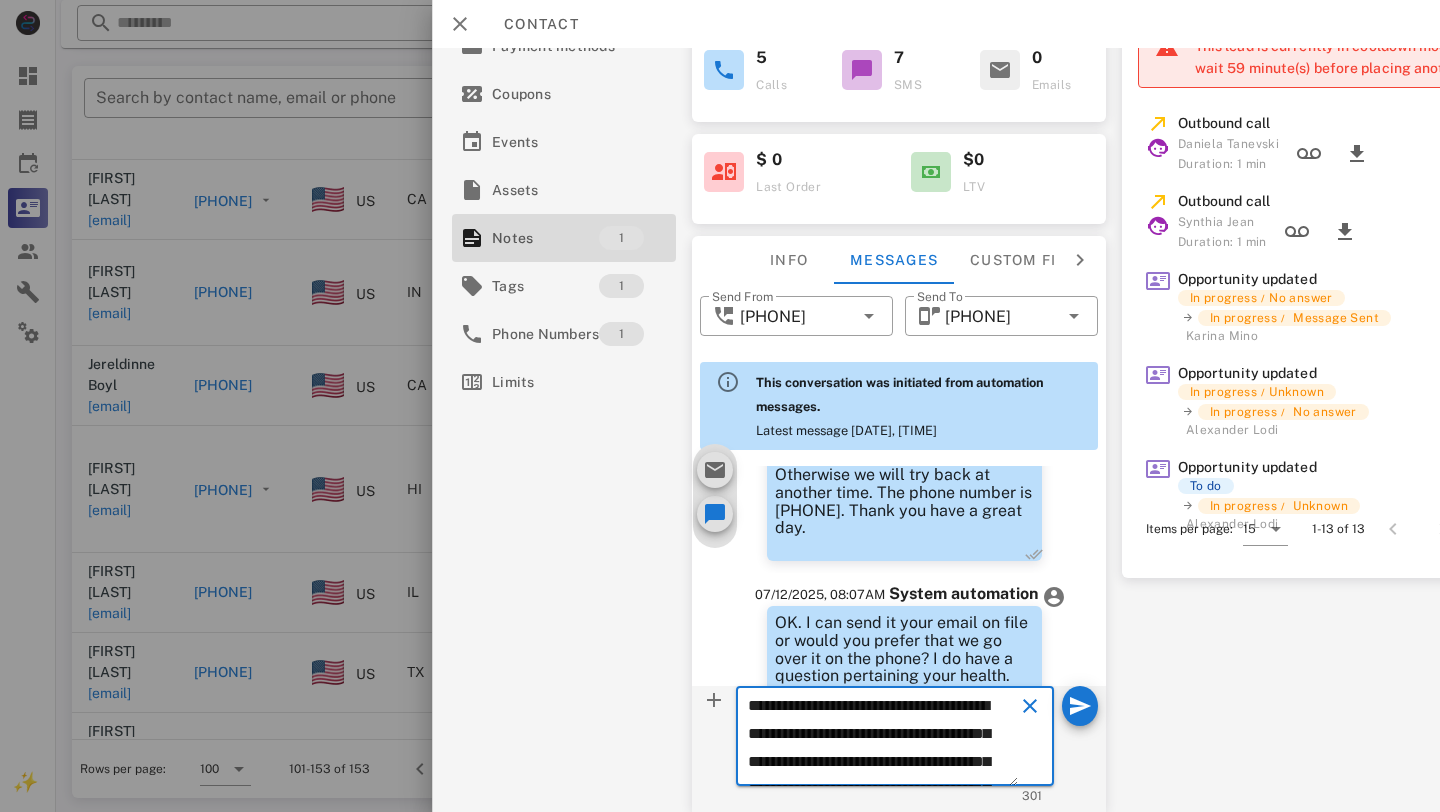 scroll, scrollTop: 0, scrollLeft: 0, axis: both 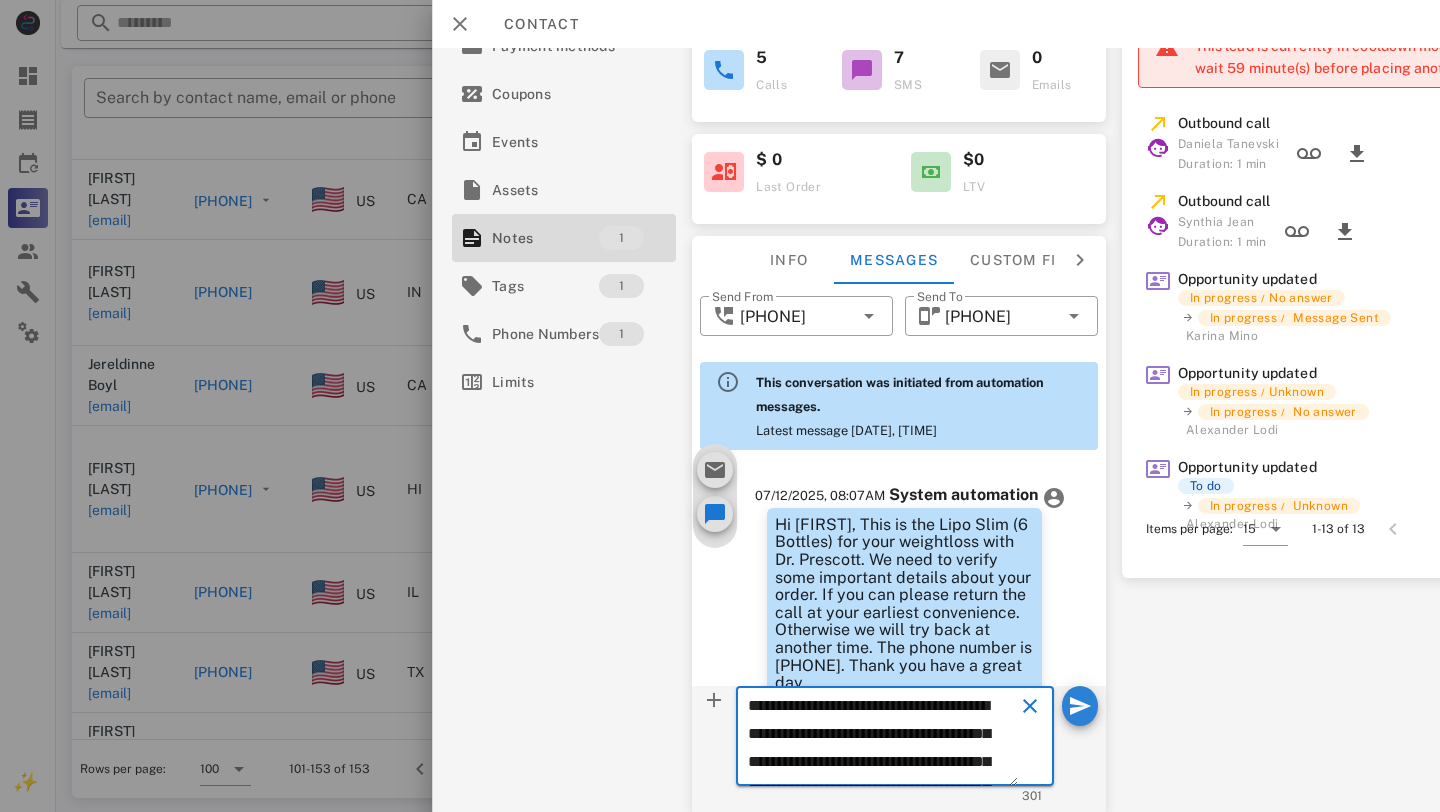 type on "**********" 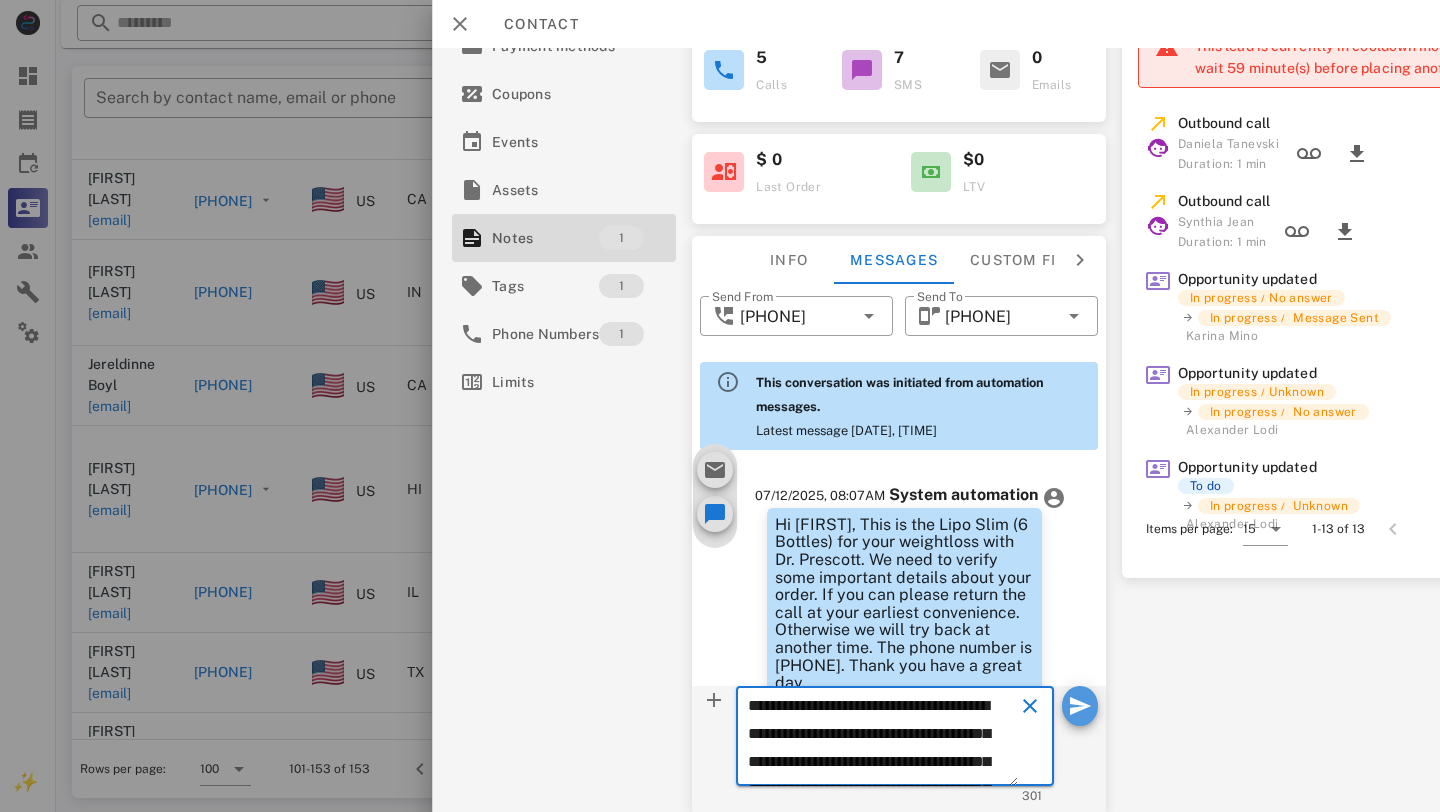 click at bounding box center (1080, 706) 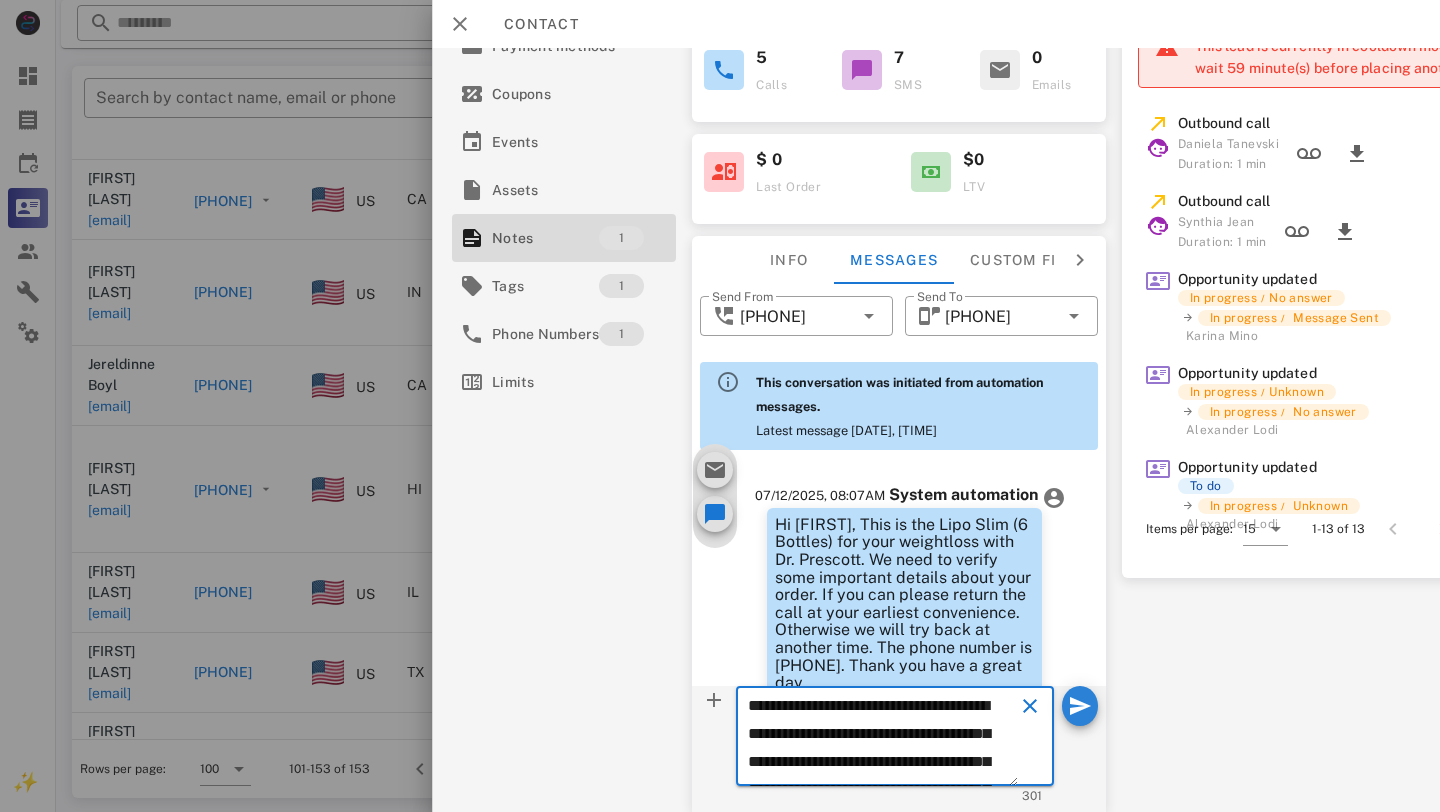type 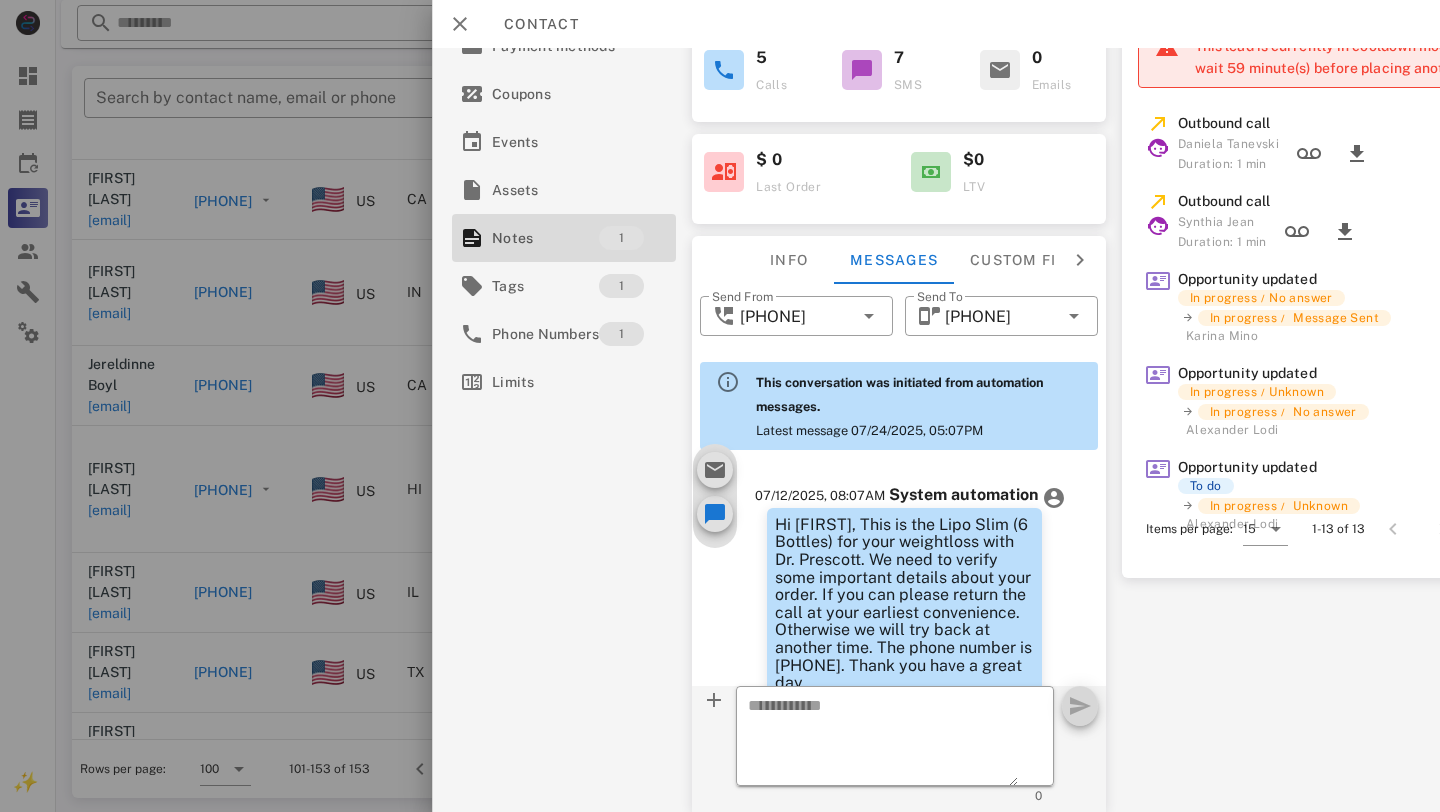 scroll, scrollTop: 1539, scrollLeft: 0, axis: vertical 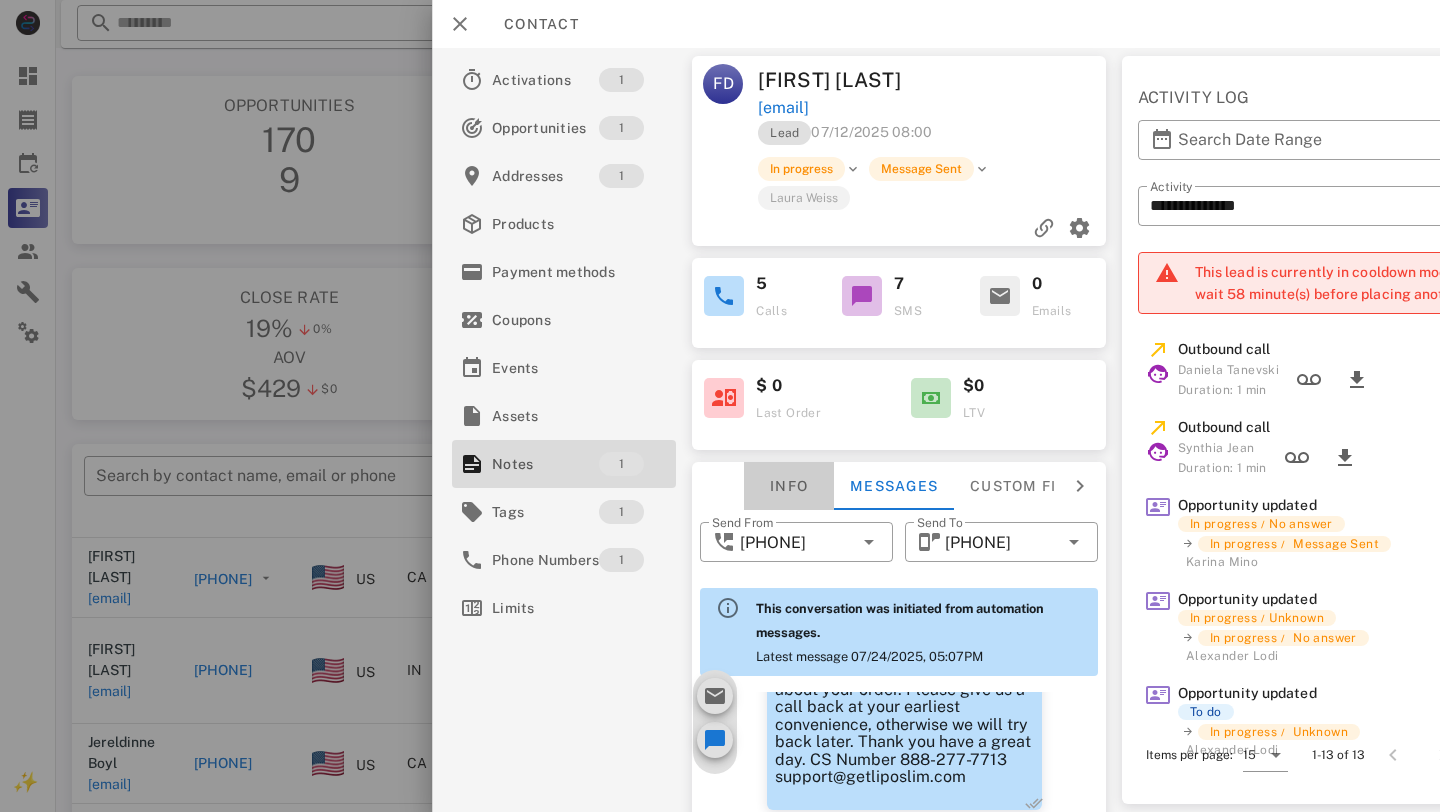 click on "Info" at bounding box center (789, 486) 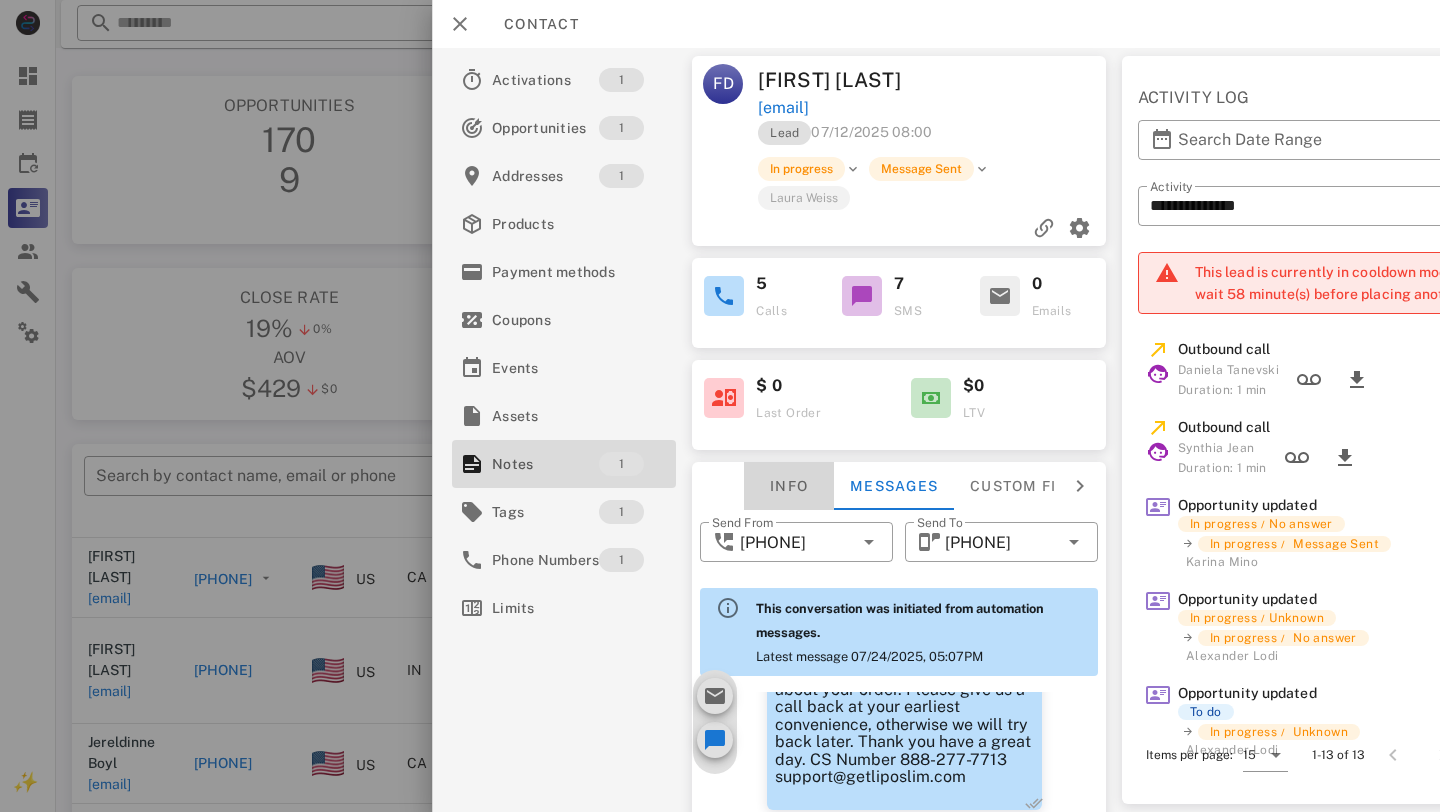 scroll, scrollTop: 14, scrollLeft: 0, axis: vertical 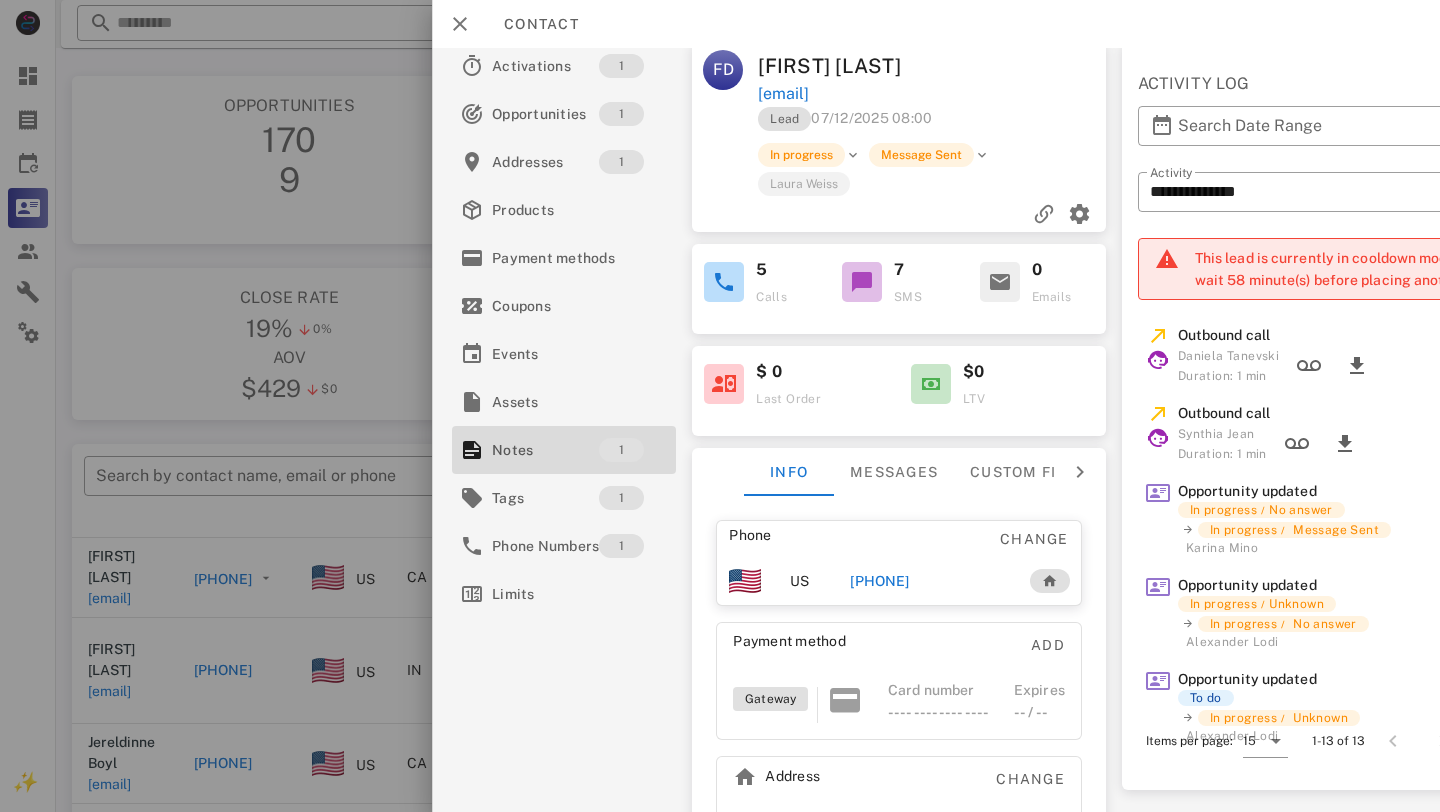 click on "[PHONE]" at bounding box center (879, 581) 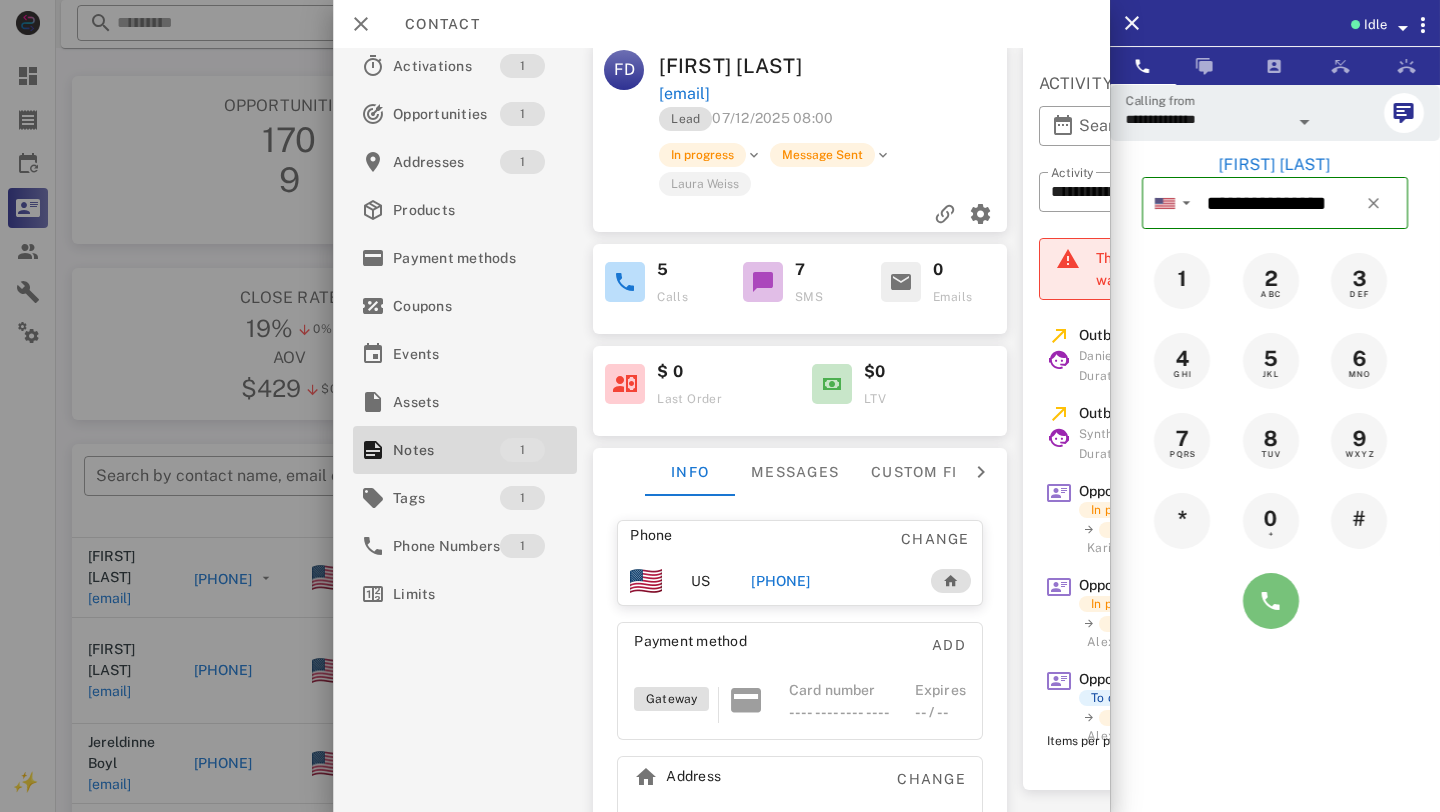 click at bounding box center [1271, 601] 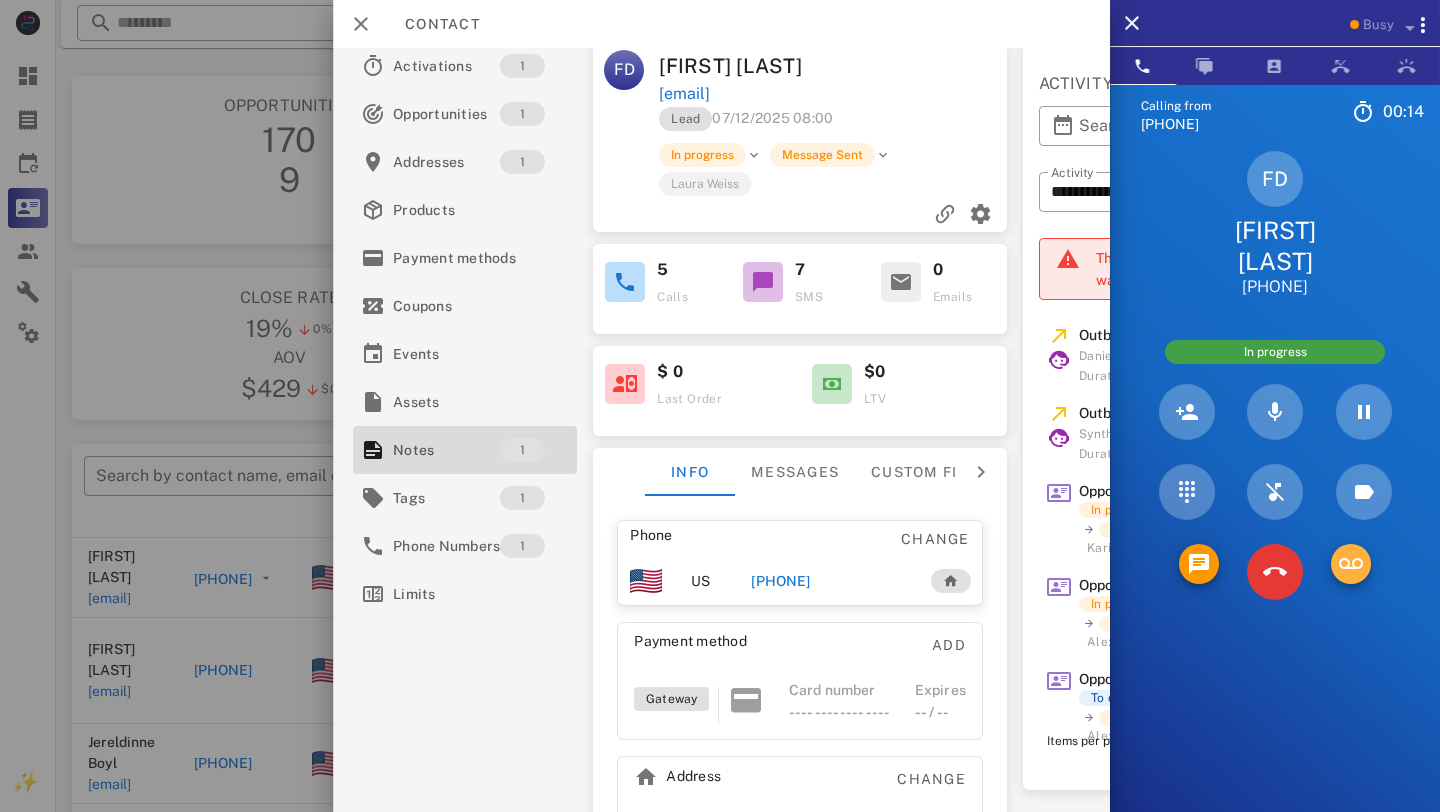 click at bounding box center (1351, 564) 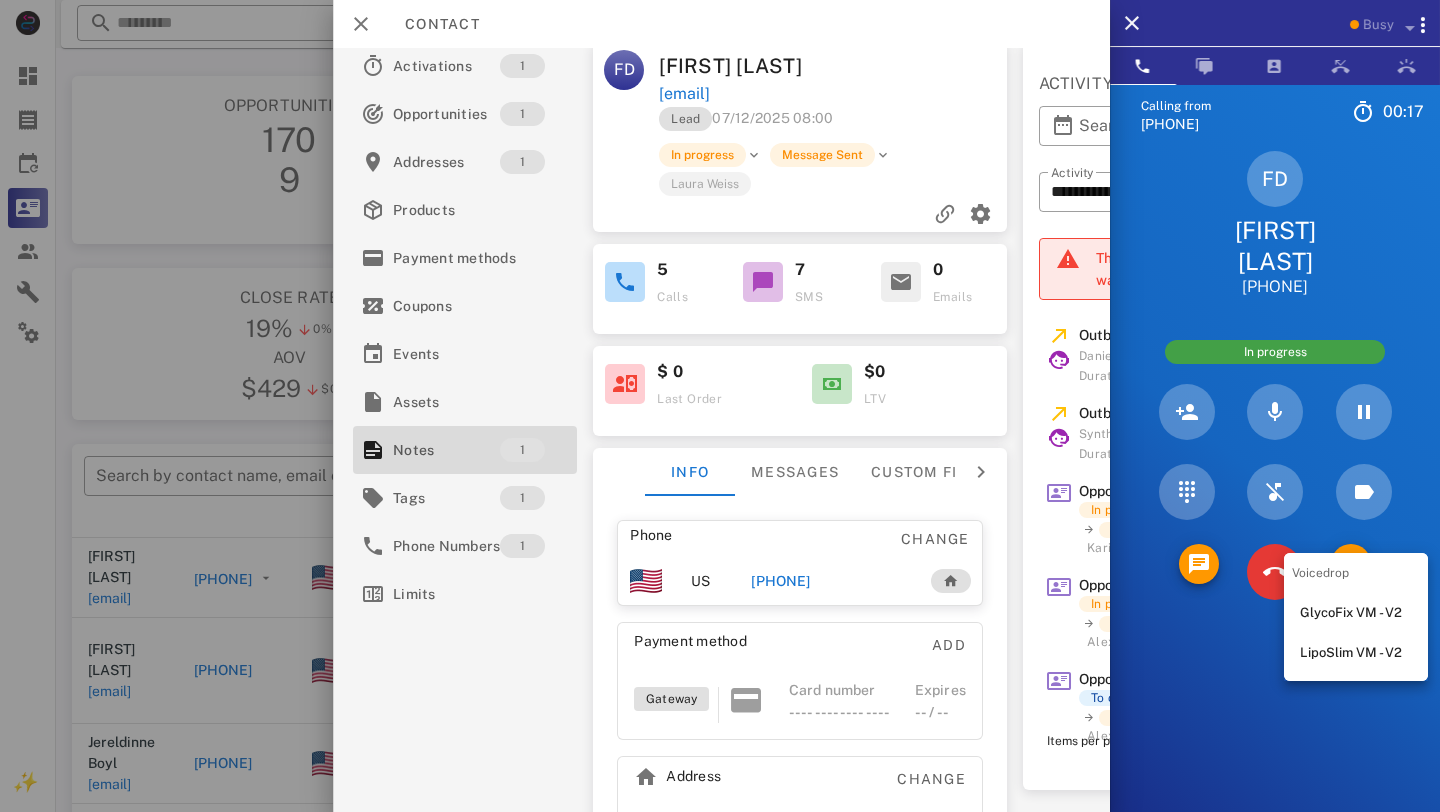 click on "LipoSlim VM - V2" at bounding box center (1356, 653) 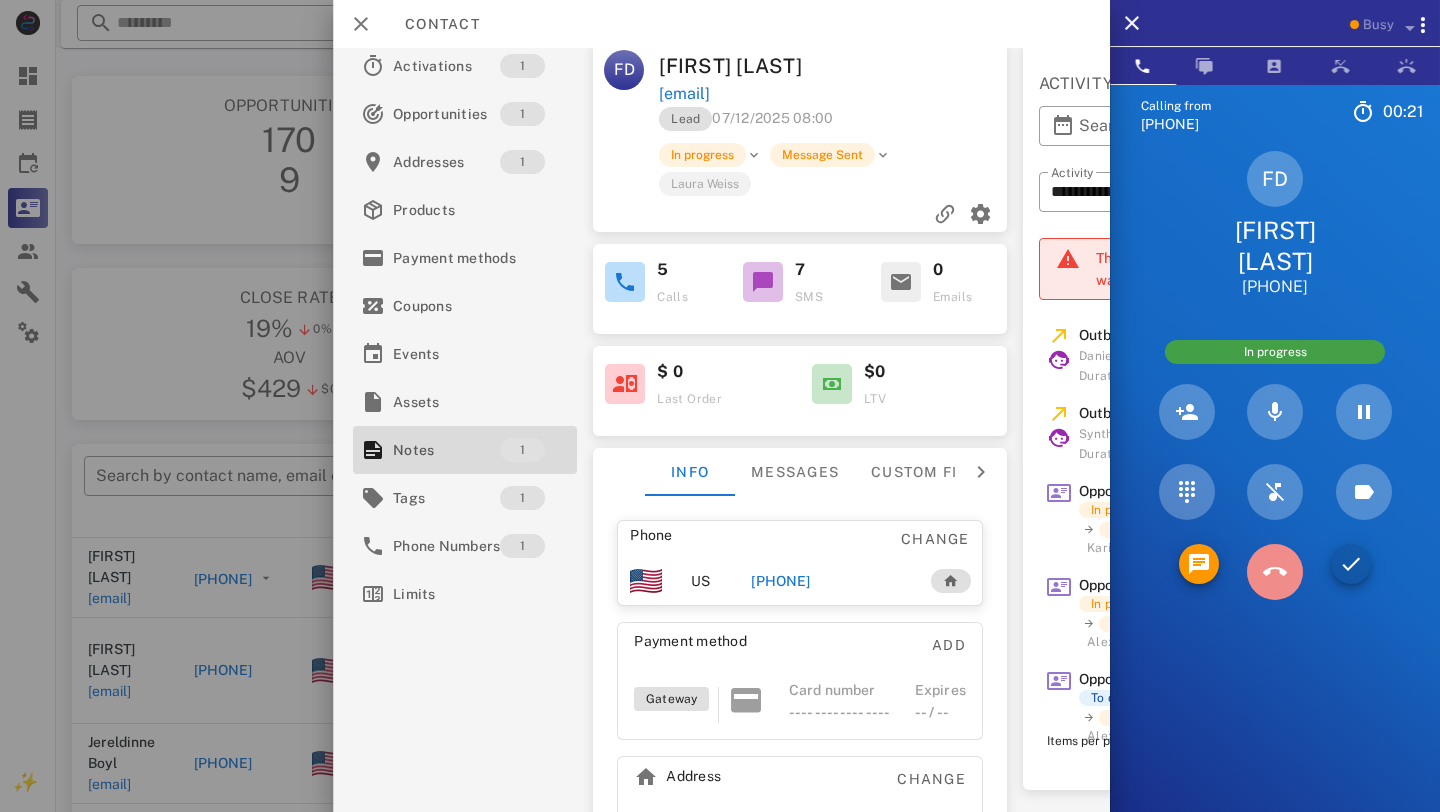 click at bounding box center (1275, 572) 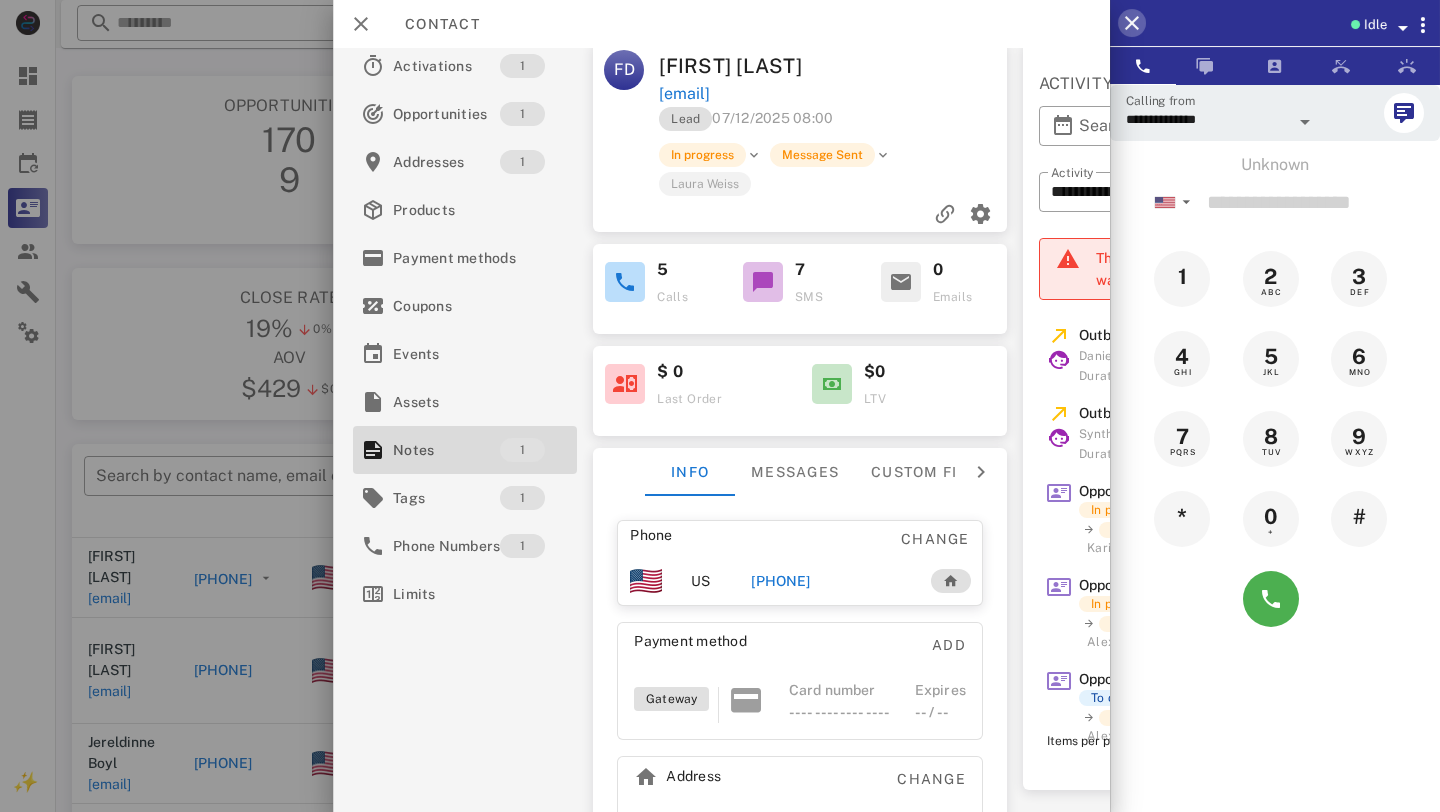 click at bounding box center [1132, 23] 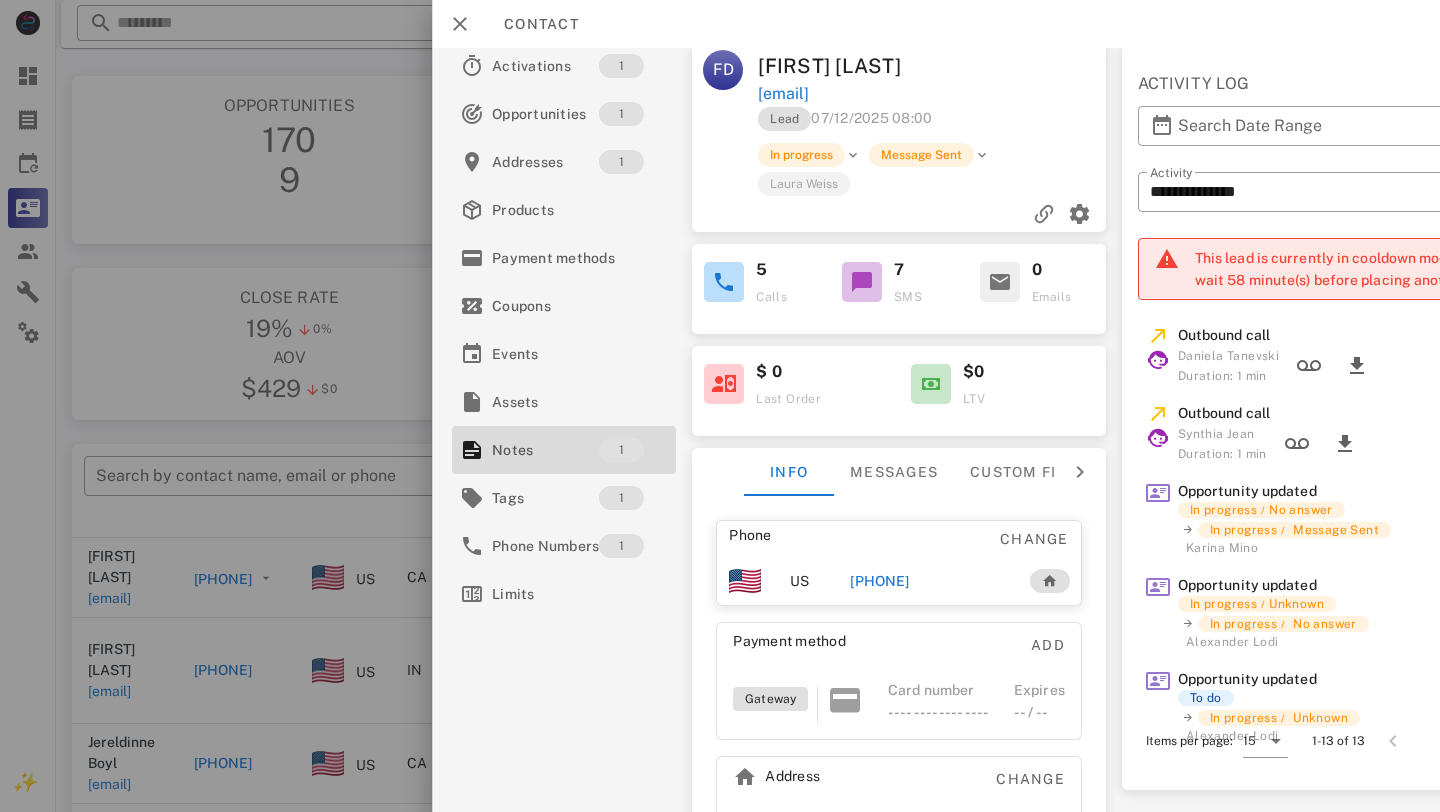 scroll, scrollTop: 0, scrollLeft: 0, axis: both 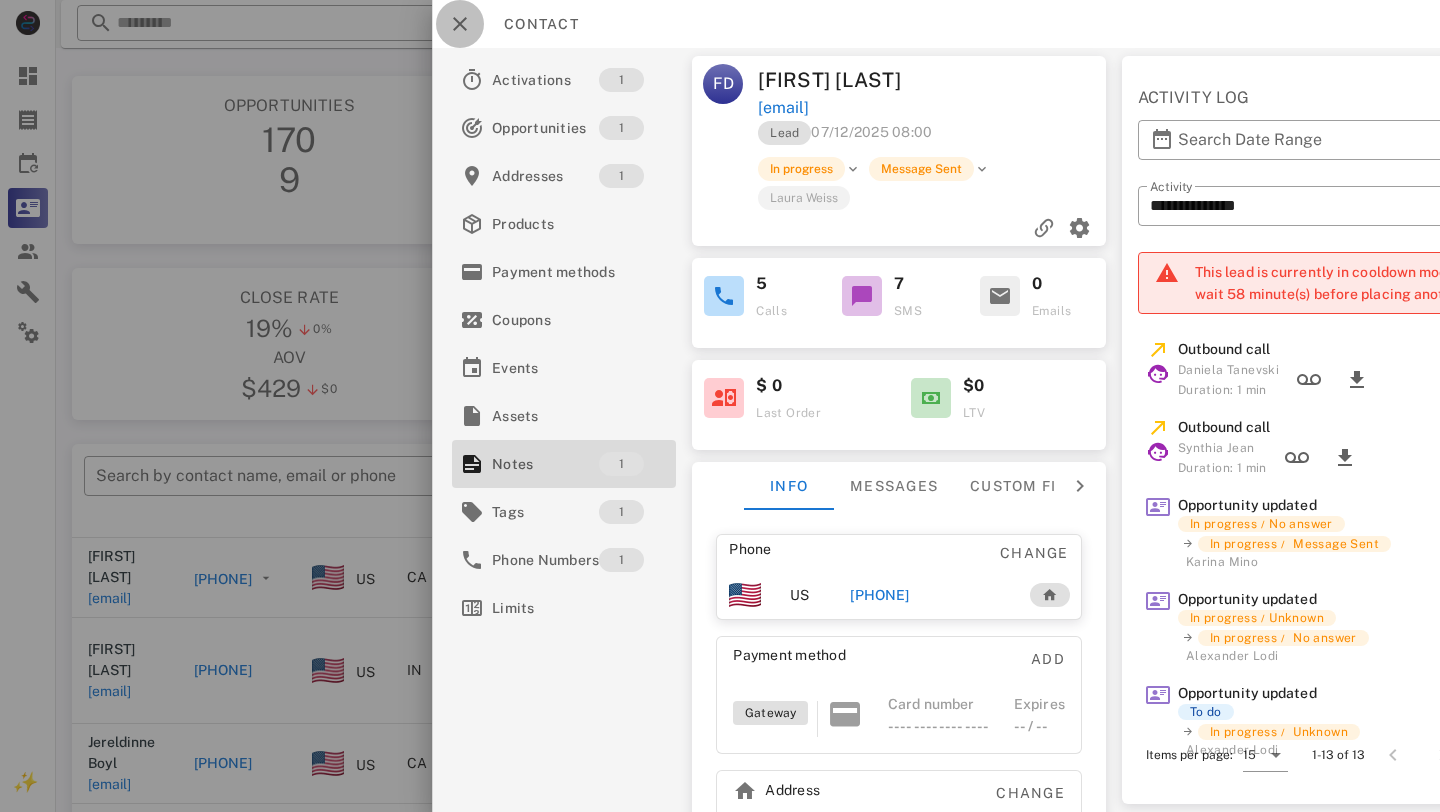 click at bounding box center [460, 24] 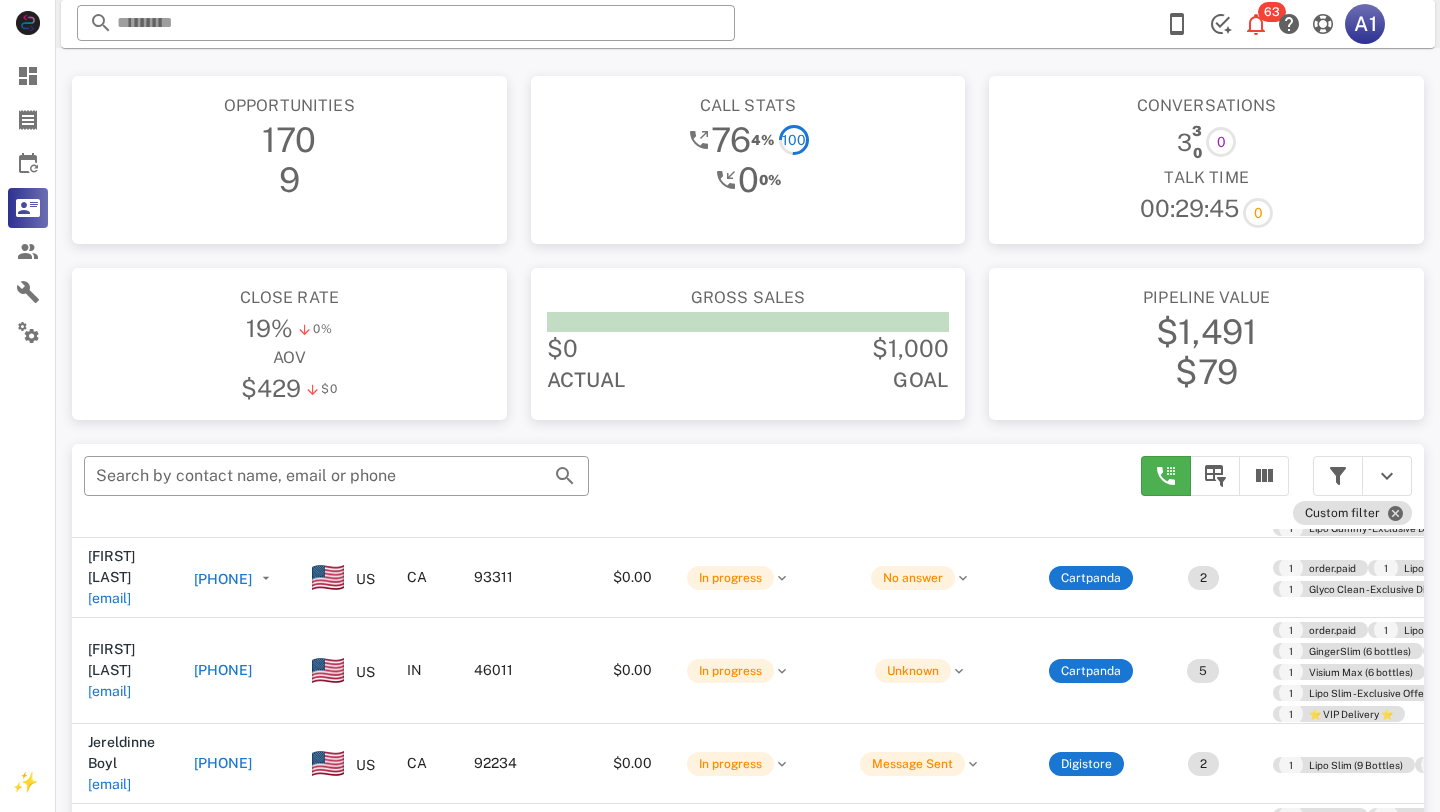 scroll, scrollTop: 380, scrollLeft: 0, axis: vertical 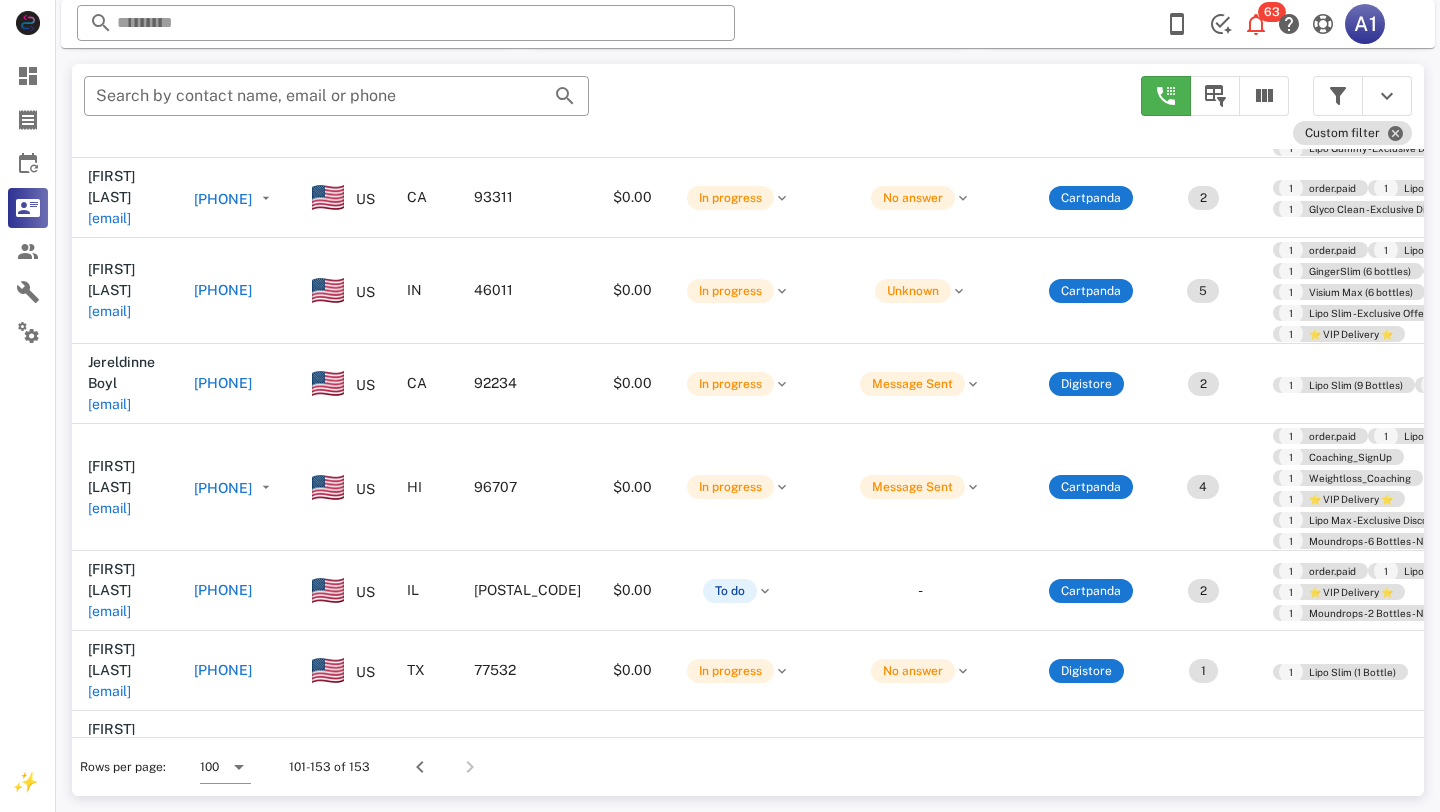 click on "[PHONE]" at bounding box center [223, 1390] 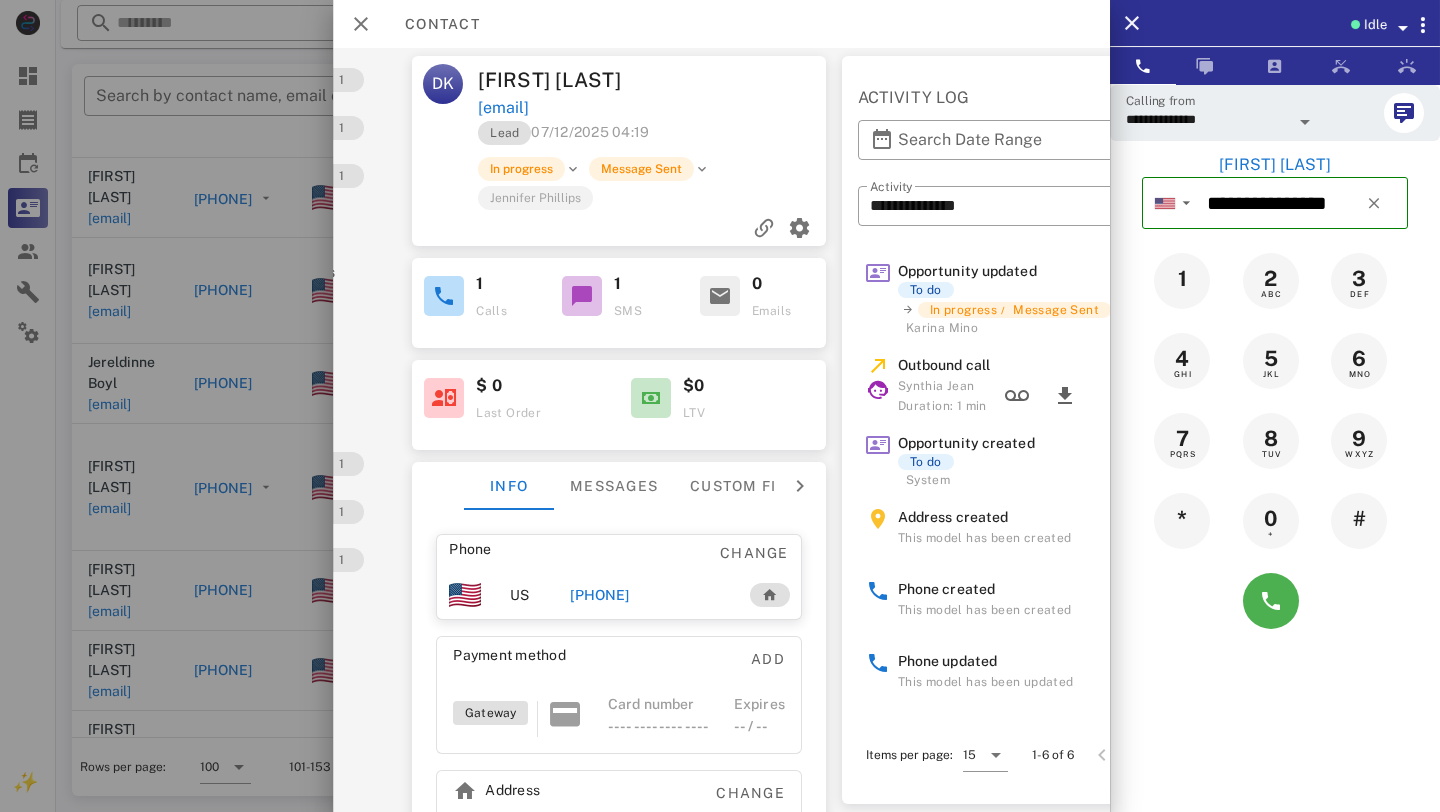 scroll, scrollTop: 0, scrollLeft: 0, axis: both 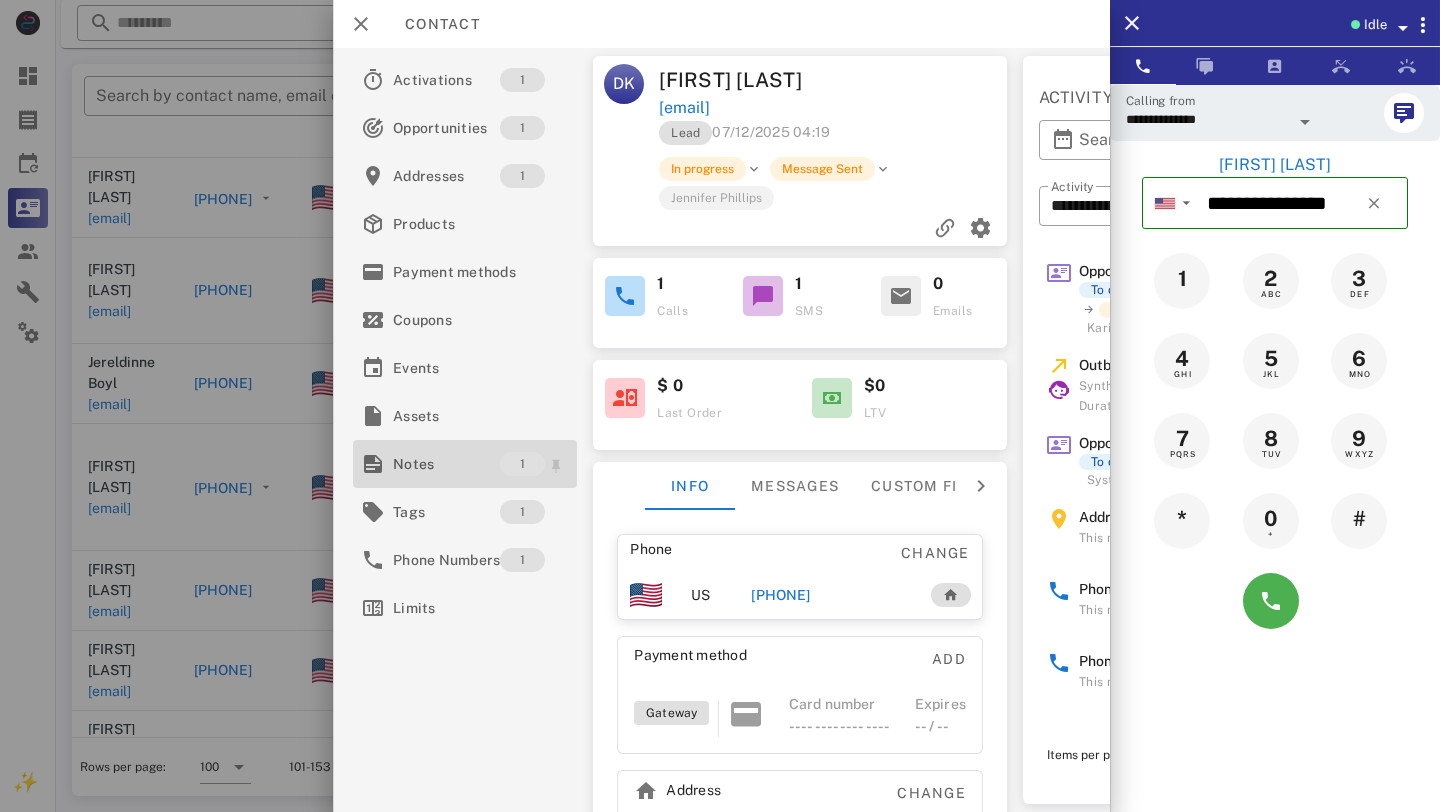 click on "Notes" at bounding box center [446, 464] 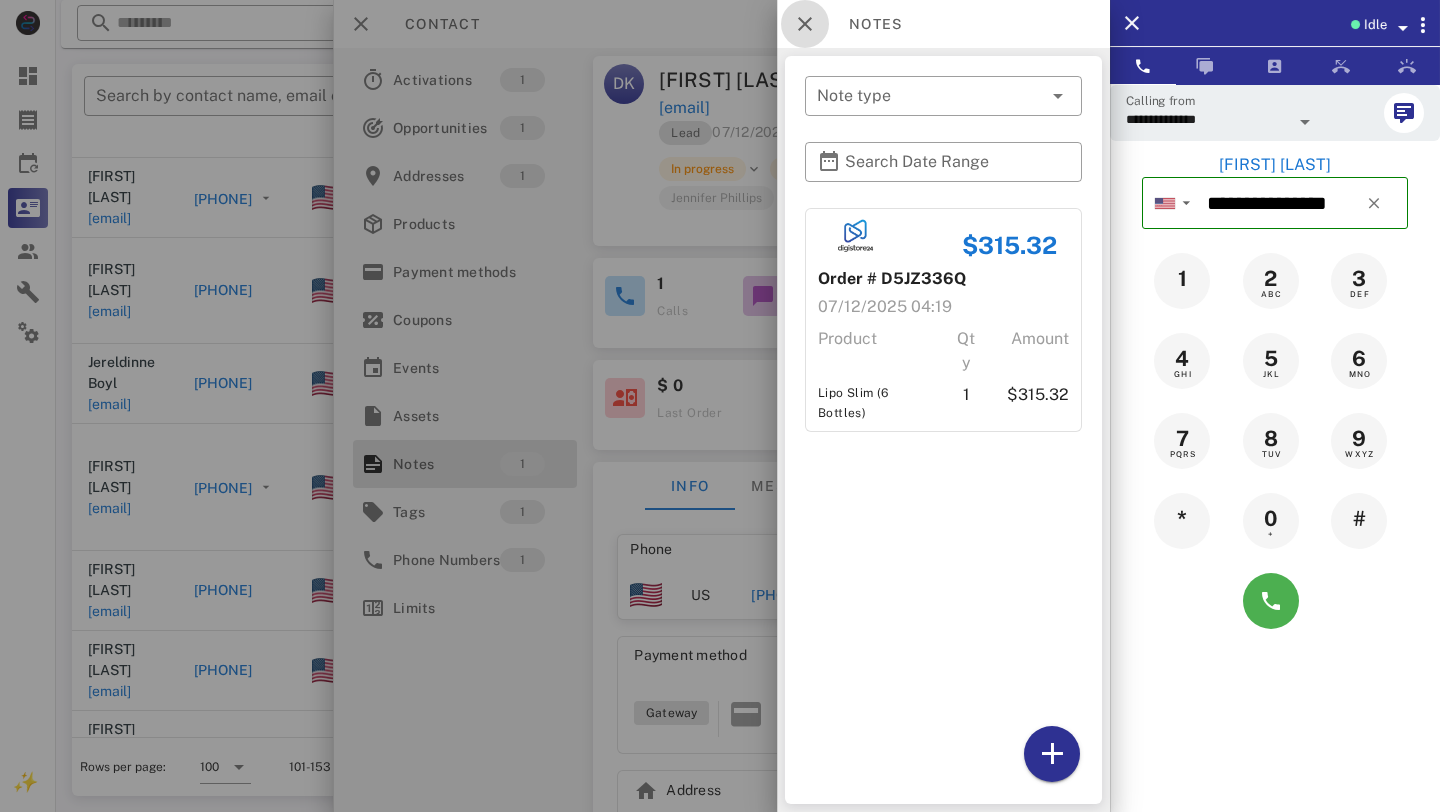 click at bounding box center [805, 24] 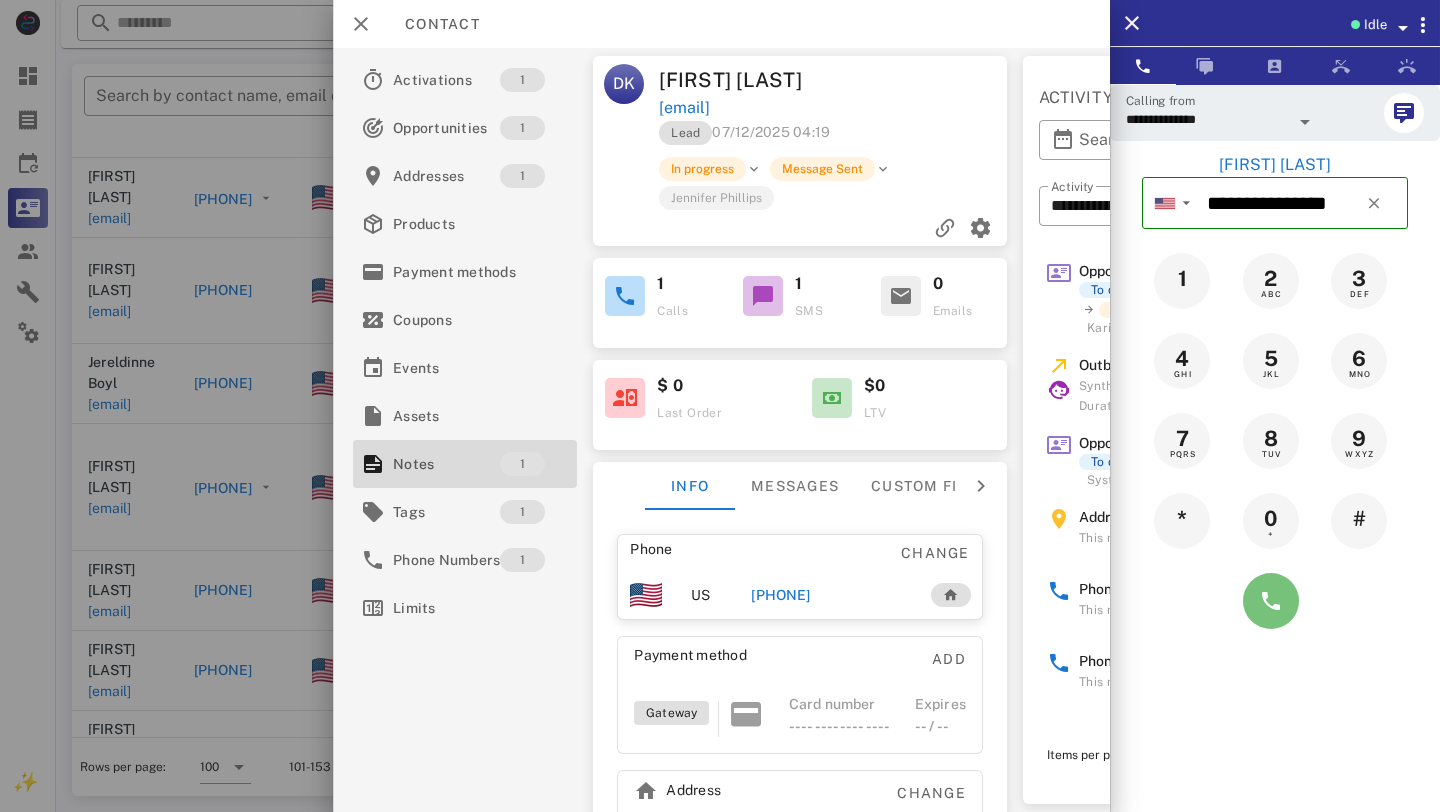 click at bounding box center [1271, 601] 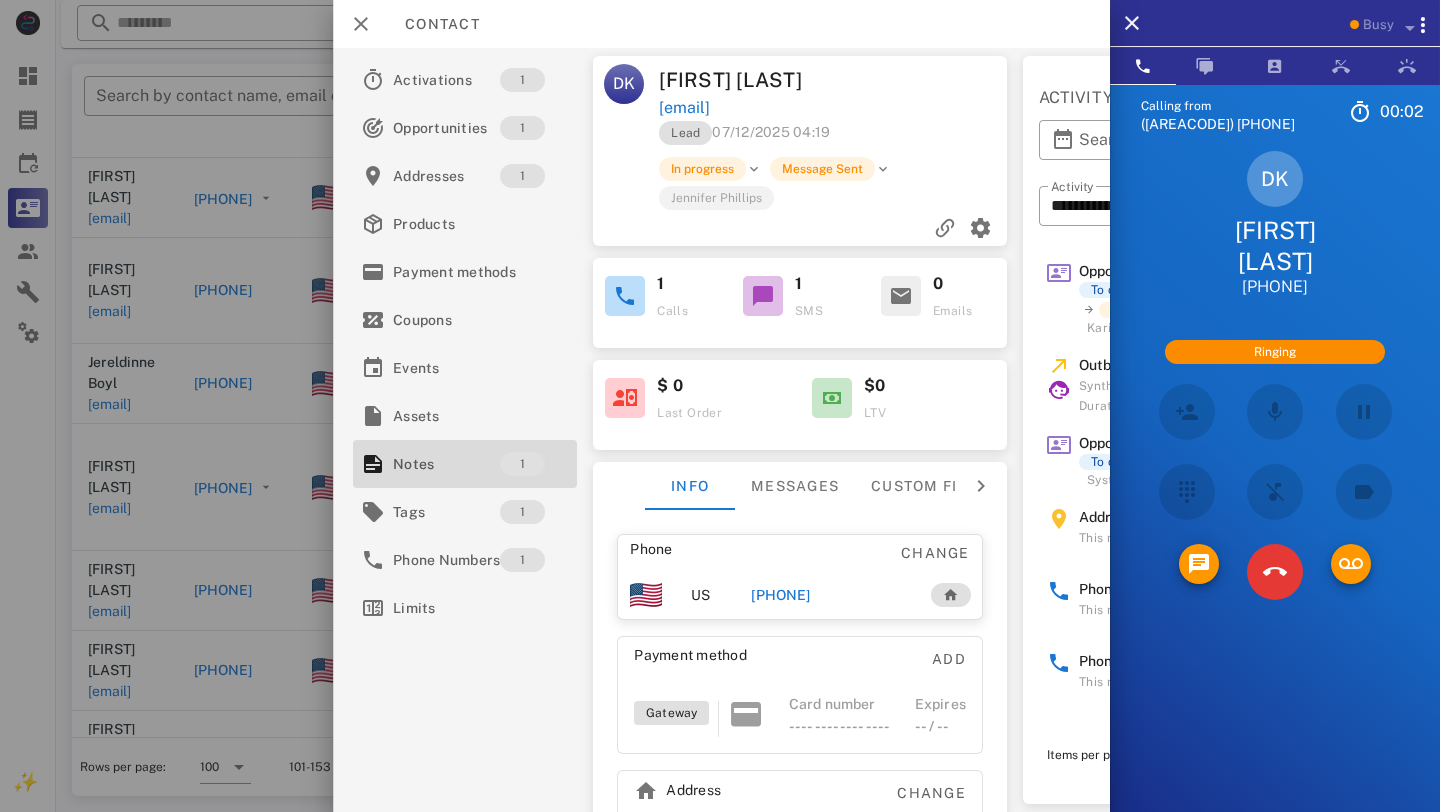 scroll, scrollTop: 3346, scrollLeft: 0, axis: vertical 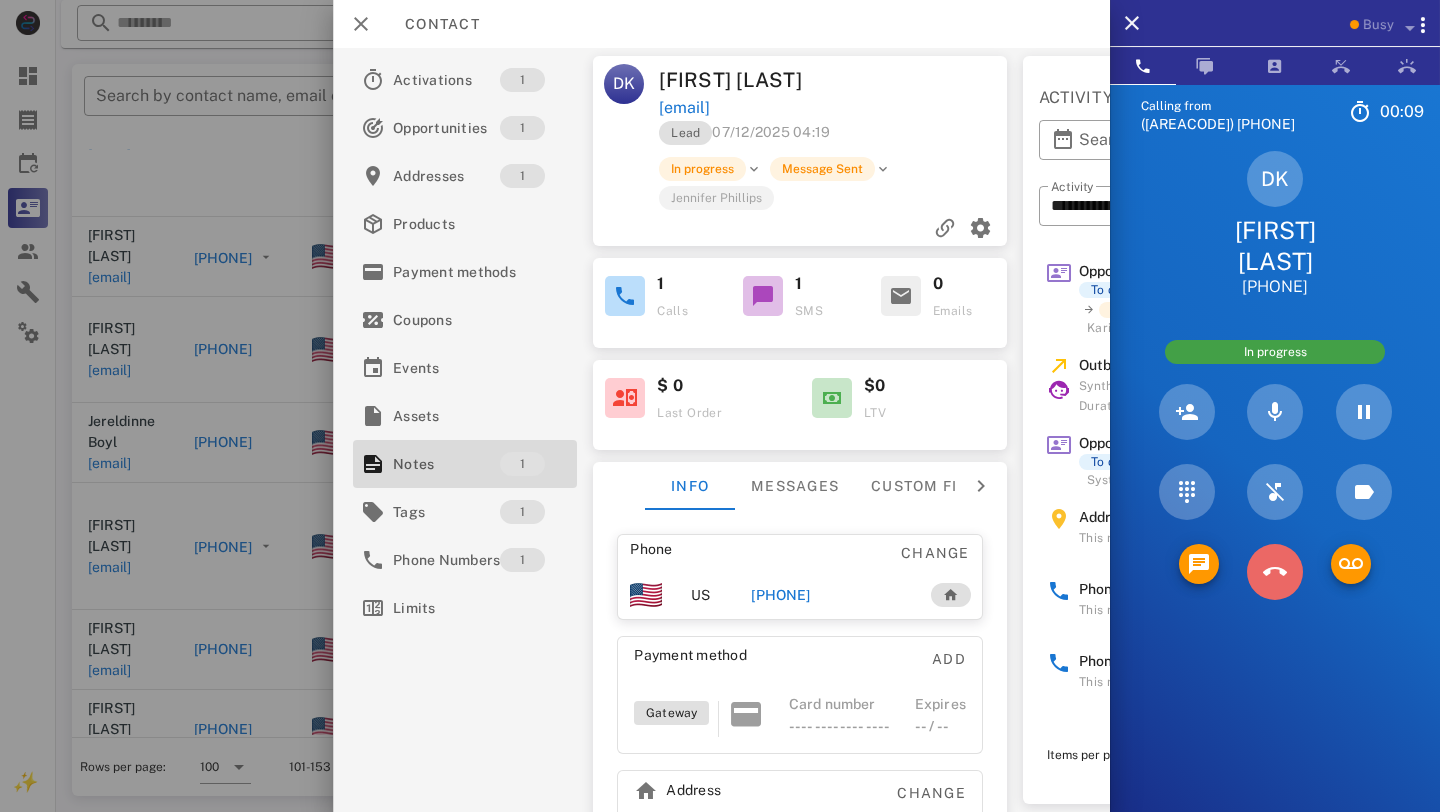 click at bounding box center (1274, 572) 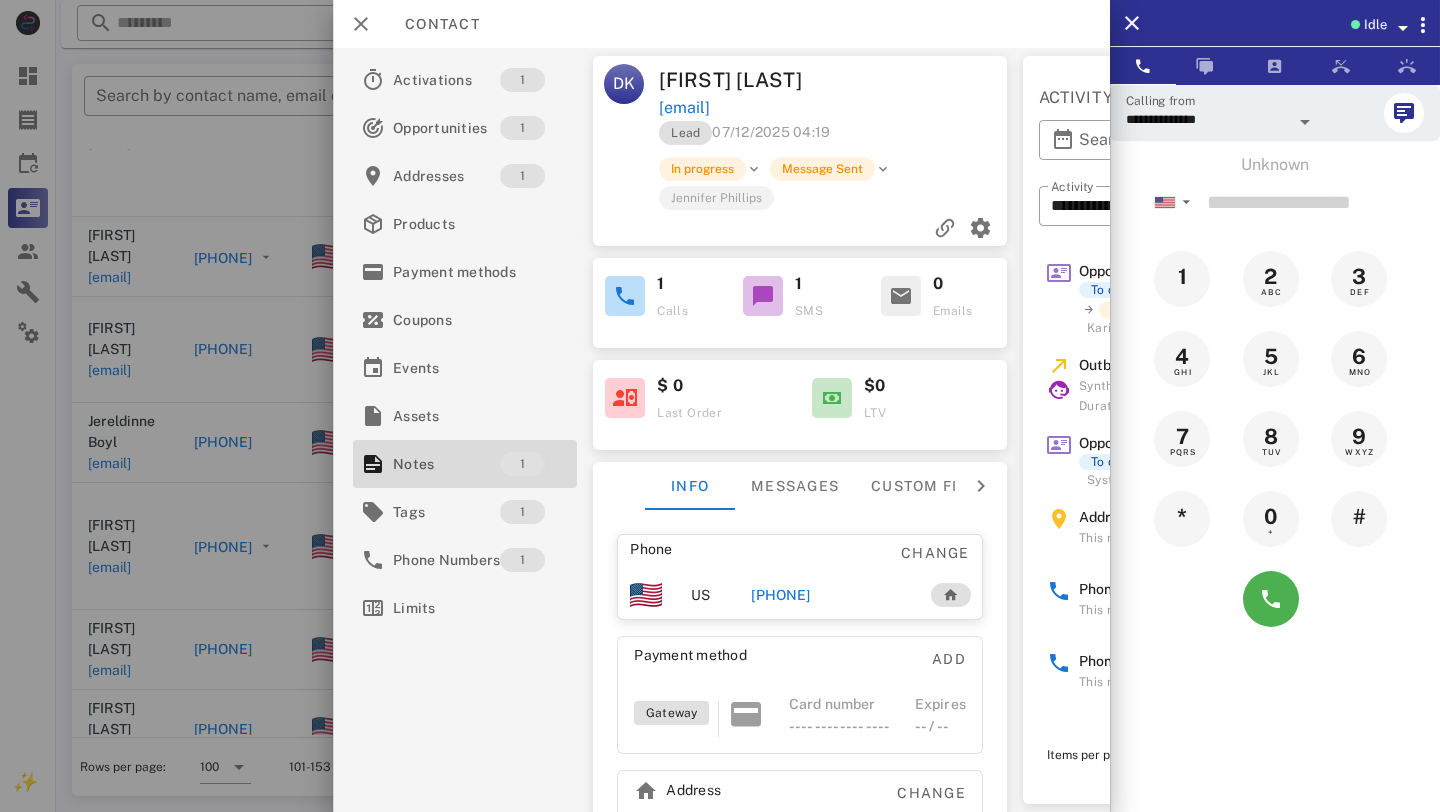 click on "Idle" at bounding box center [1275, 23] 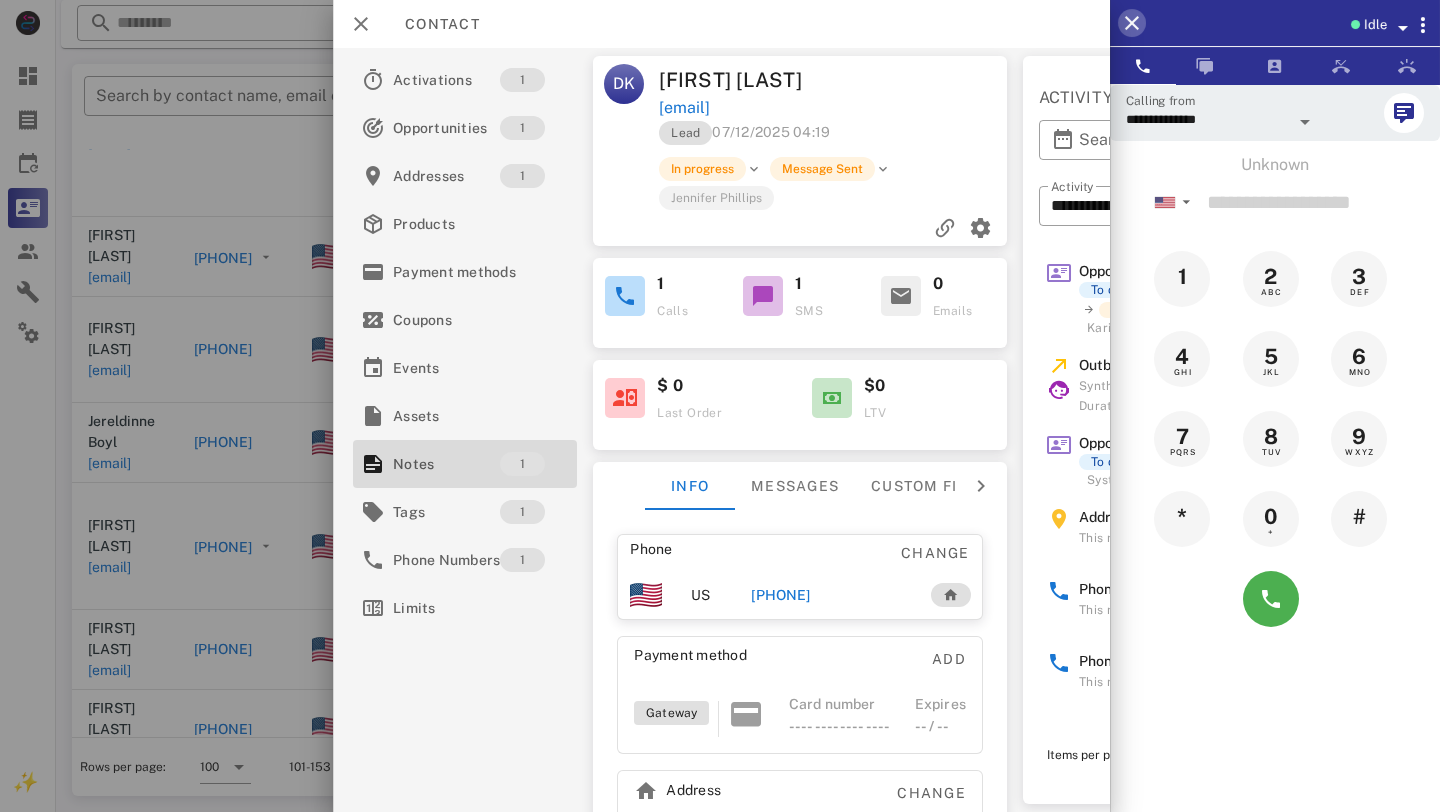 click at bounding box center [1132, 23] 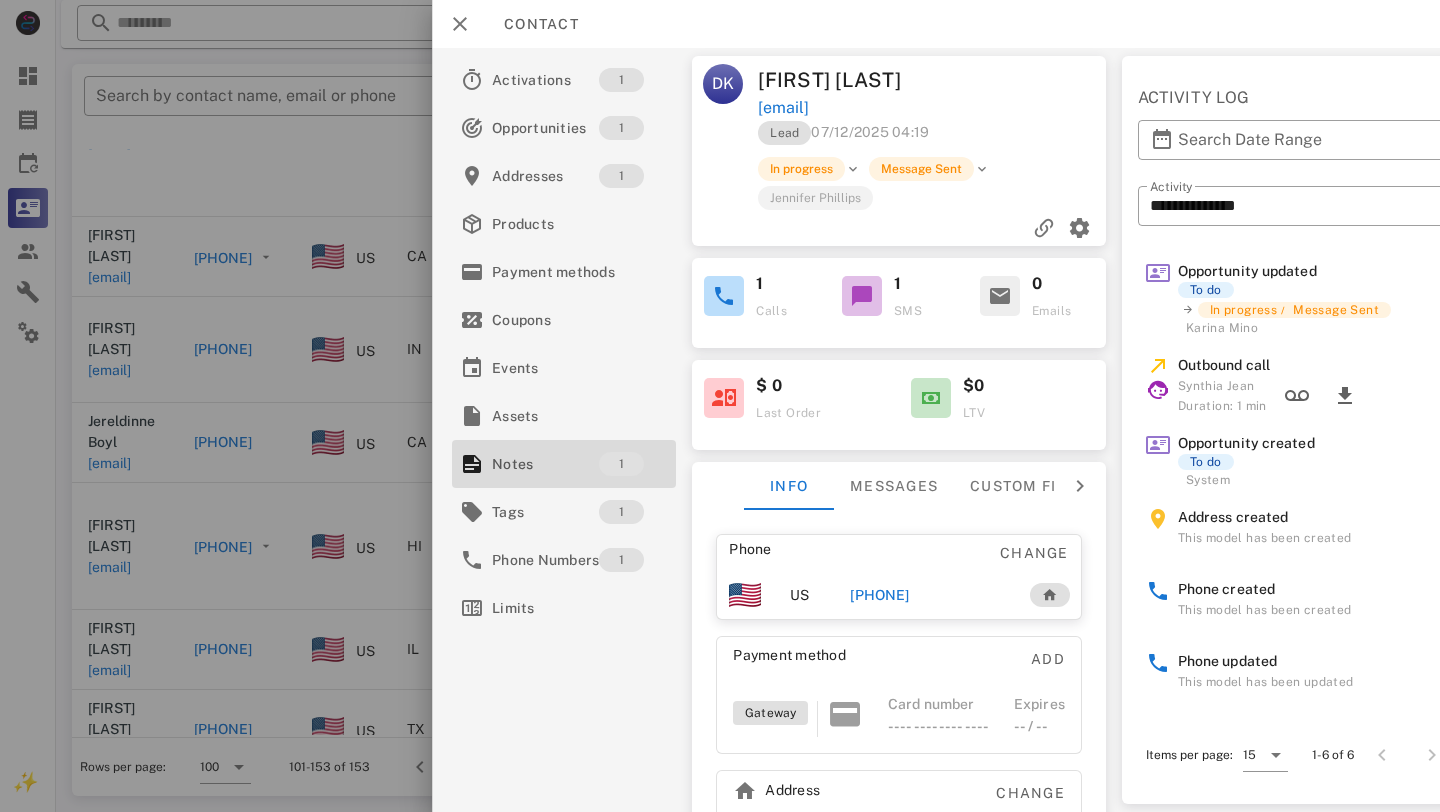 click on "[PHONE]" at bounding box center (929, 595) 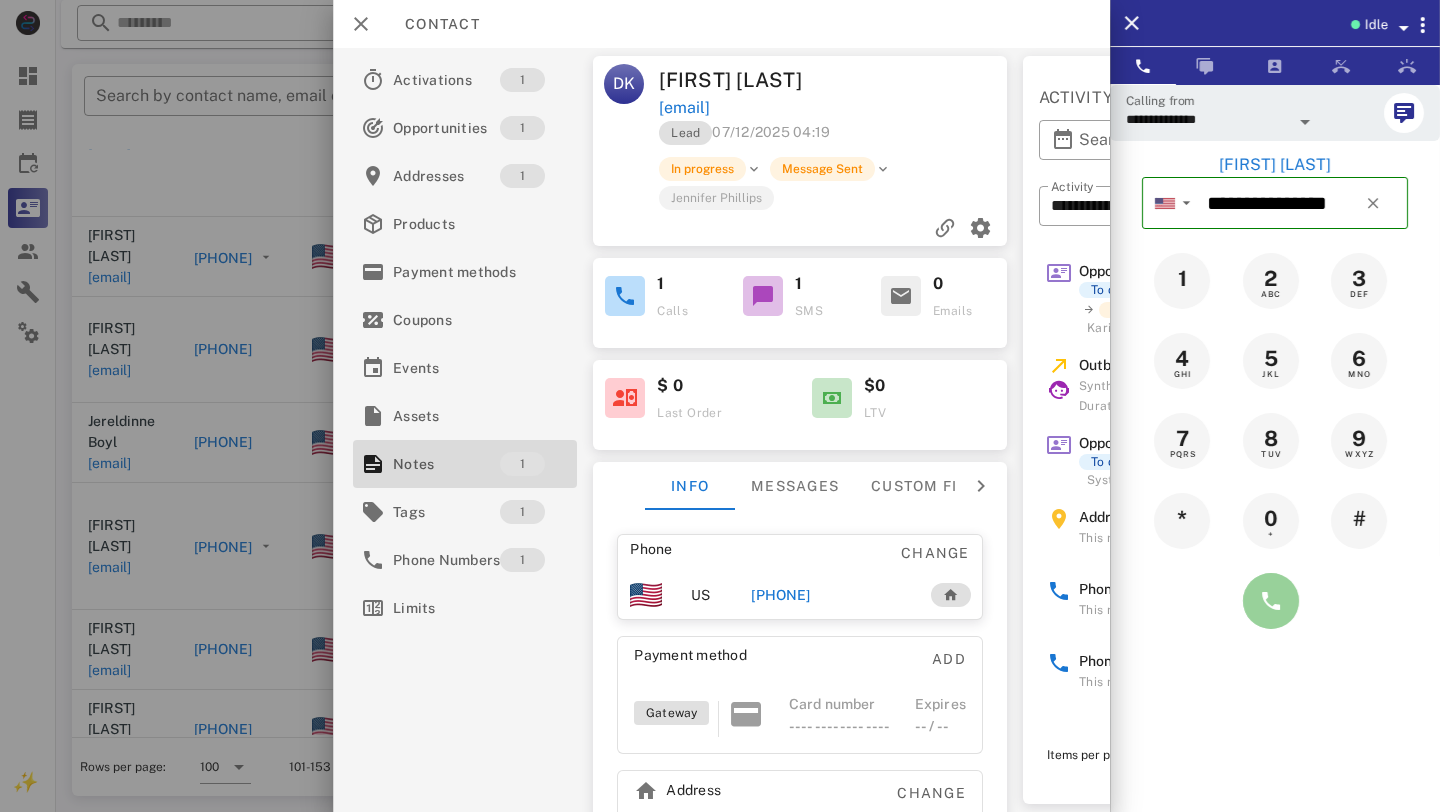 click at bounding box center [1271, 601] 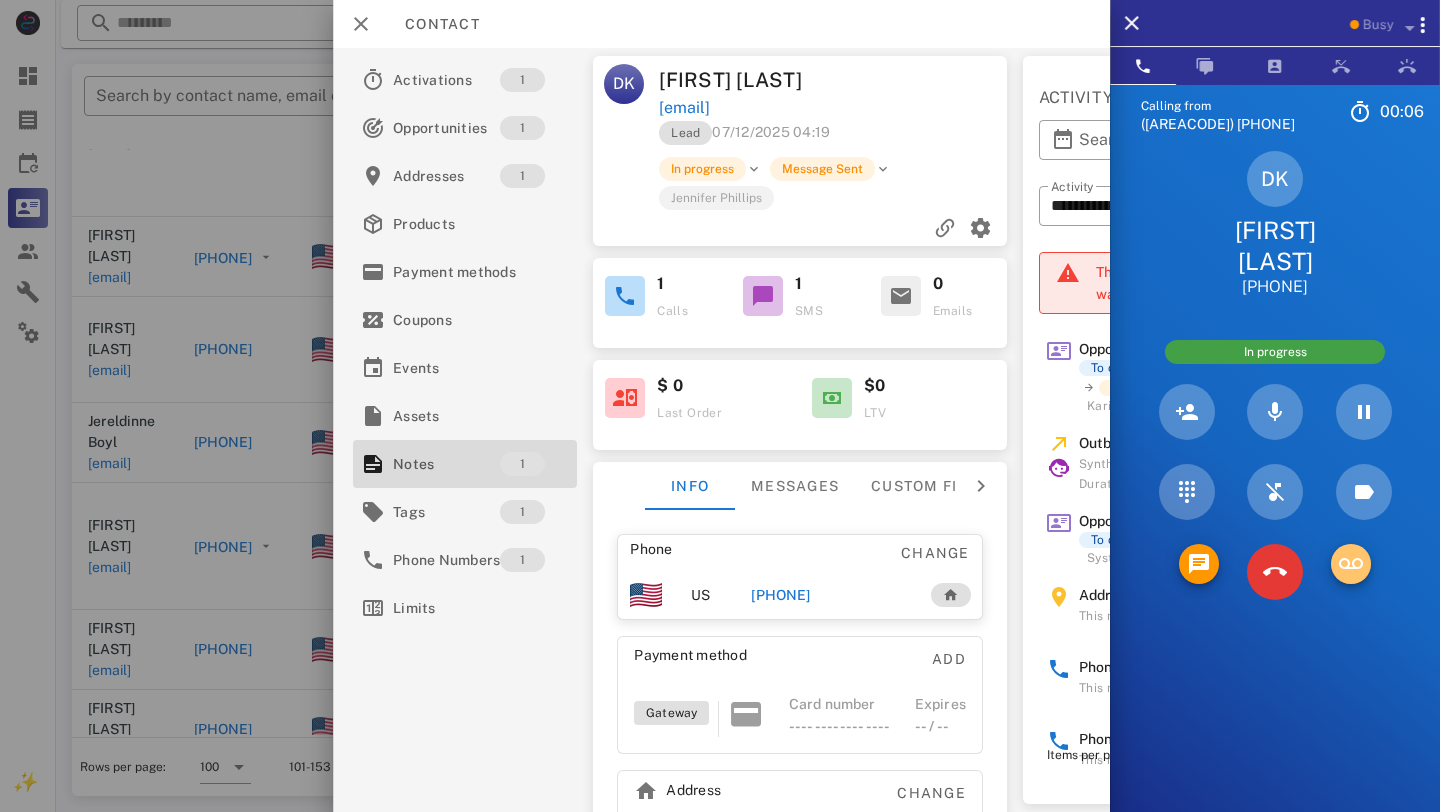 click at bounding box center [1351, 564] 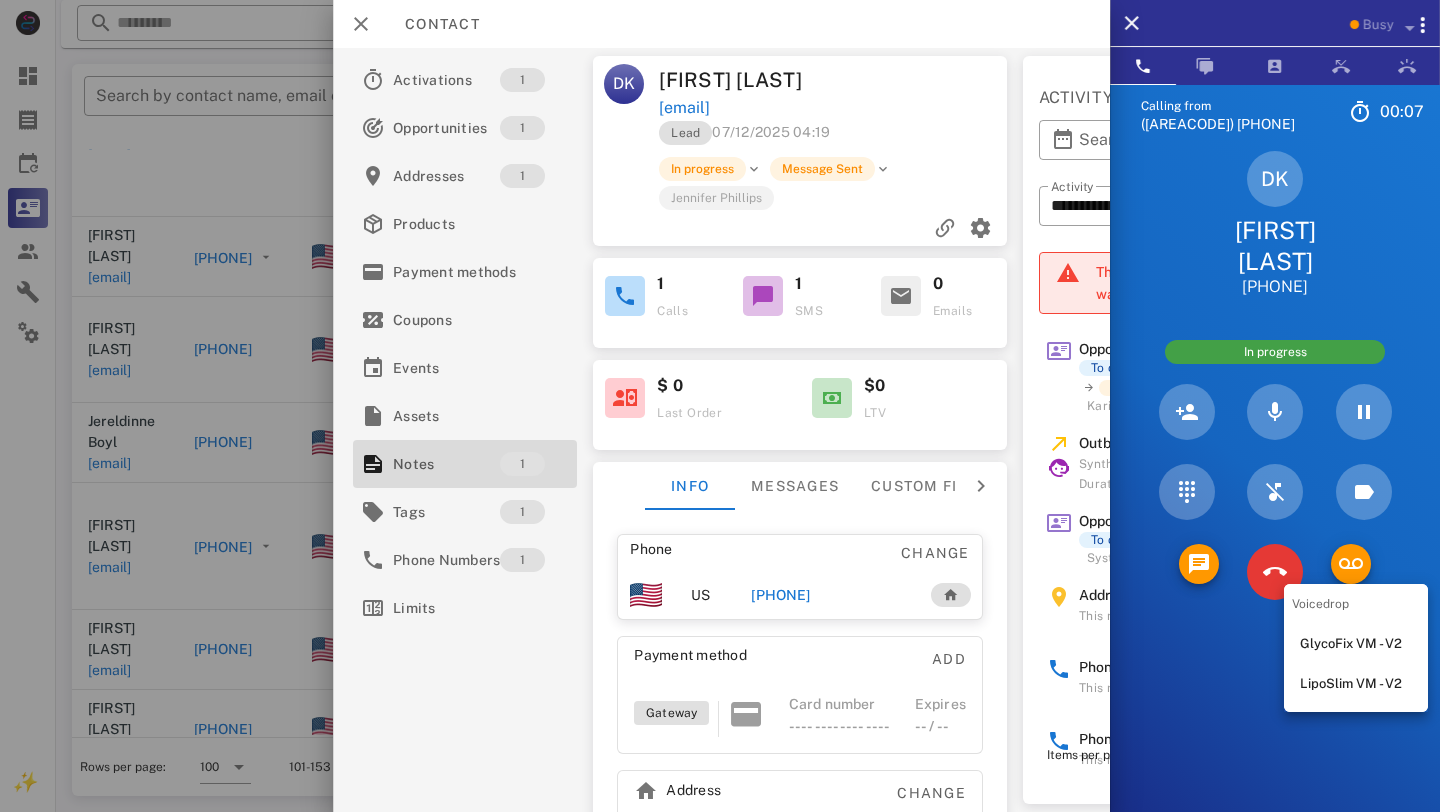 click on "LipoSlim VM - V2" at bounding box center (1356, 684) 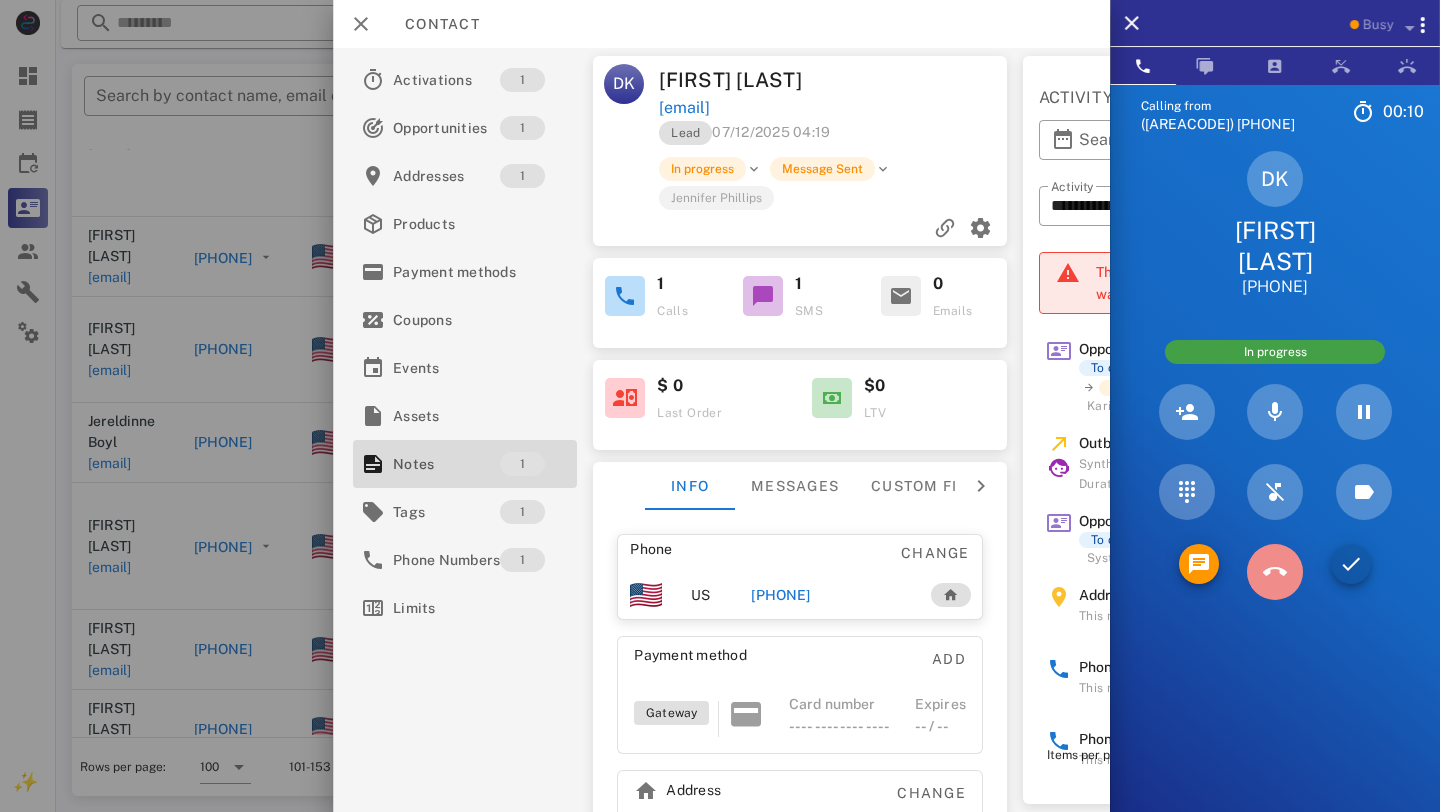 click at bounding box center (1275, 572) 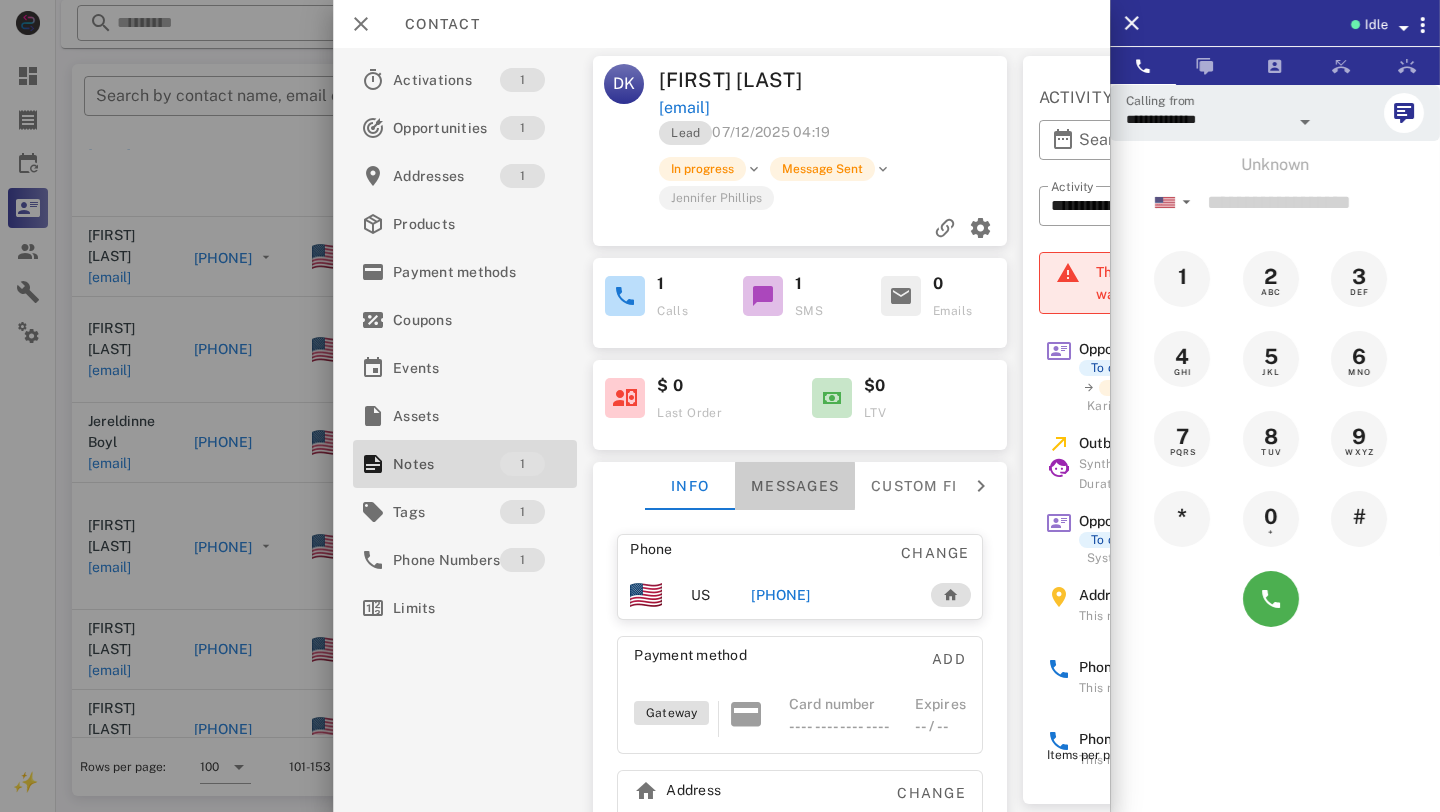 click on "Messages" at bounding box center (795, 486) 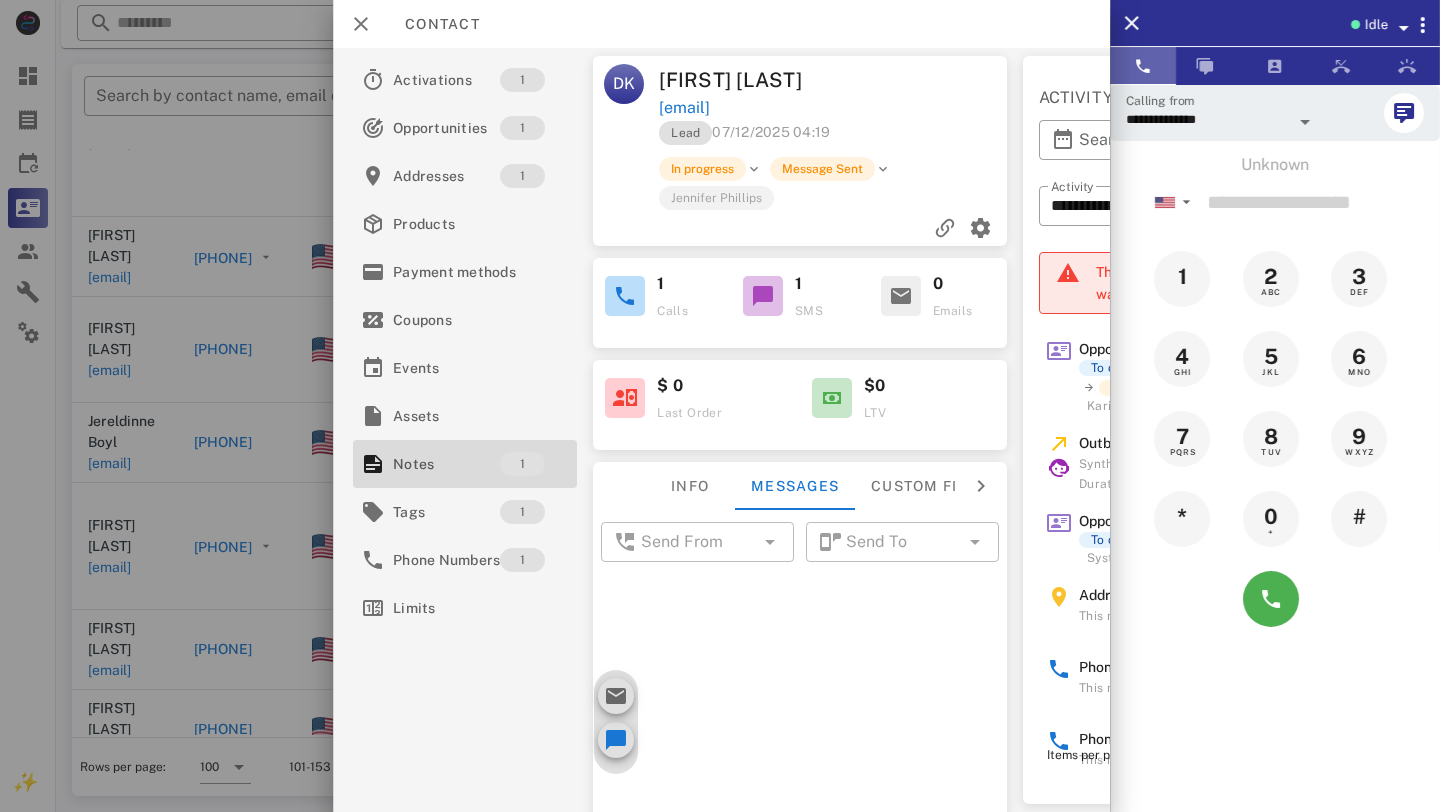 scroll, scrollTop: 73, scrollLeft: 0, axis: vertical 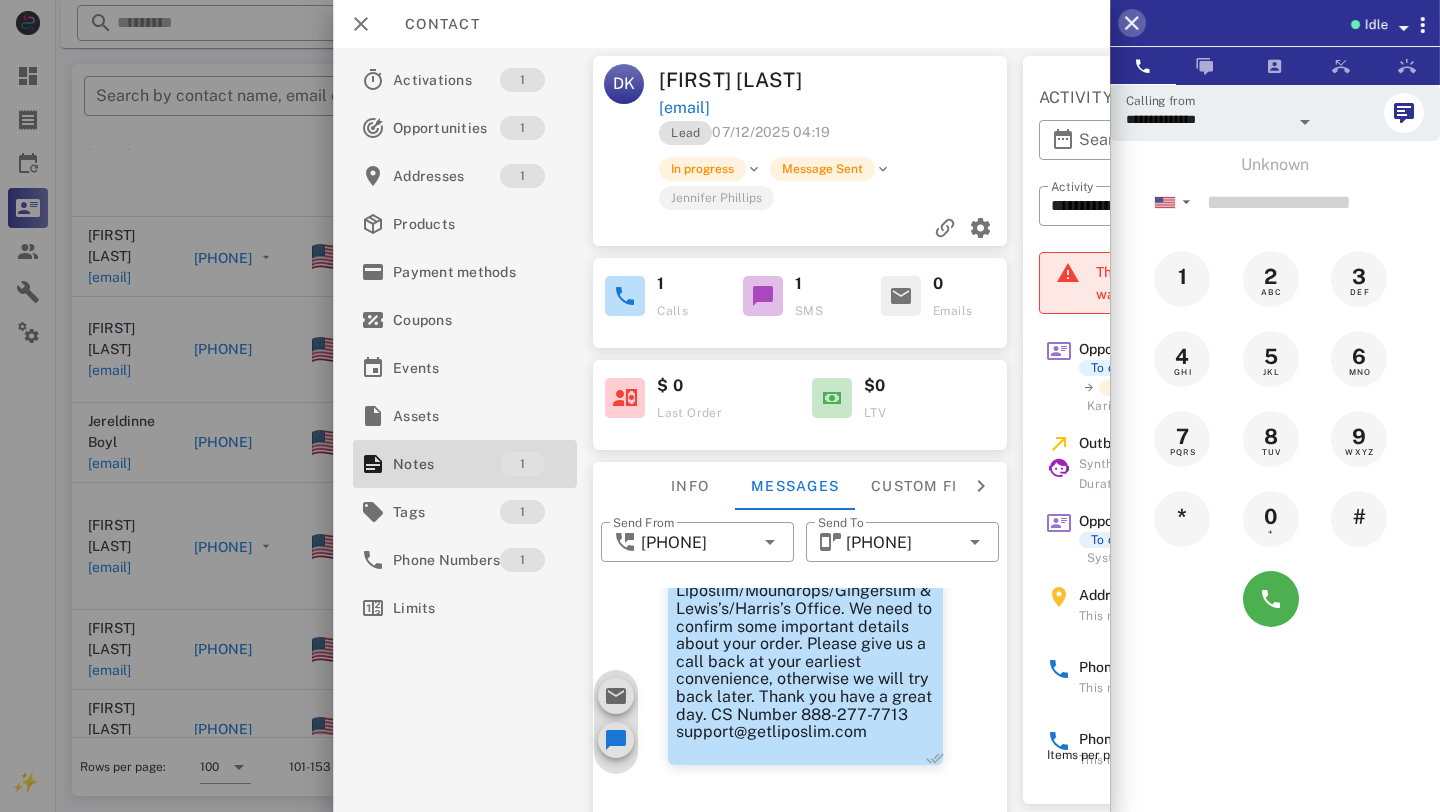 click at bounding box center [1132, 23] 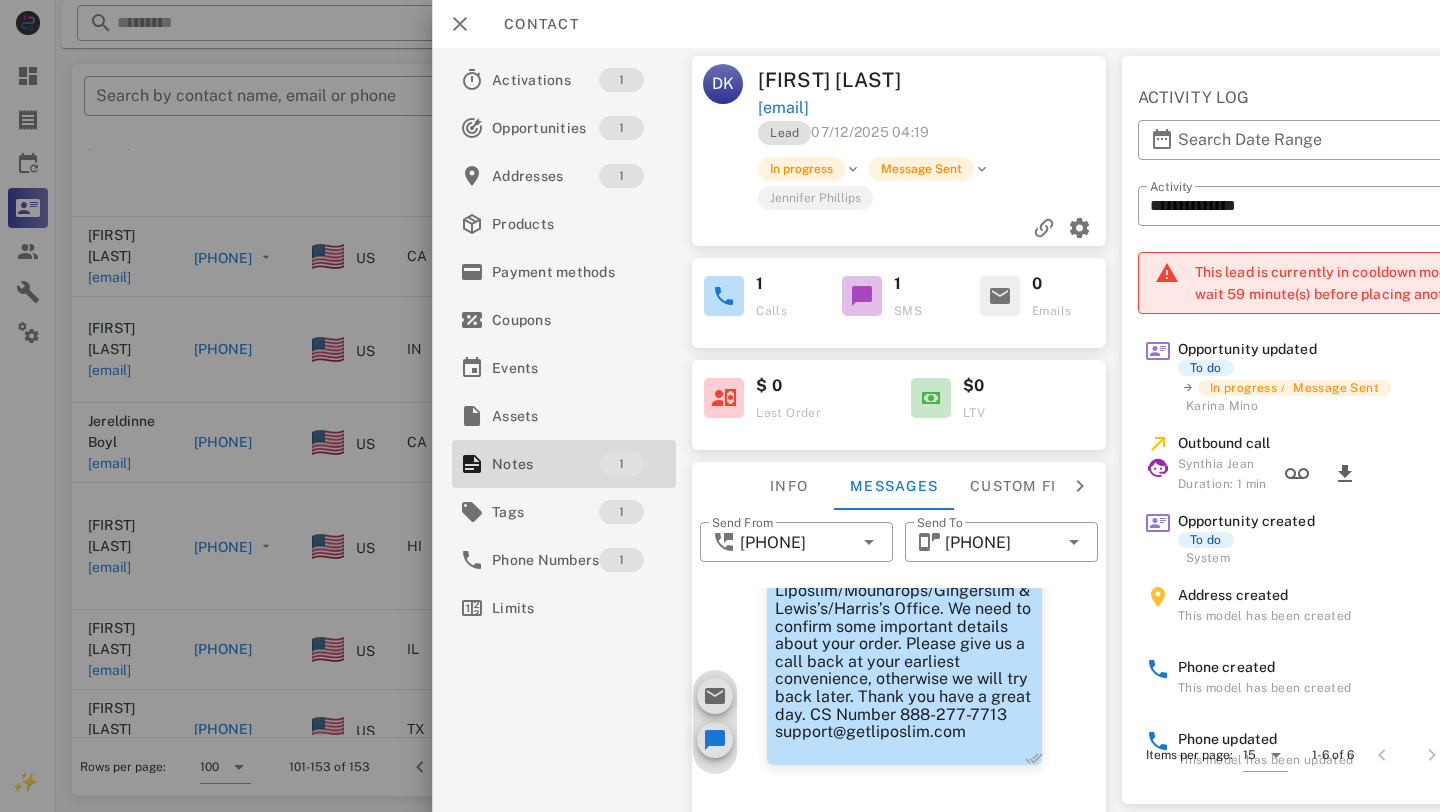 scroll, scrollTop: 227, scrollLeft: 0, axis: vertical 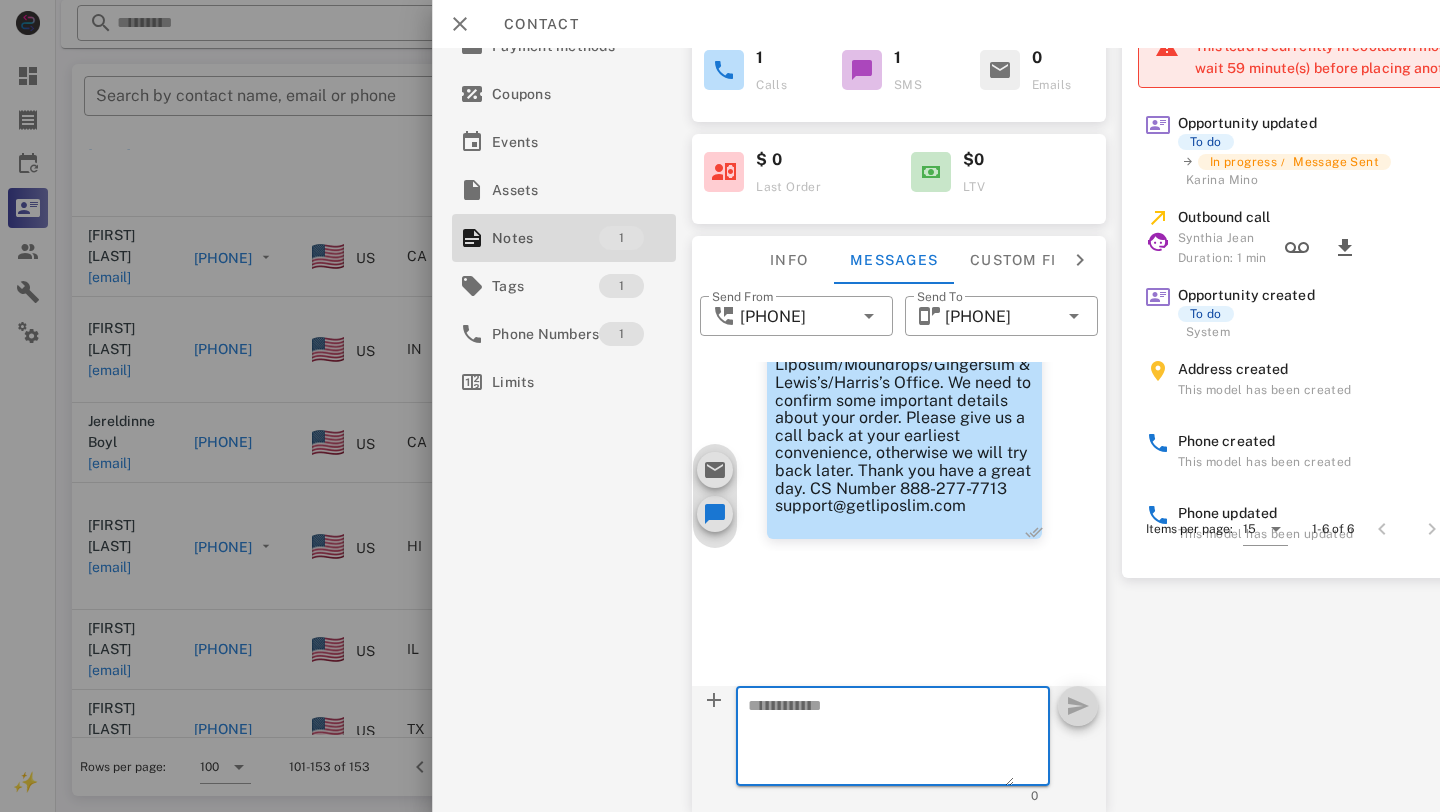 click at bounding box center [881, 739] 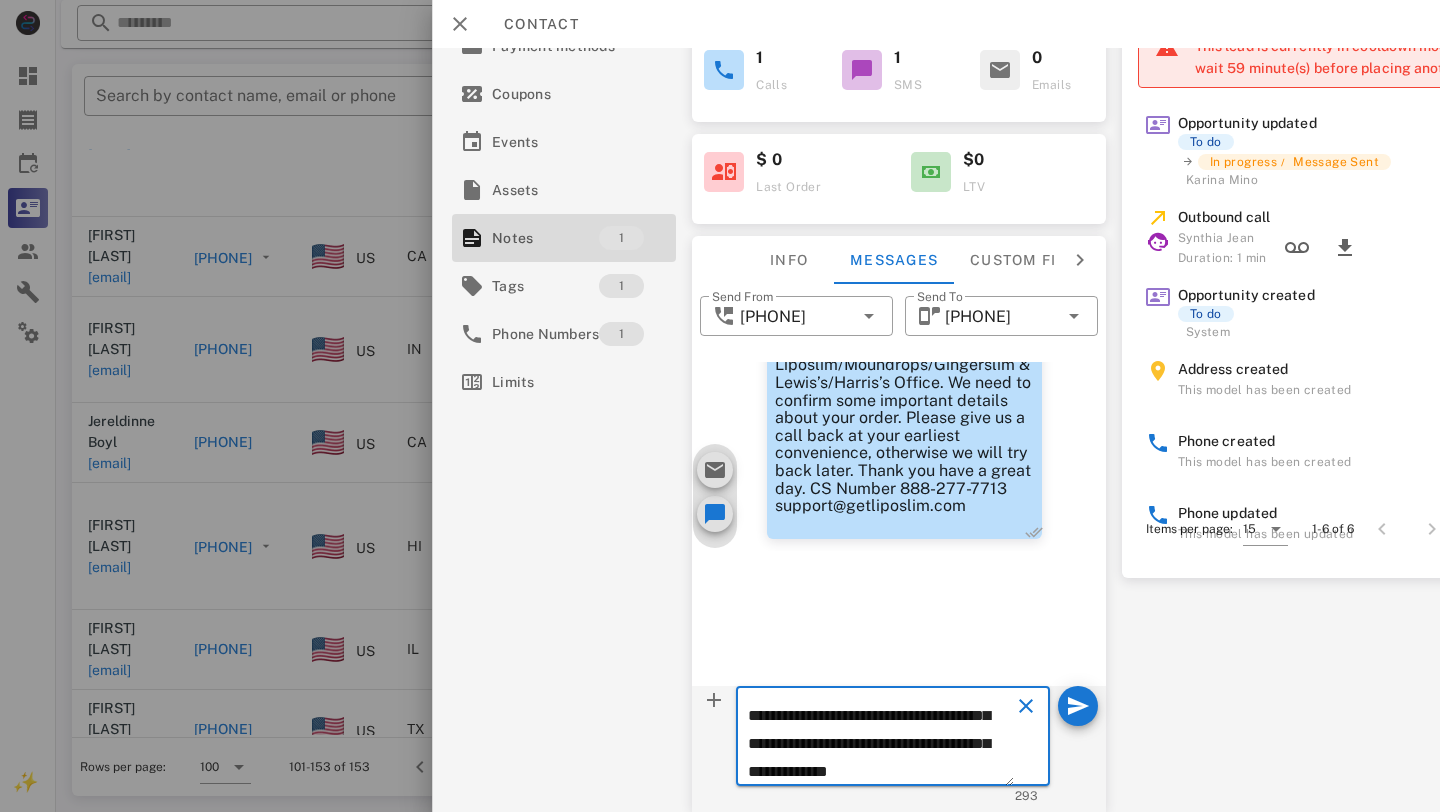 scroll, scrollTop: 0, scrollLeft: 0, axis: both 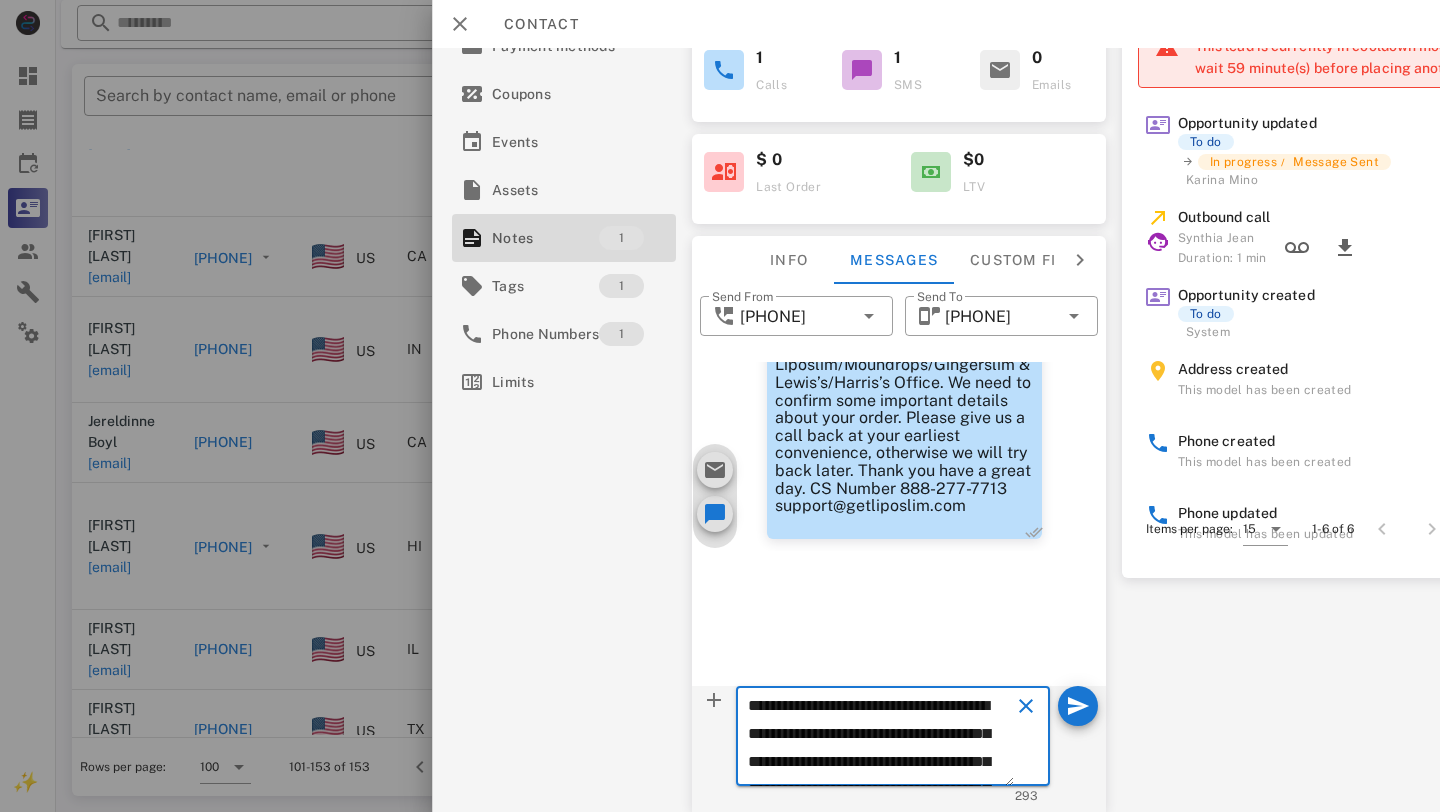 click on "**********" at bounding box center [881, 739] 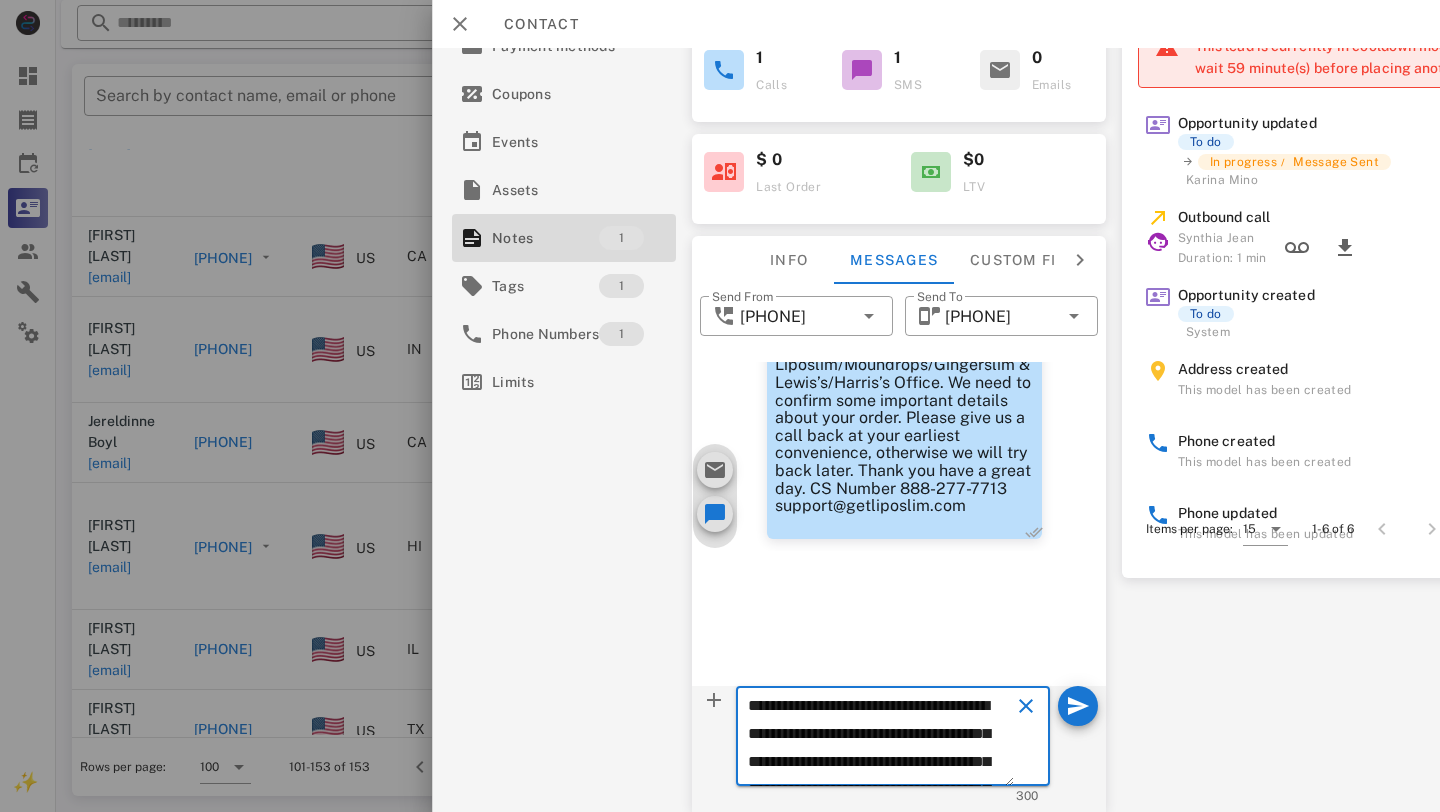 click on "**********" at bounding box center [881, 739] 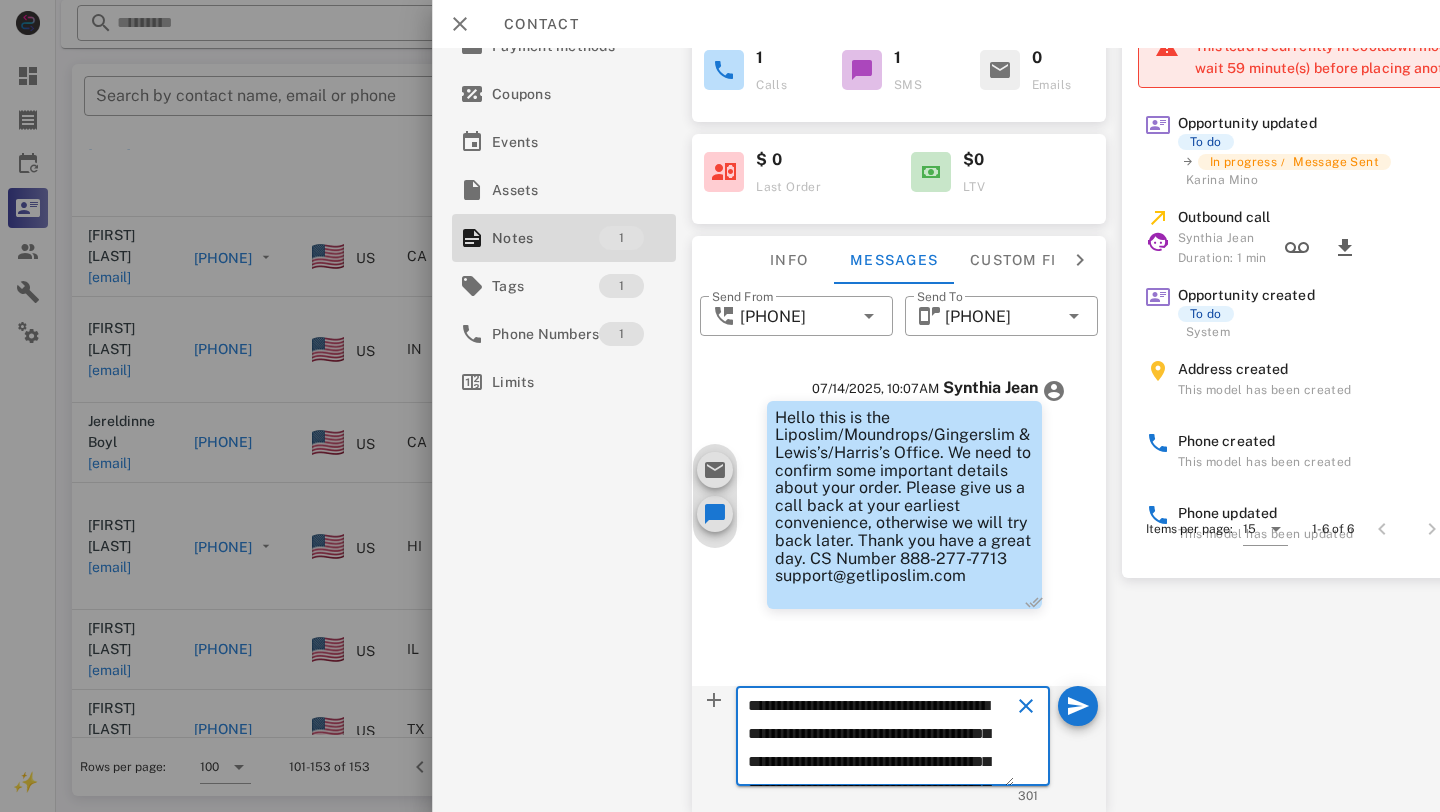 scroll, scrollTop: 0, scrollLeft: 0, axis: both 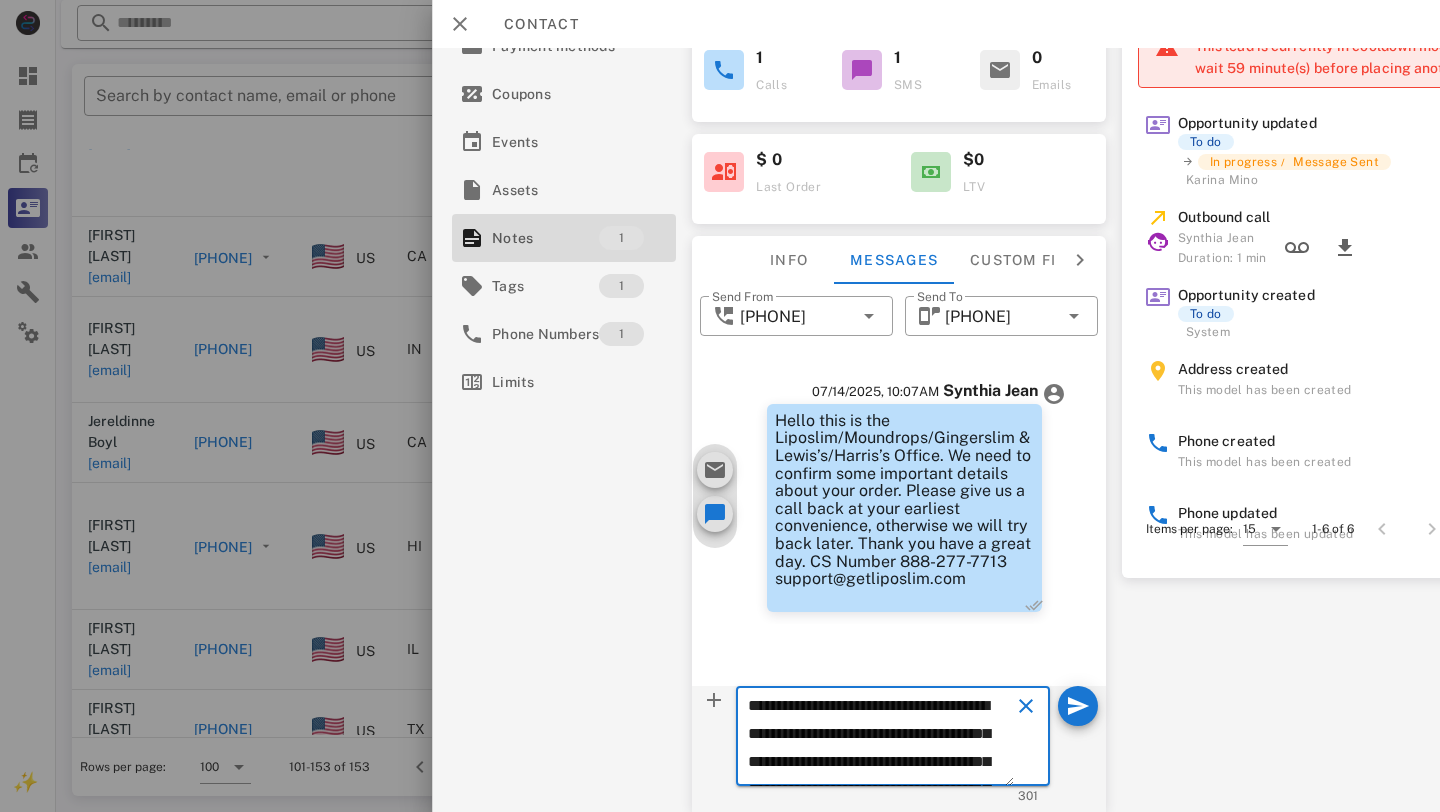 type on "**********" 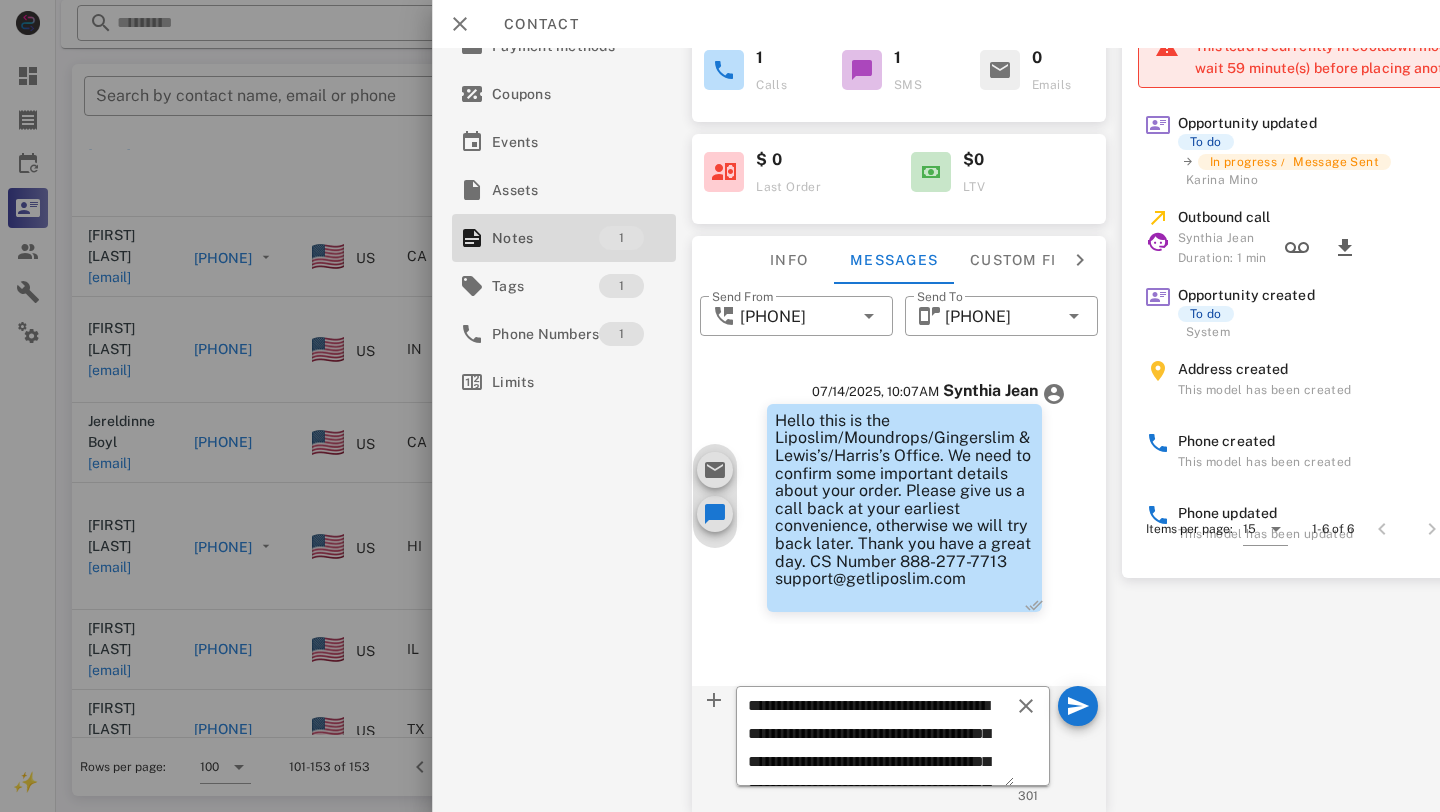 drag, startPoint x: 969, startPoint y: 578, endPoint x: 845, endPoint y: 580, distance: 124.01613 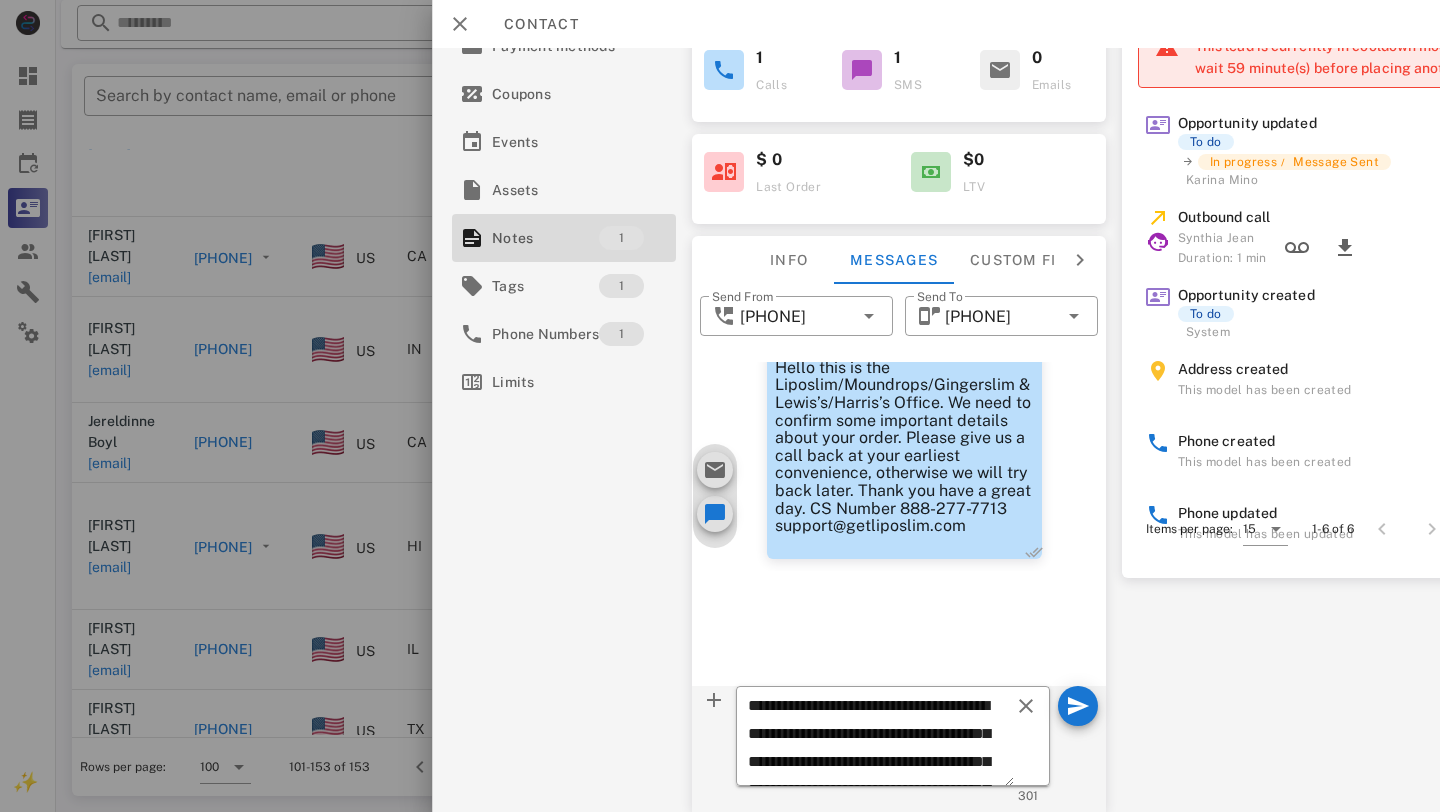 scroll, scrollTop: 61, scrollLeft: 0, axis: vertical 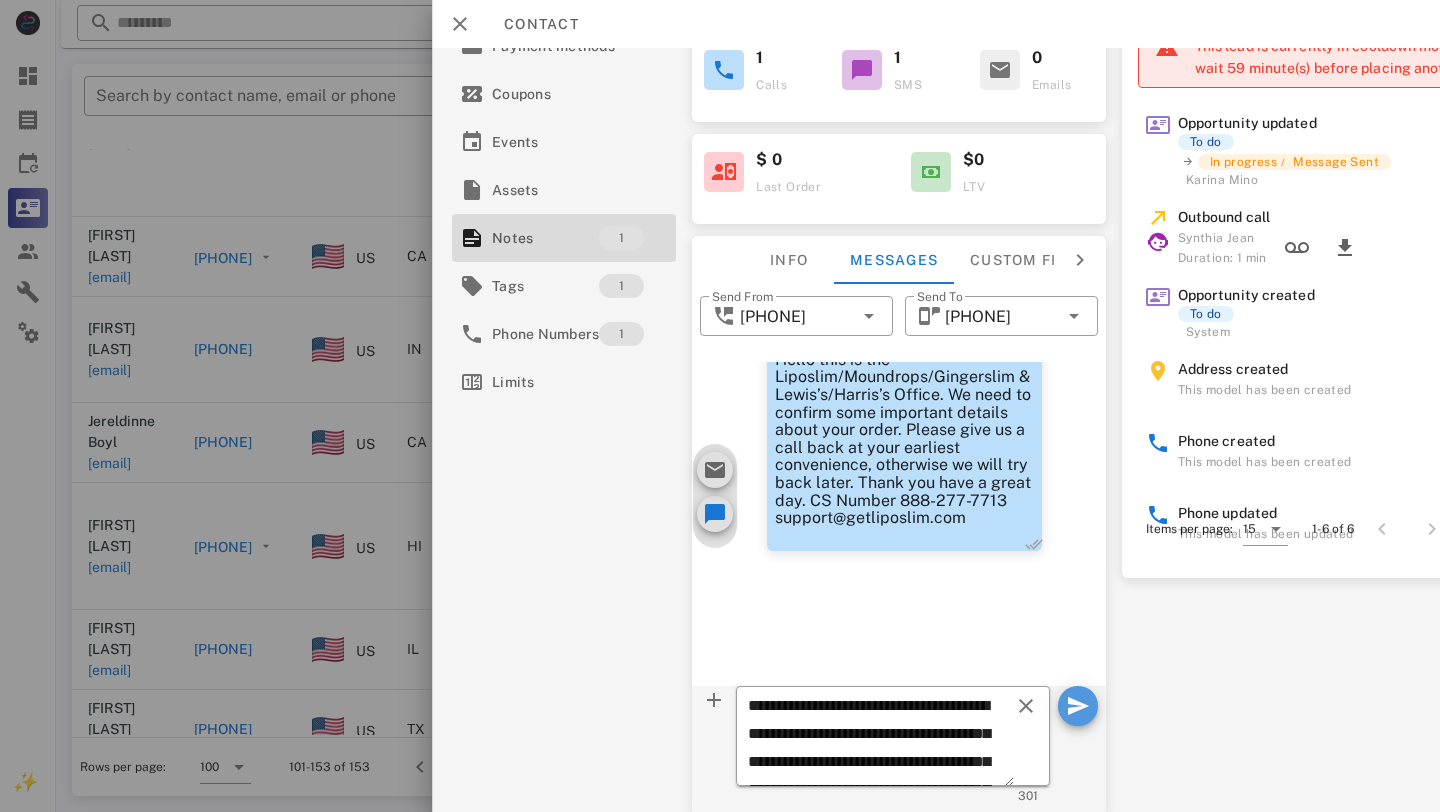click at bounding box center [1078, 706] 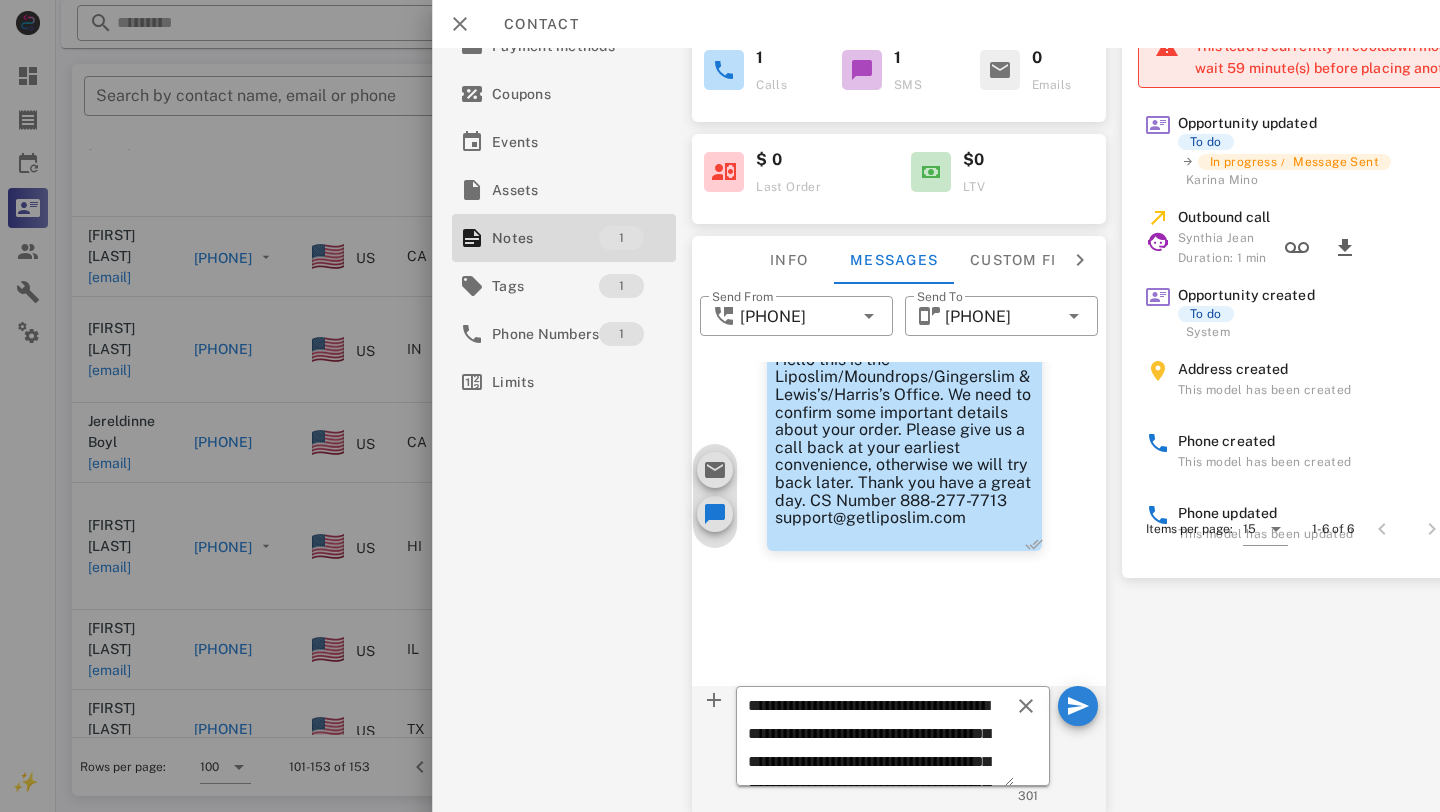 type 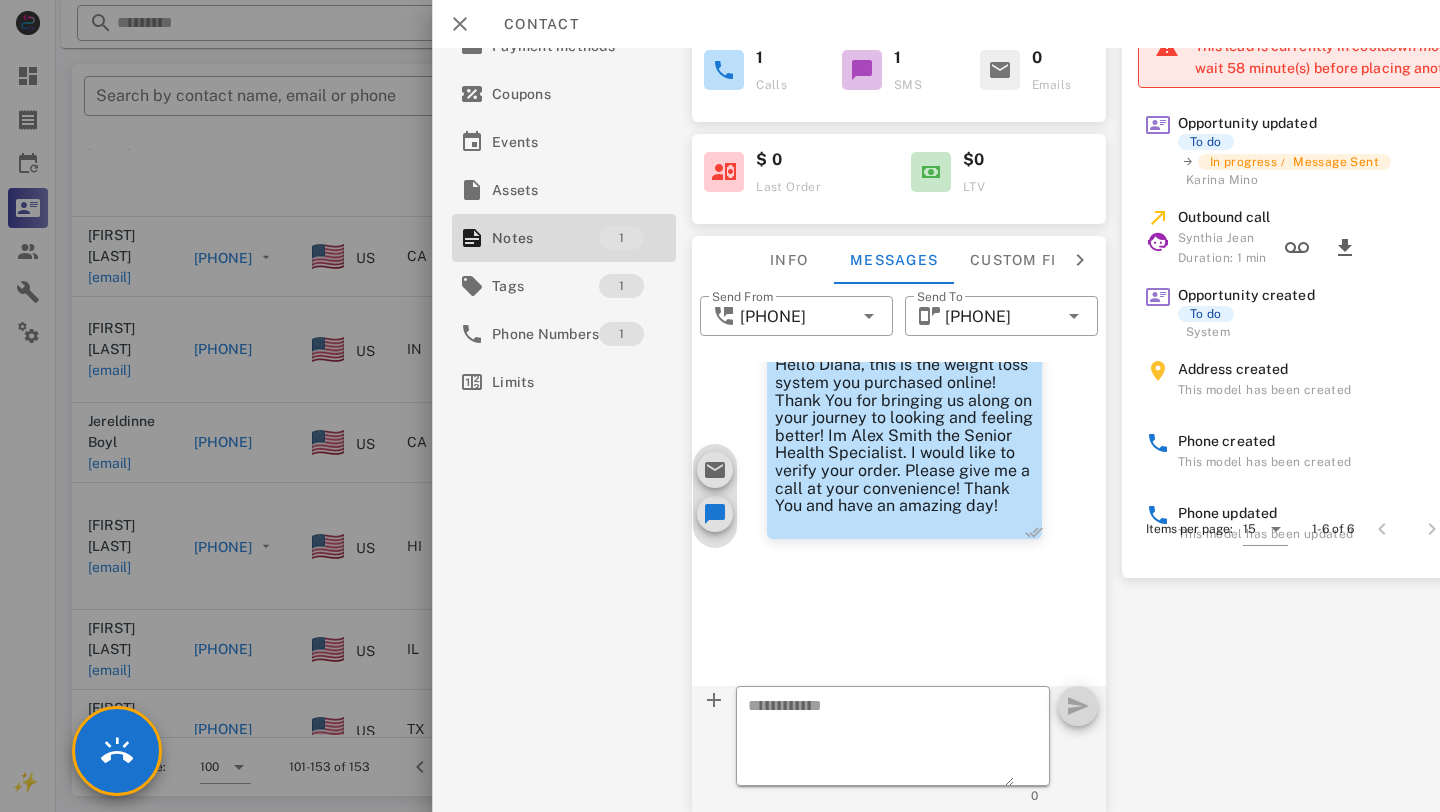 scroll, scrollTop: 0, scrollLeft: 0, axis: both 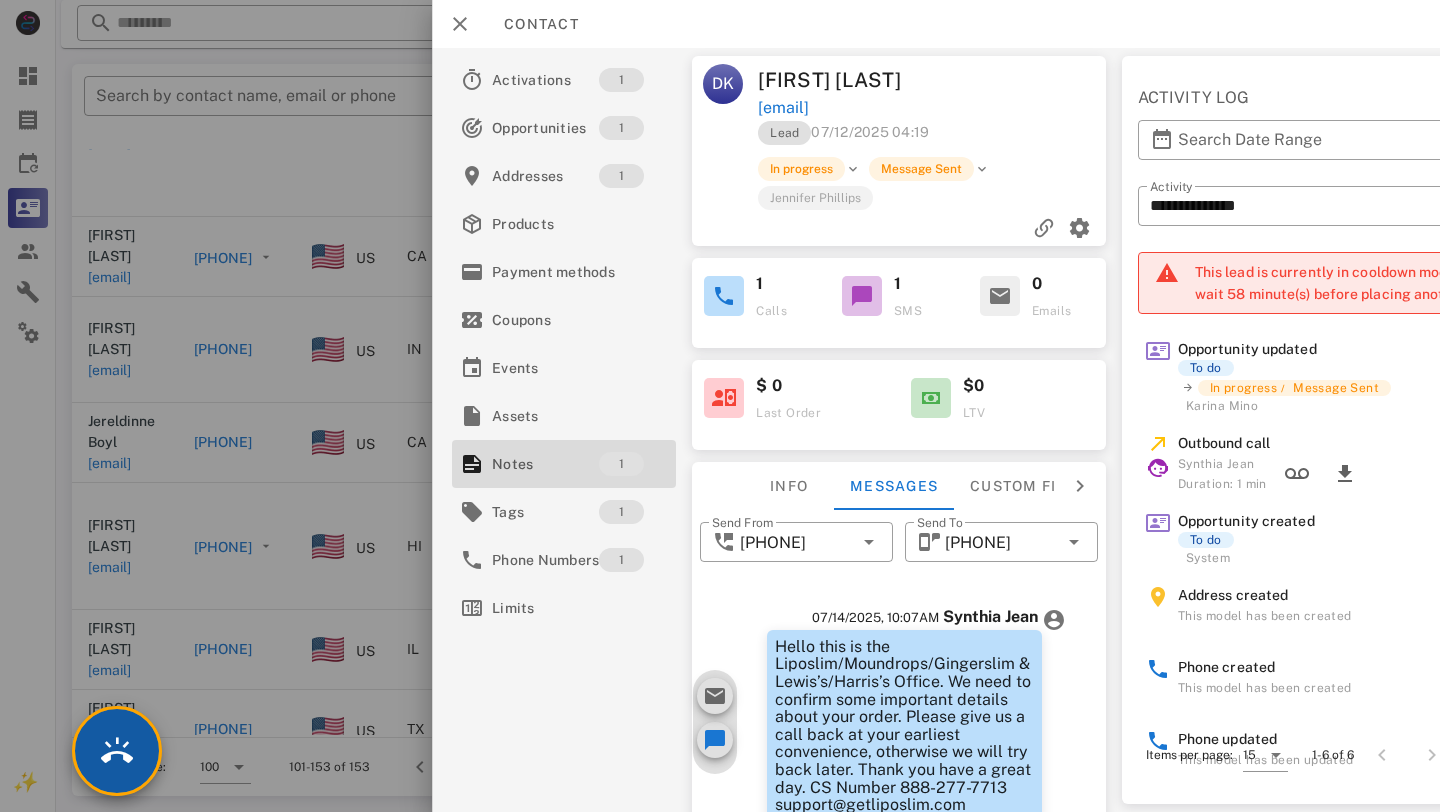 click at bounding box center [117, 751] 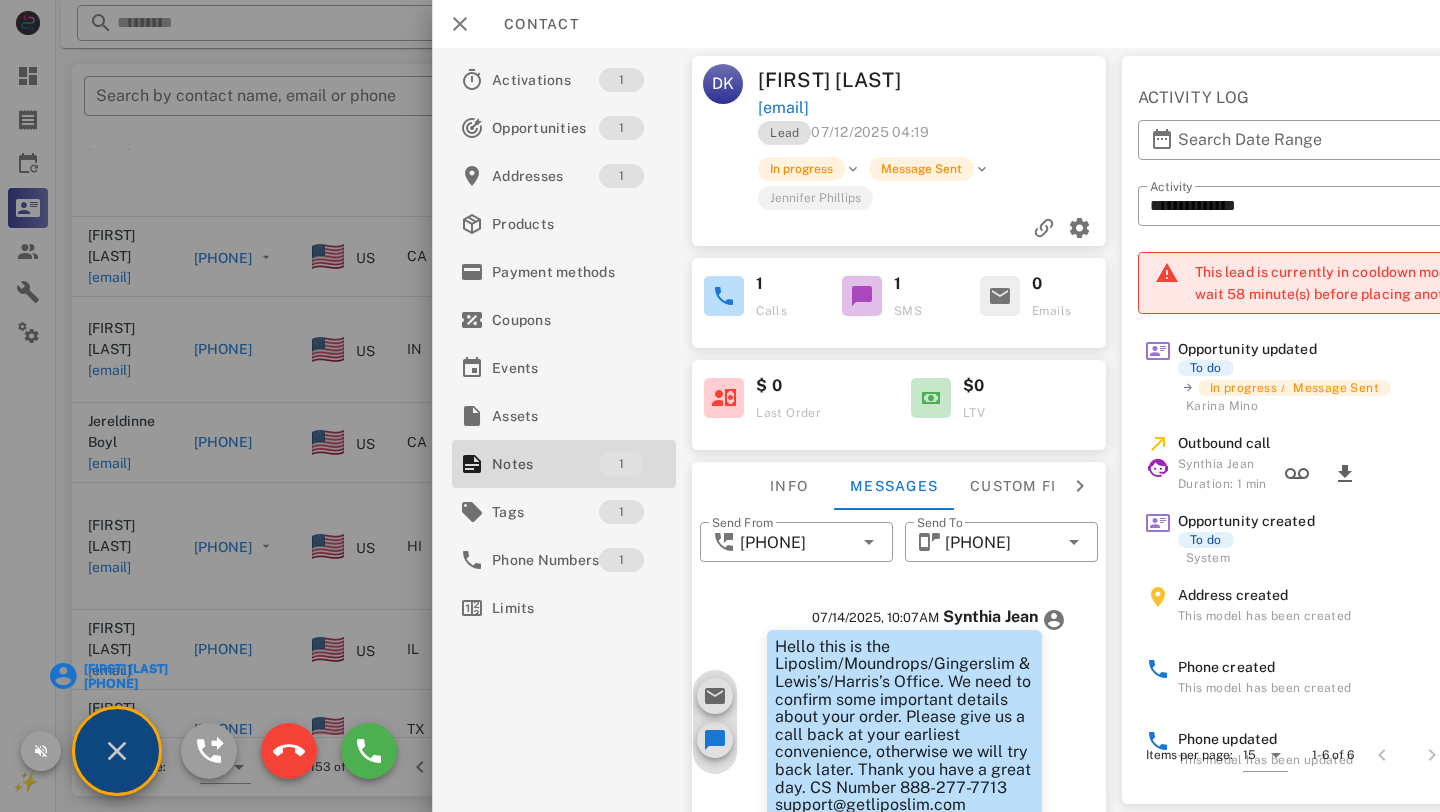 click on "[FIRST] [LAST]" at bounding box center [125, 669] 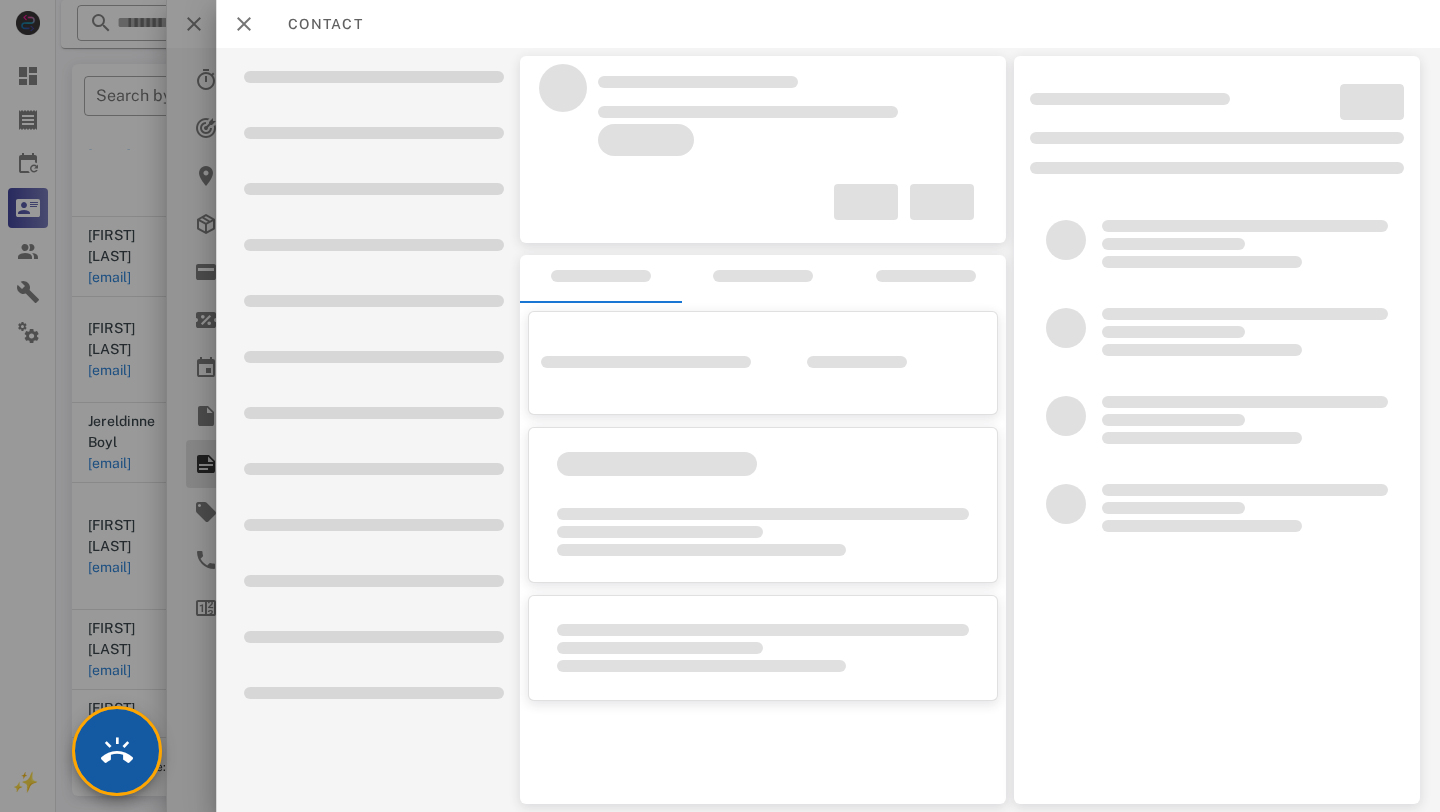 scroll, scrollTop: 511, scrollLeft: 0, axis: vertical 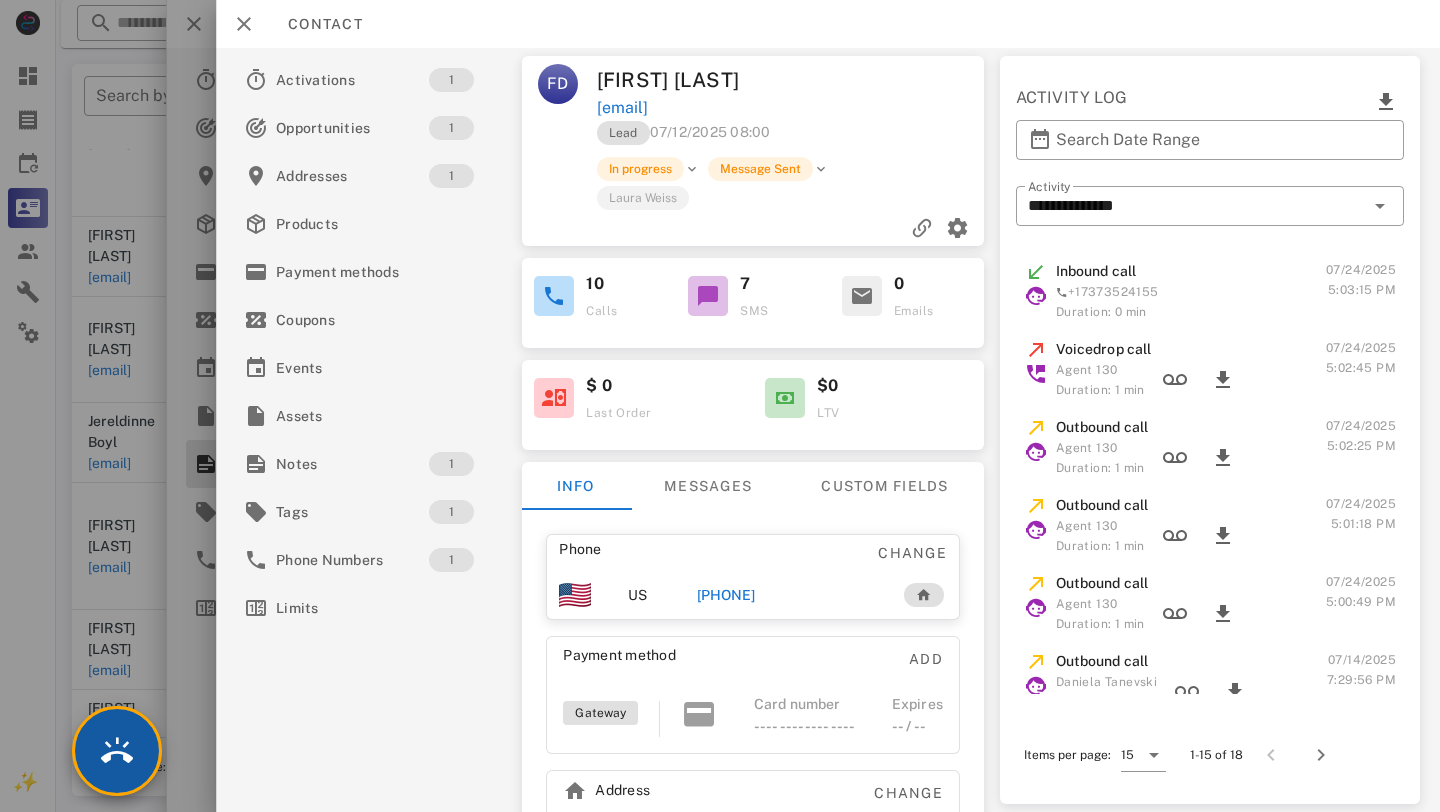 click at bounding box center (117, 751) 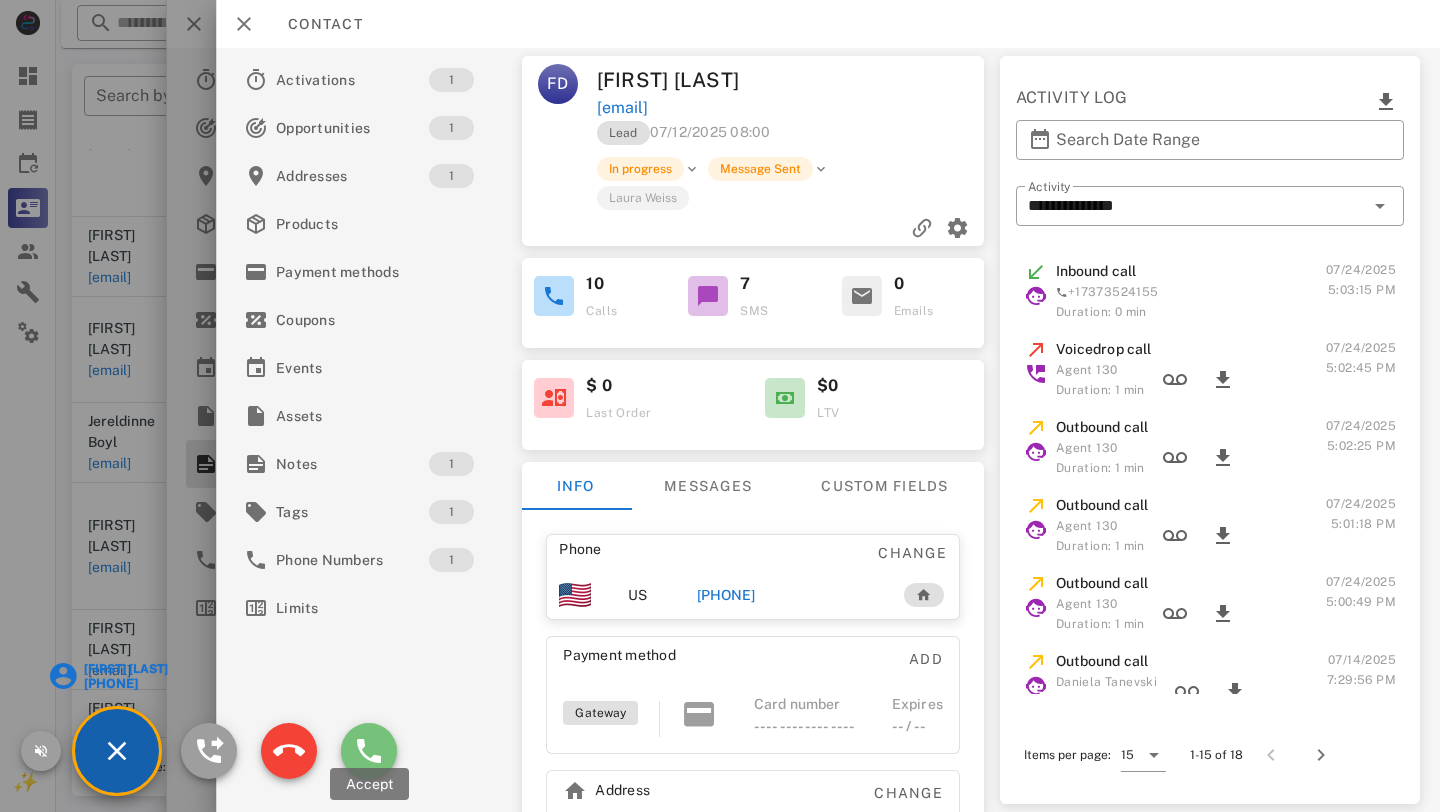 click at bounding box center [369, 751] 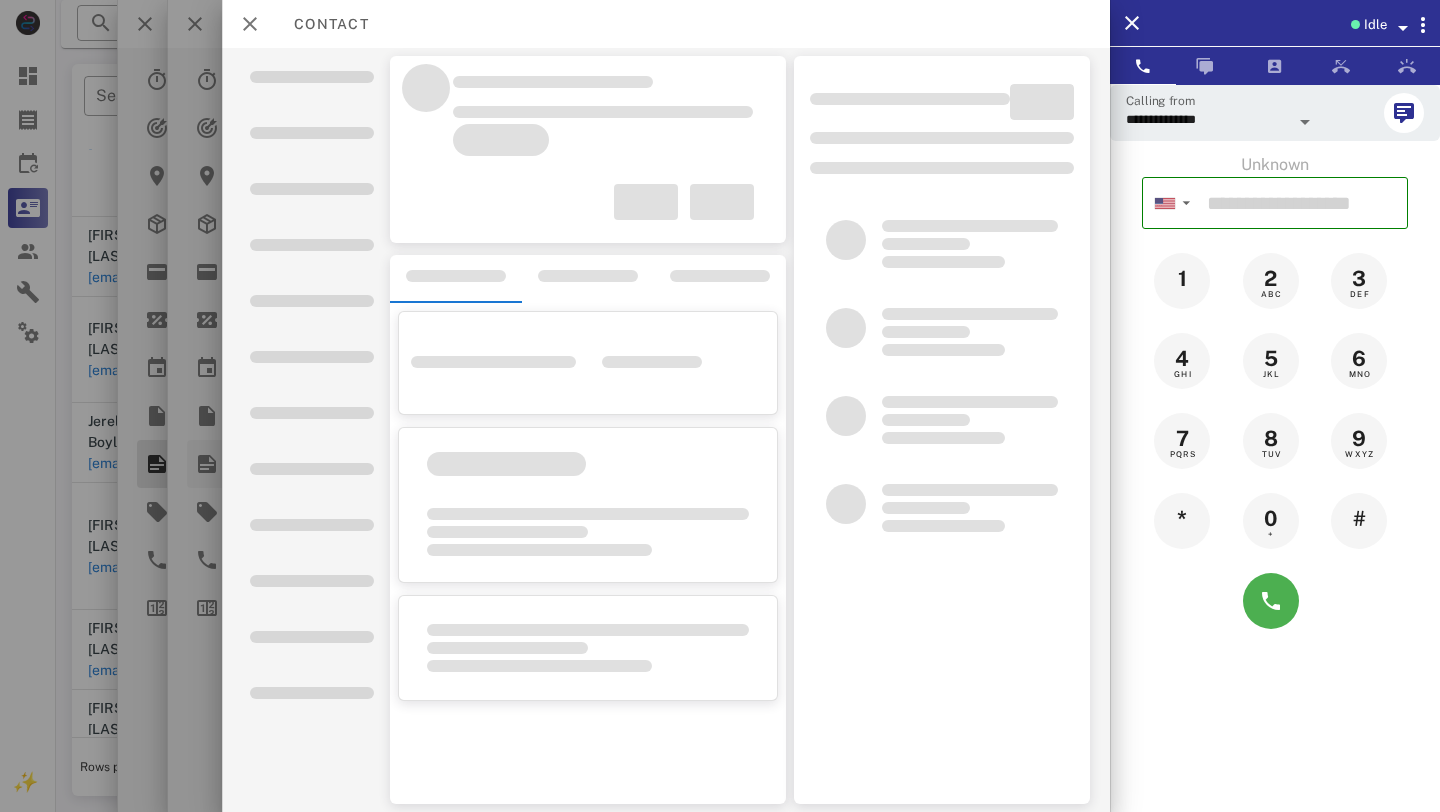 scroll, scrollTop: 535, scrollLeft: 0, axis: vertical 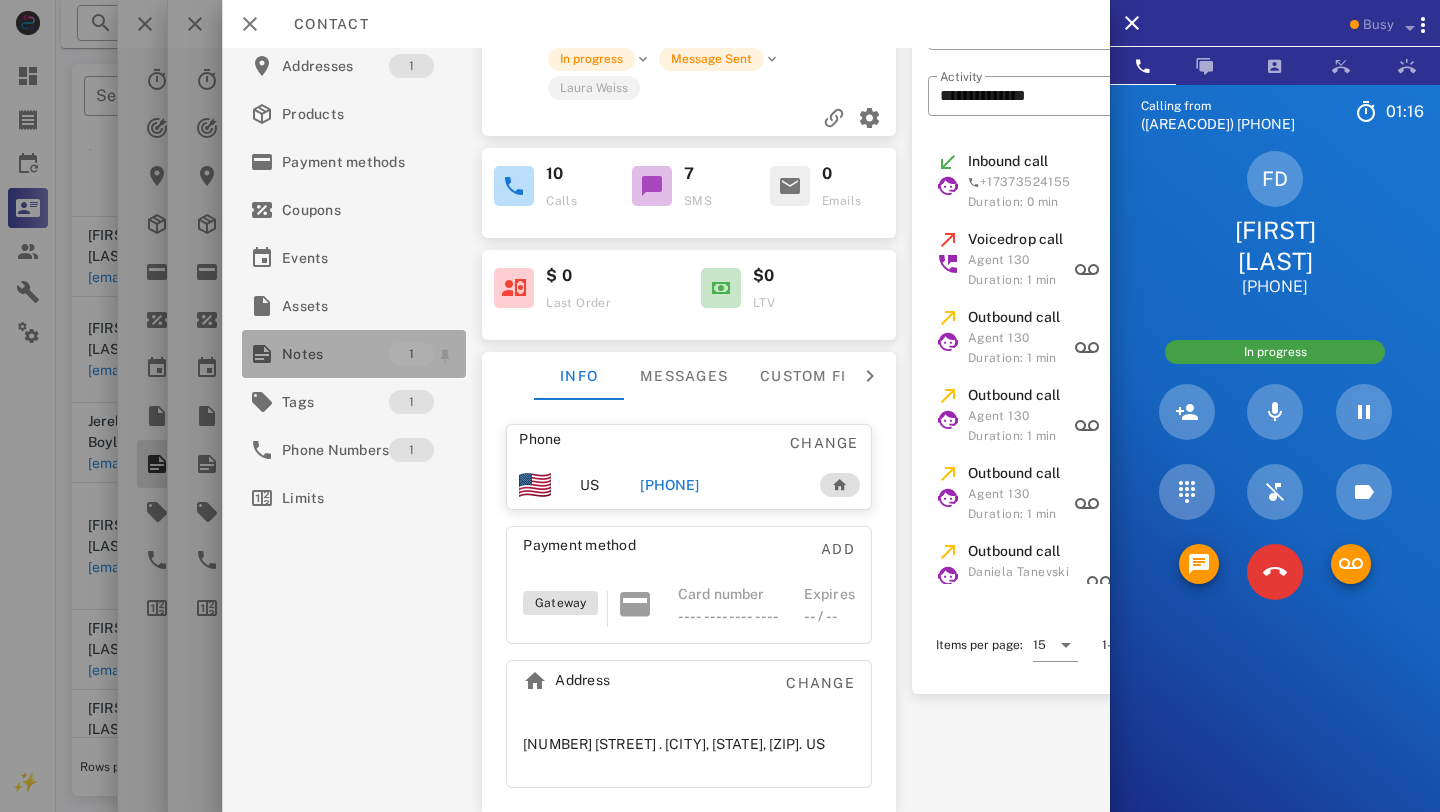 click on "Notes" at bounding box center (335, 354) 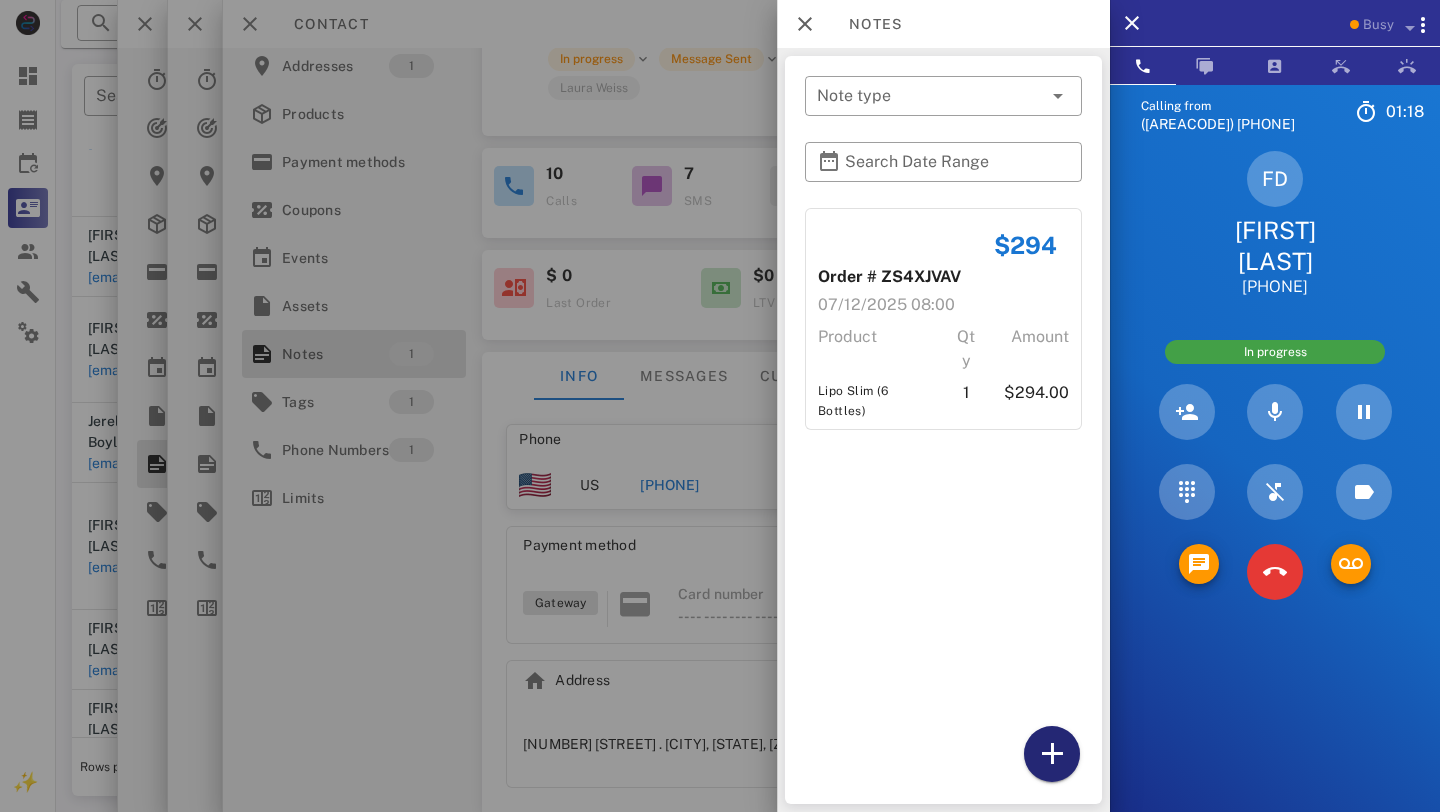 click at bounding box center (1052, 754) 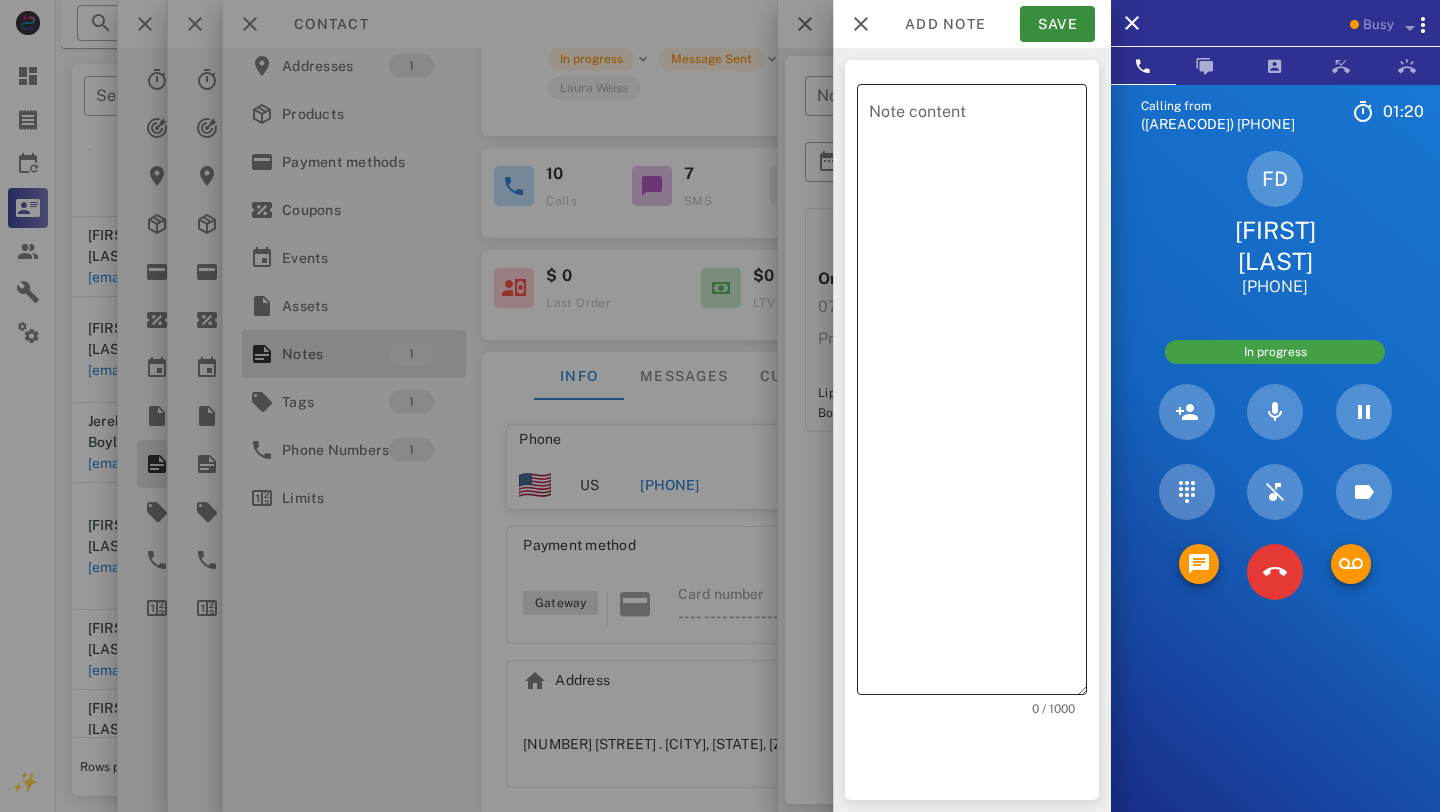 click on "Note content" at bounding box center (978, 394) 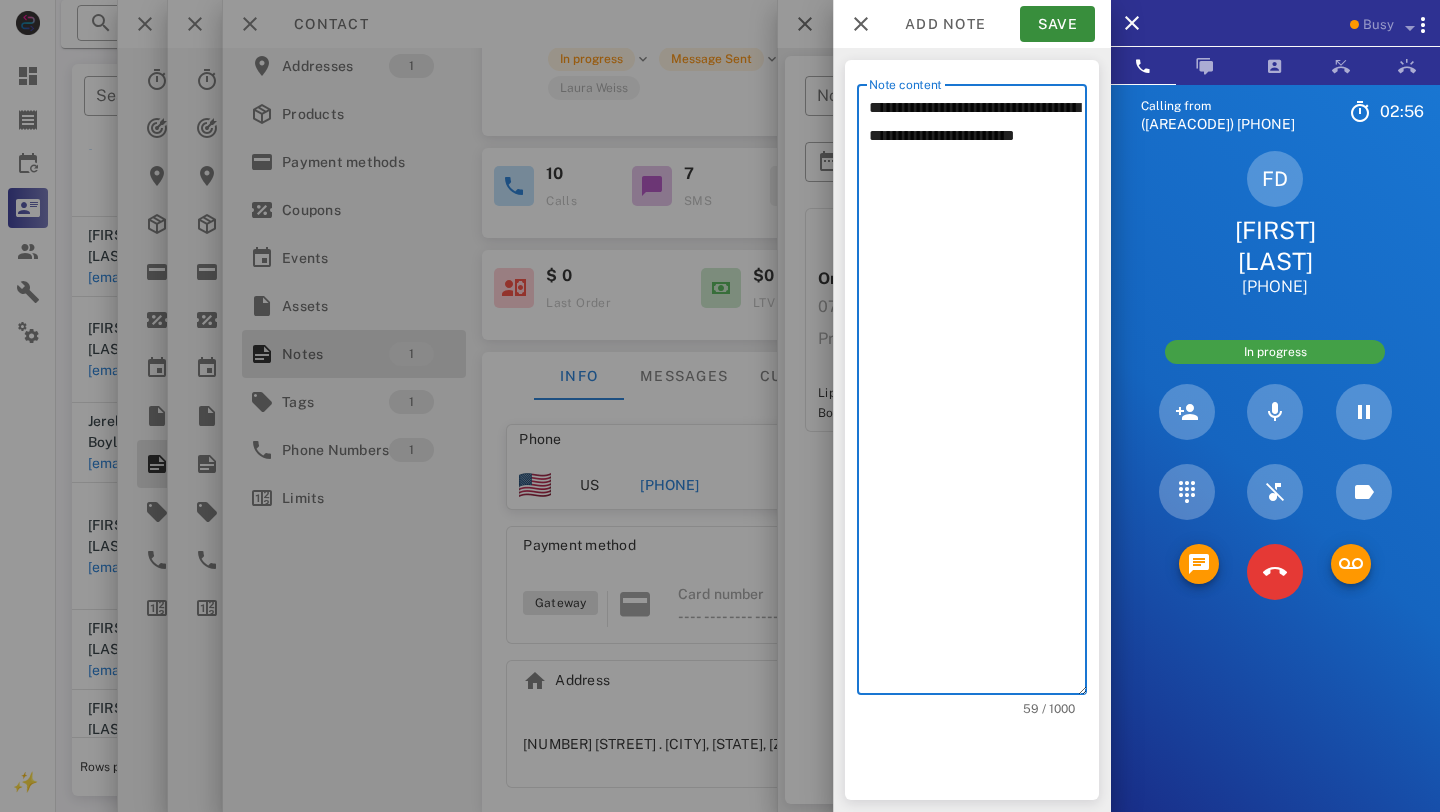 click on "**********" at bounding box center [978, 394] 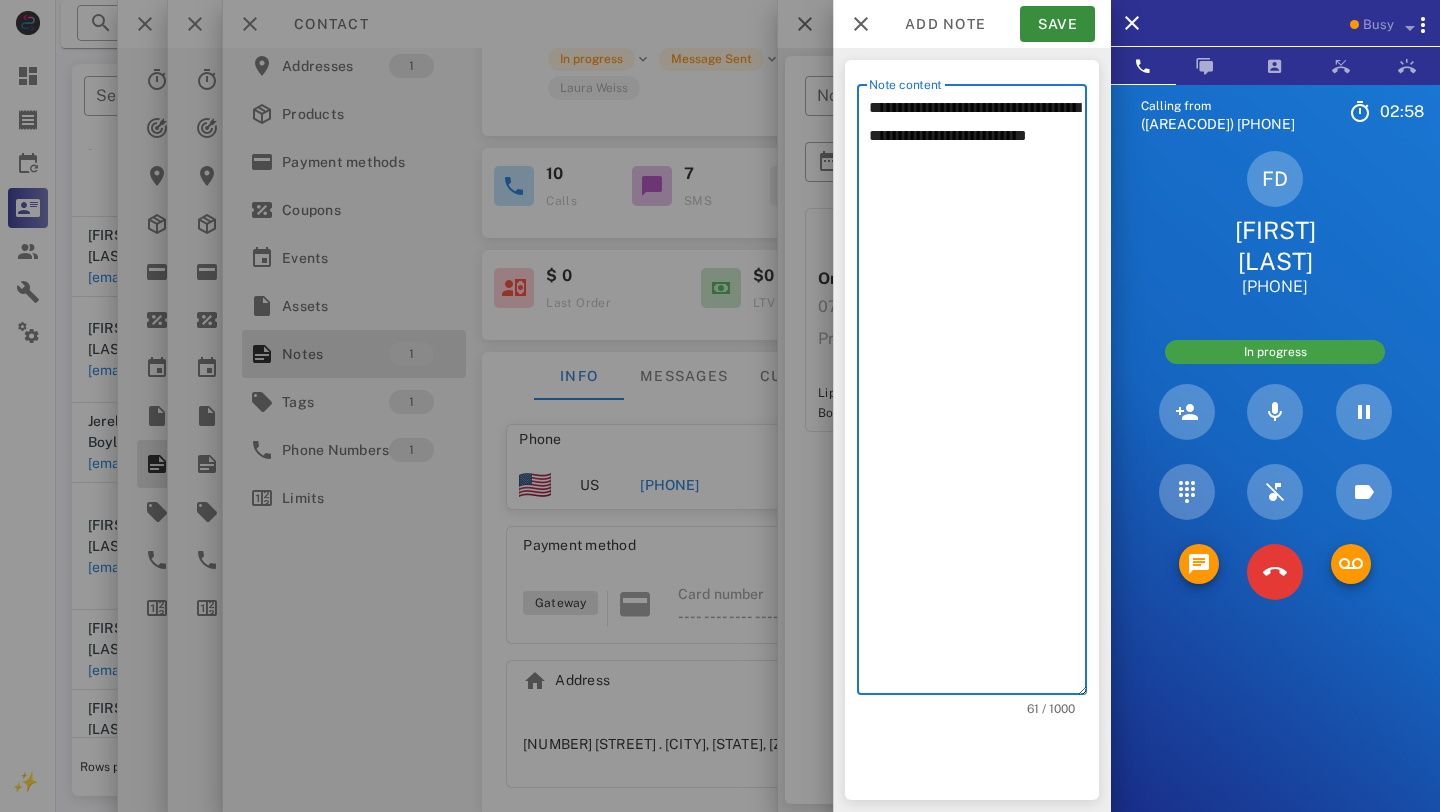 paste on "**********" 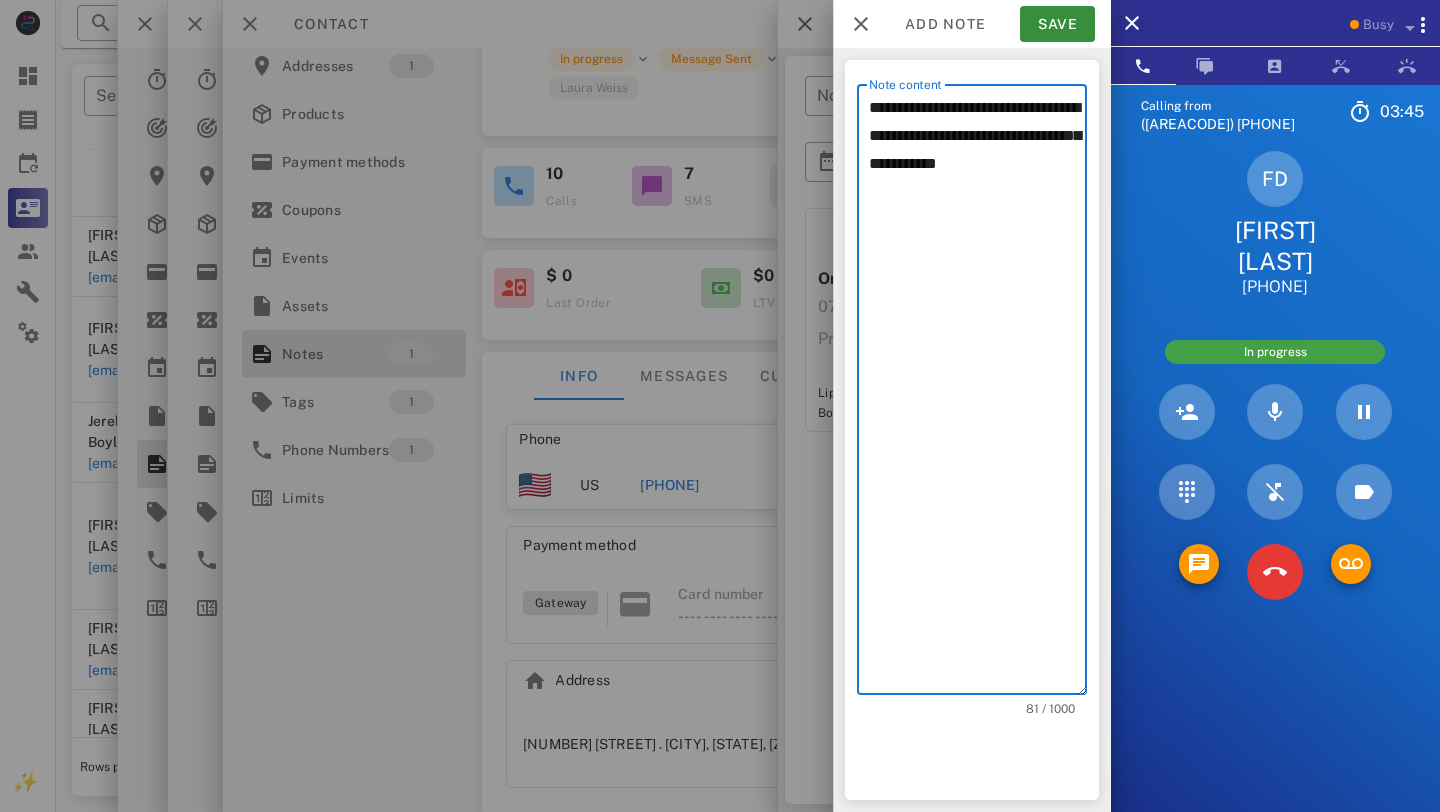click on "**********" at bounding box center (978, 394) 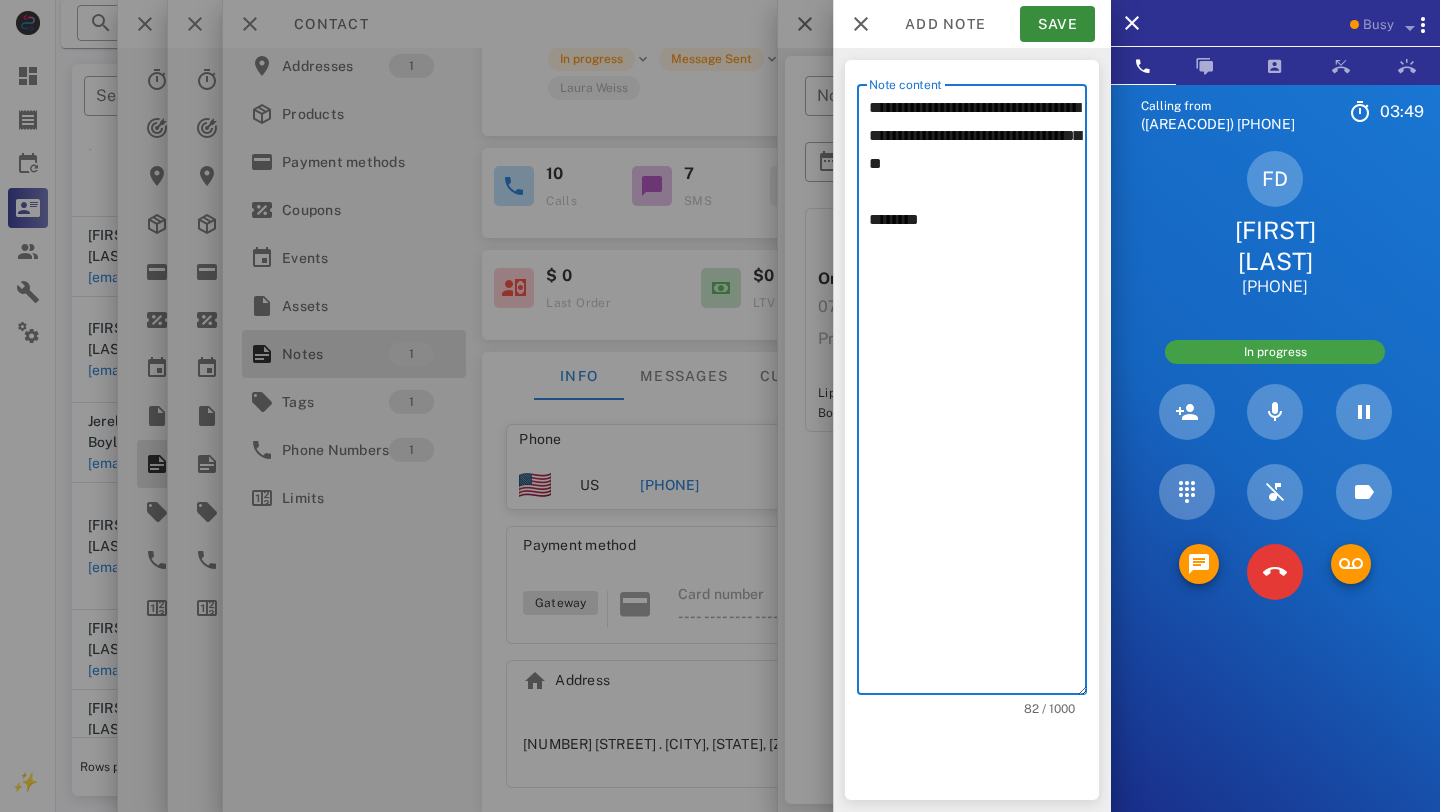click on "**********" at bounding box center [978, 394] 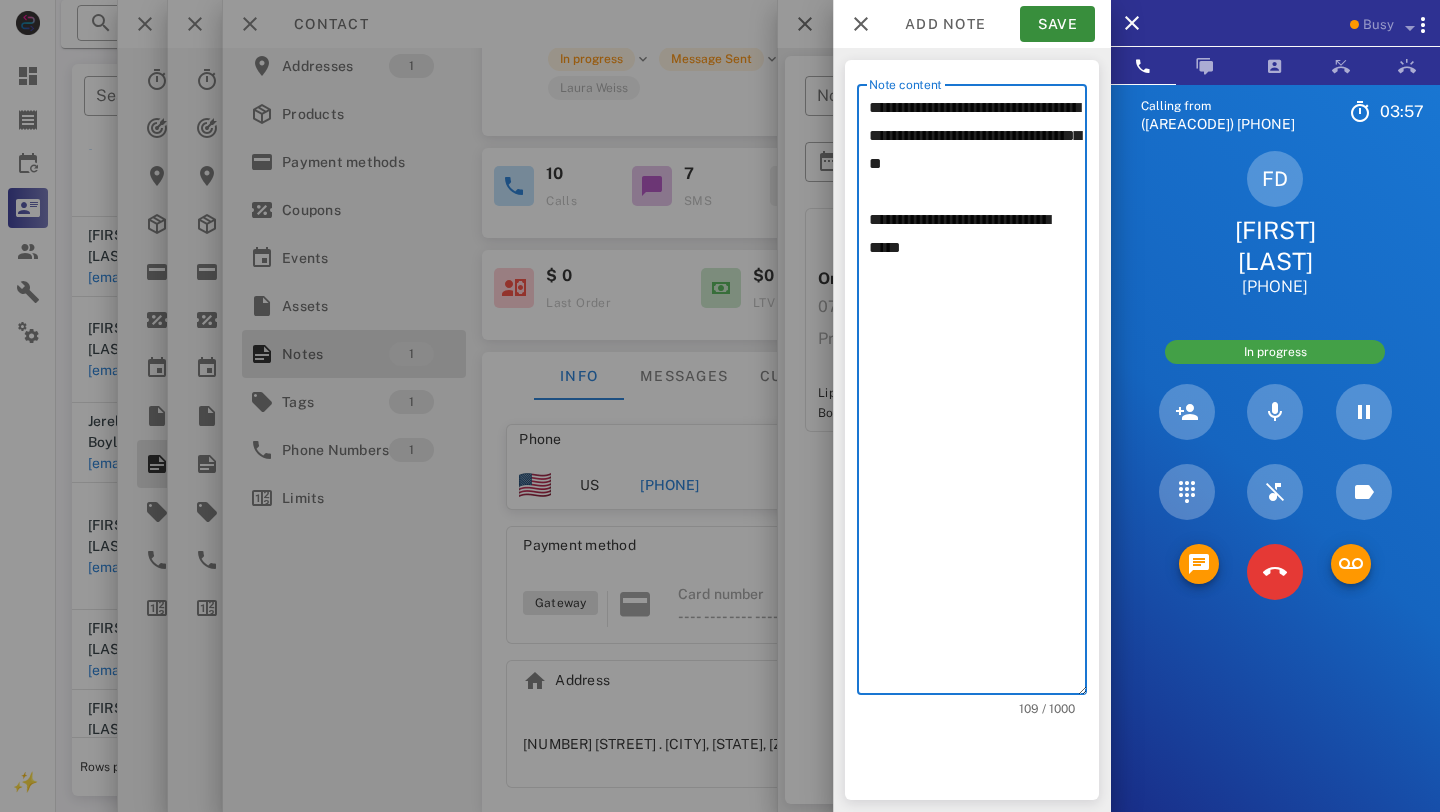 type on "**********" 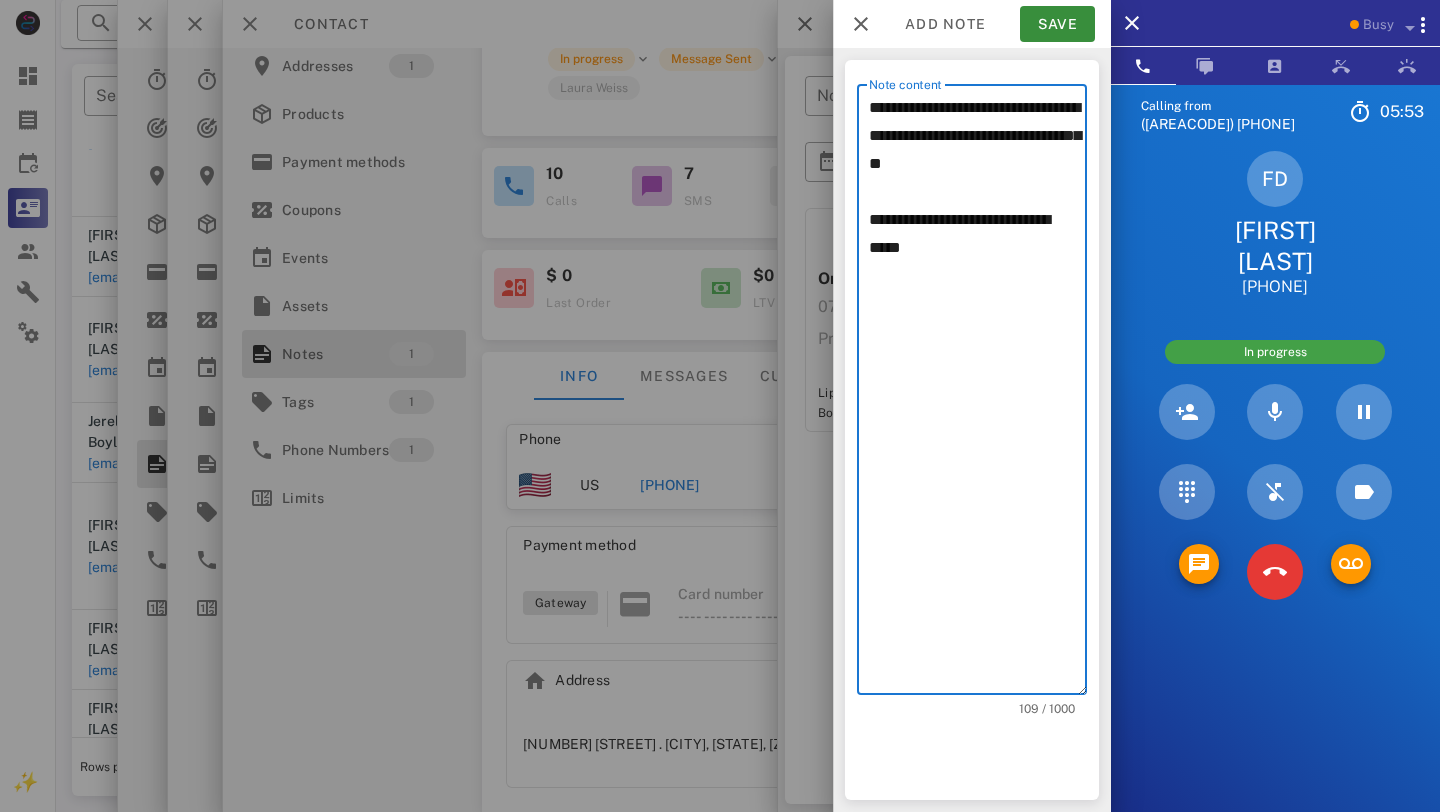 scroll, scrollTop: 3287, scrollLeft: 0, axis: vertical 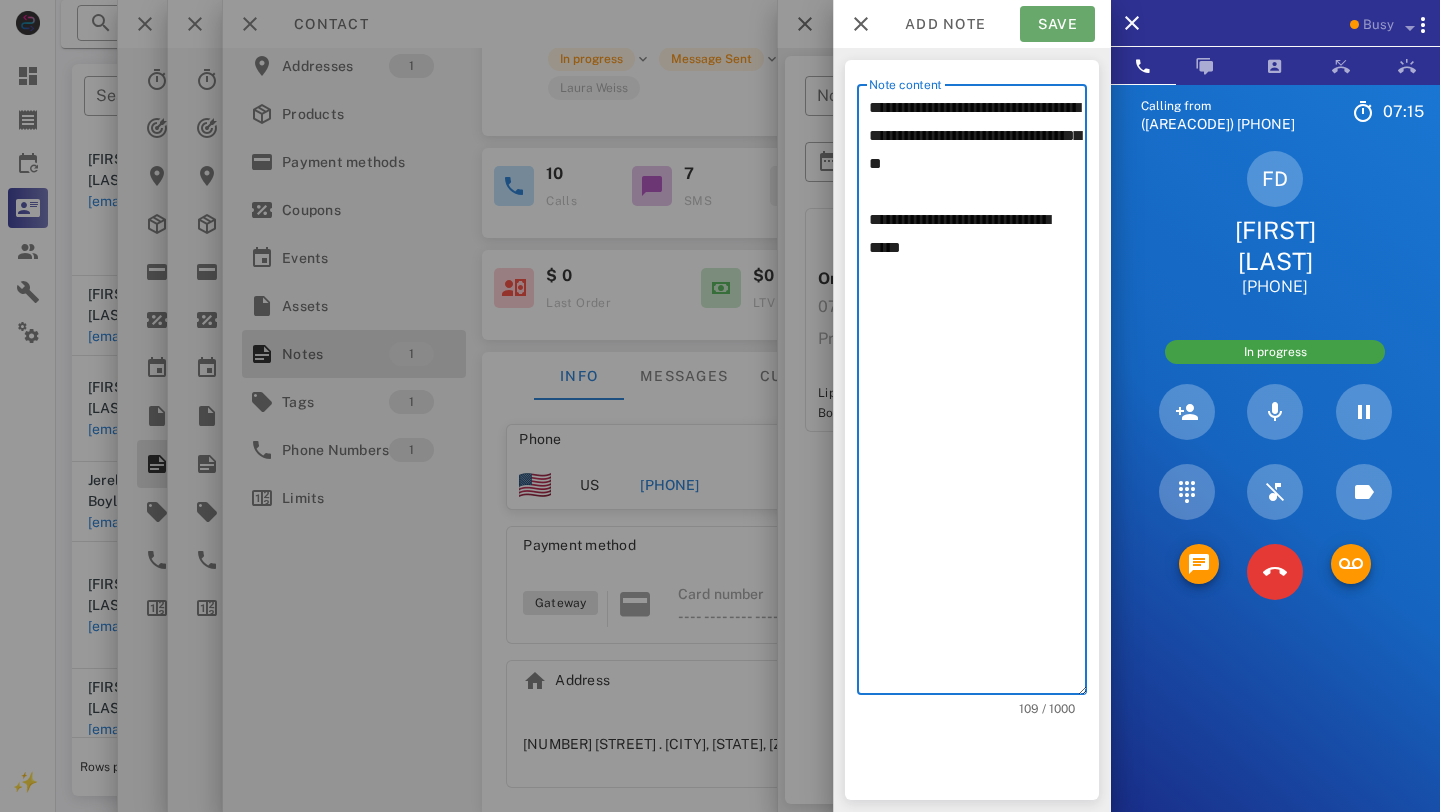 click on "Save" at bounding box center (1057, 24) 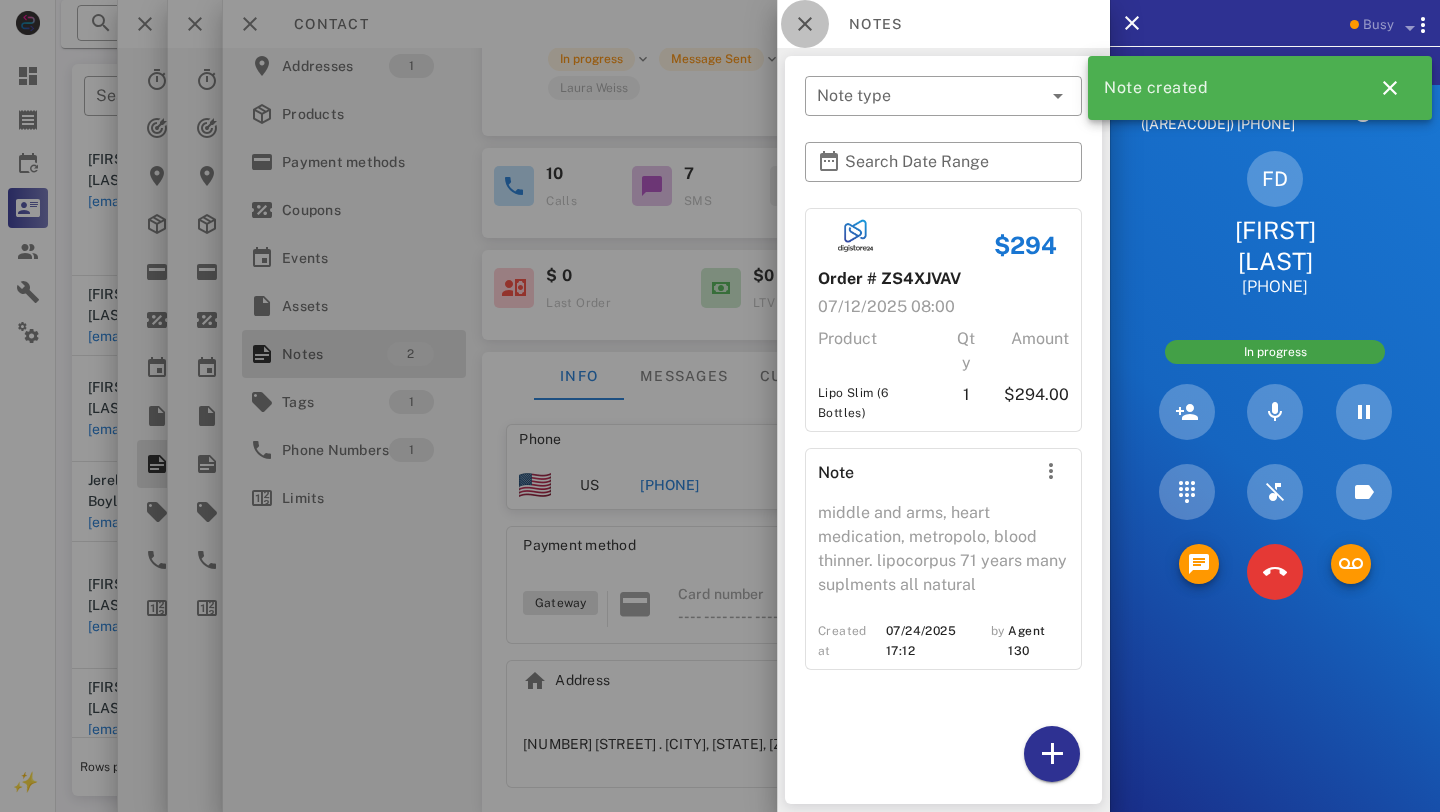 click at bounding box center [805, 24] 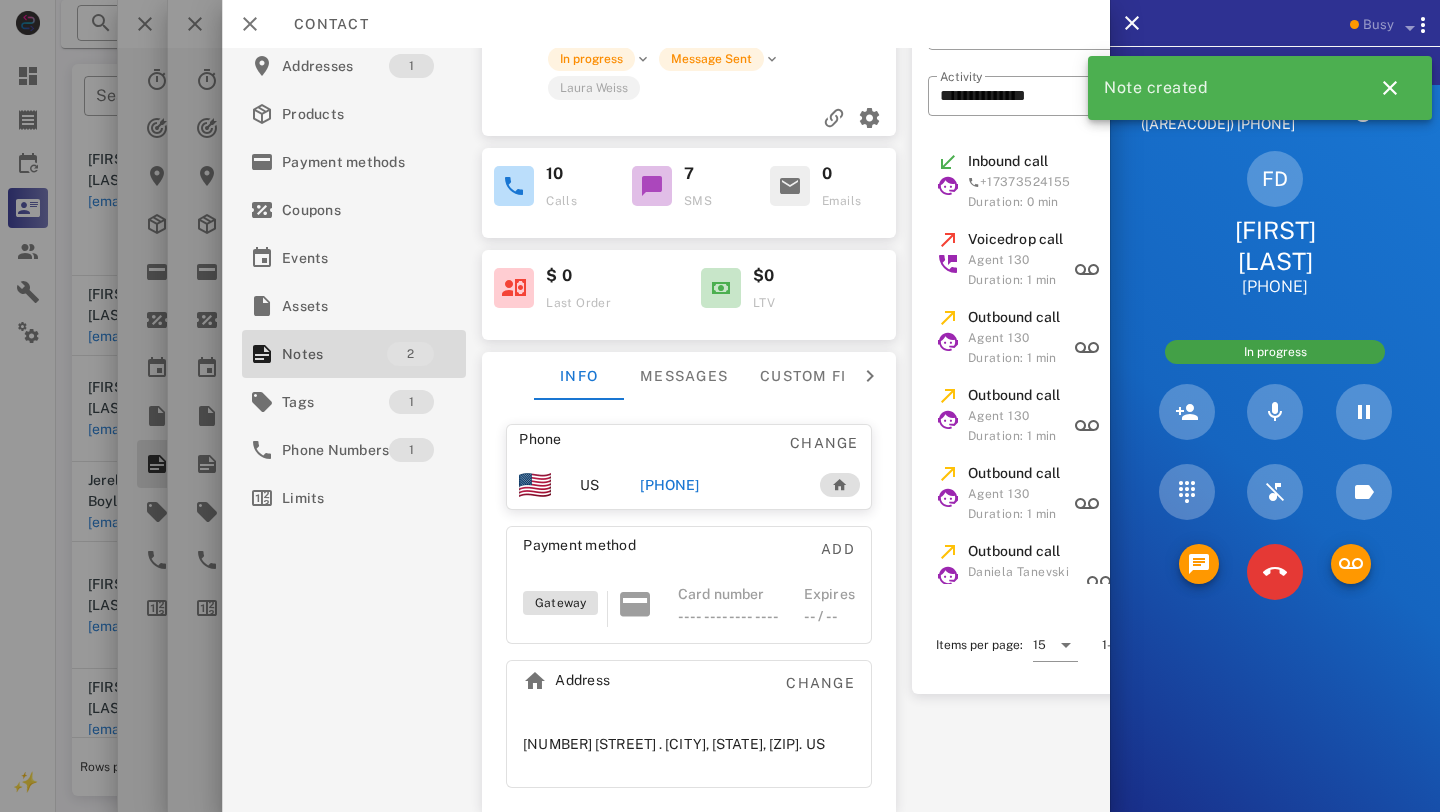 scroll, scrollTop: 0, scrollLeft: 0, axis: both 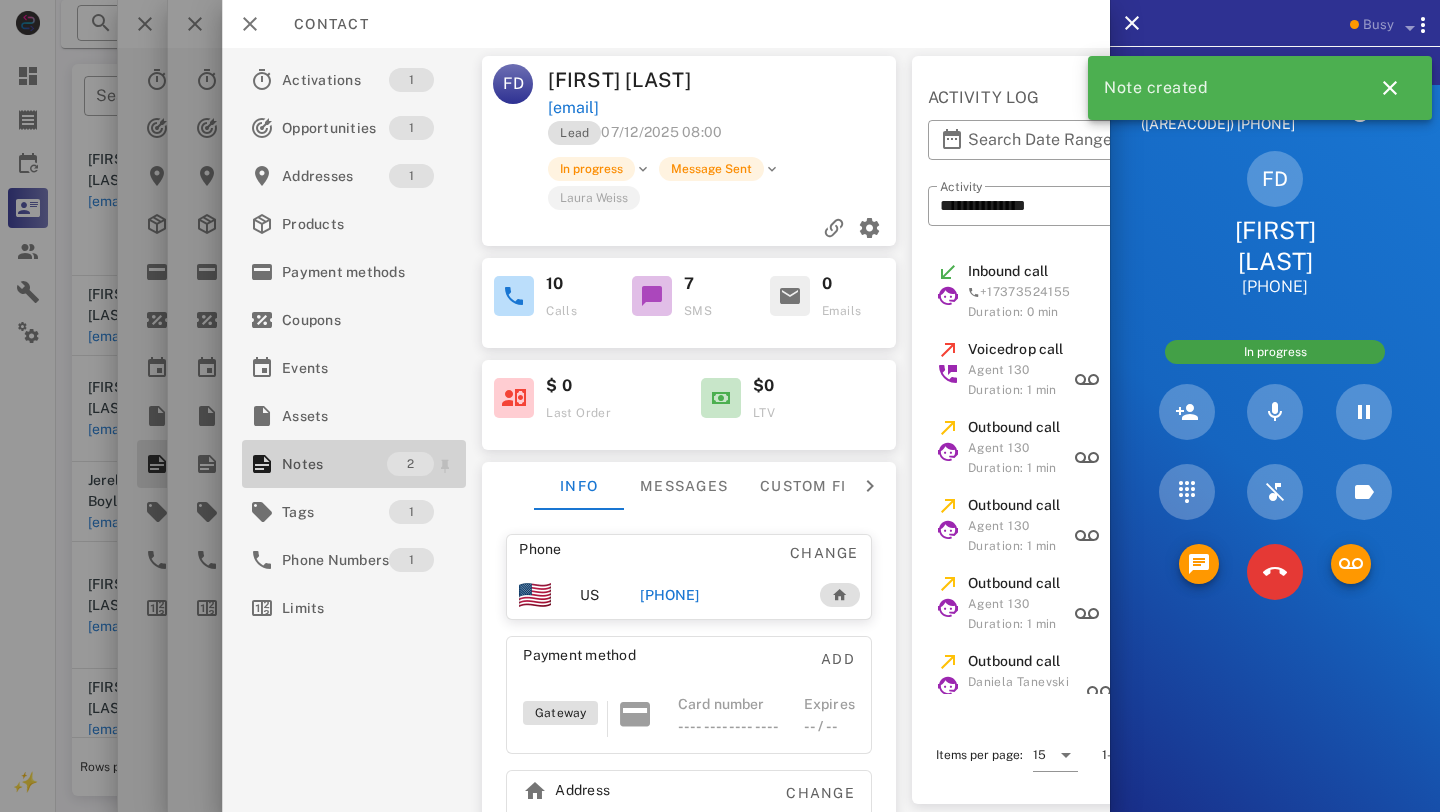 click on "Notes" at bounding box center (334, 464) 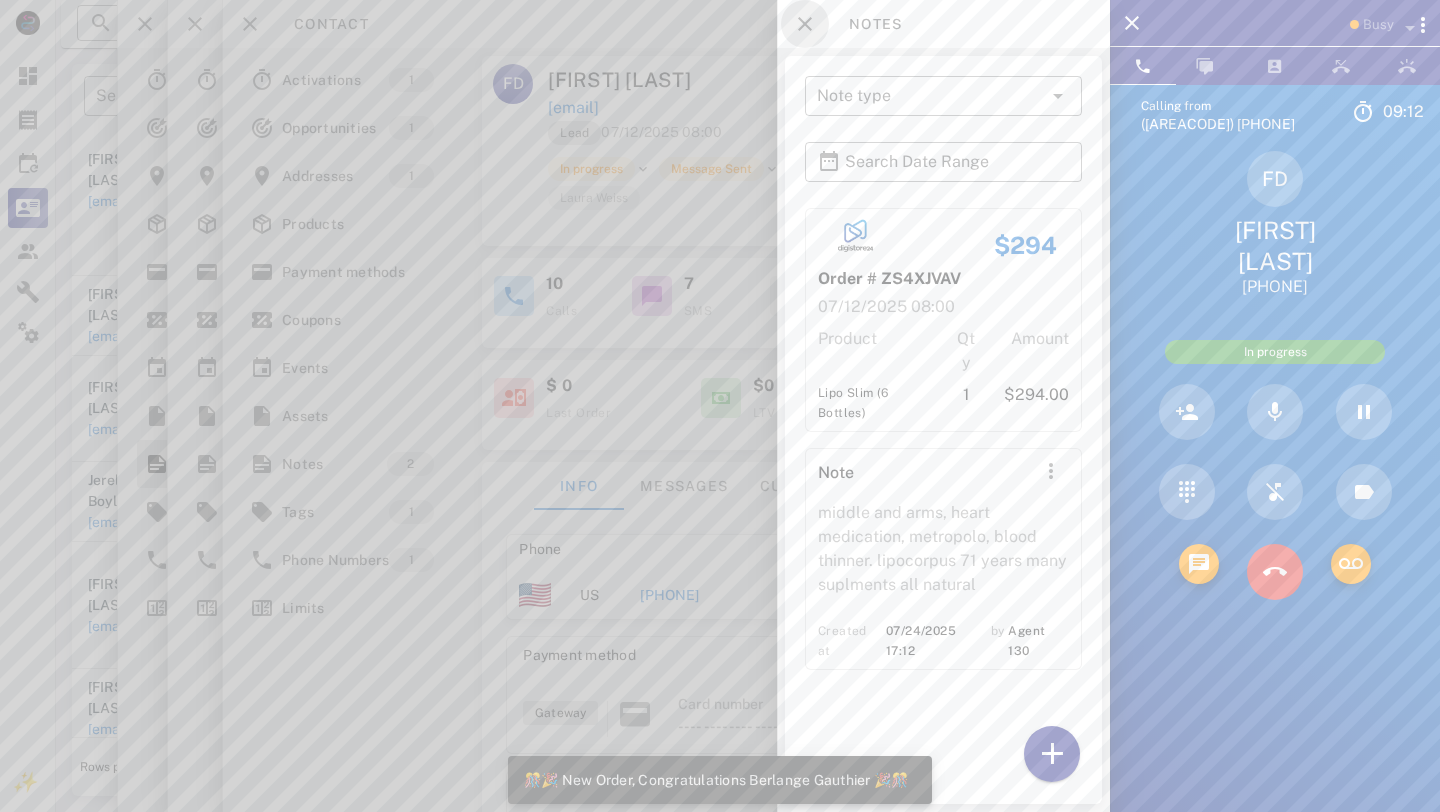 click at bounding box center (805, 24) 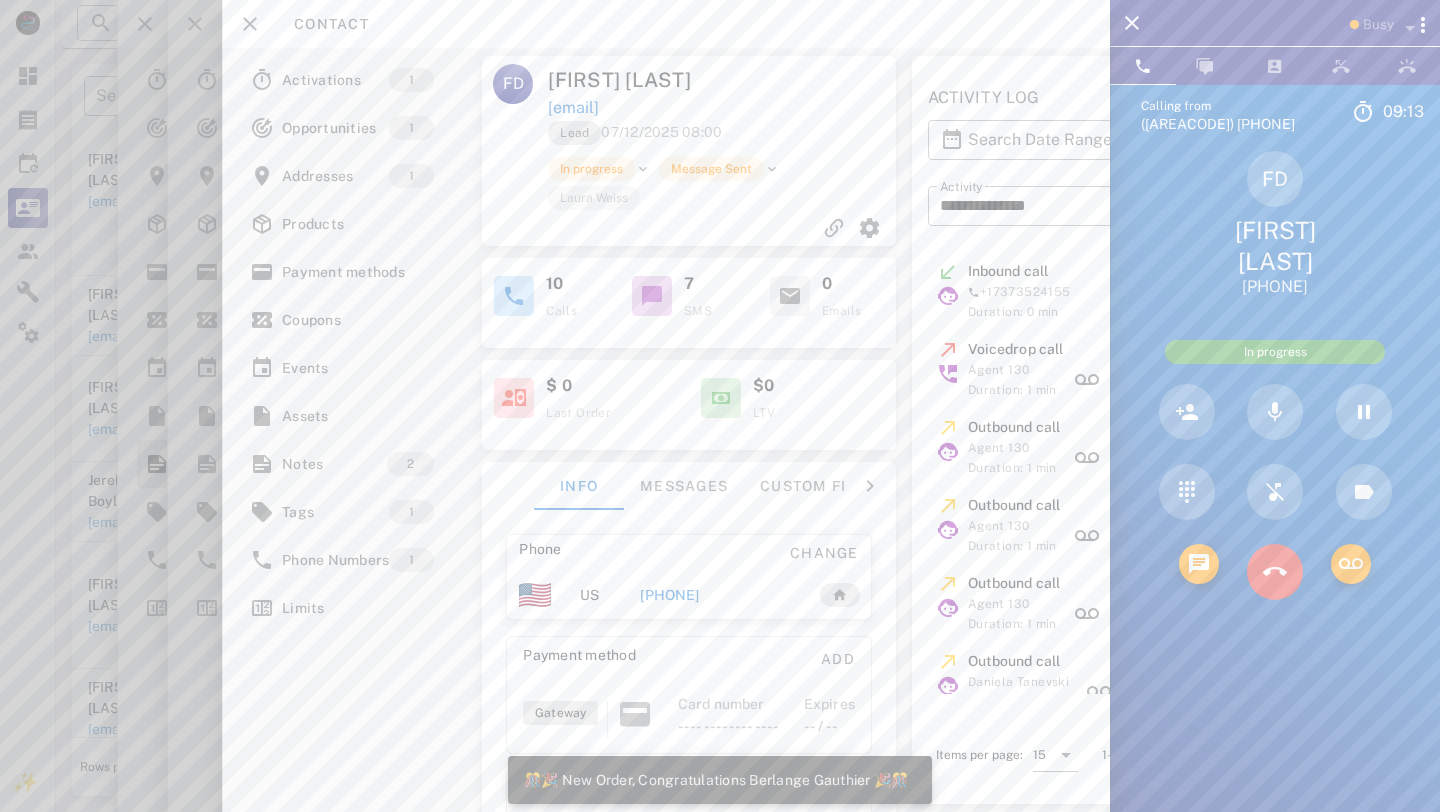 scroll, scrollTop: 111, scrollLeft: 0, axis: vertical 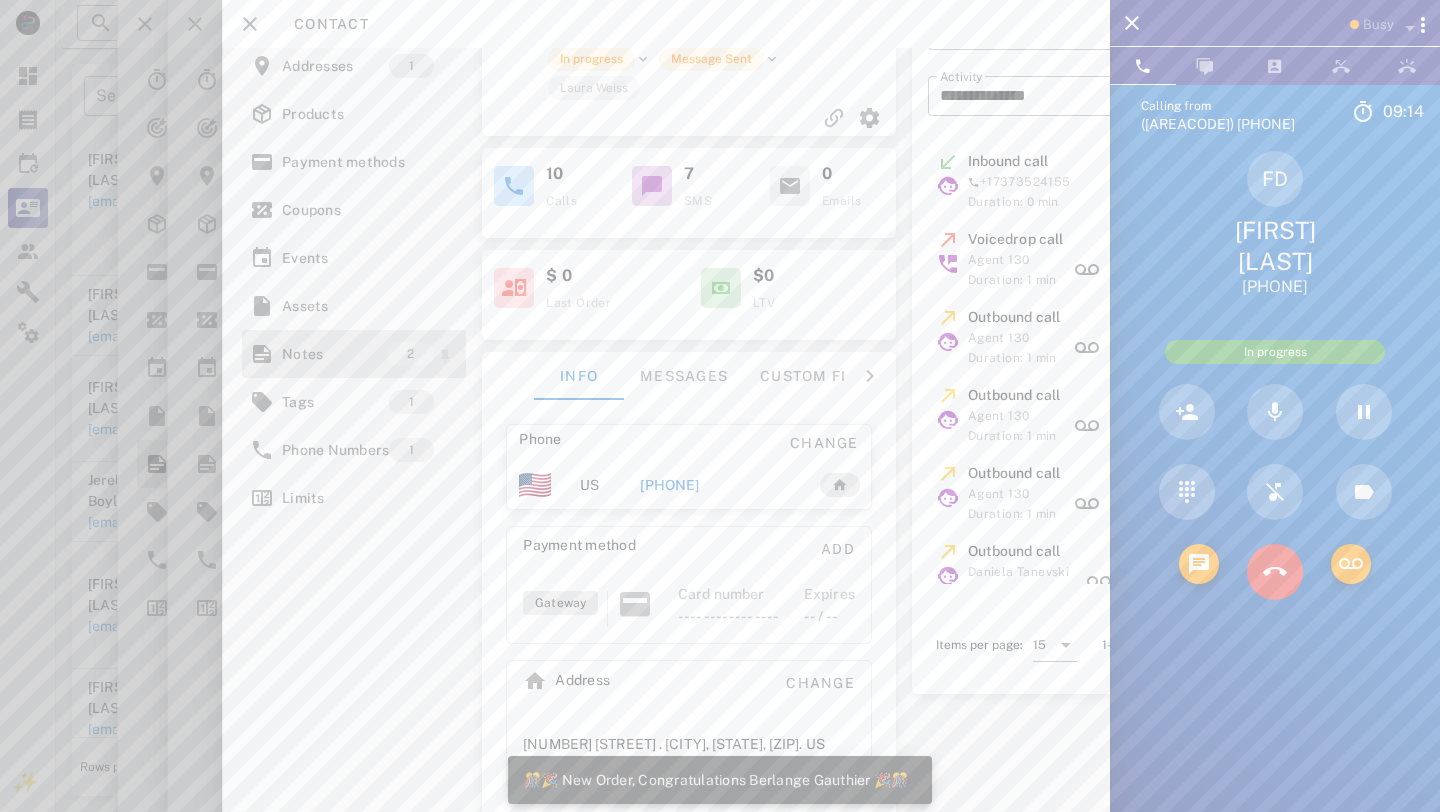 click on "Notes" at bounding box center (334, 354) 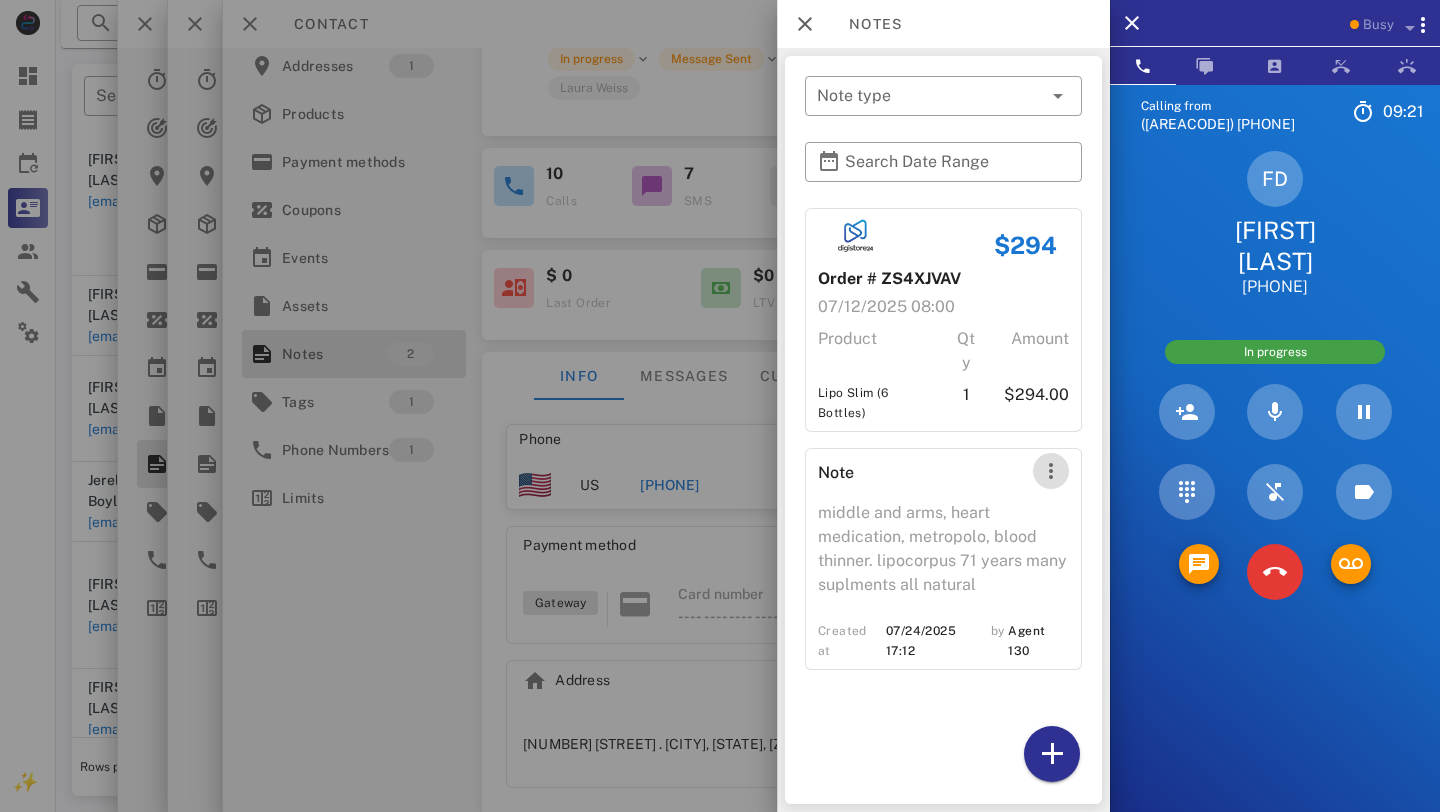 click at bounding box center [1051, 471] 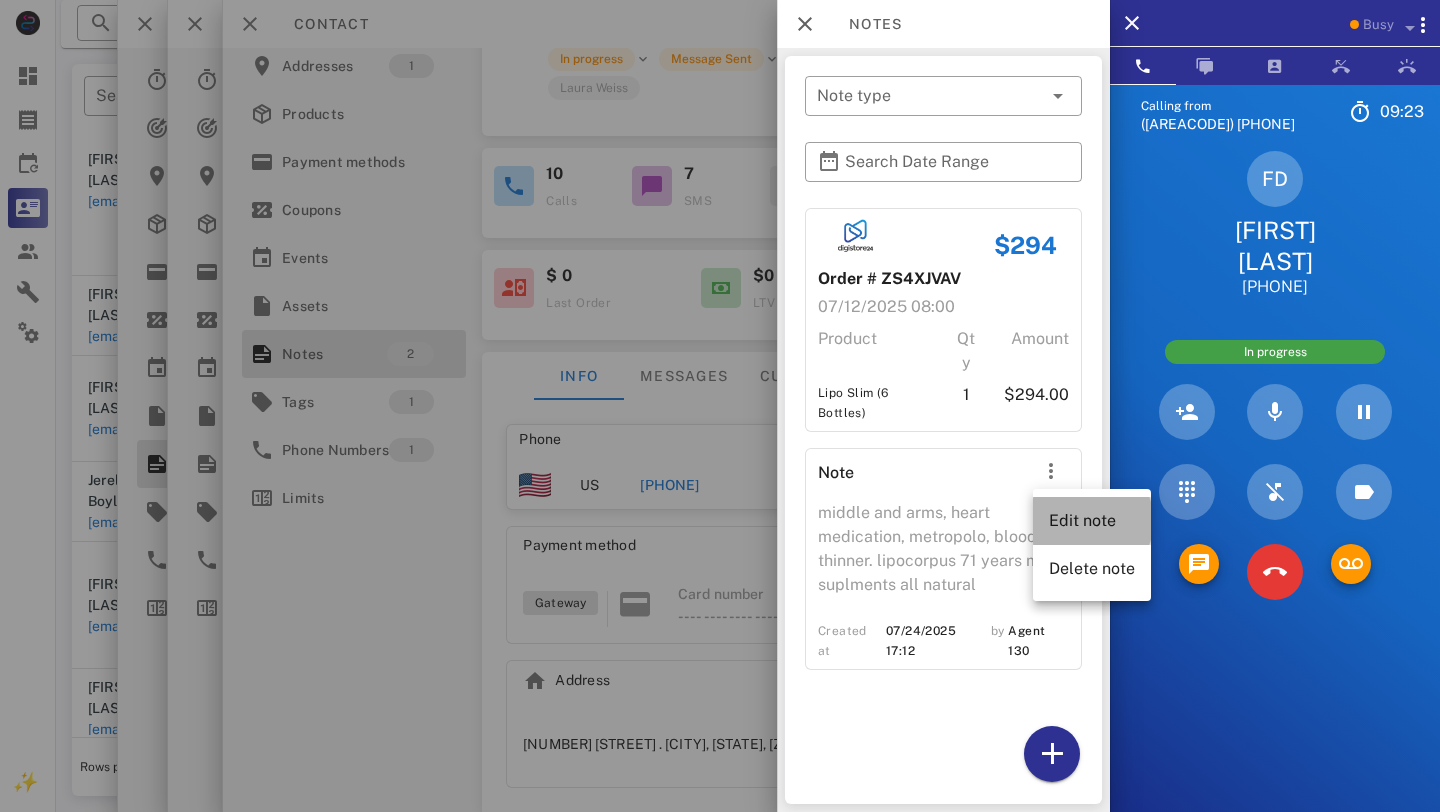 click on "Edit note" at bounding box center (1092, 520) 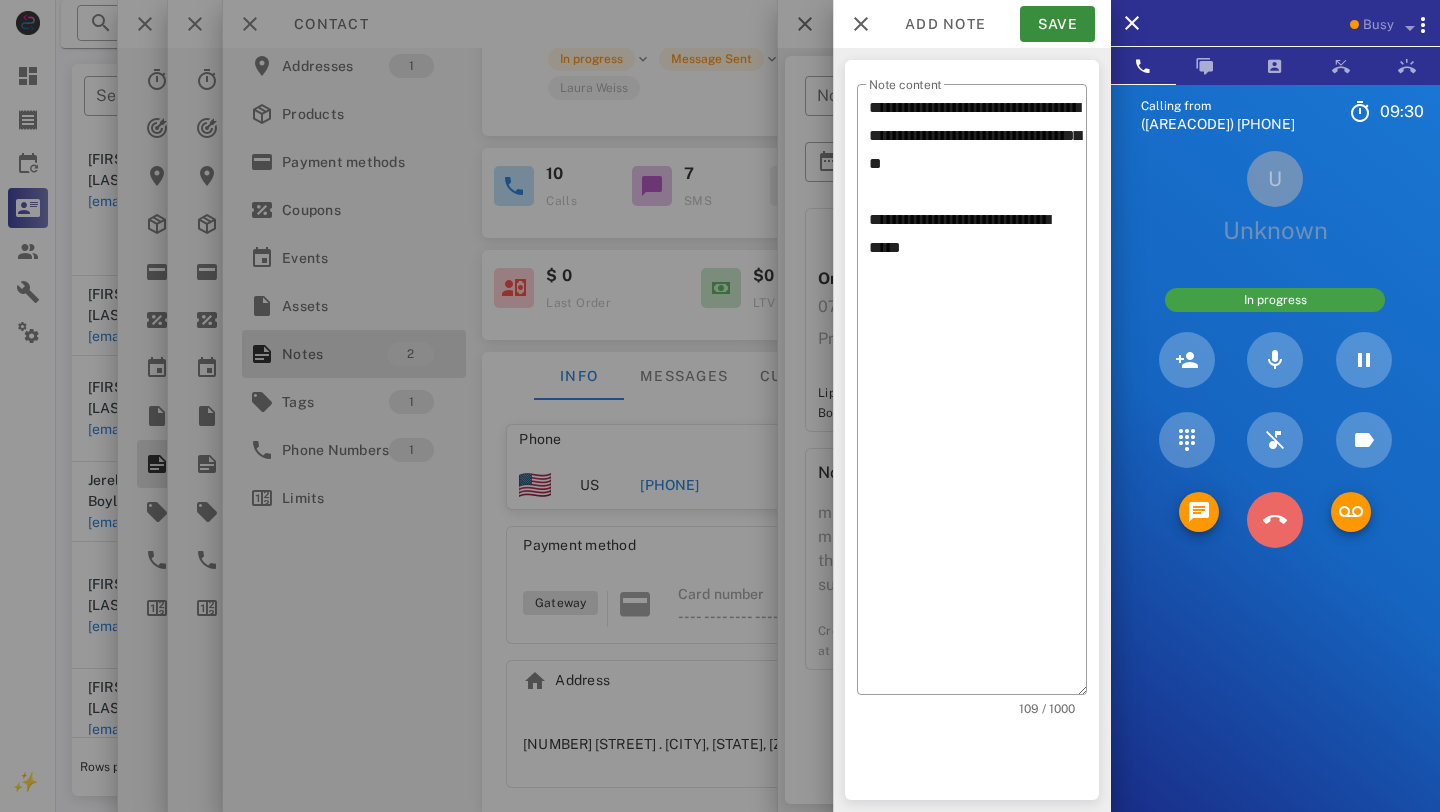 click at bounding box center [1275, 520] 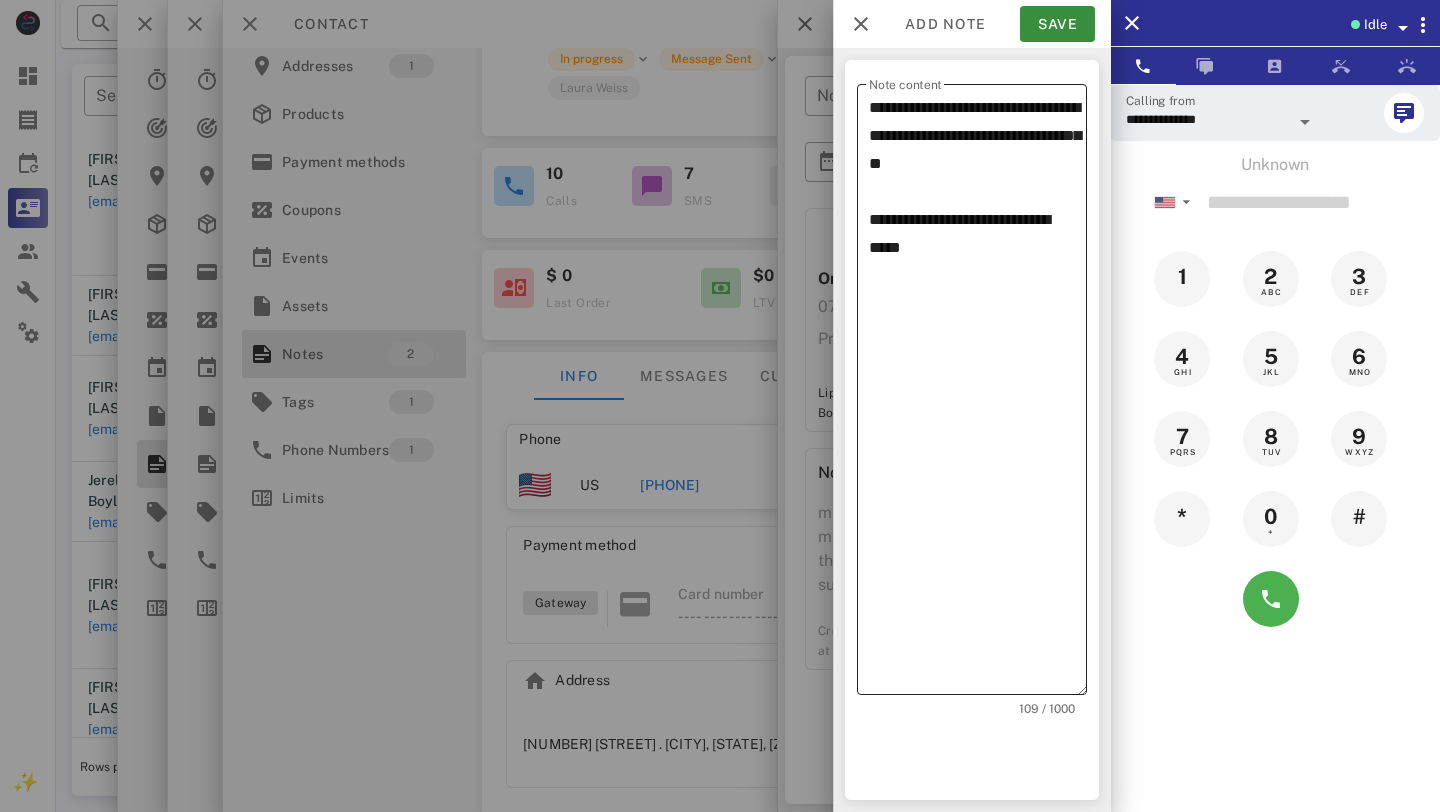 click on "**********" at bounding box center (978, 394) 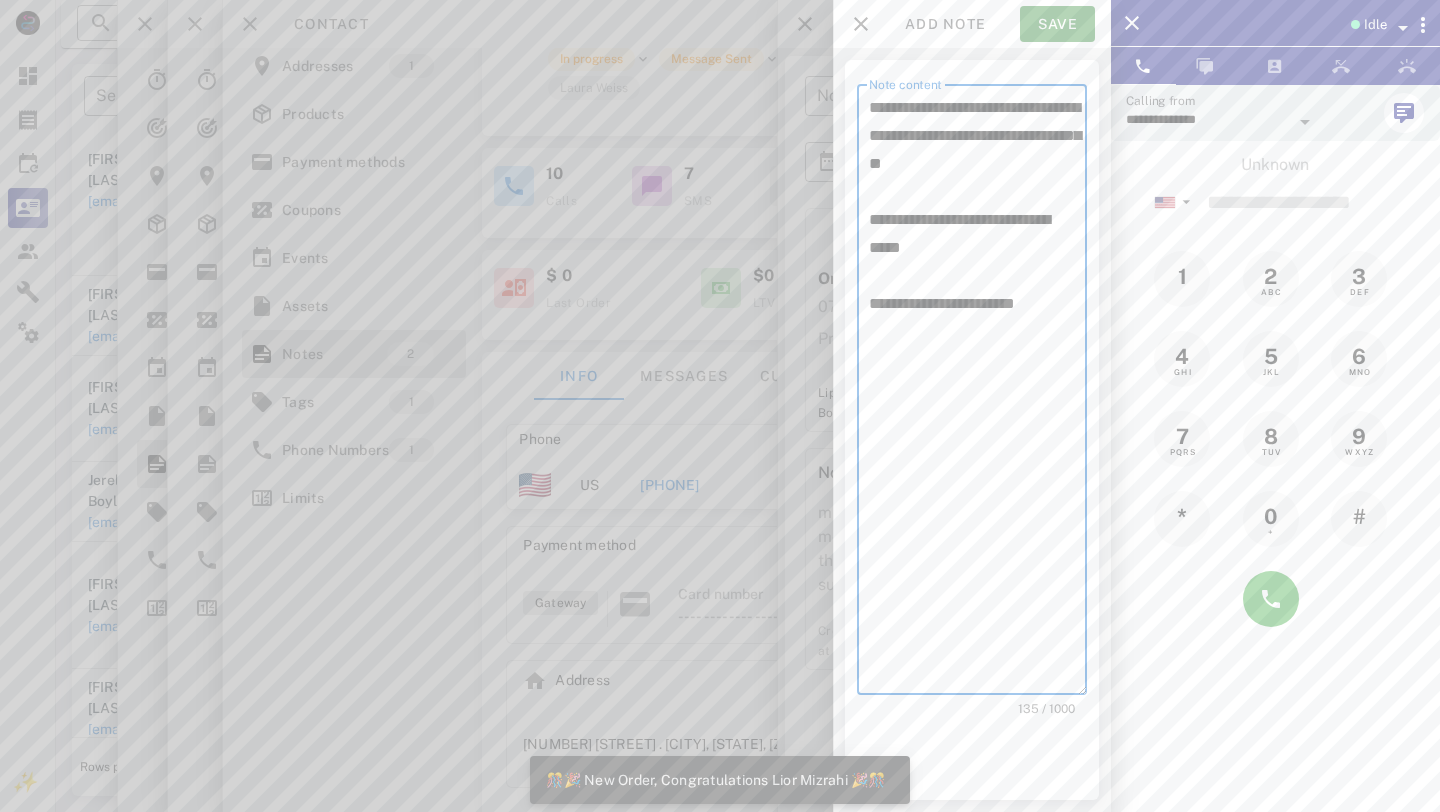 type on "**********" 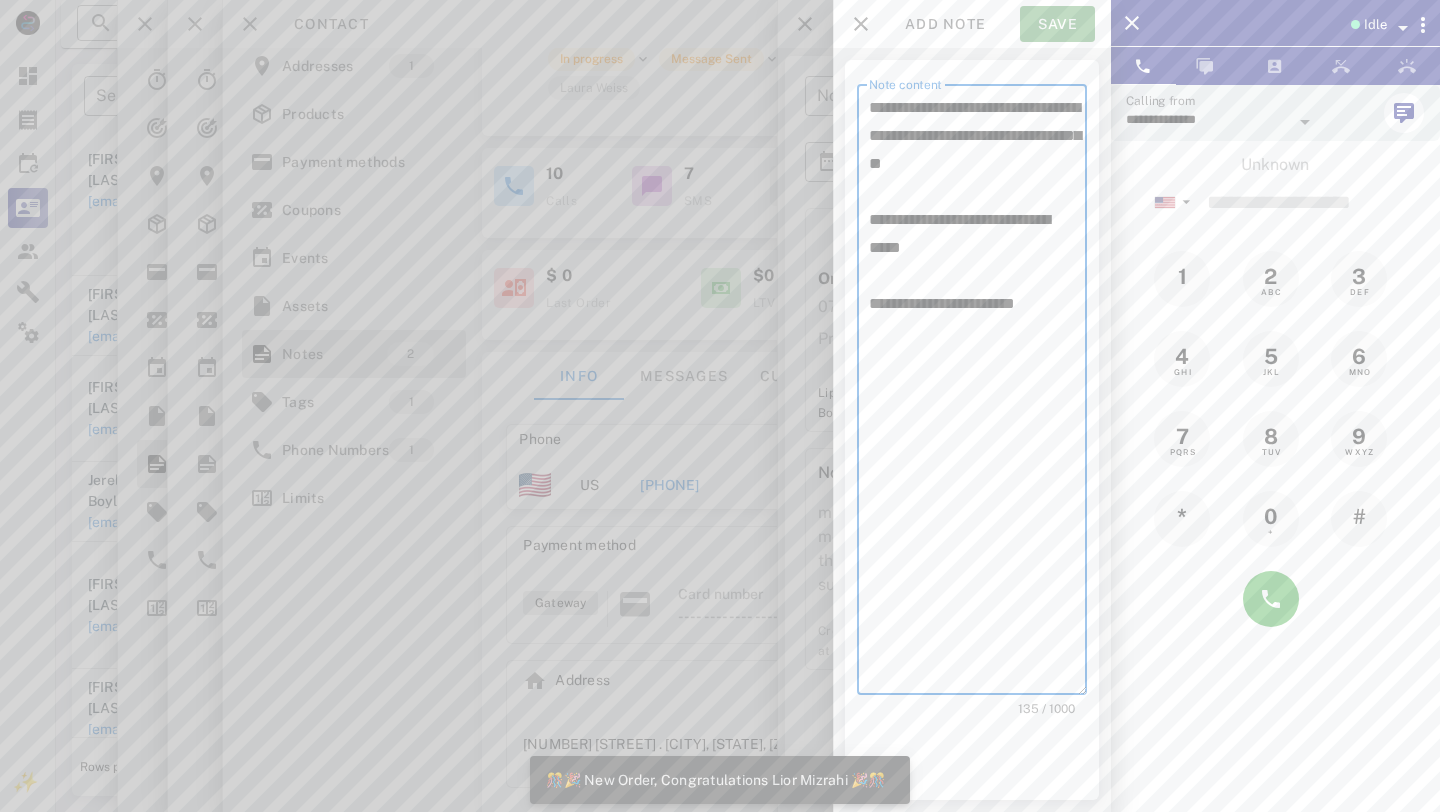 click on "Save" at bounding box center (1057, 24) 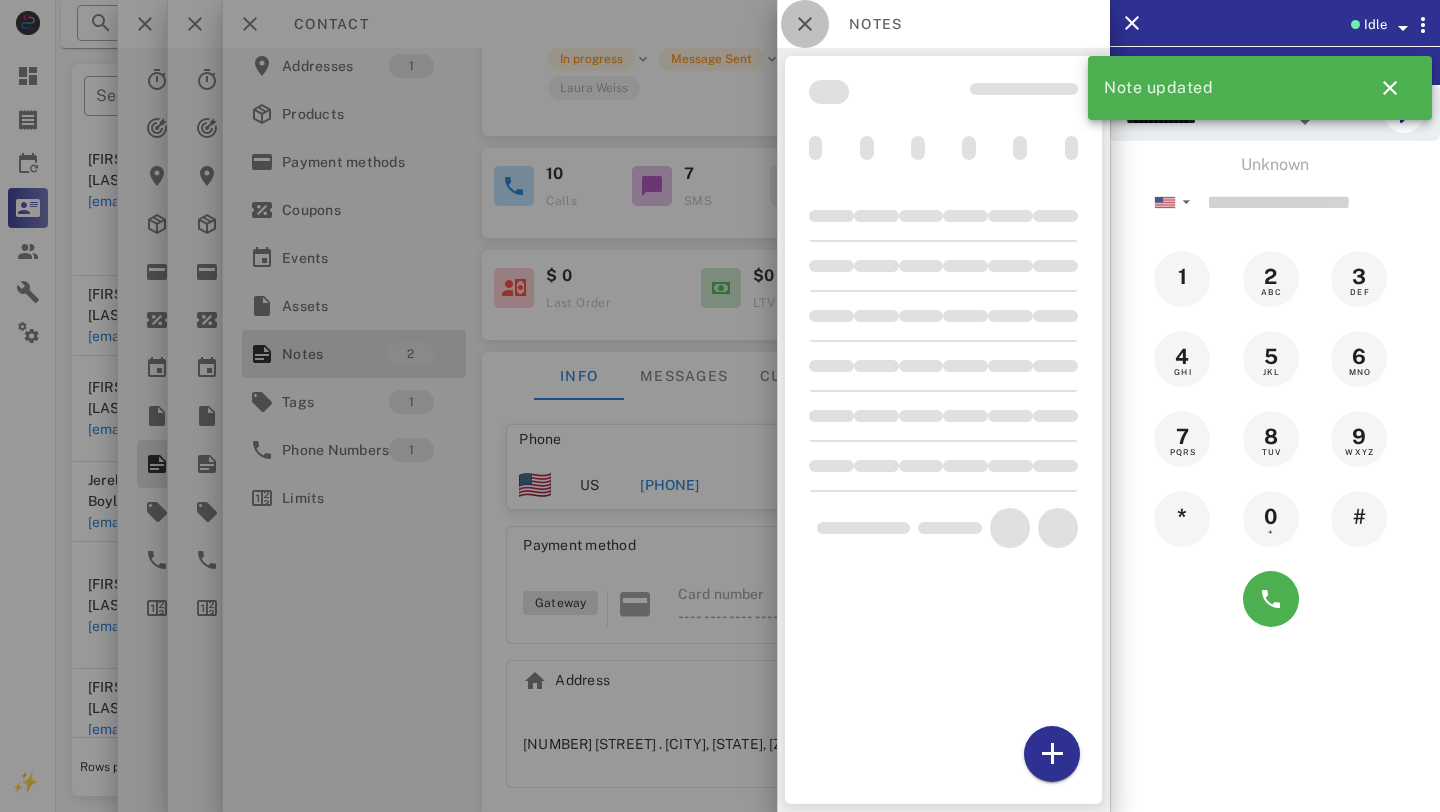 click at bounding box center (805, 24) 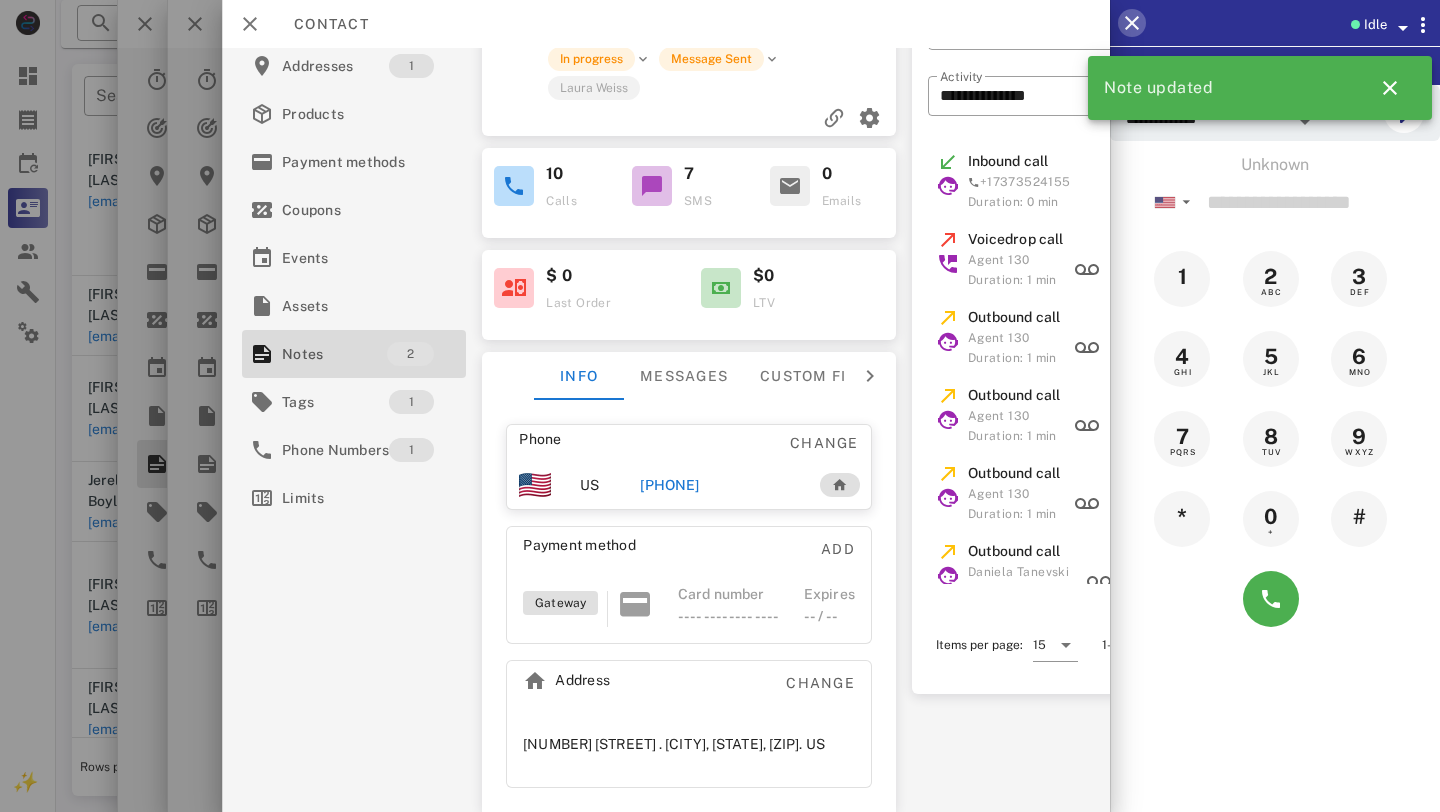 click at bounding box center (1132, 23) 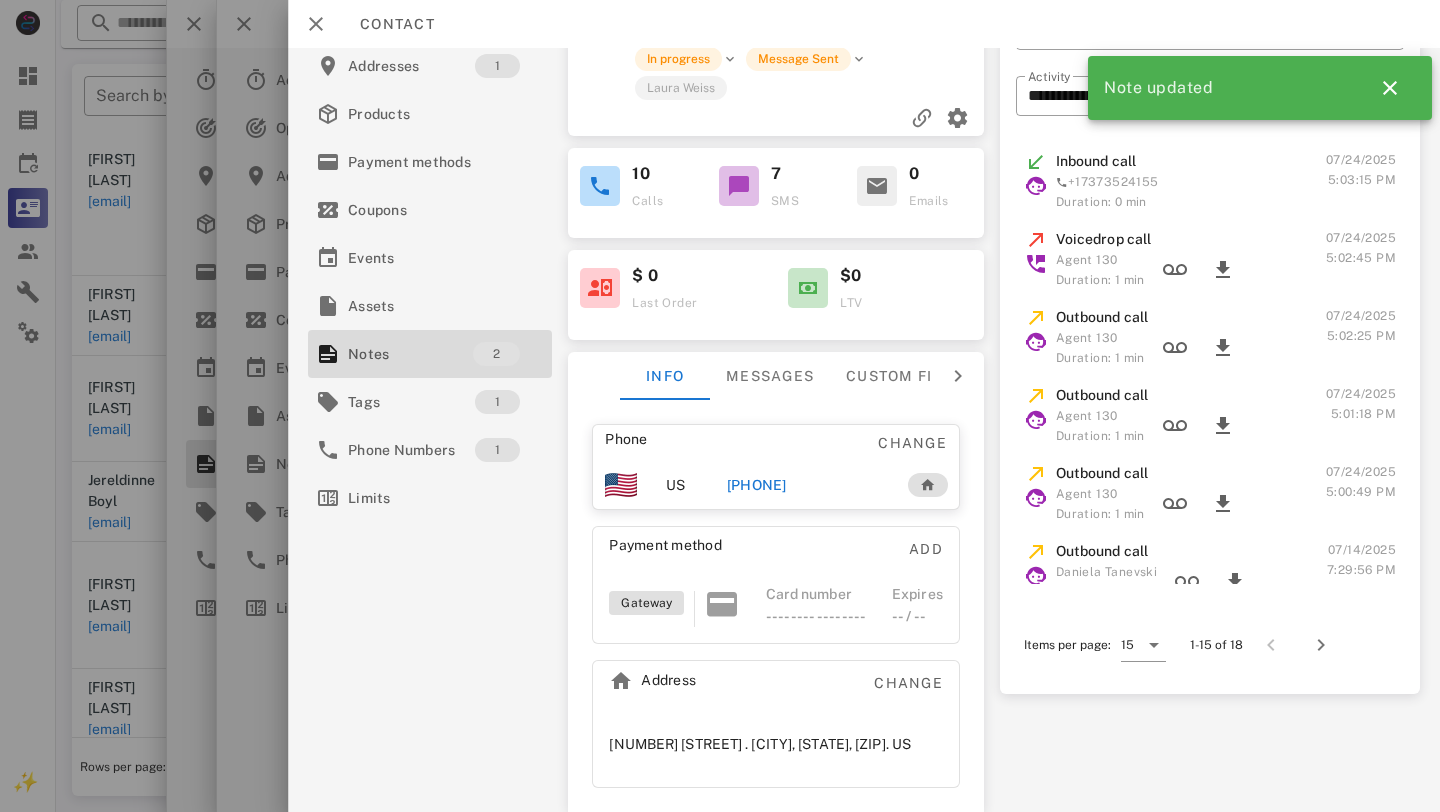 scroll, scrollTop: 511, scrollLeft: 0, axis: vertical 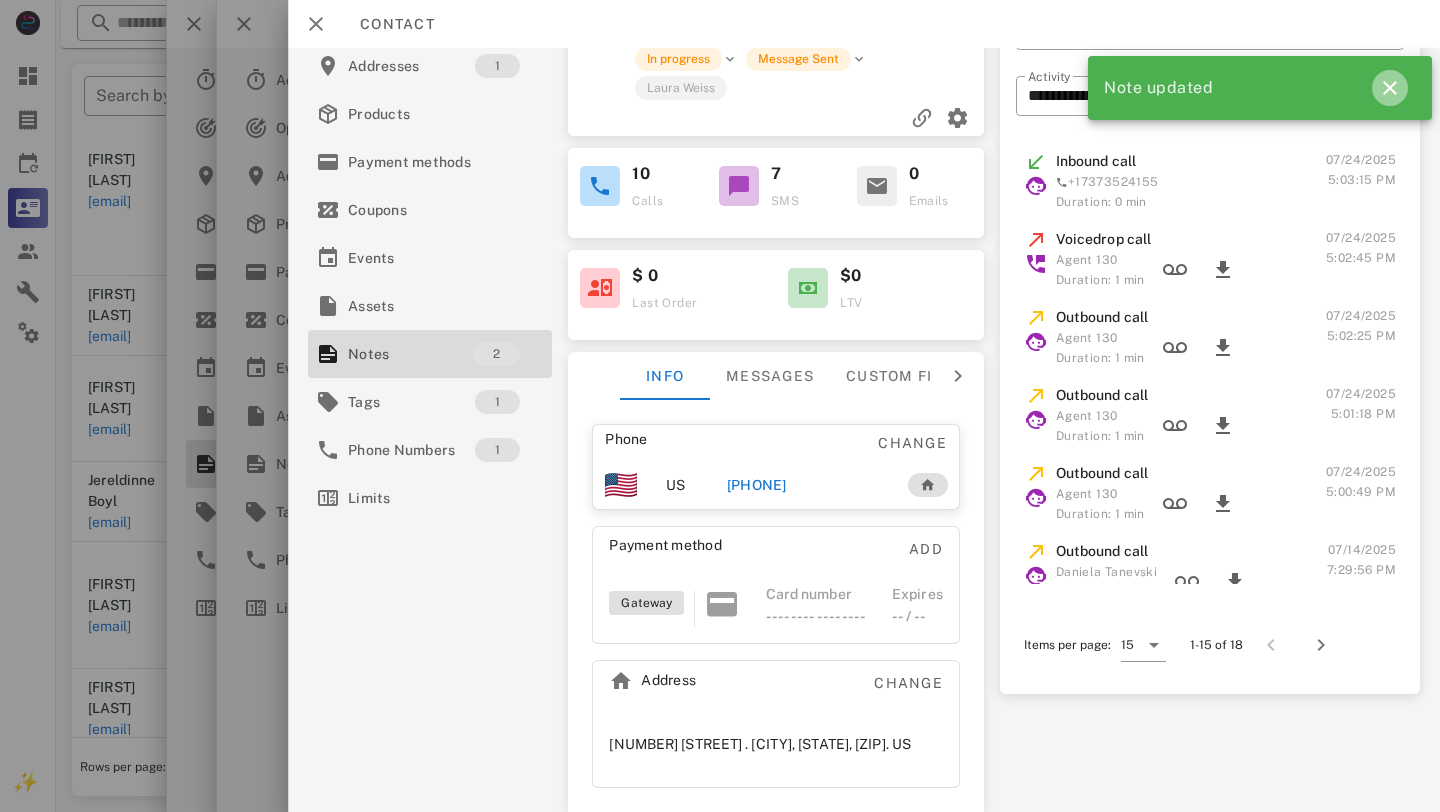 click at bounding box center [1390, 88] 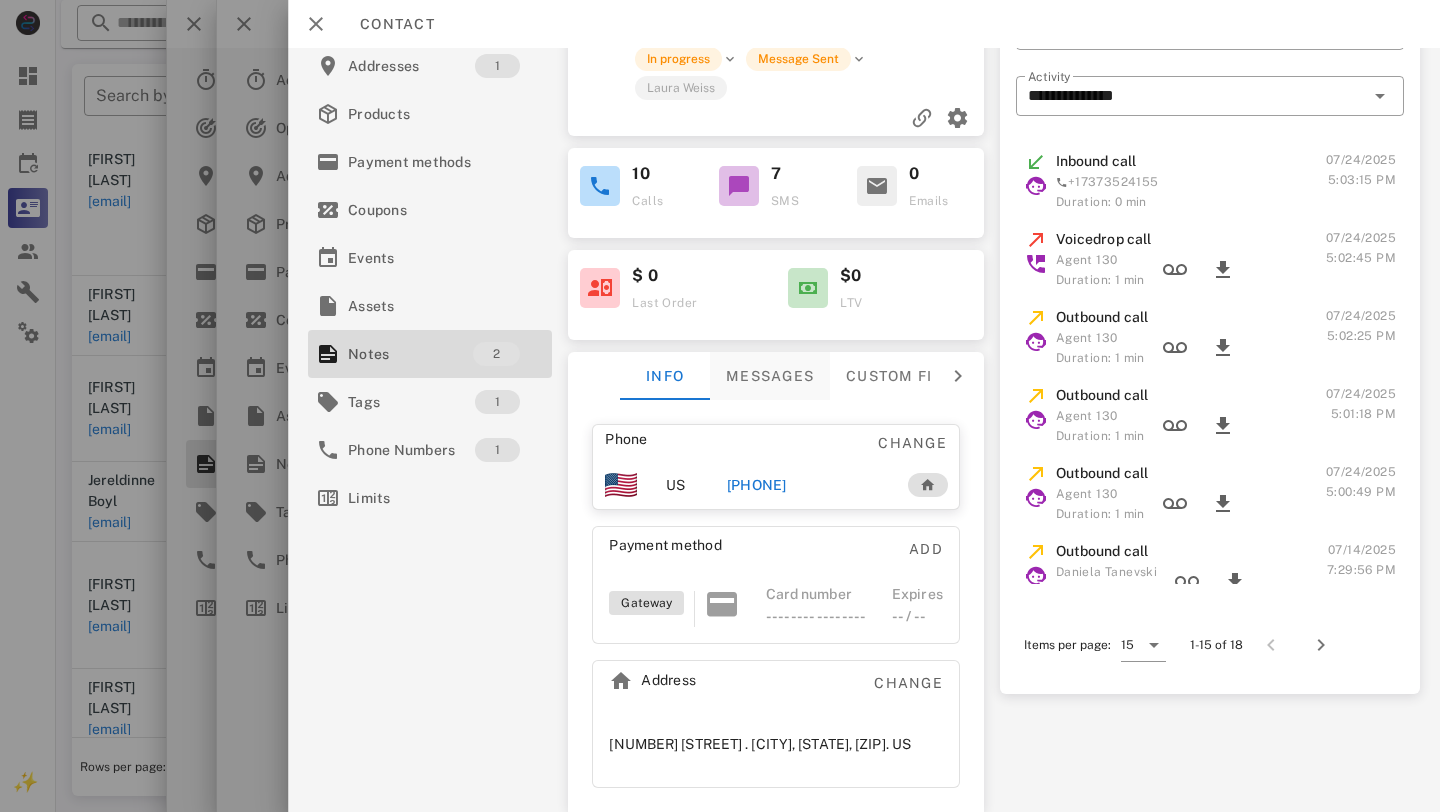 scroll, scrollTop: 0, scrollLeft: 0, axis: both 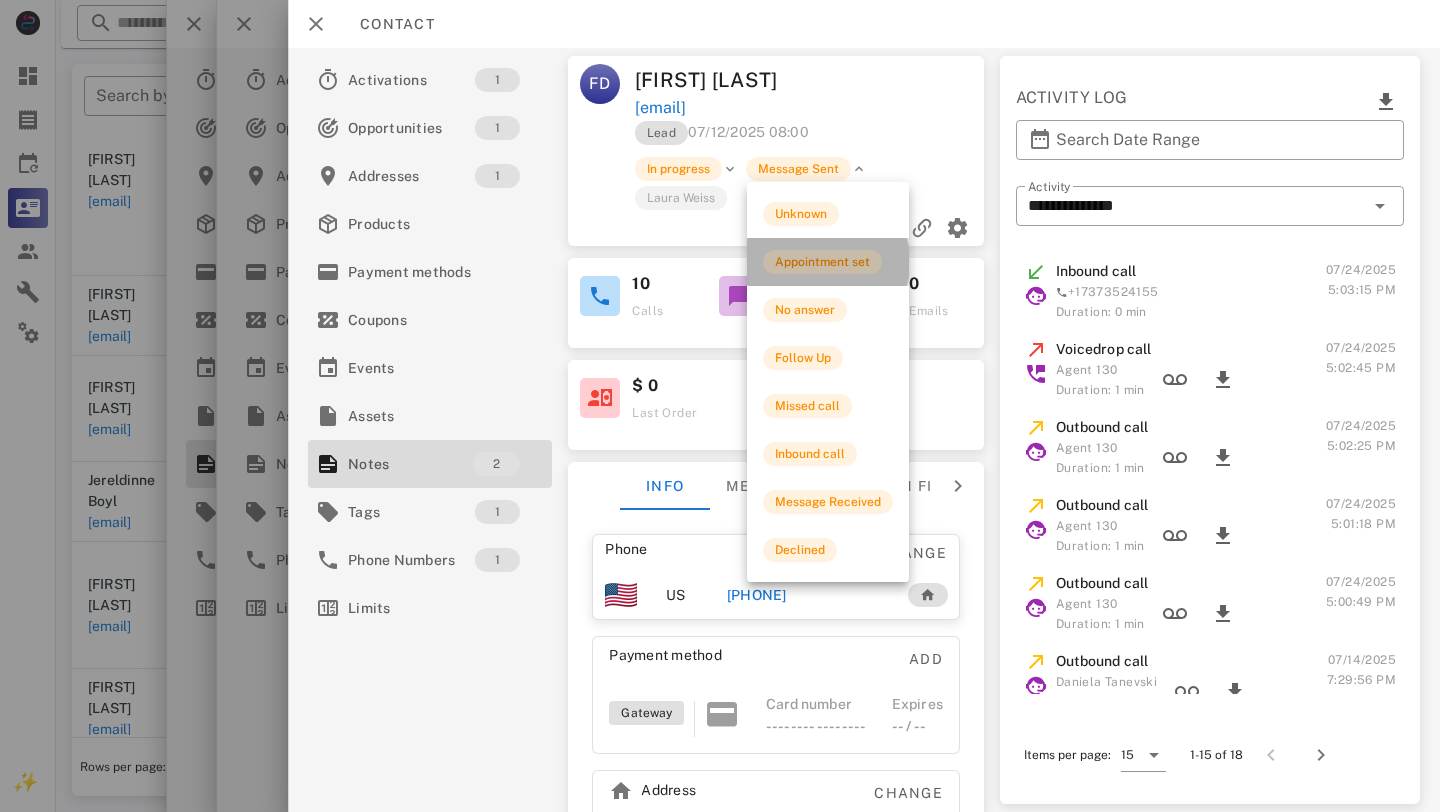 click on "Appointment set" at bounding box center (822, 262) 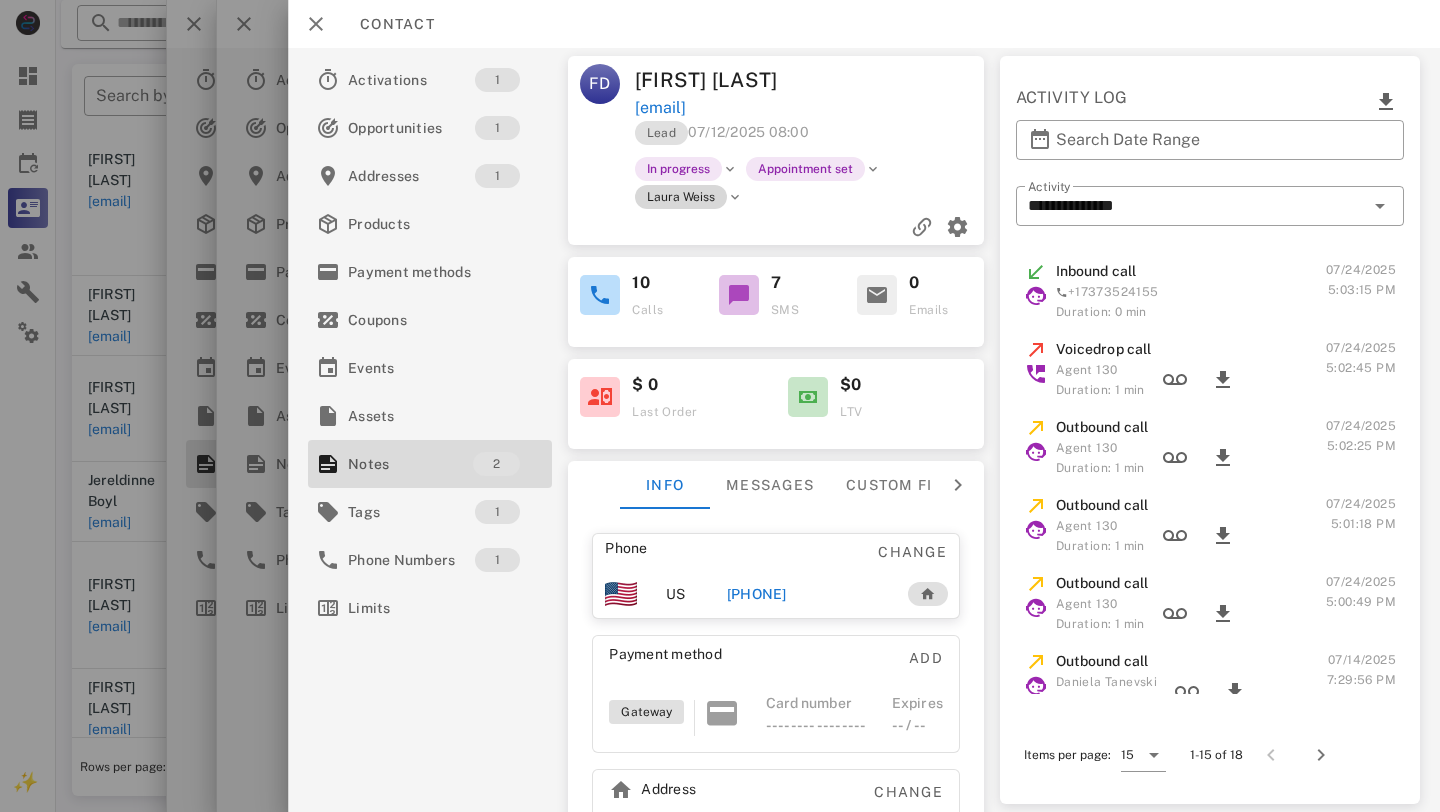 click on "Laura Weiss" at bounding box center [681, 197] 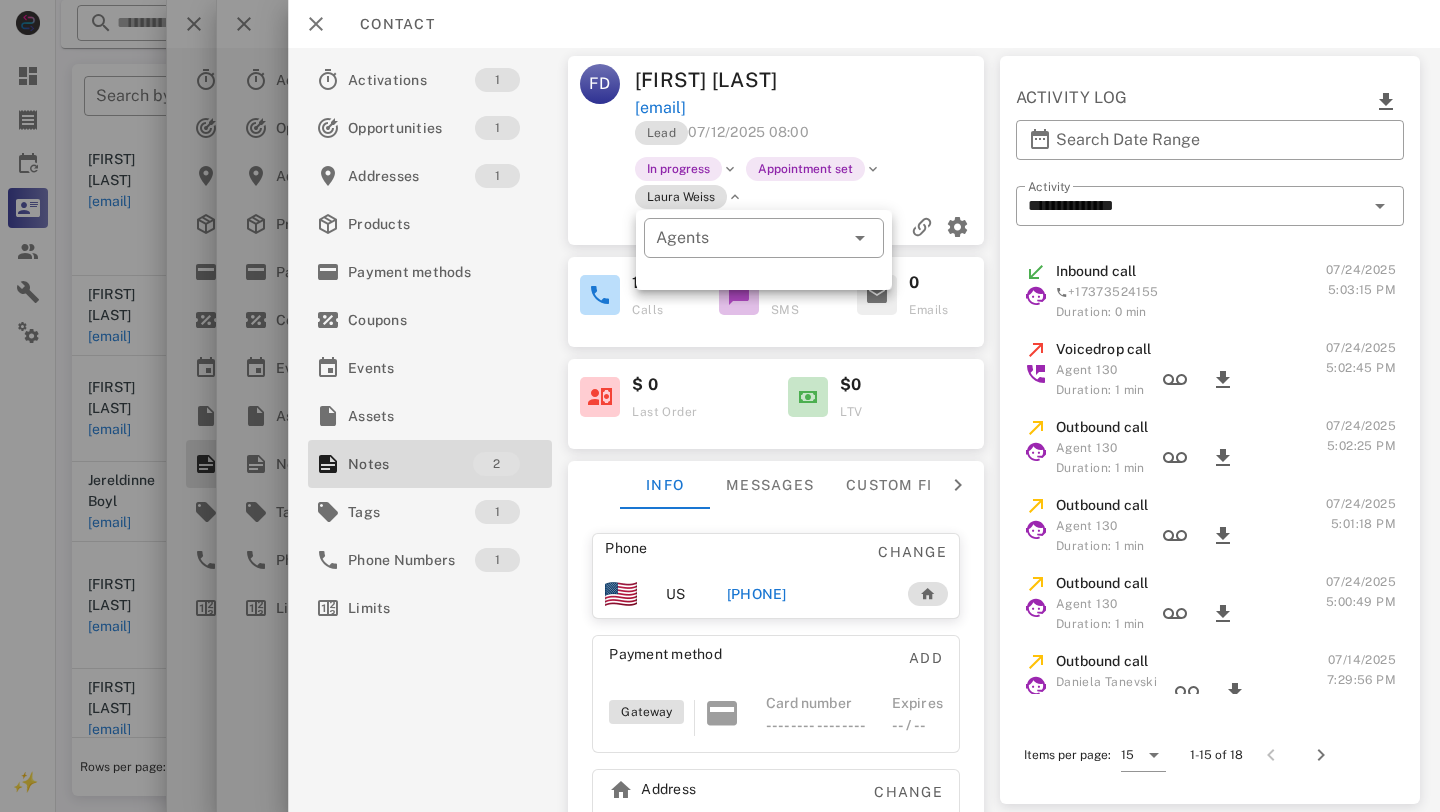 click on "Lead   07/12/2025 08:00" at bounding box center [811, 138] 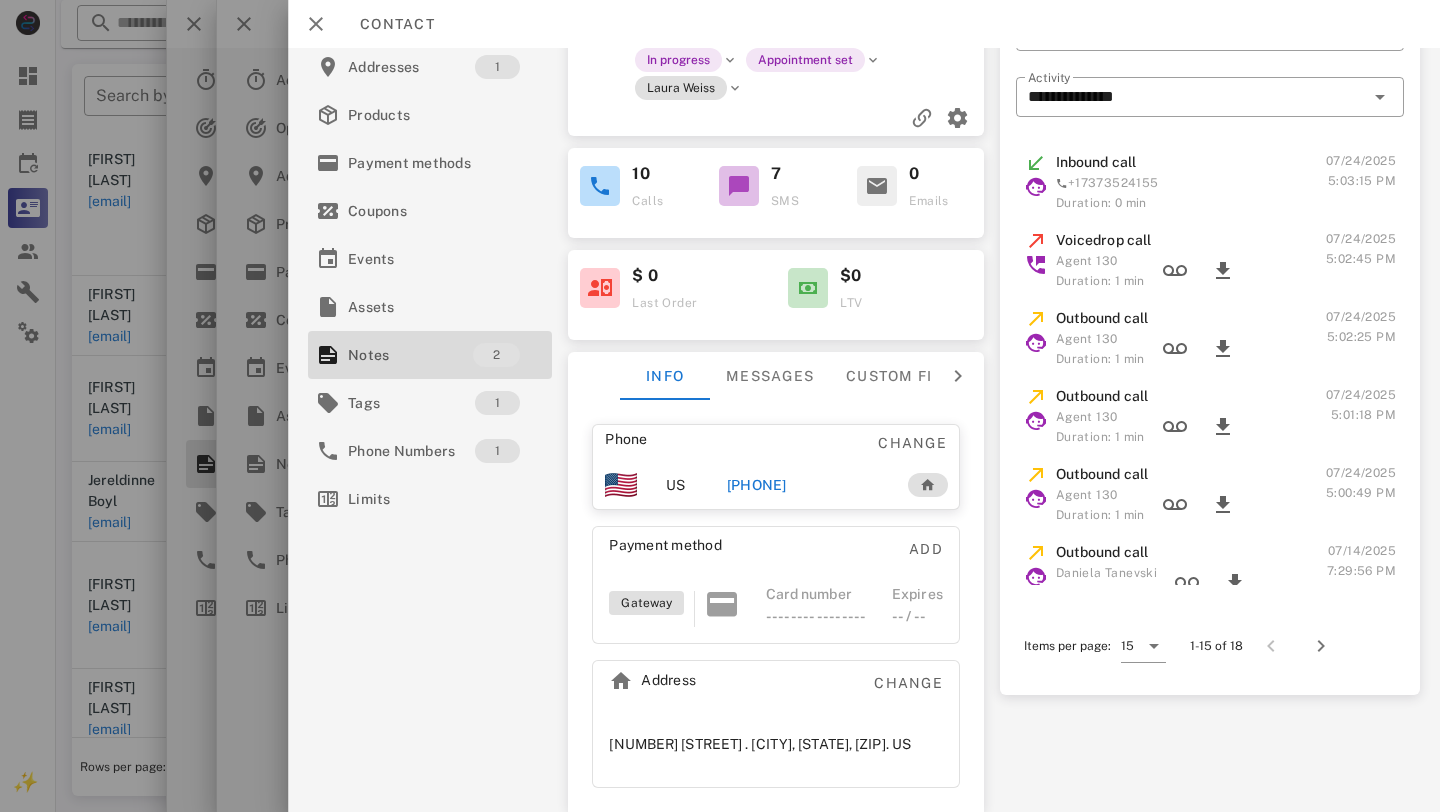 scroll, scrollTop: 0, scrollLeft: 0, axis: both 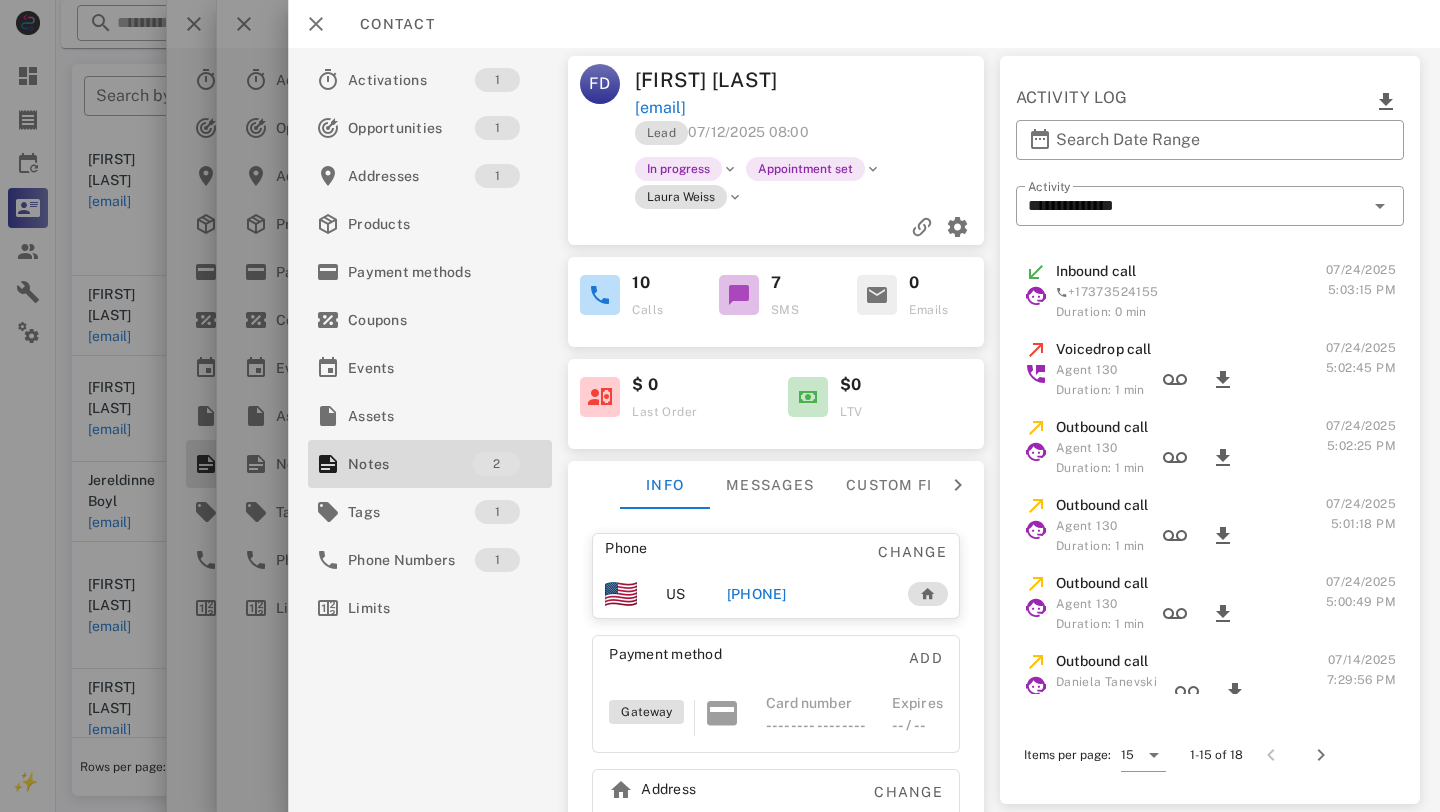 click at bounding box center [735, 197] 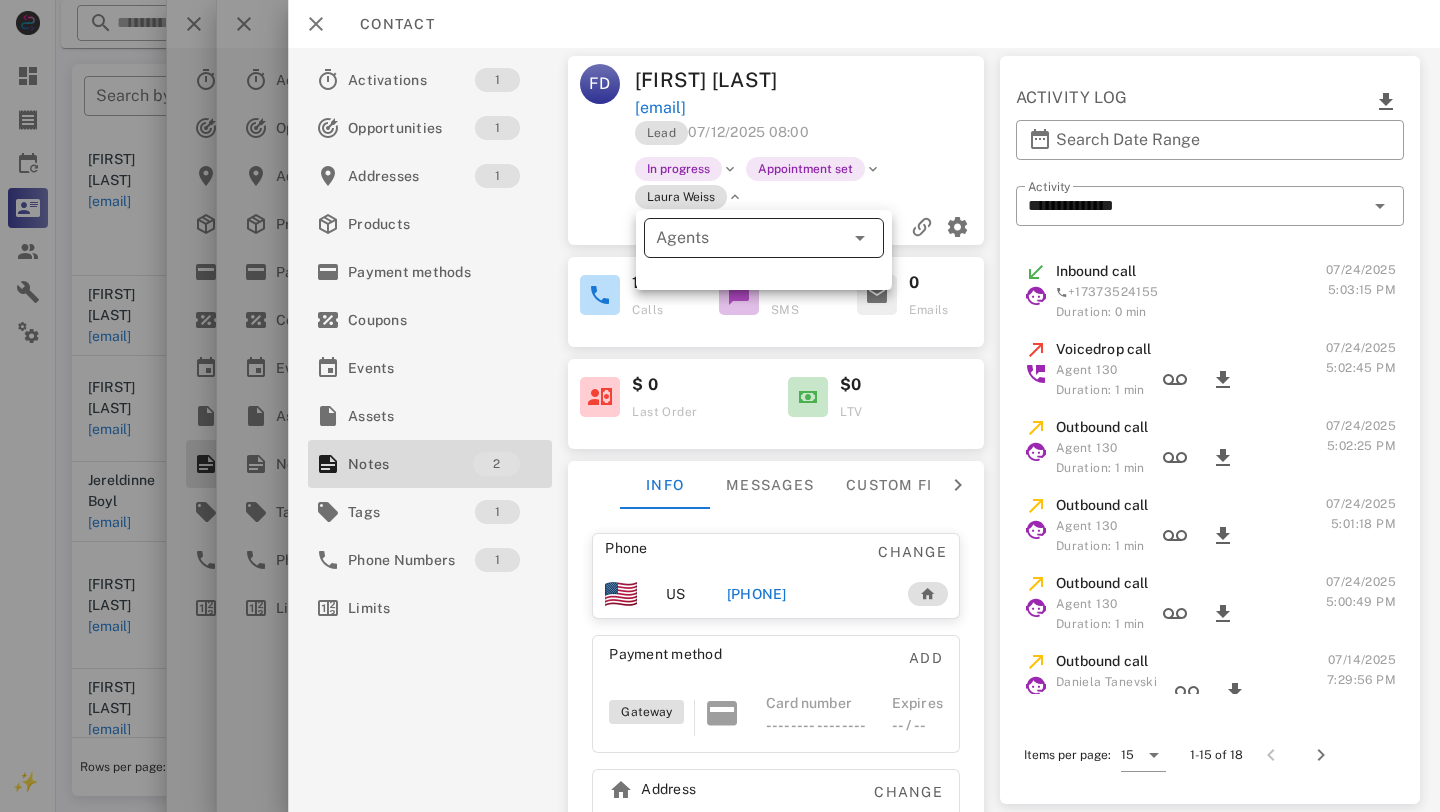 click on "Agents" at bounding box center [736, 238] 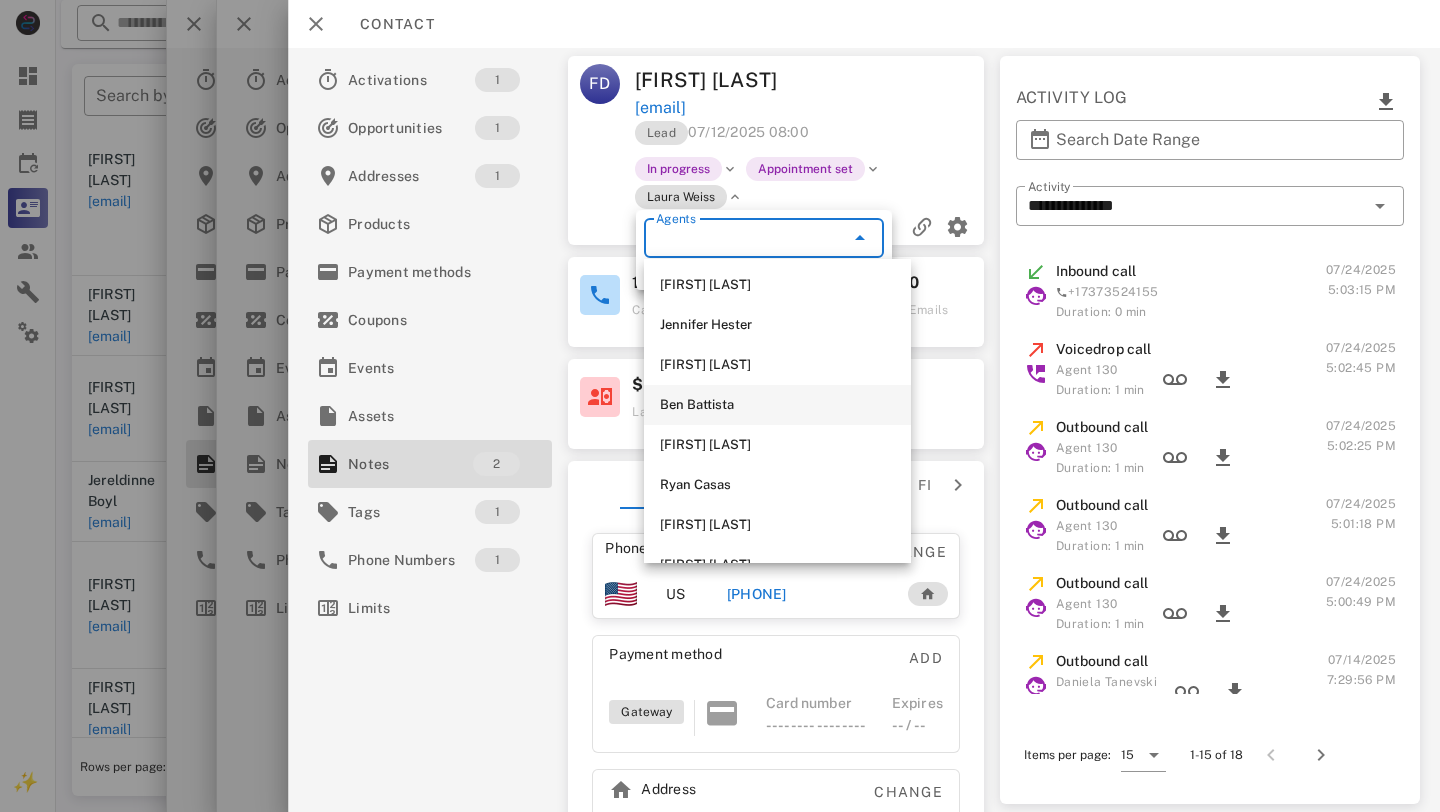 scroll, scrollTop: 52, scrollLeft: 0, axis: vertical 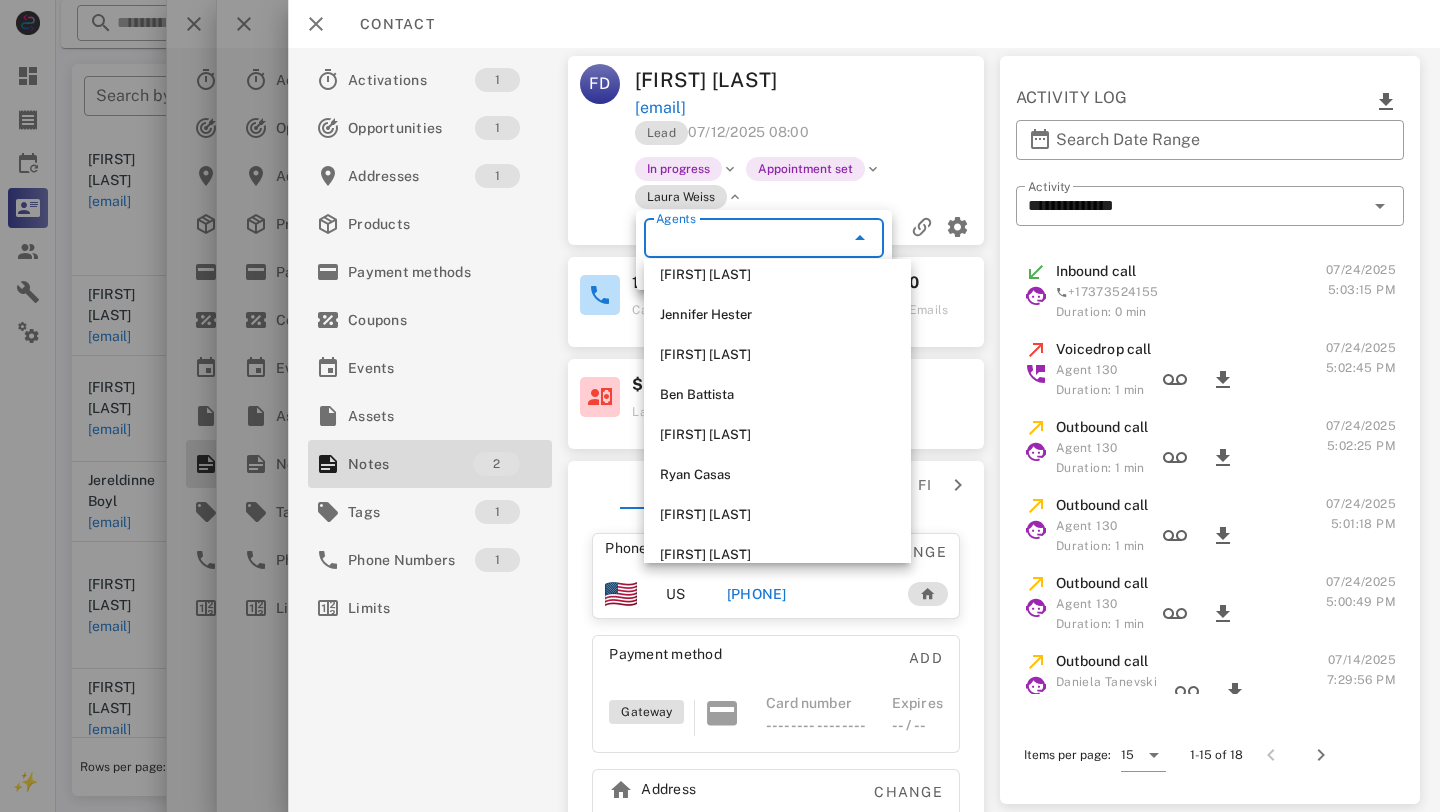 click on "In progress   Appointment set" at bounding box center [846, 169] 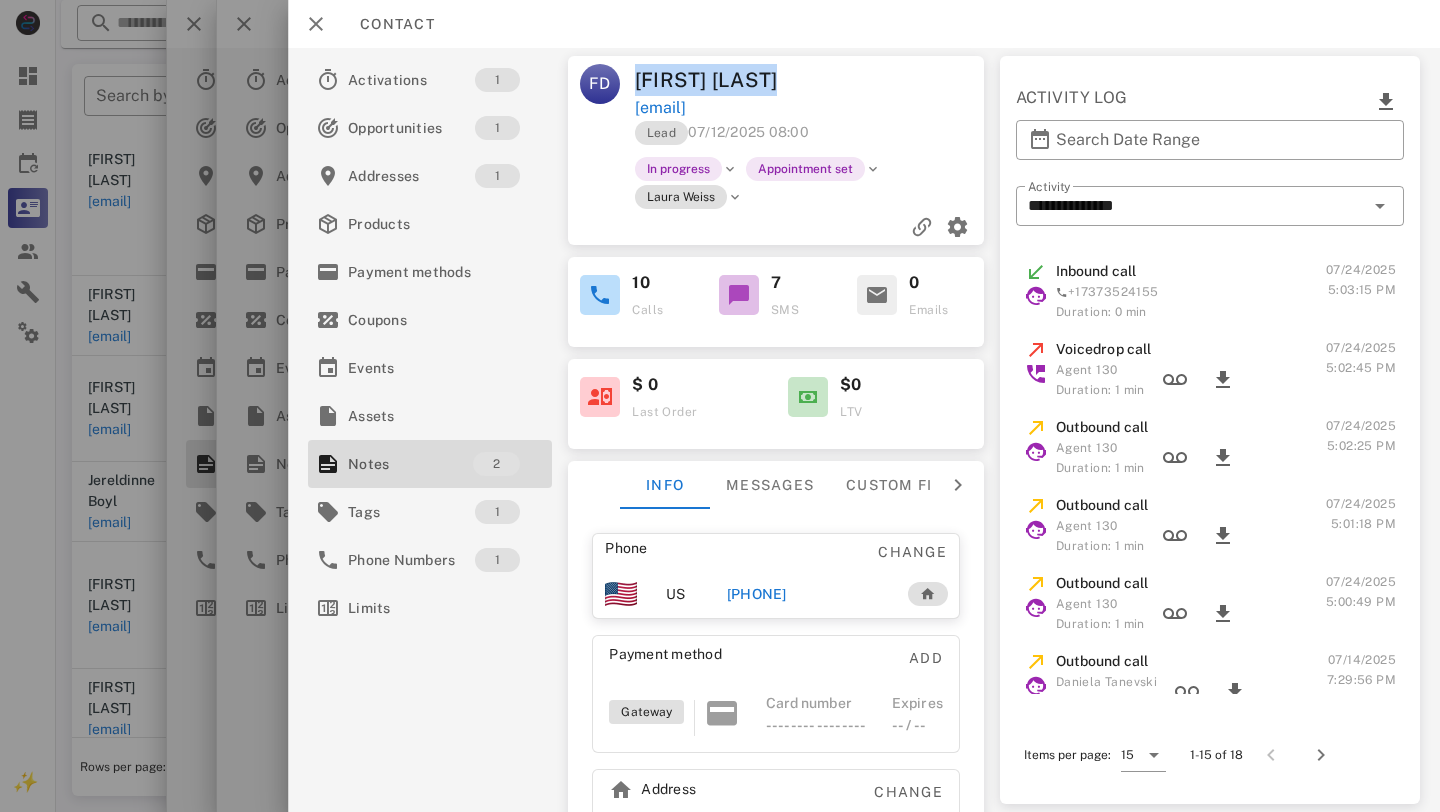 drag, startPoint x: 634, startPoint y: 78, endPoint x: 826, endPoint y: 92, distance: 192.50974 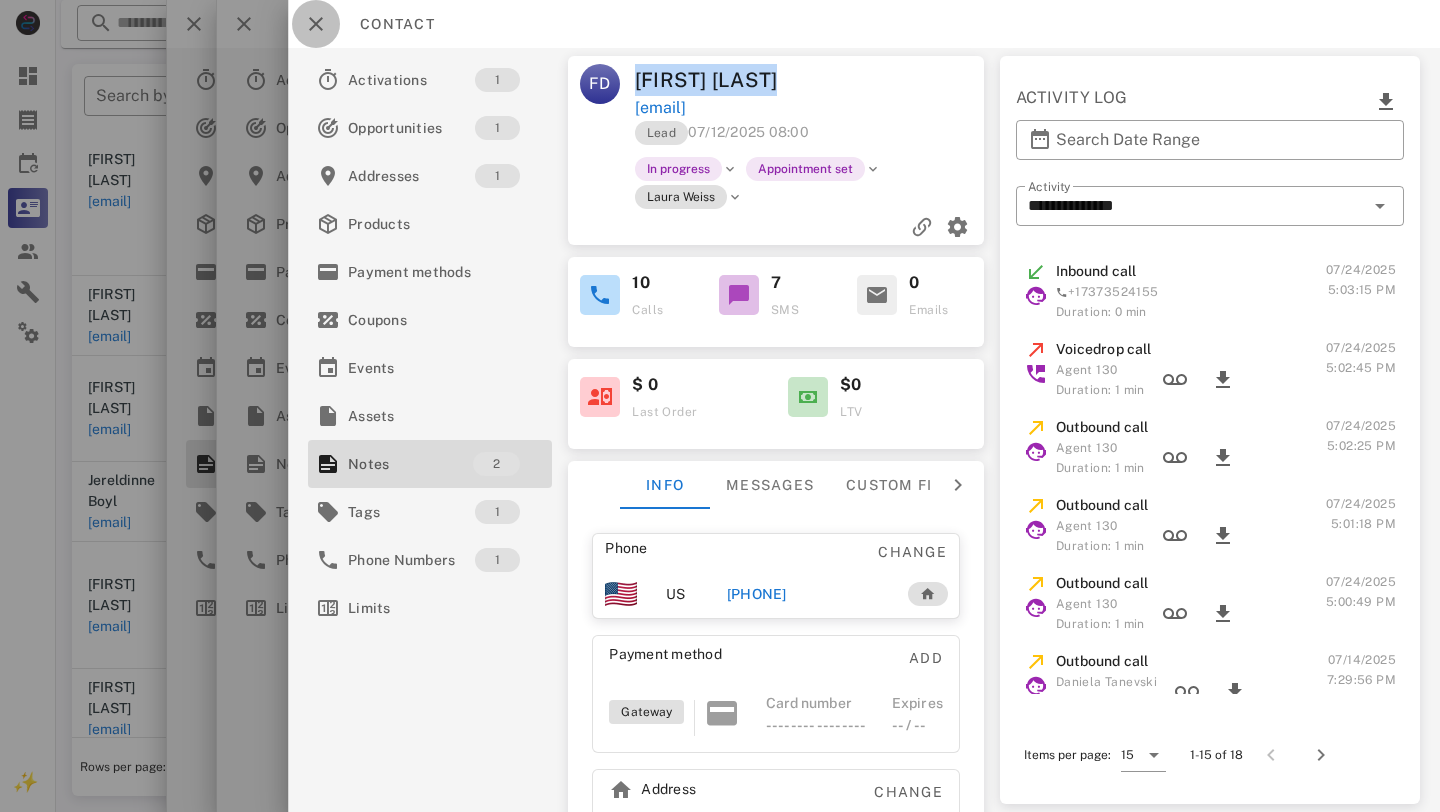 click at bounding box center (316, 24) 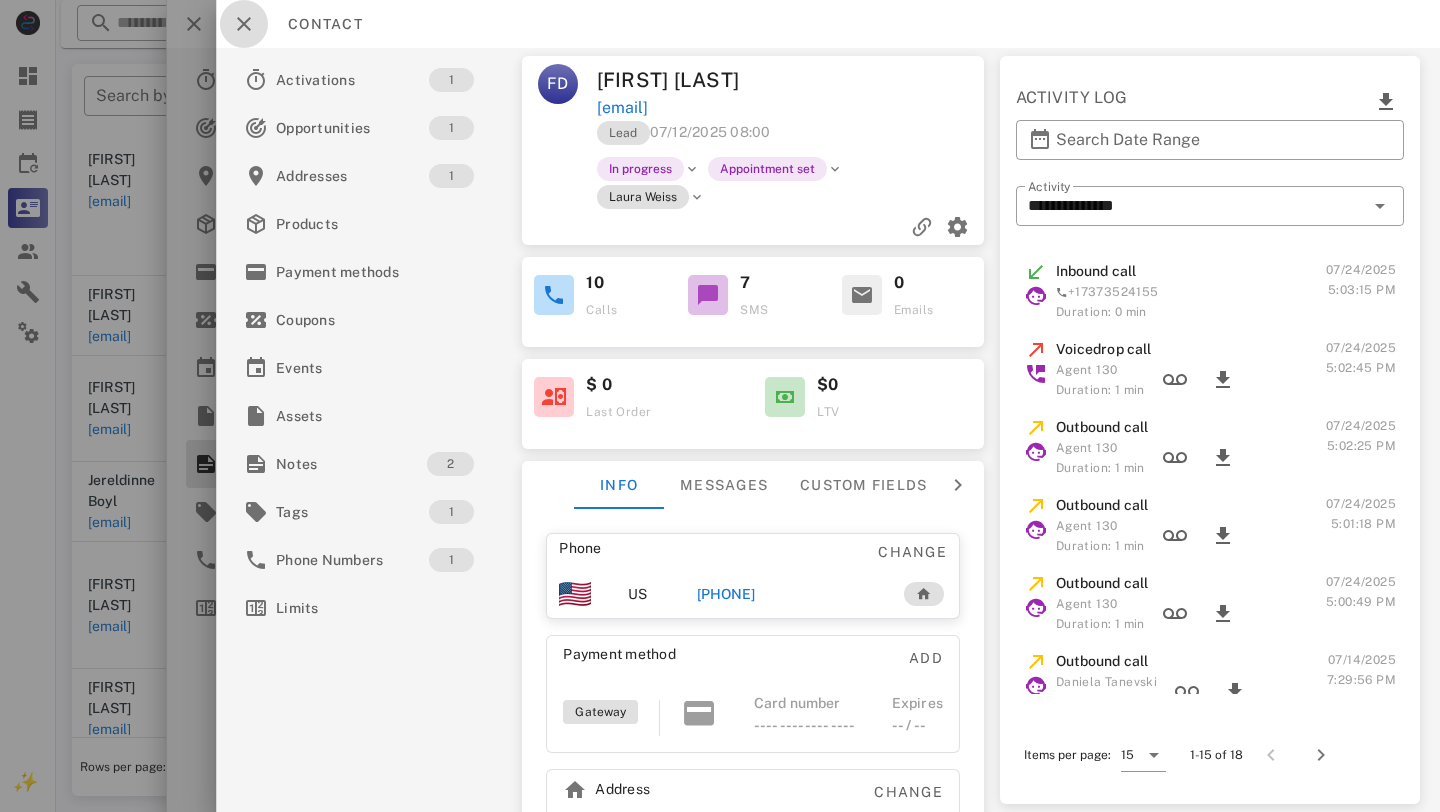 click at bounding box center [244, 24] 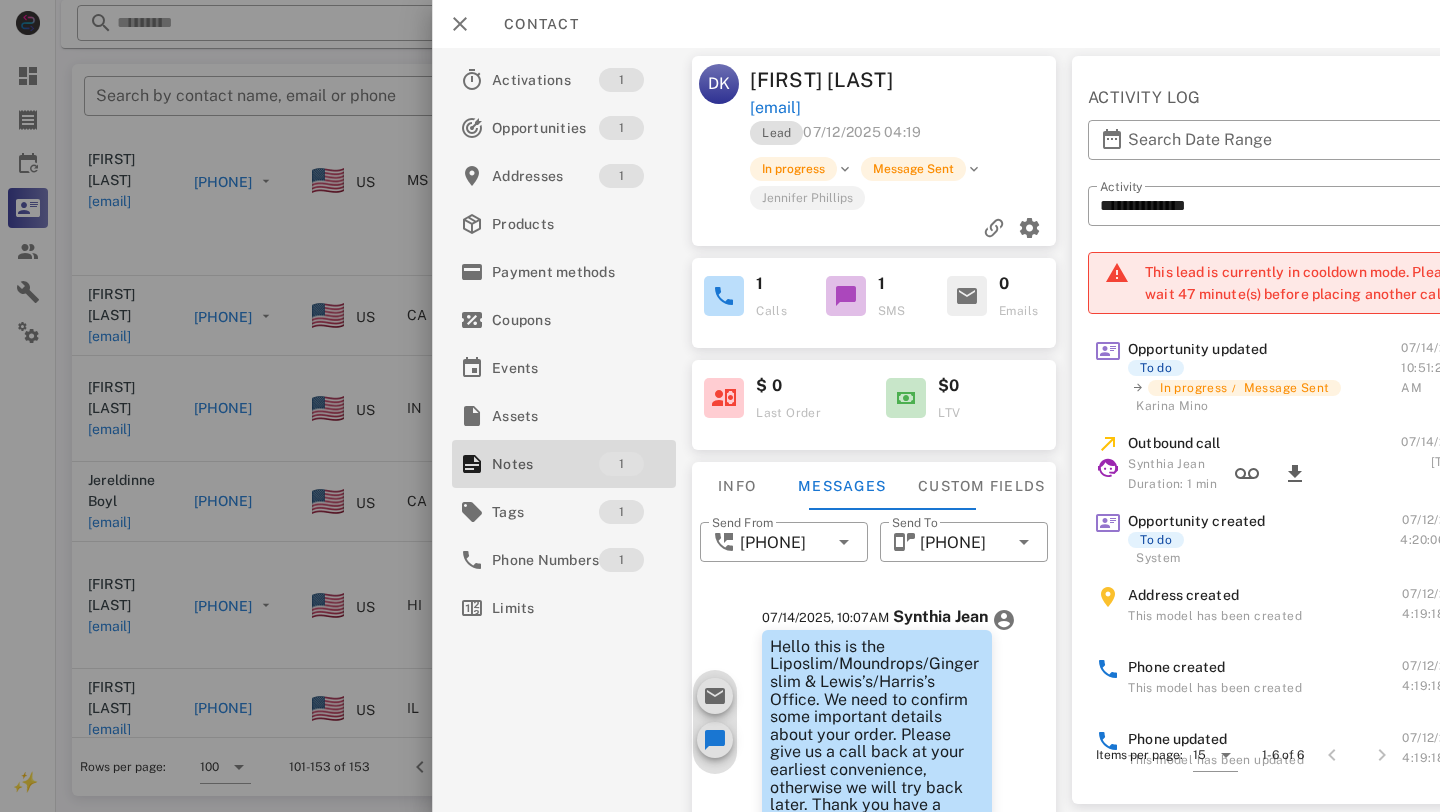 scroll, scrollTop: 535, scrollLeft: 0, axis: vertical 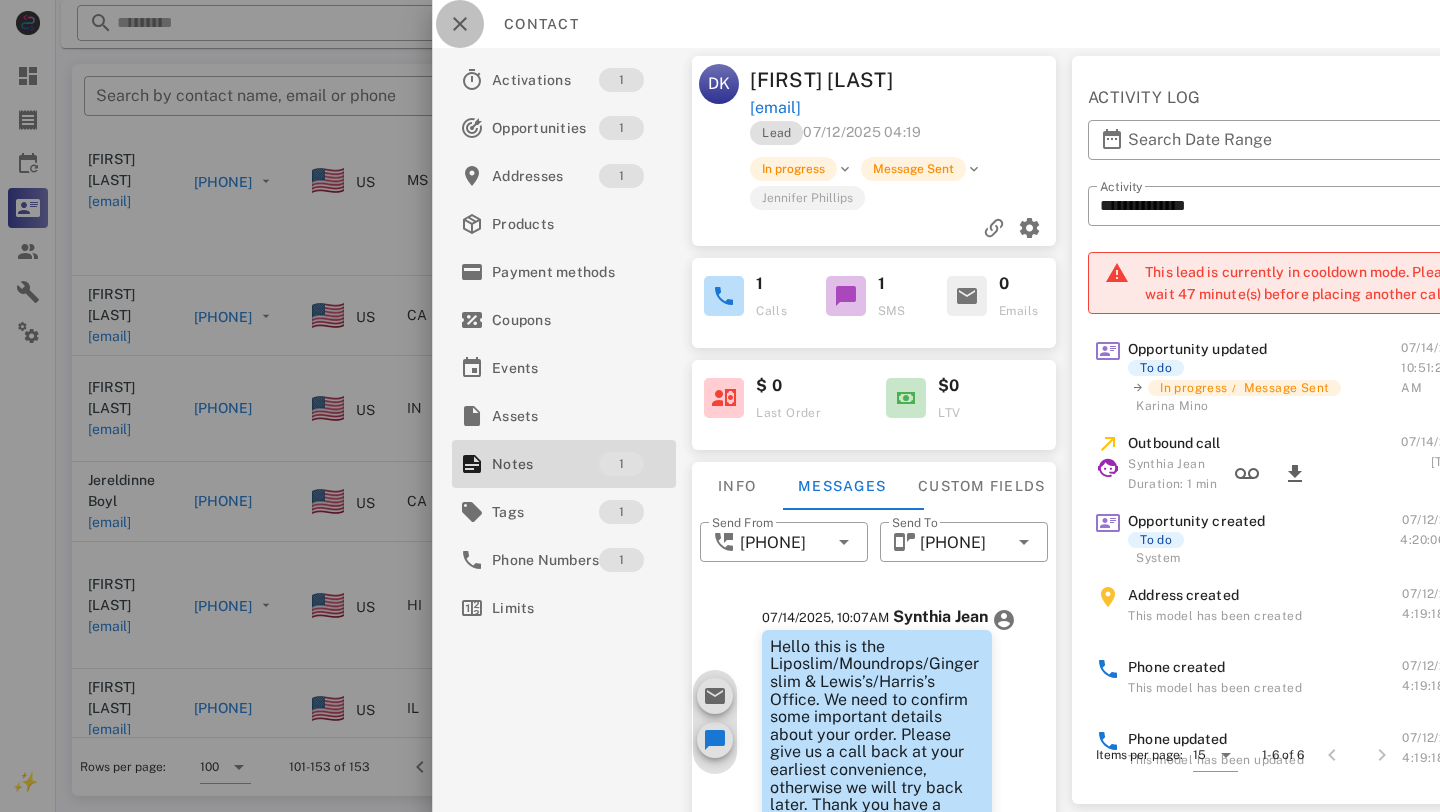 click at bounding box center (460, 24) 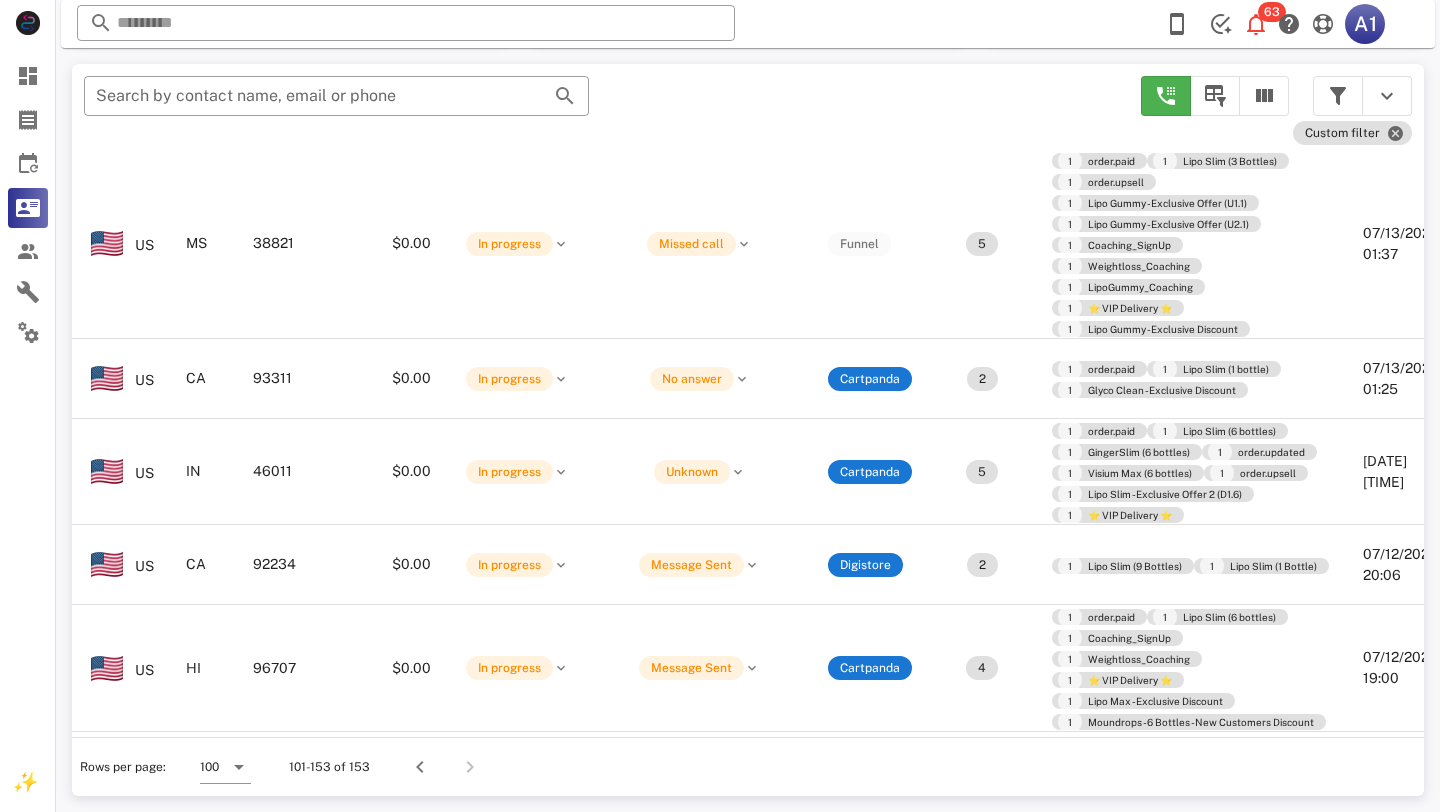 scroll, scrollTop: 3224, scrollLeft: 0, axis: vertical 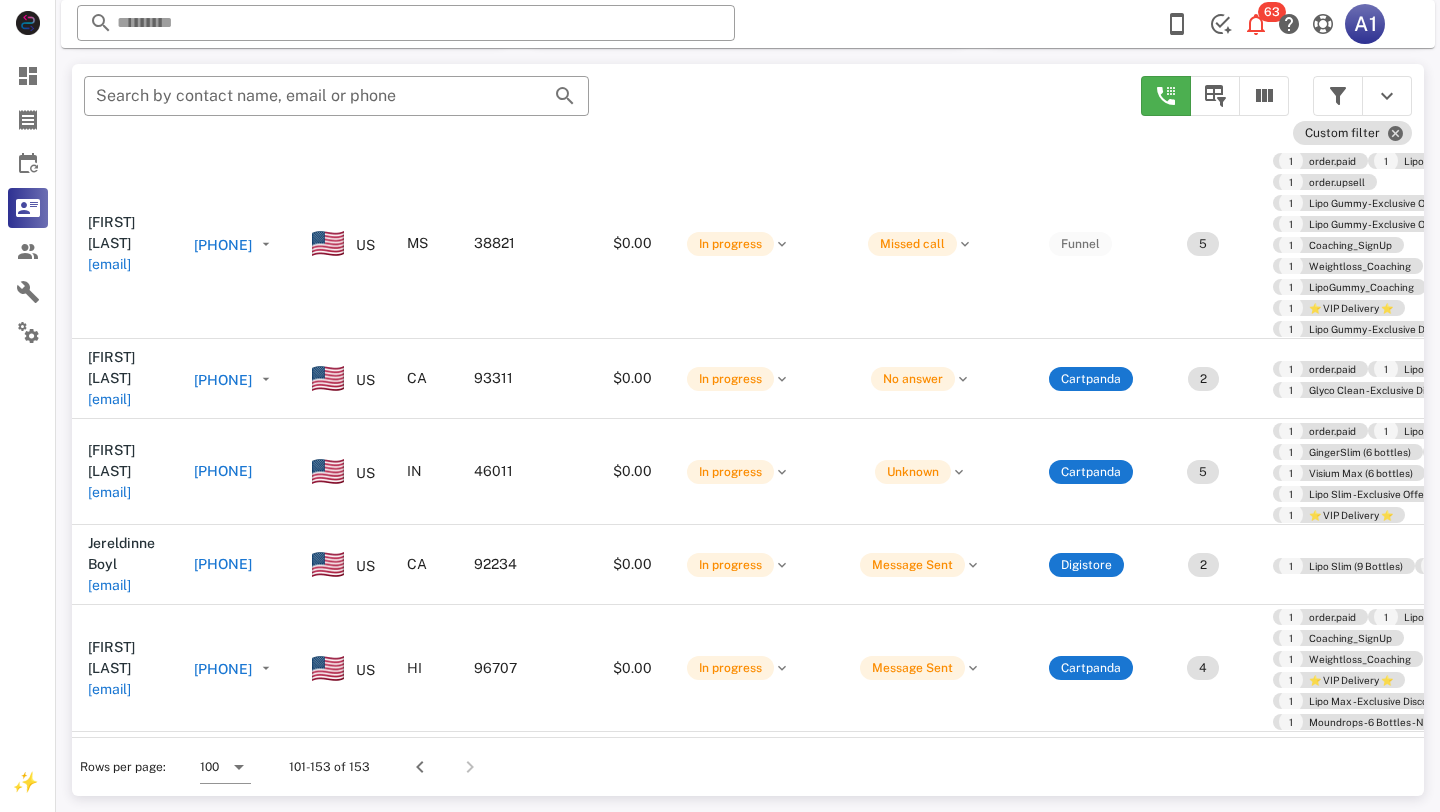 click on "[PHONE]" at bounding box center (223, 1171) 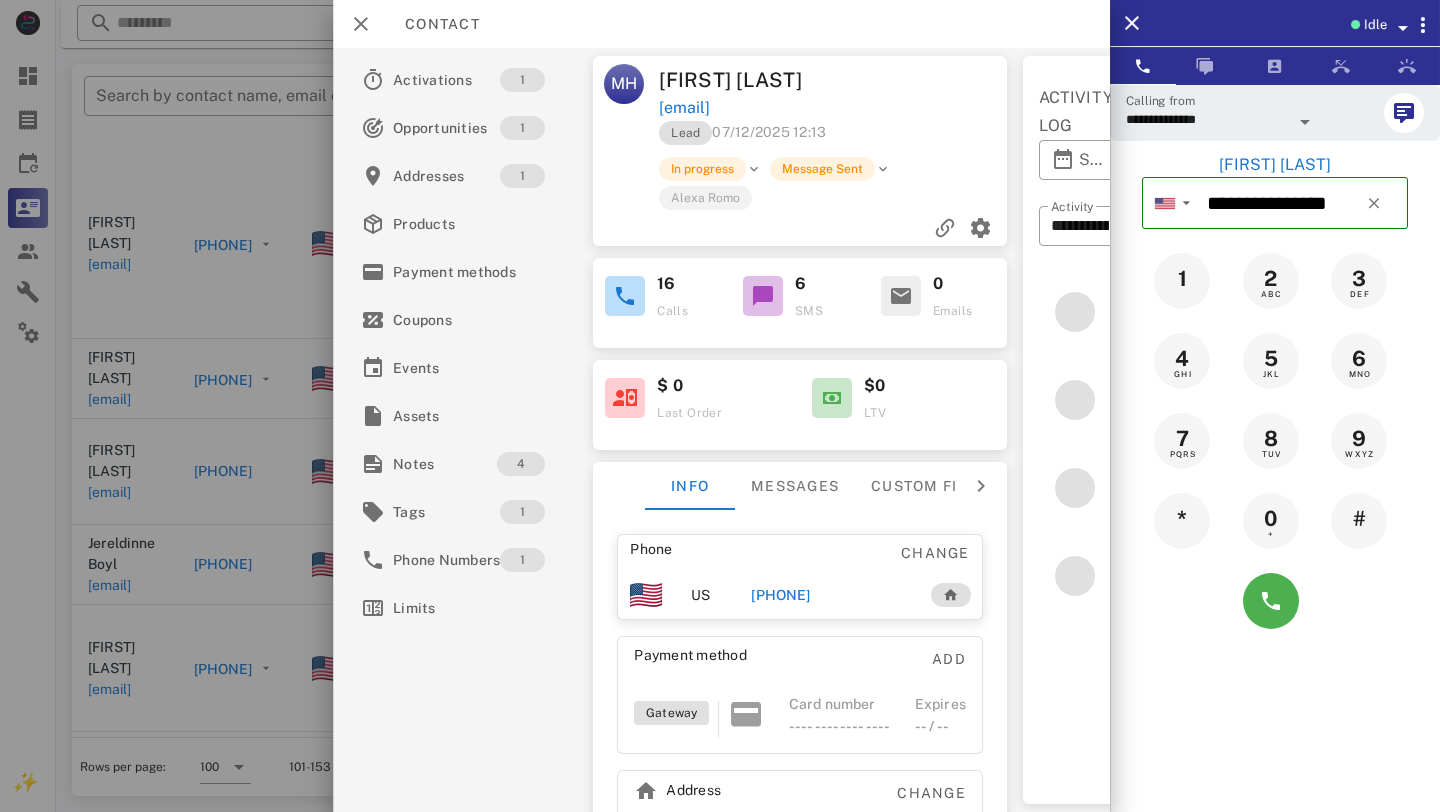 scroll, scrollTop: 0, scrollLeft: 53, axis: horizontal 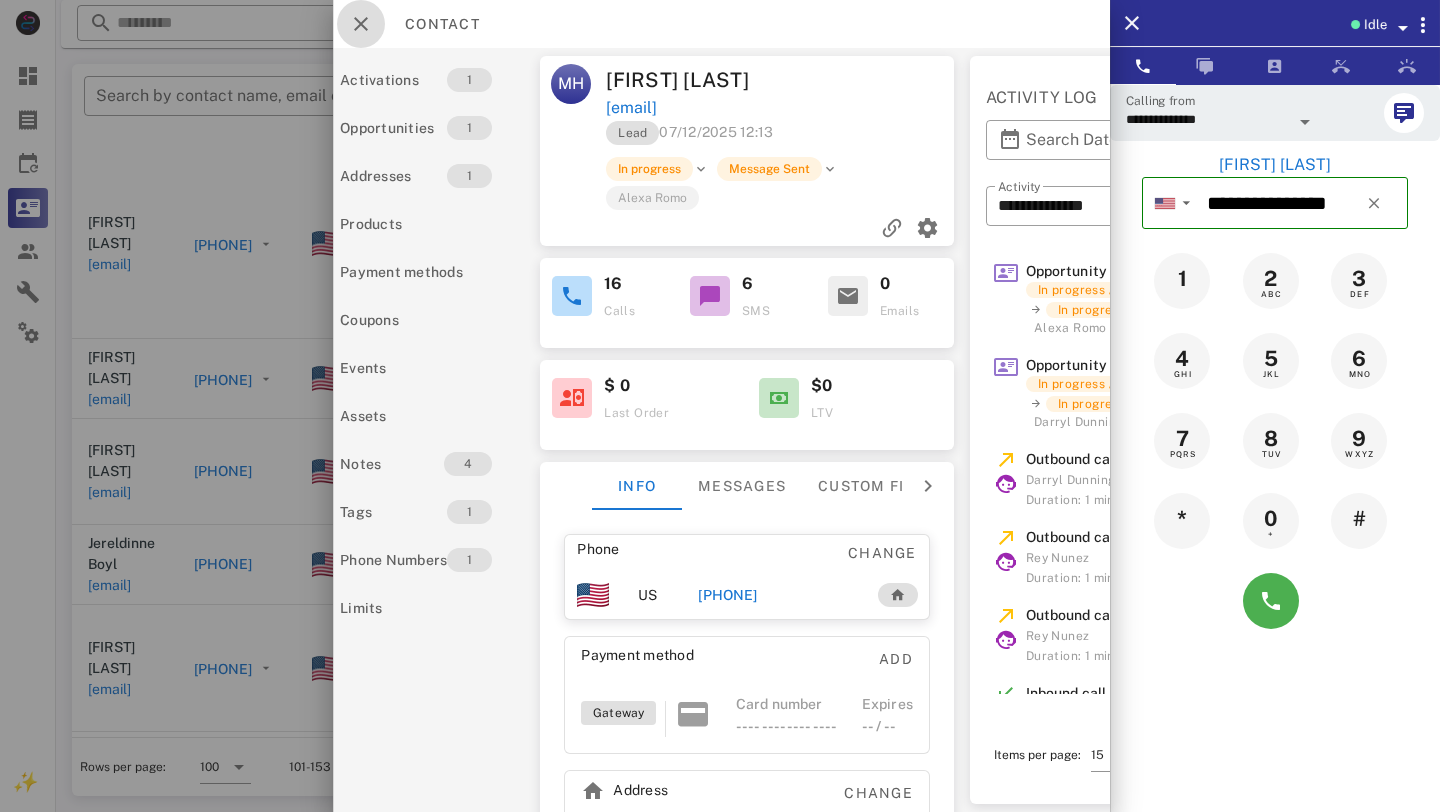 click at bounding box center (361, 24) 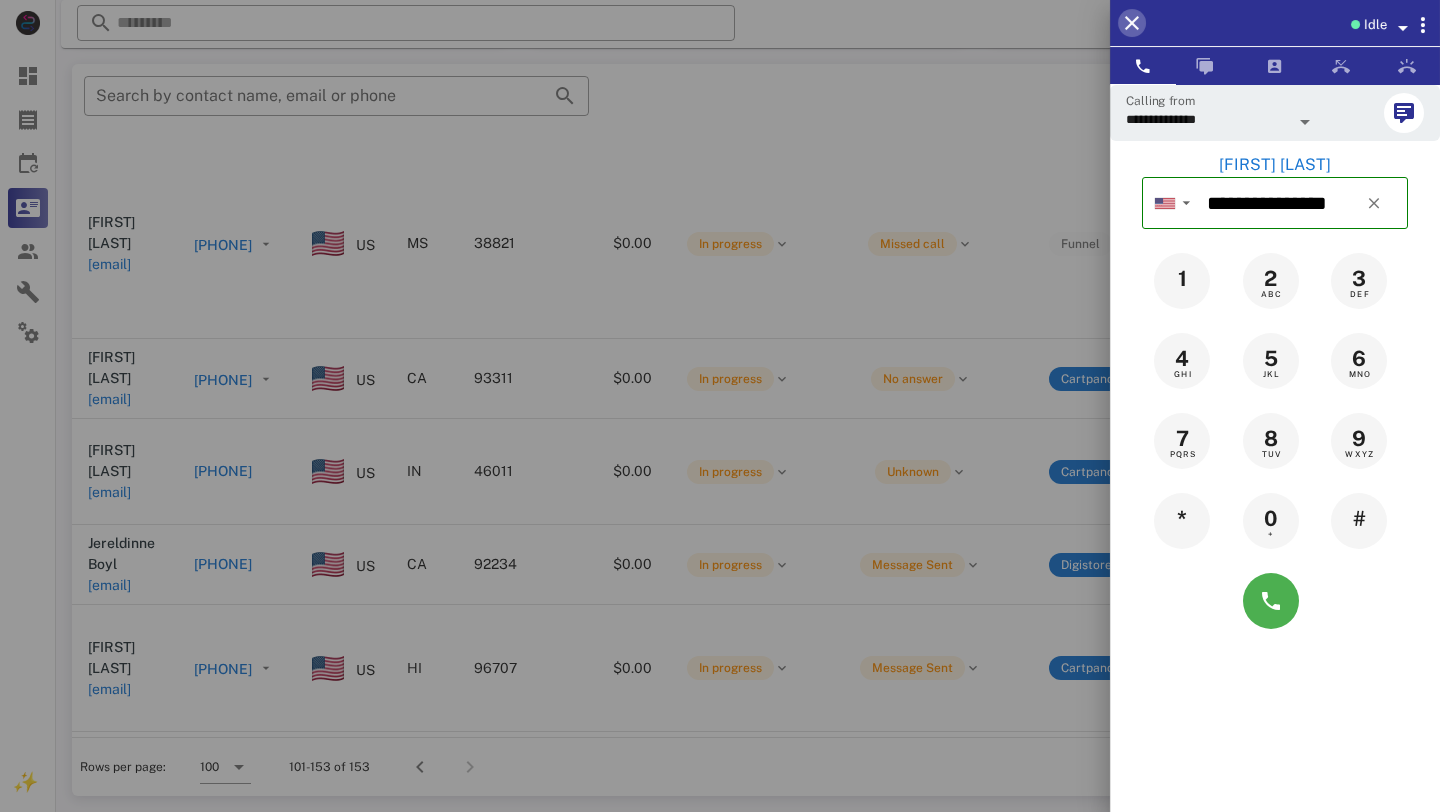 click at bounding box center (1132, 23) 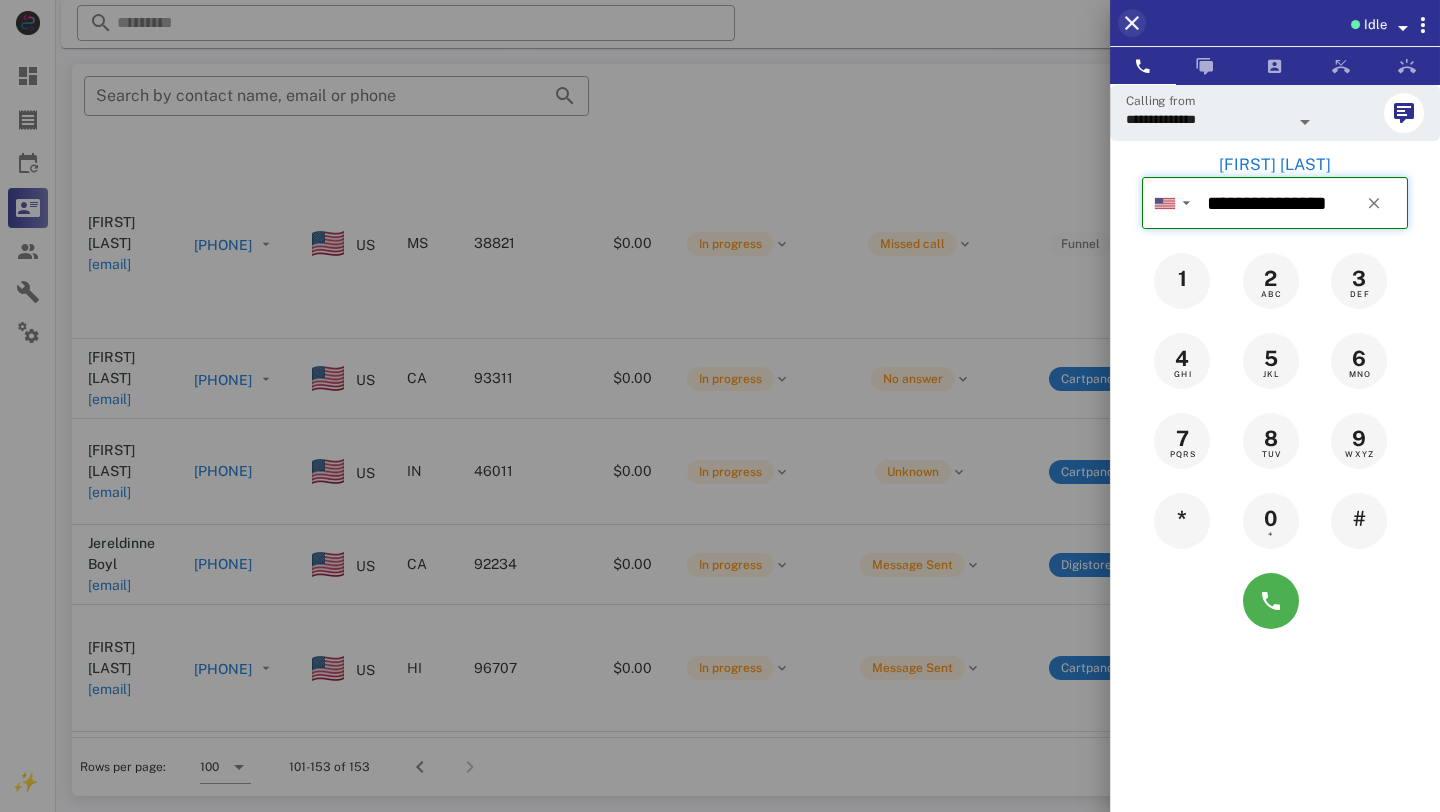 type 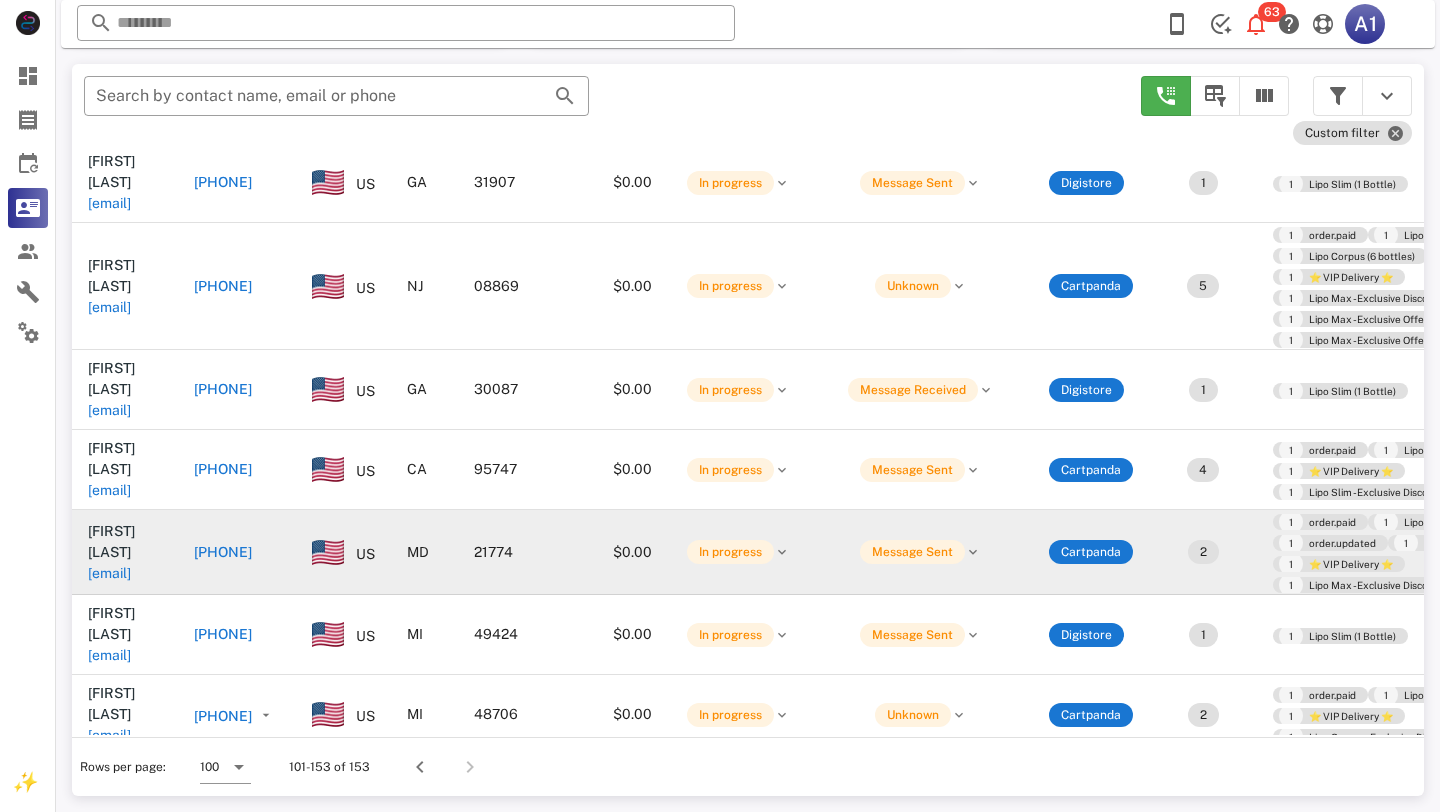 scroll, scrollTop: 0, scrollLeft: 0, axis: both 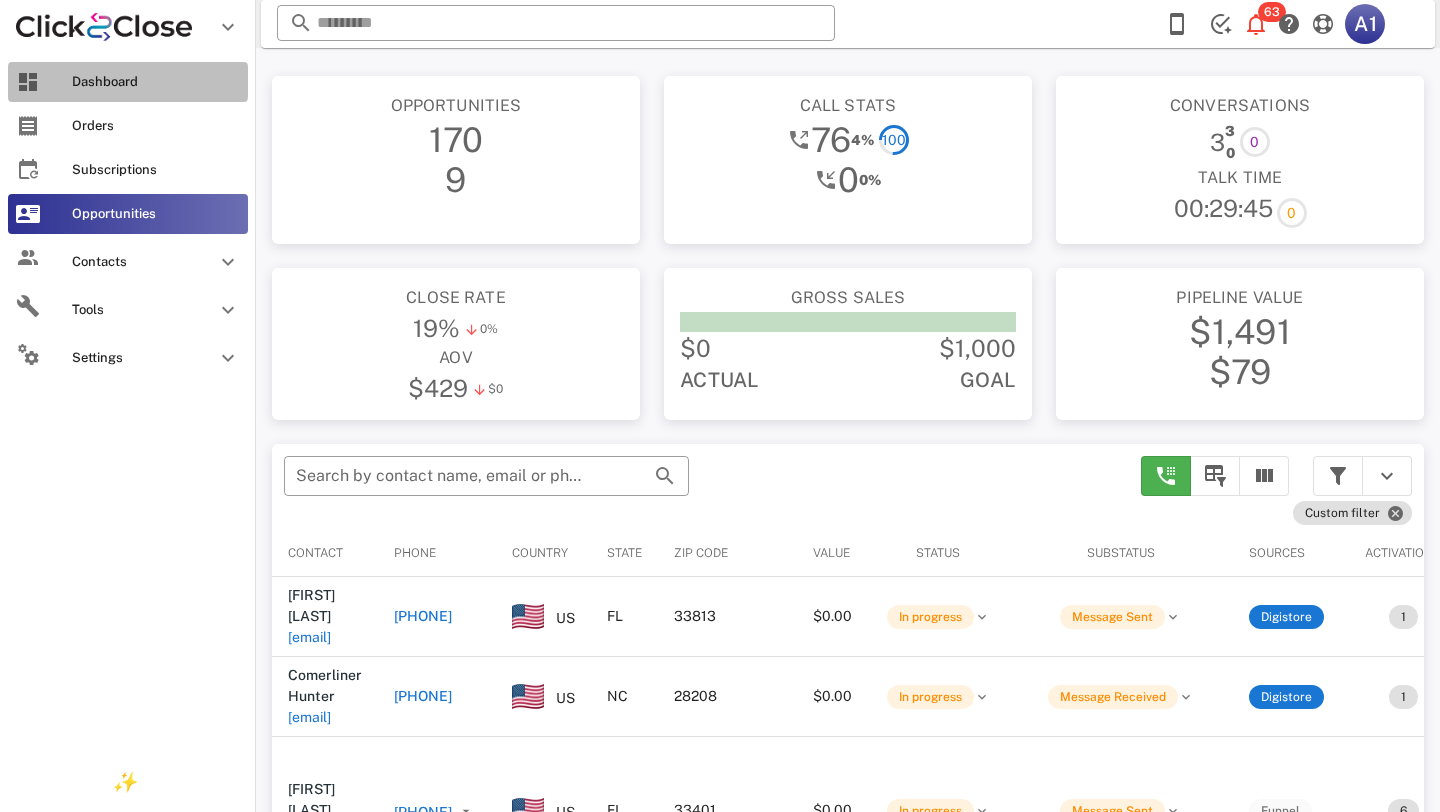 click at bounding box center [28, 82] 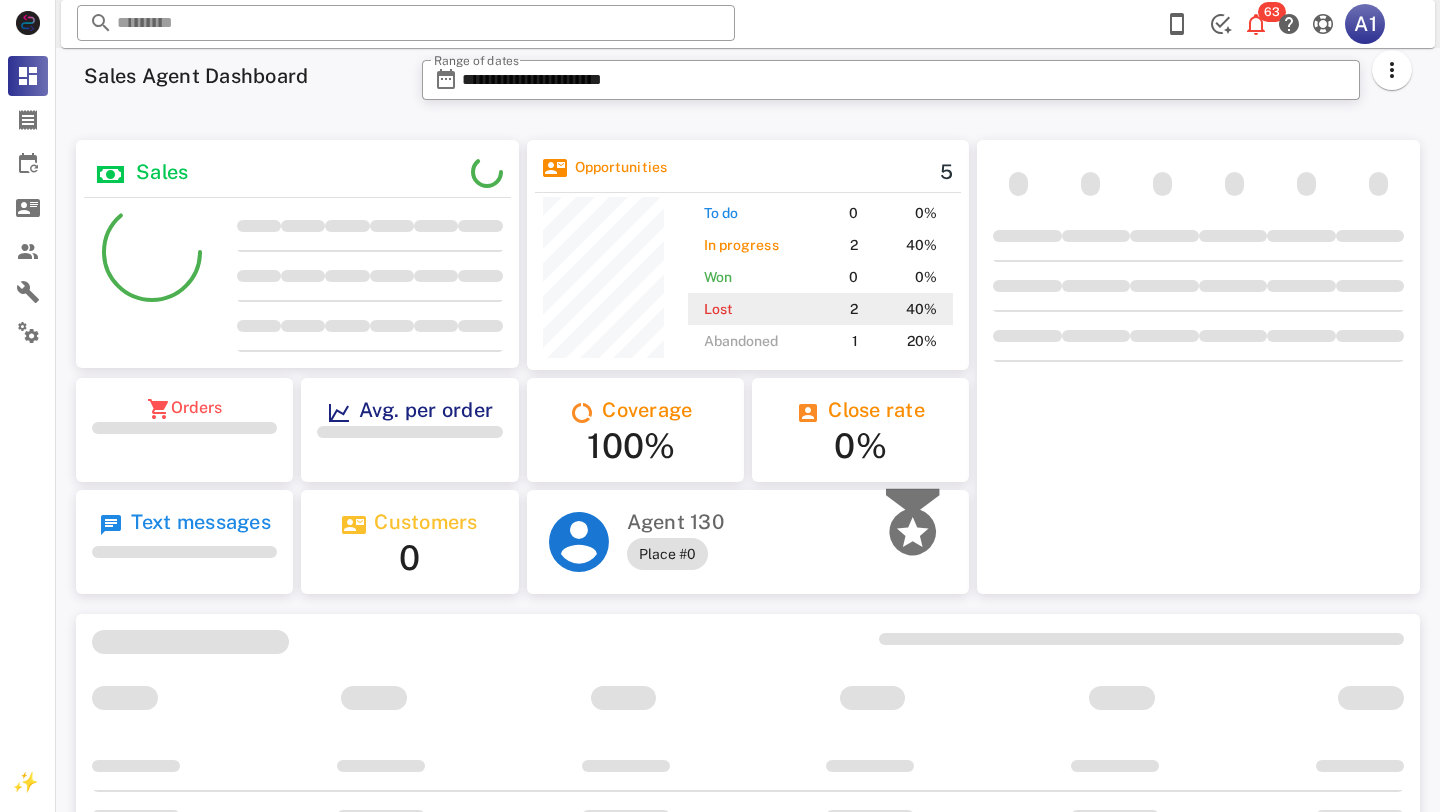 scroll, scrollTop: 999770, scrollLeft: 999557, axis: both 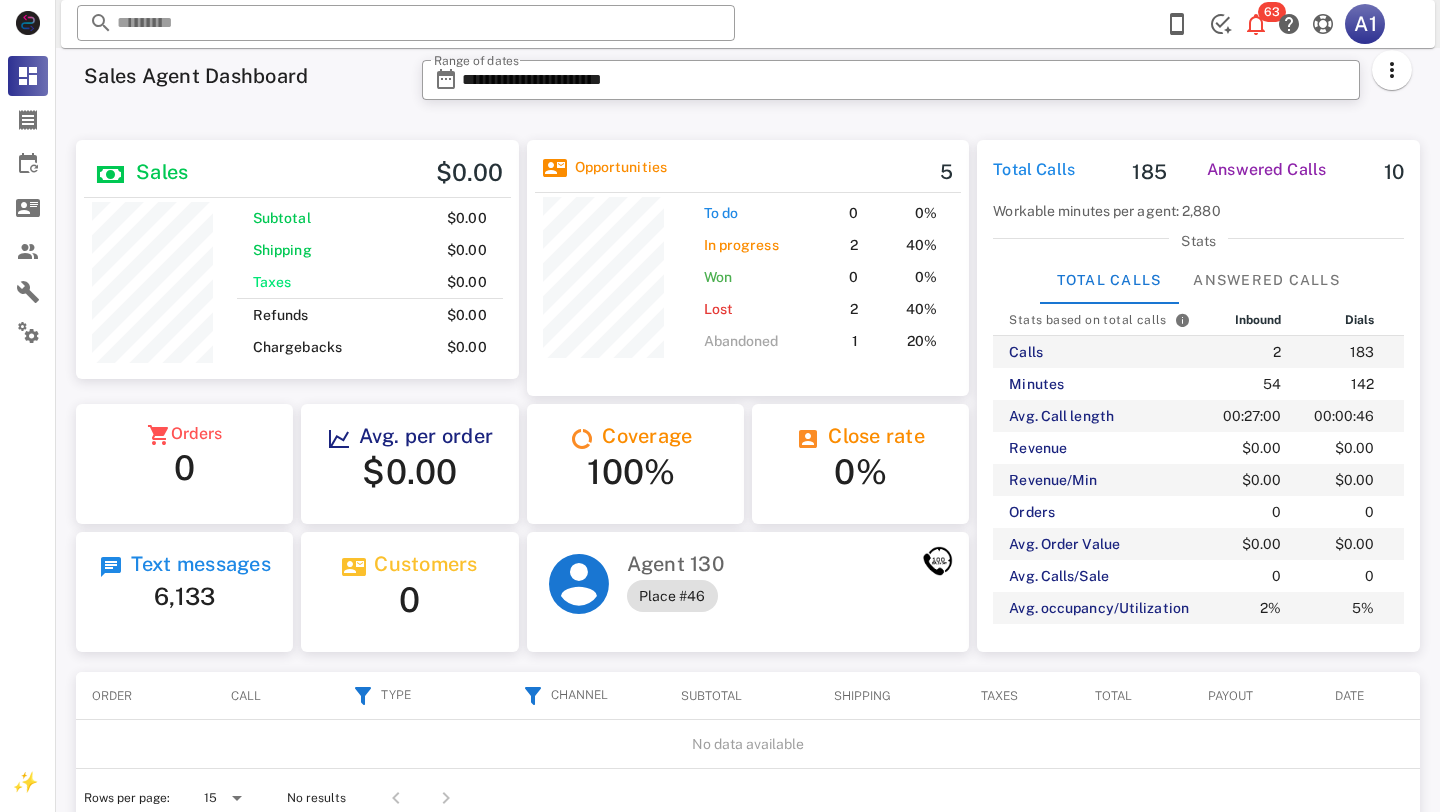 click at bounding box center [1392, 81] 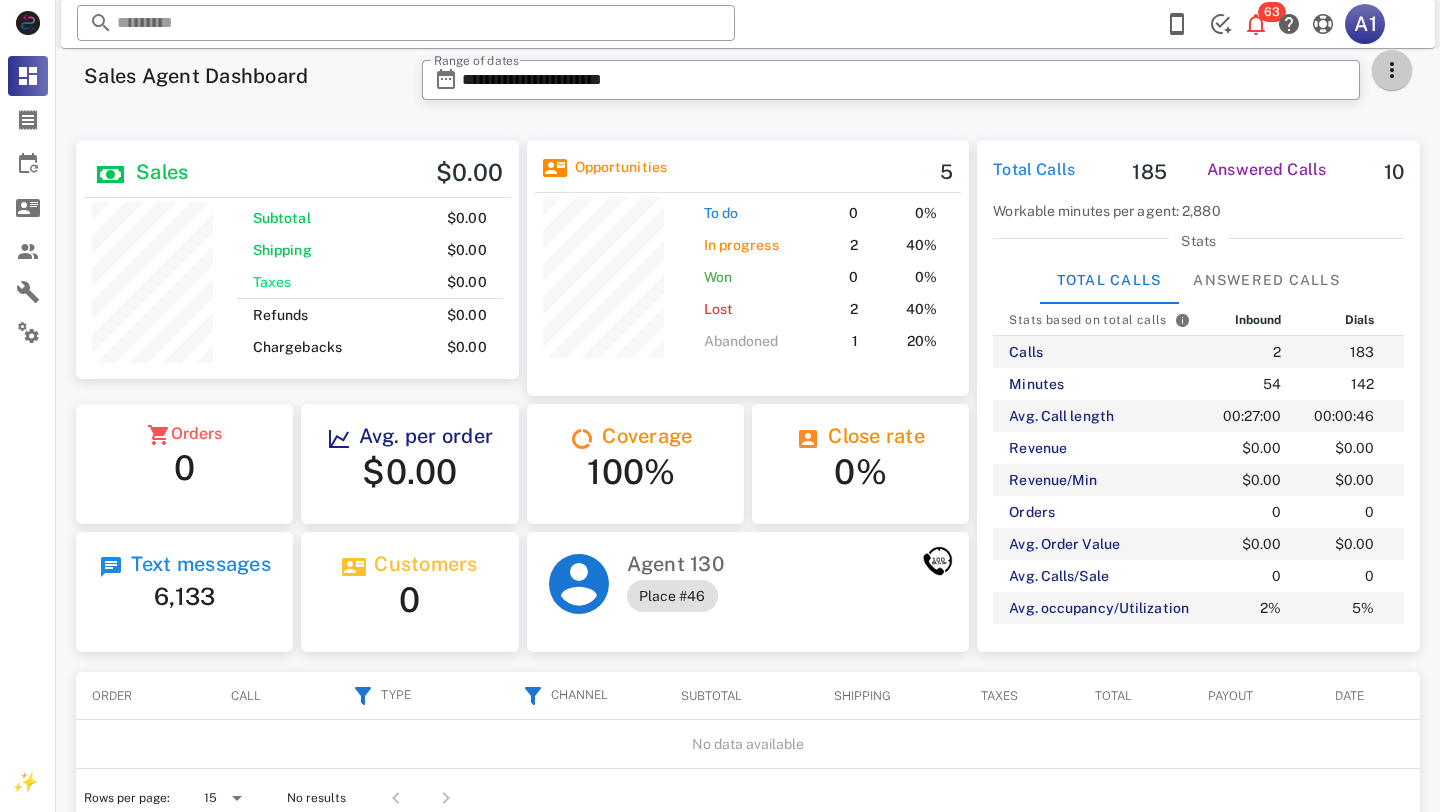click at bounding box center [1392, 70] 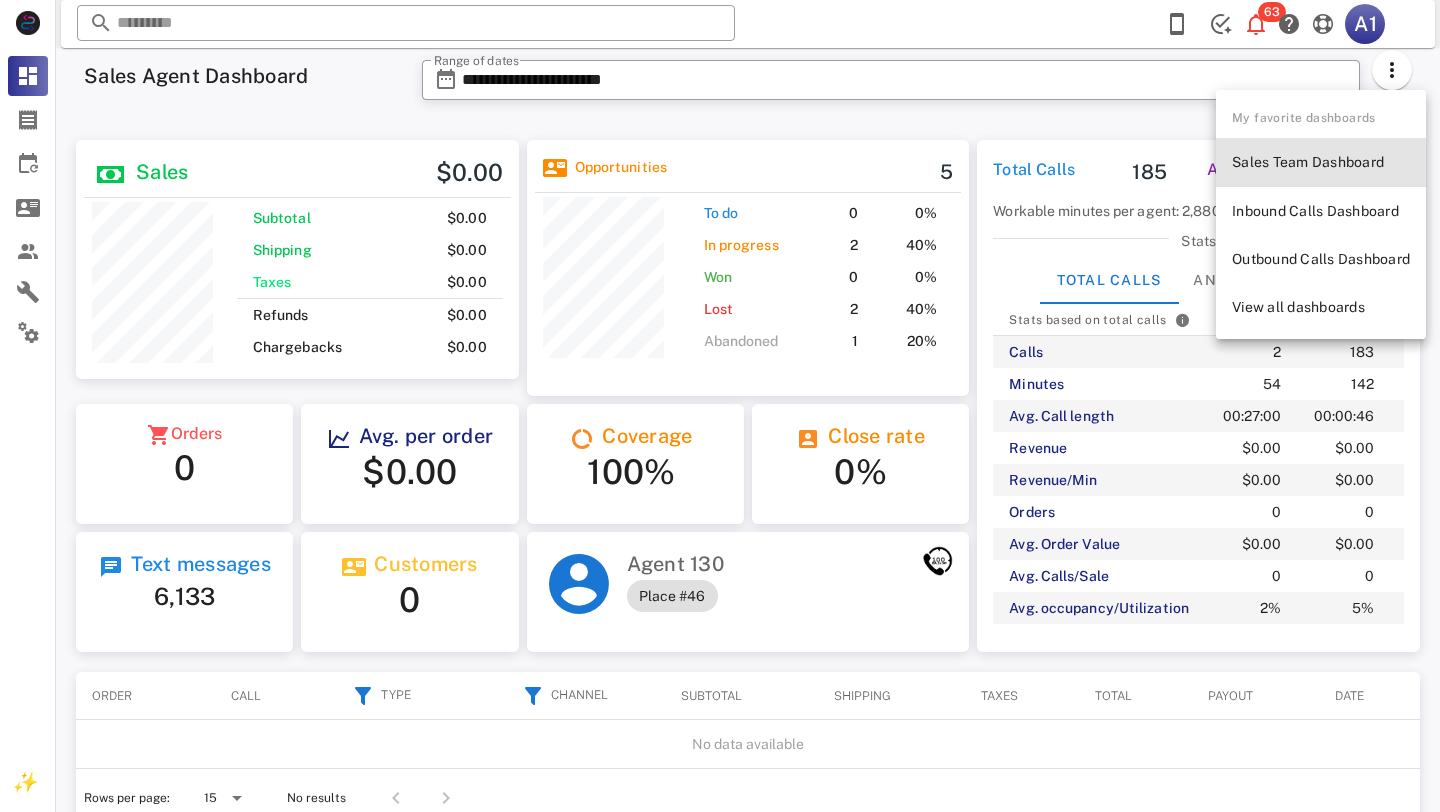 click on "Sales Team Dashboard" at bounding box center (1321, 162) 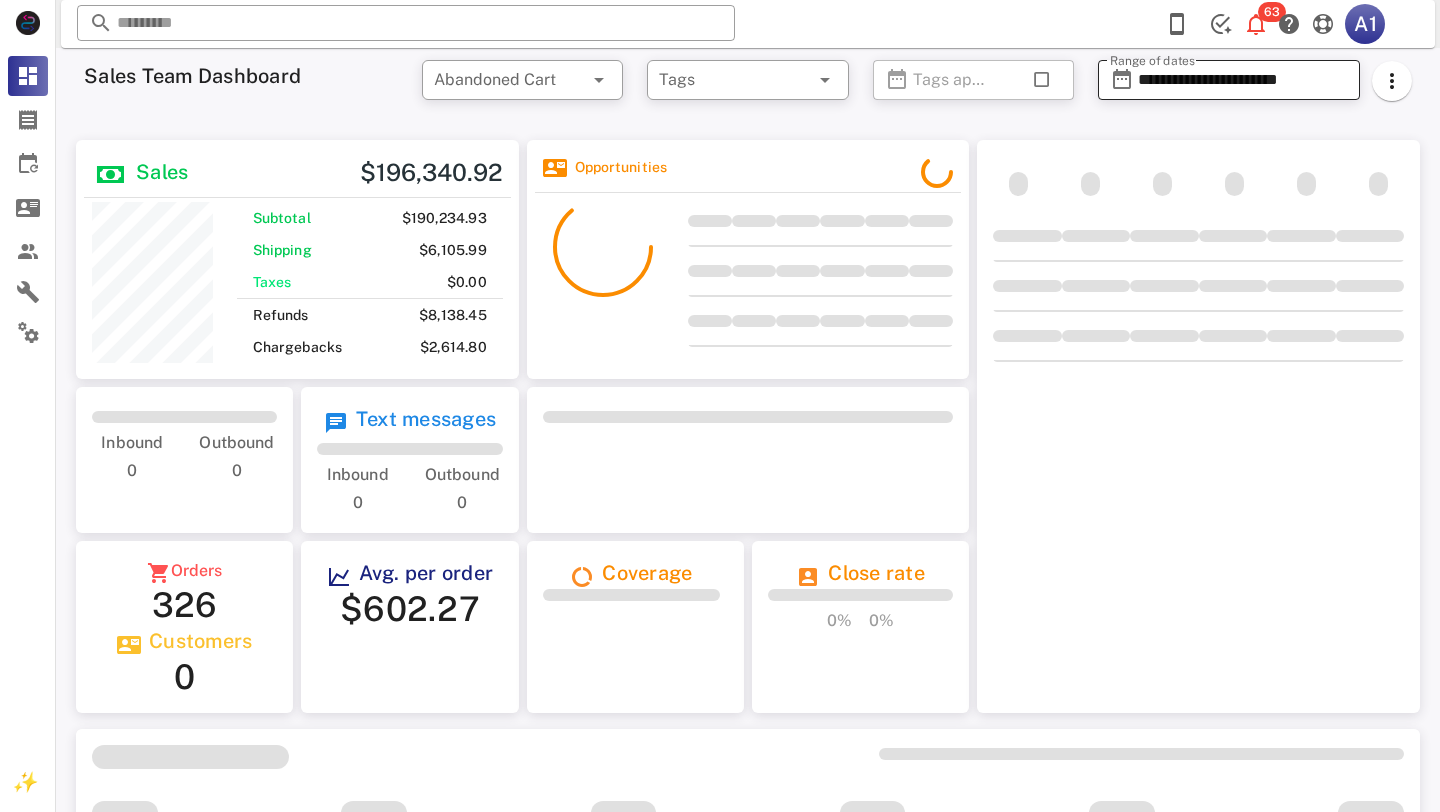 click on "**********" at bounding box center [1243, 80] 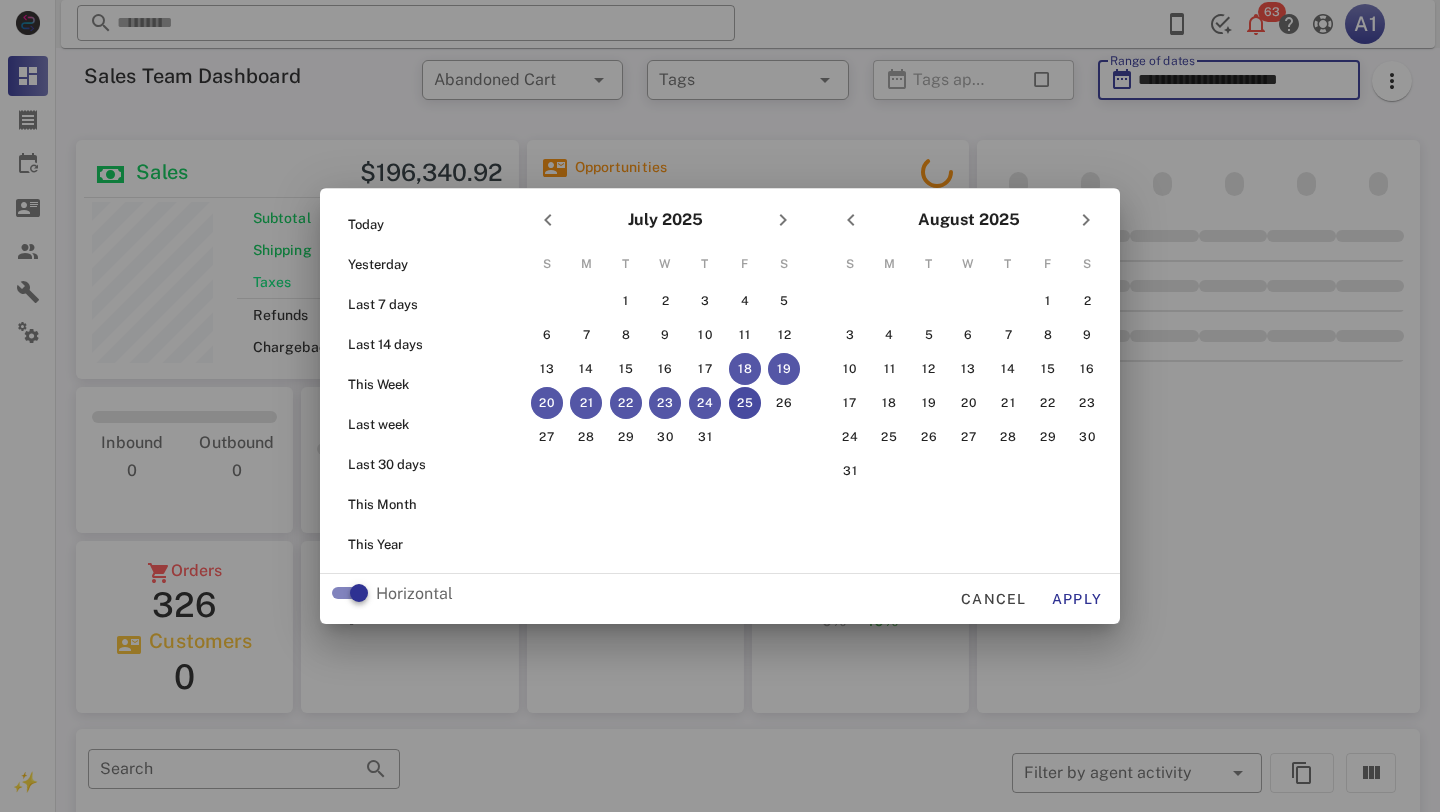 scroll, scrollTop: 999760, scrollLeft: 999557, axis: both 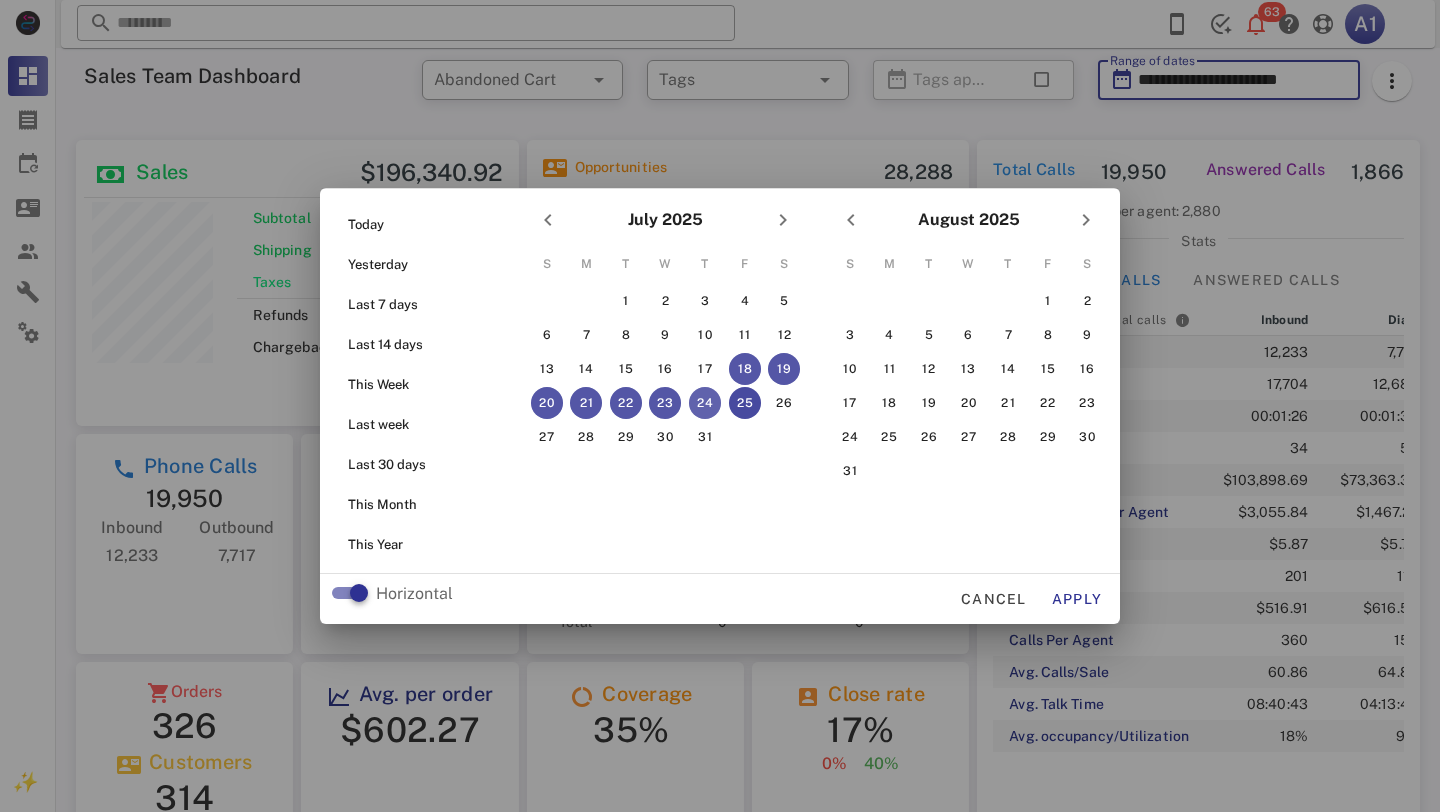click on "24" at bounding box center (705, 403) 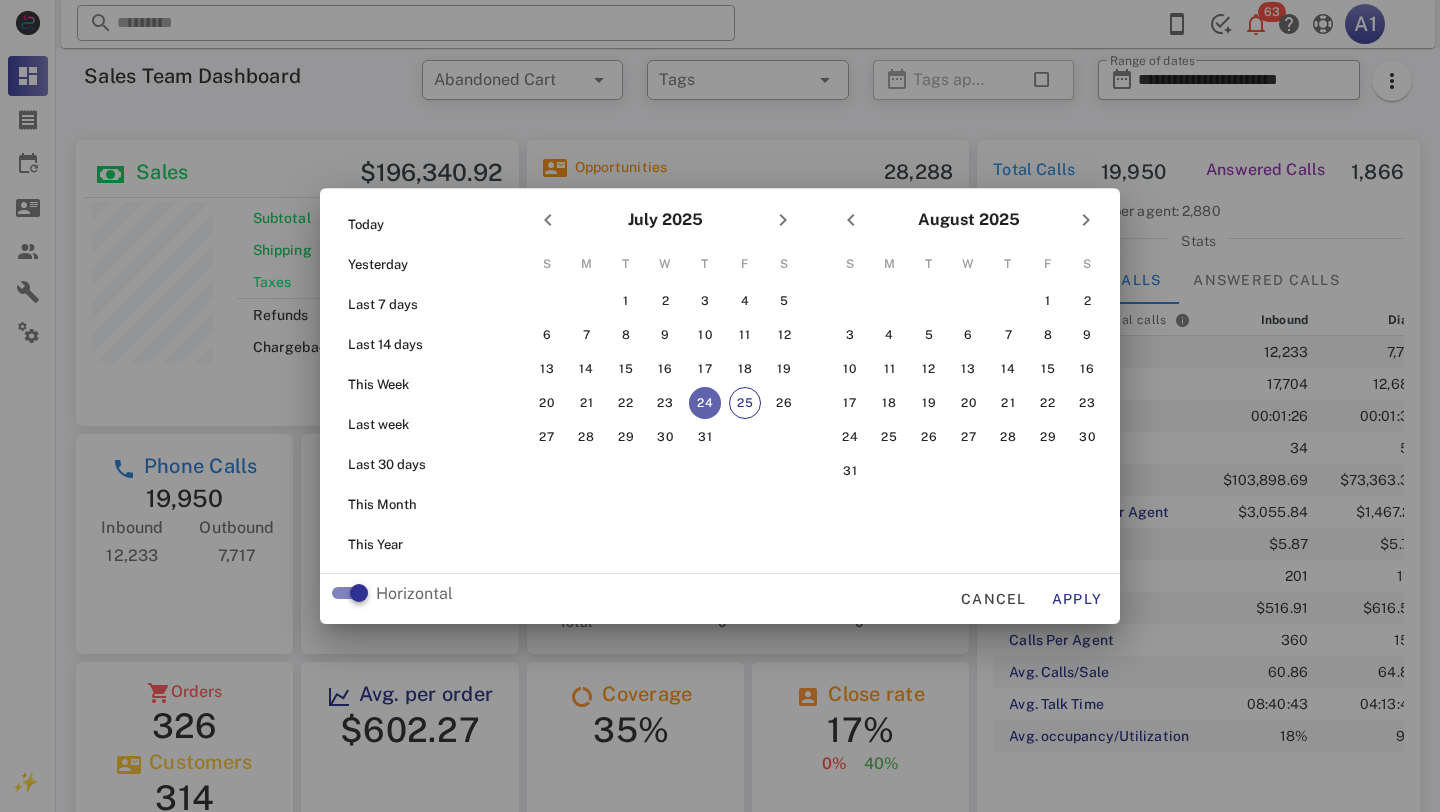 scroll, scrollTop: 999714, scrollLeft: 999557, axis: both 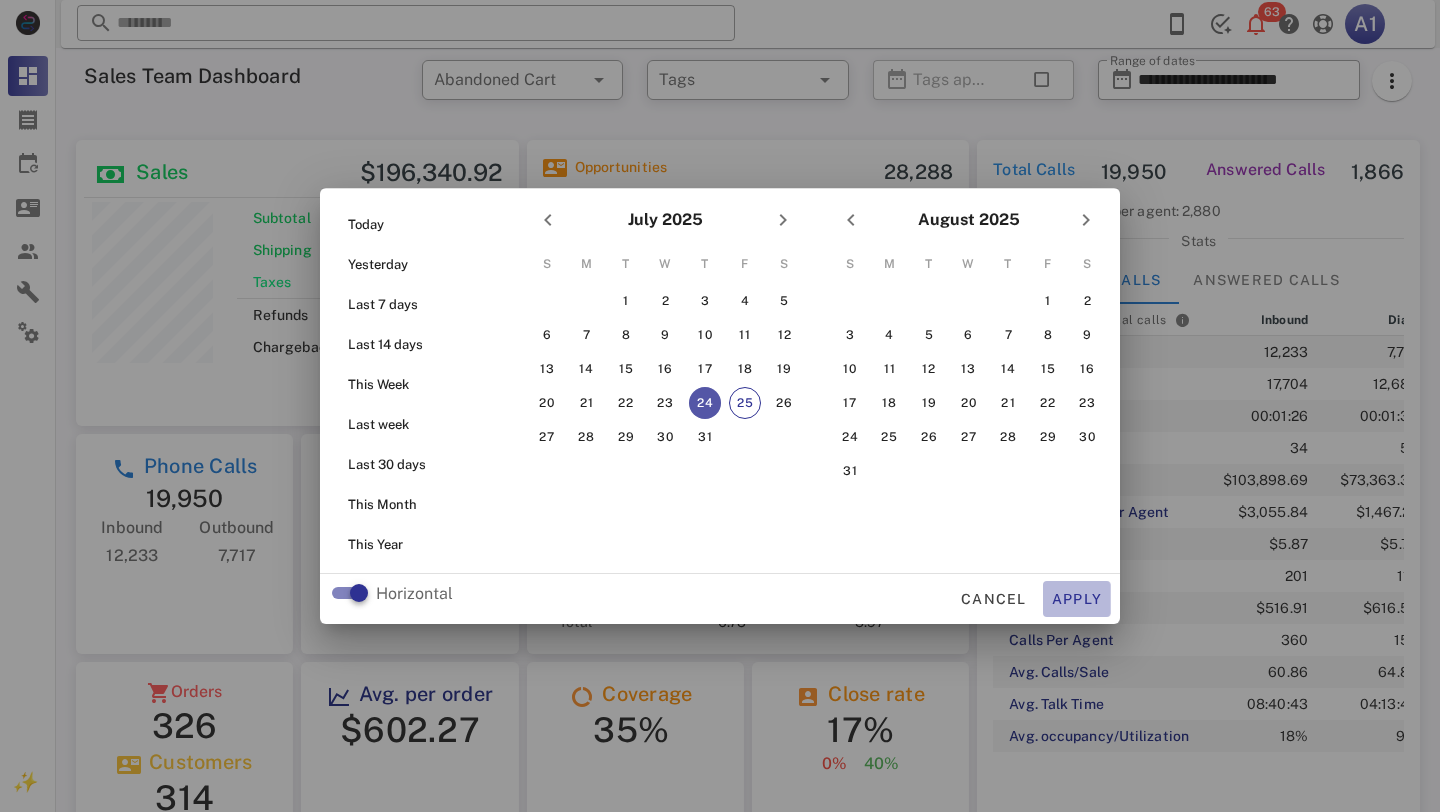 click on "Apply" at bounding box center (1077, 599) 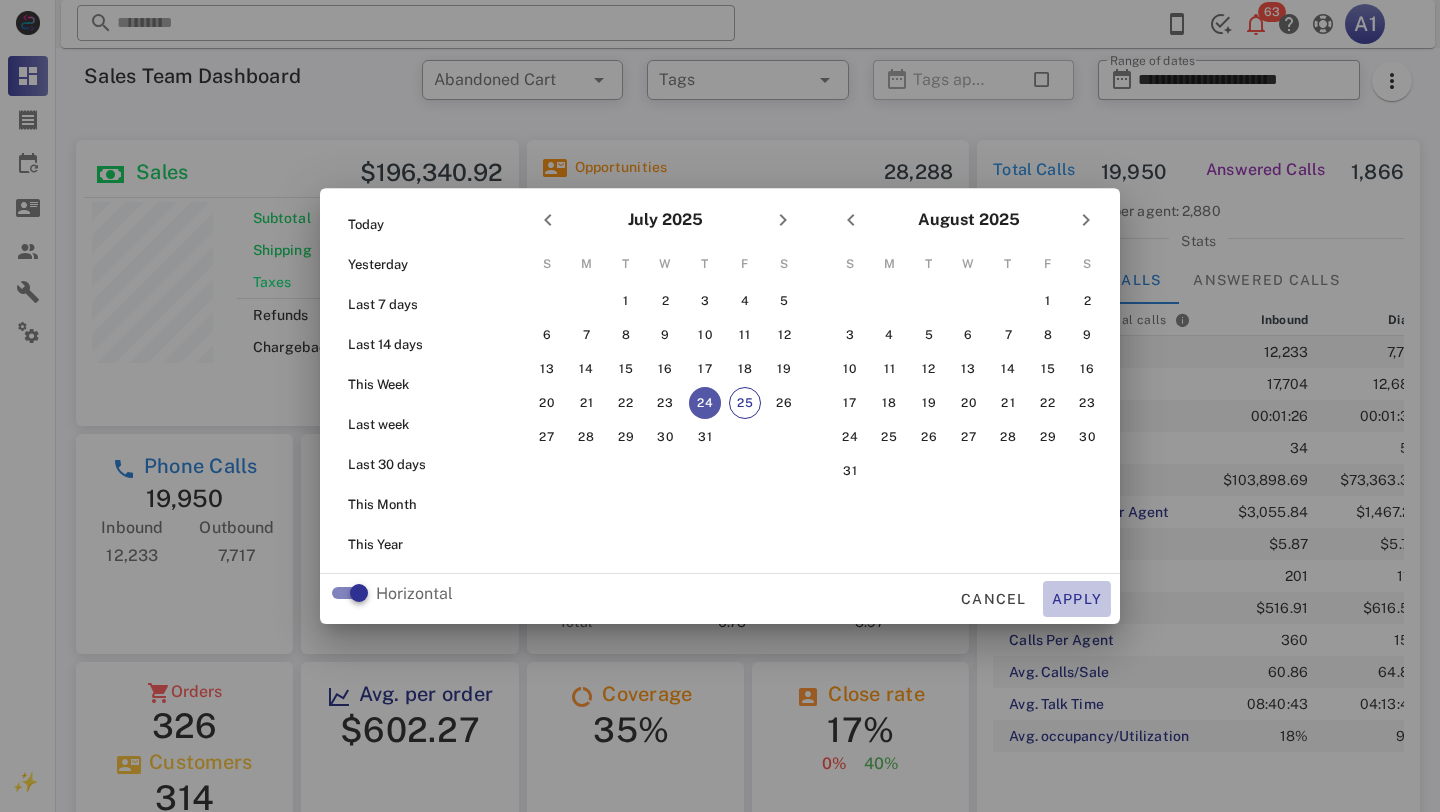 type on "**********" 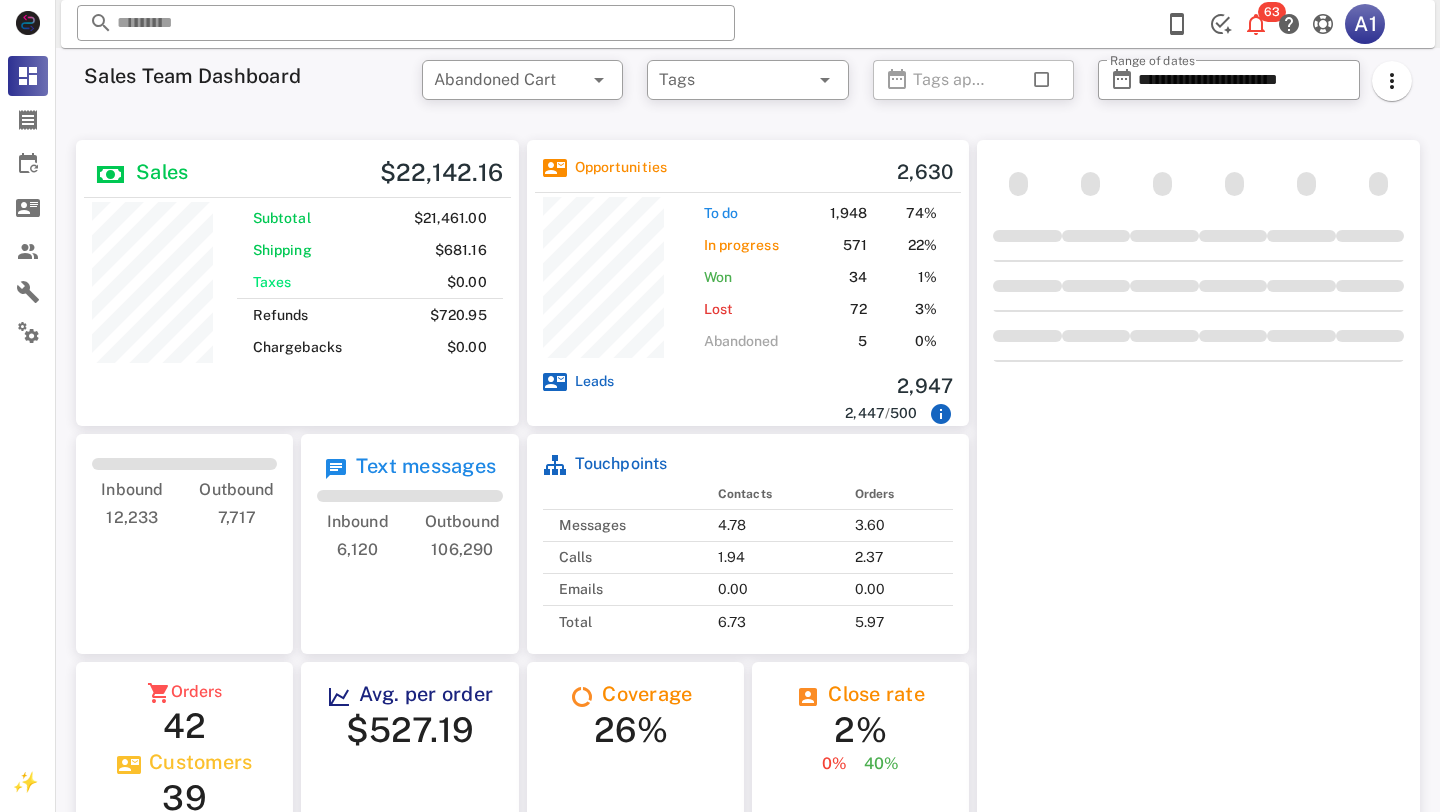 scroll, scrollTop: 999714, scrollLeft: 999557, axis: both 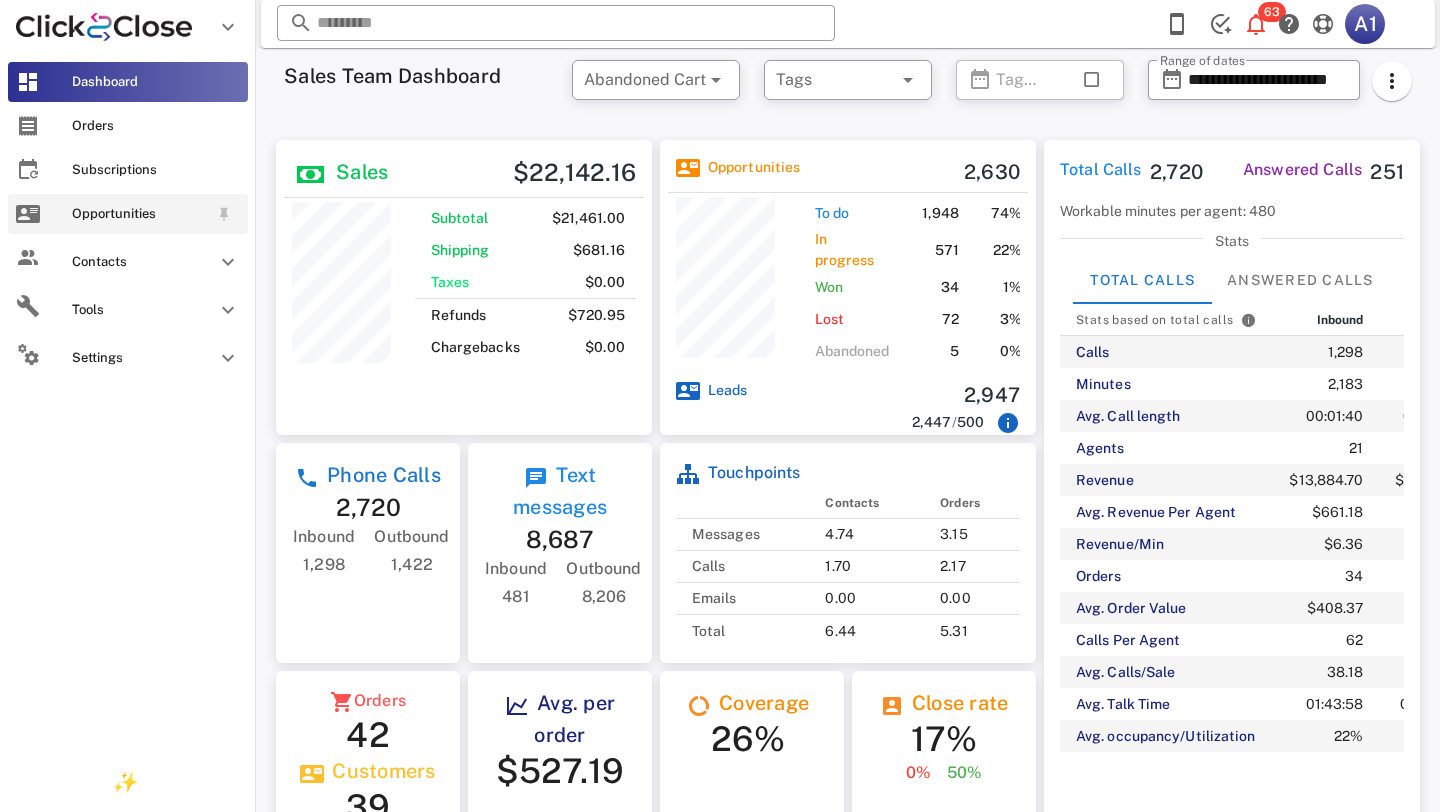 click on "Opportunities" at bounding box center [140, 214] 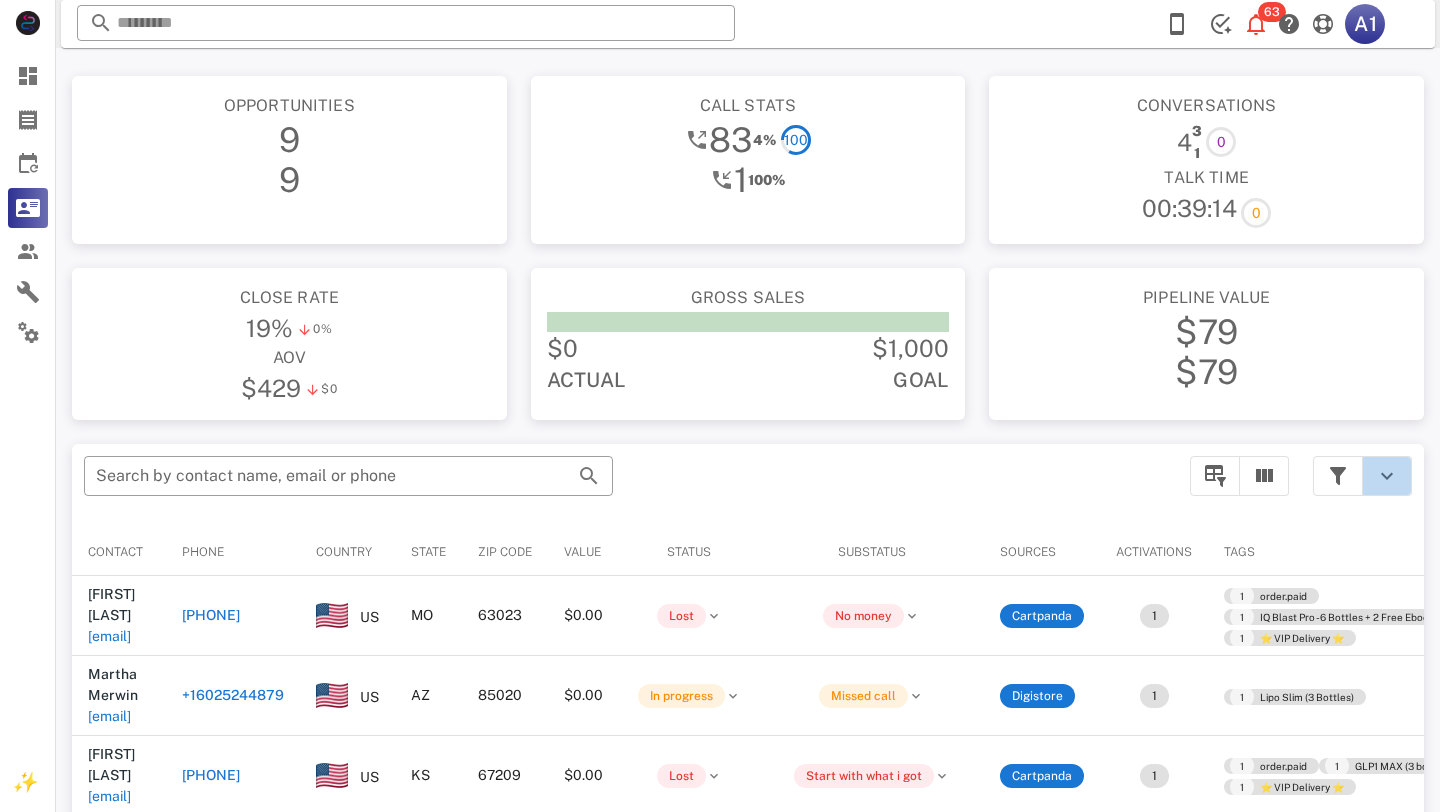click at bounding box center [1387, 476] 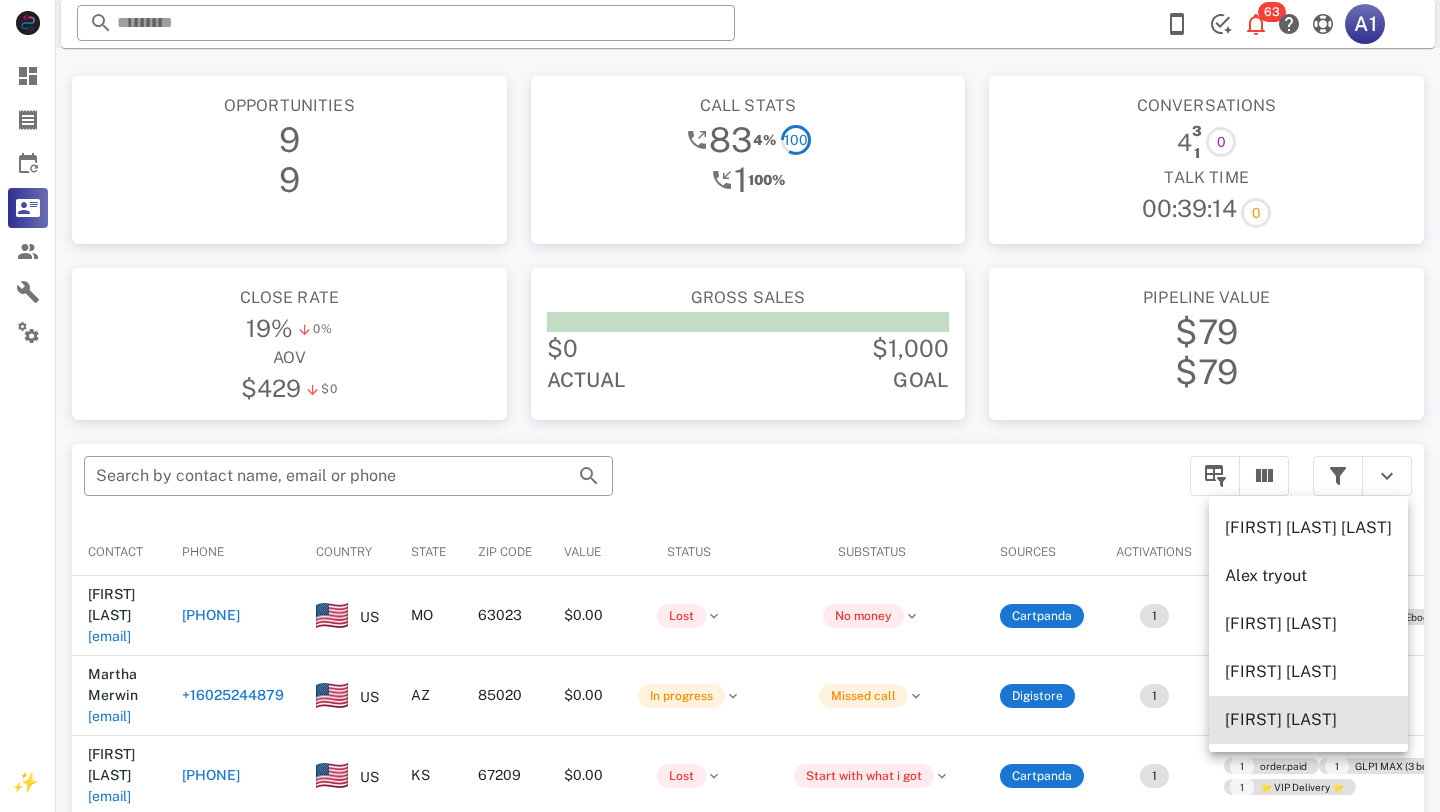 click on "[FIRST] [LAST]" at bounding box center [1308, 719] 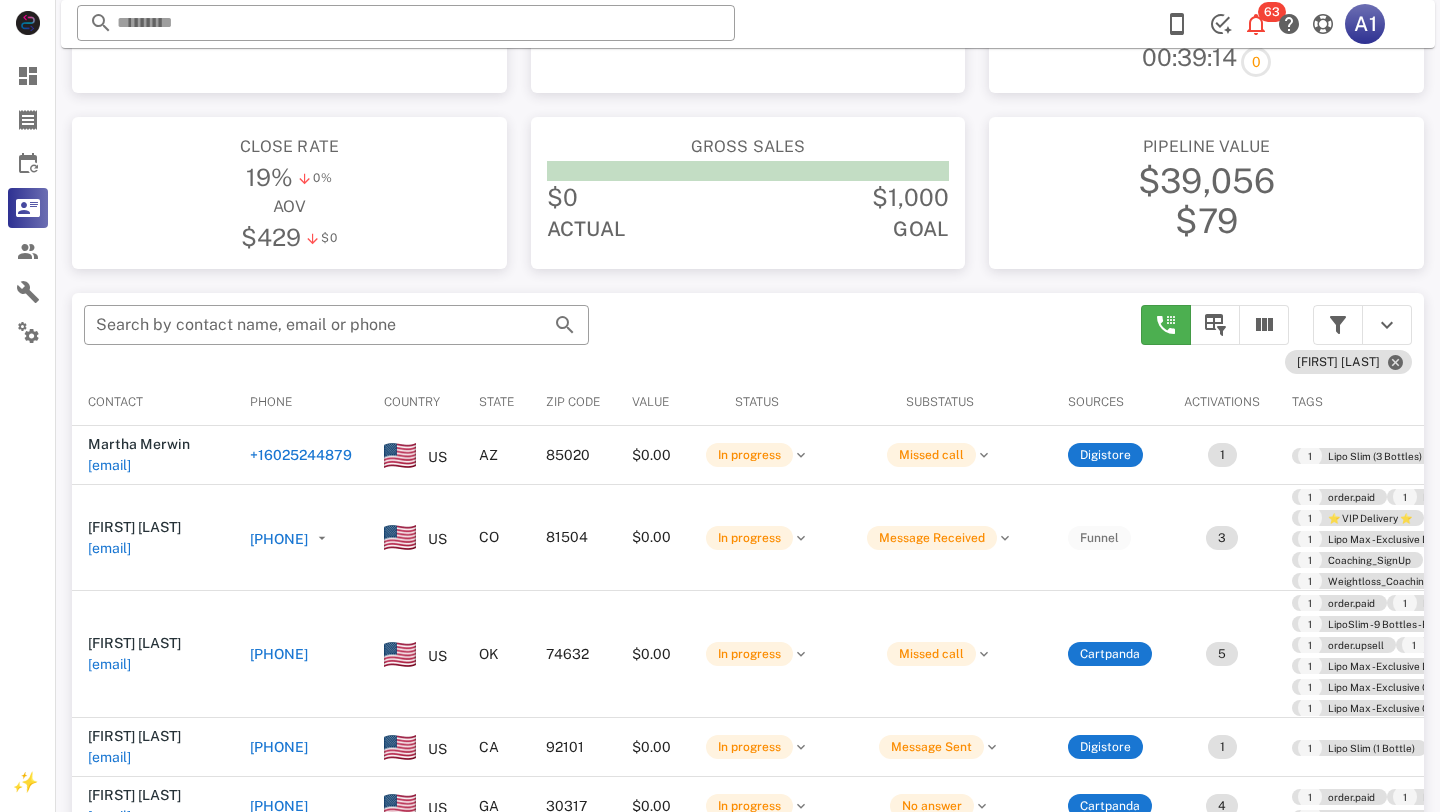 scroll, scrollTop: 154, scrollLeft: 0, axis: vertical 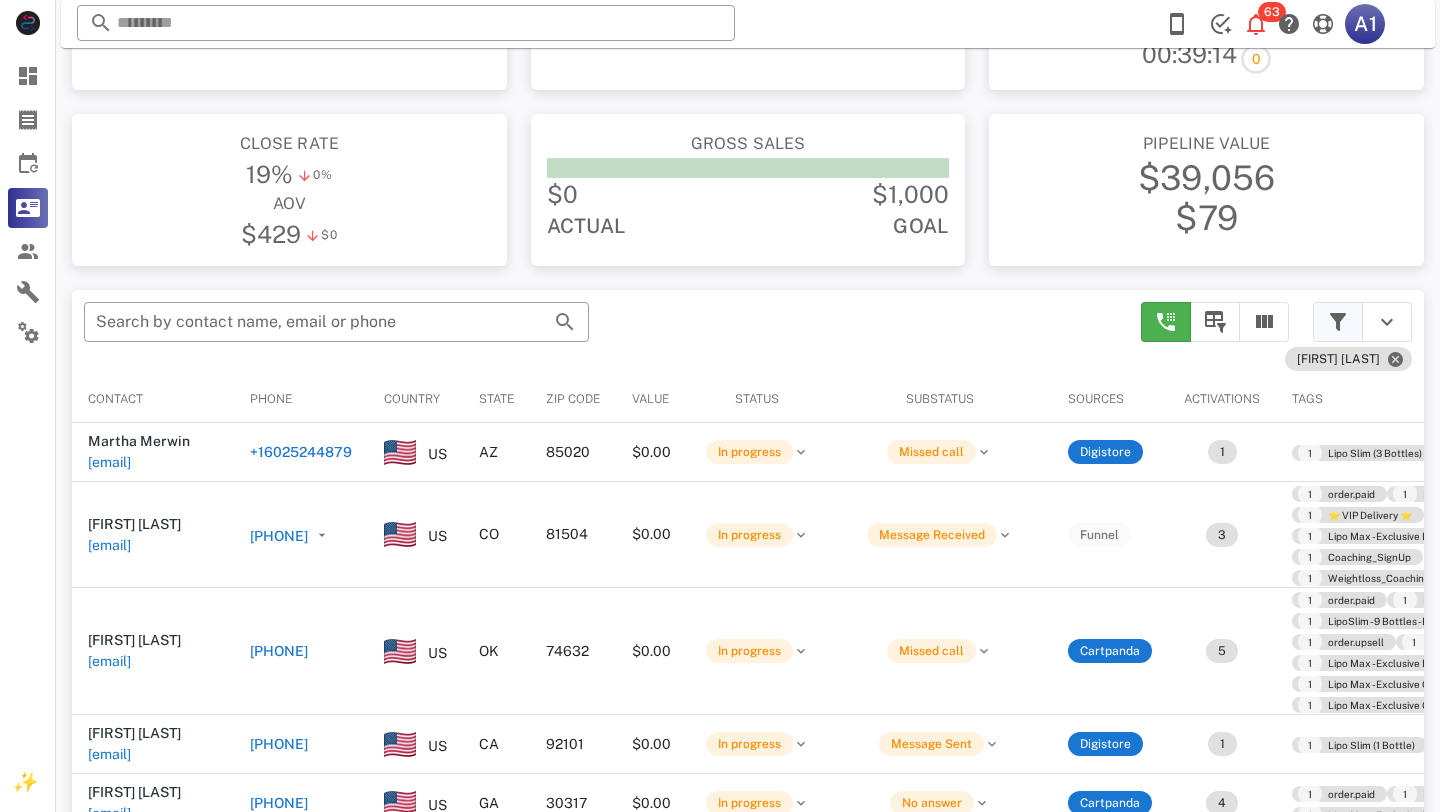 click at bounding box center [1338, 322] 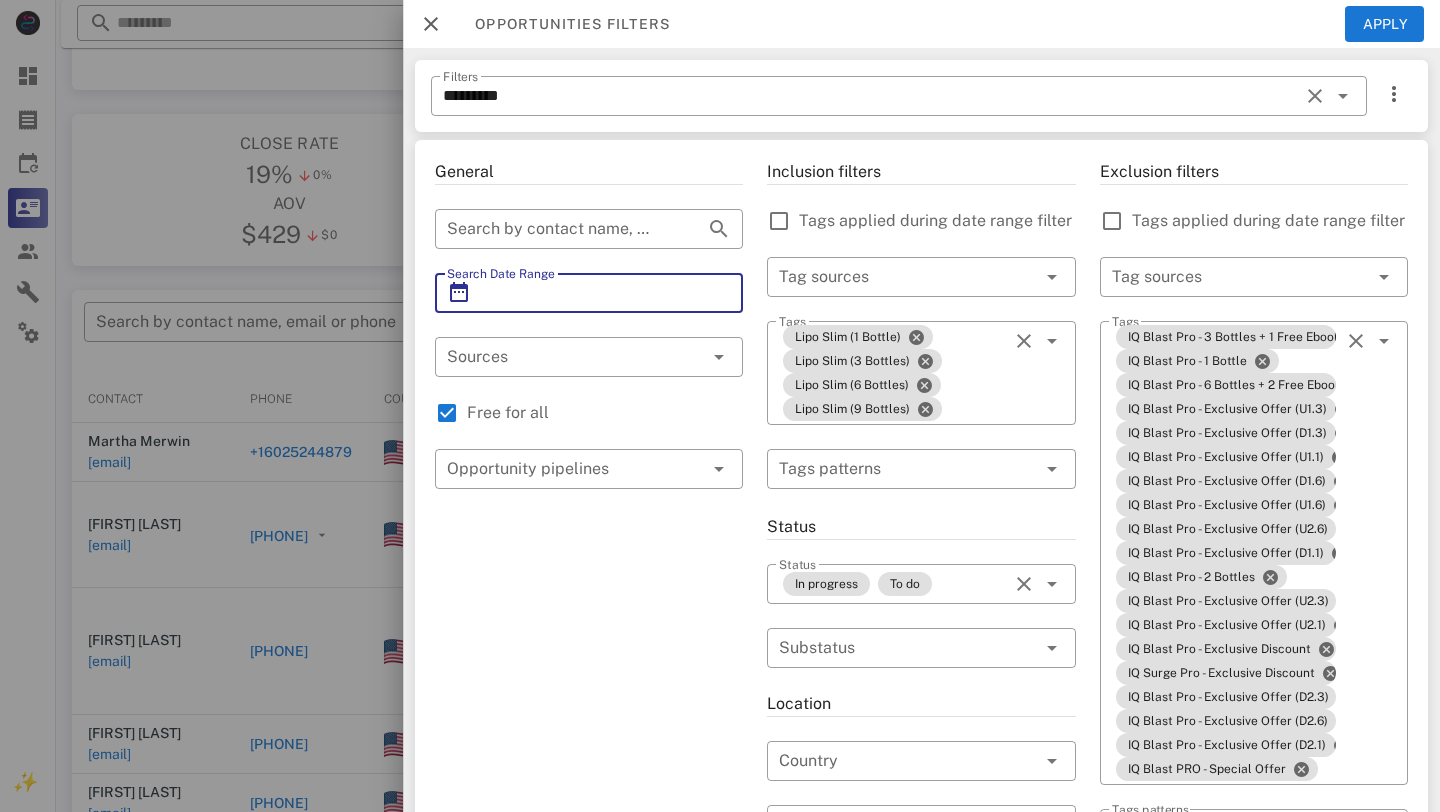 click on "Search Date Range" at bounding box center [589, 293] 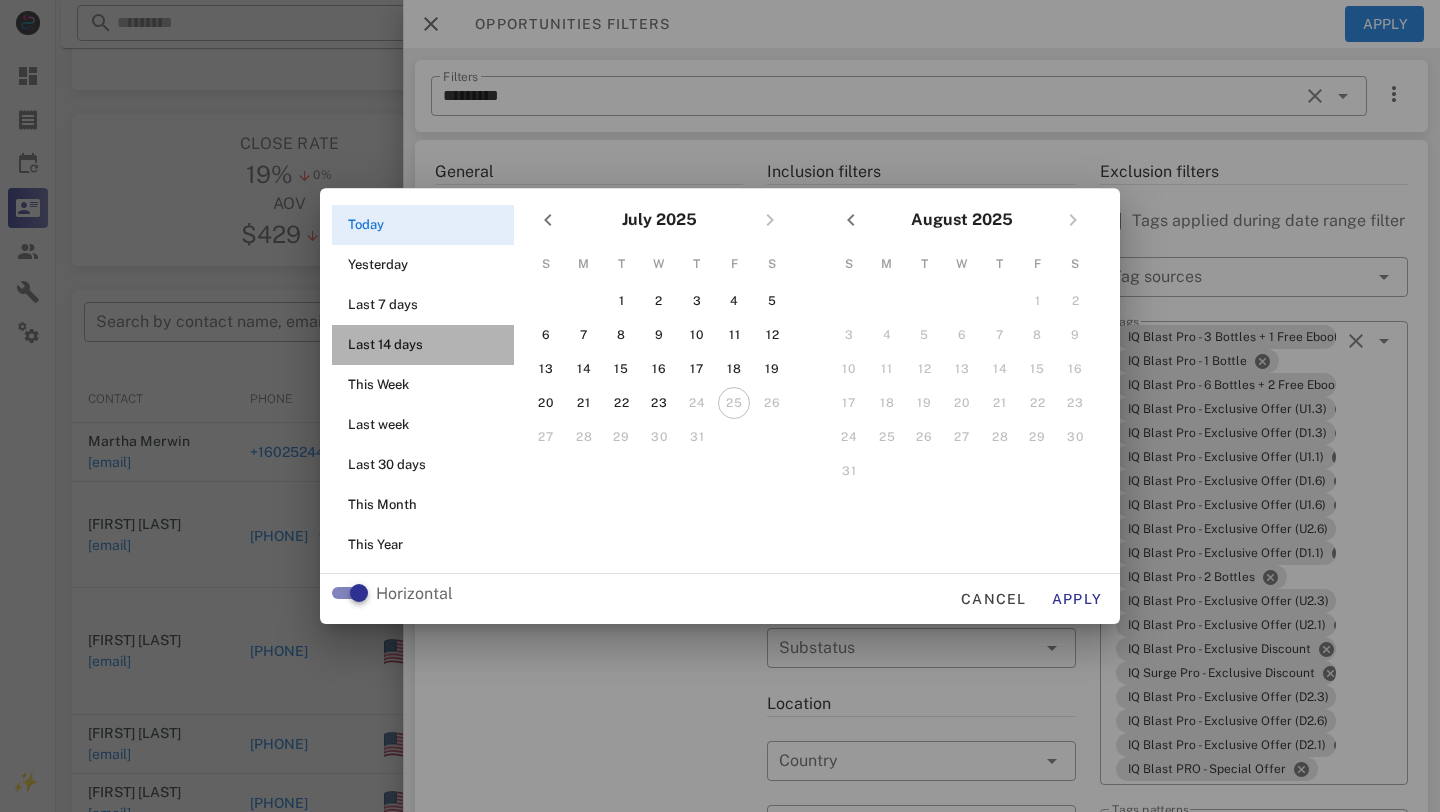 click on "Last 14 days" at bounding box center [429, 345] 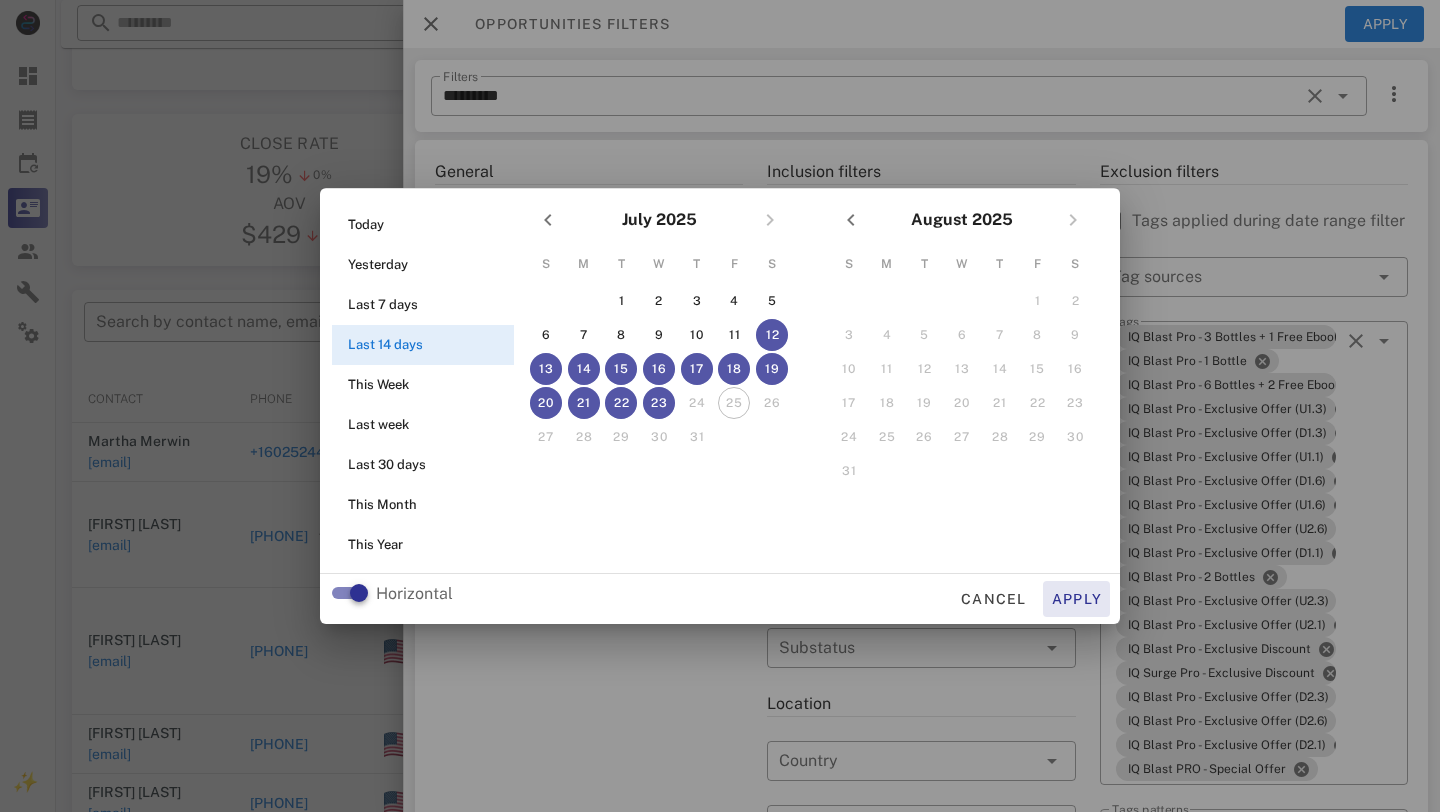 click on "Apply" at bounding box center (1077, 599) 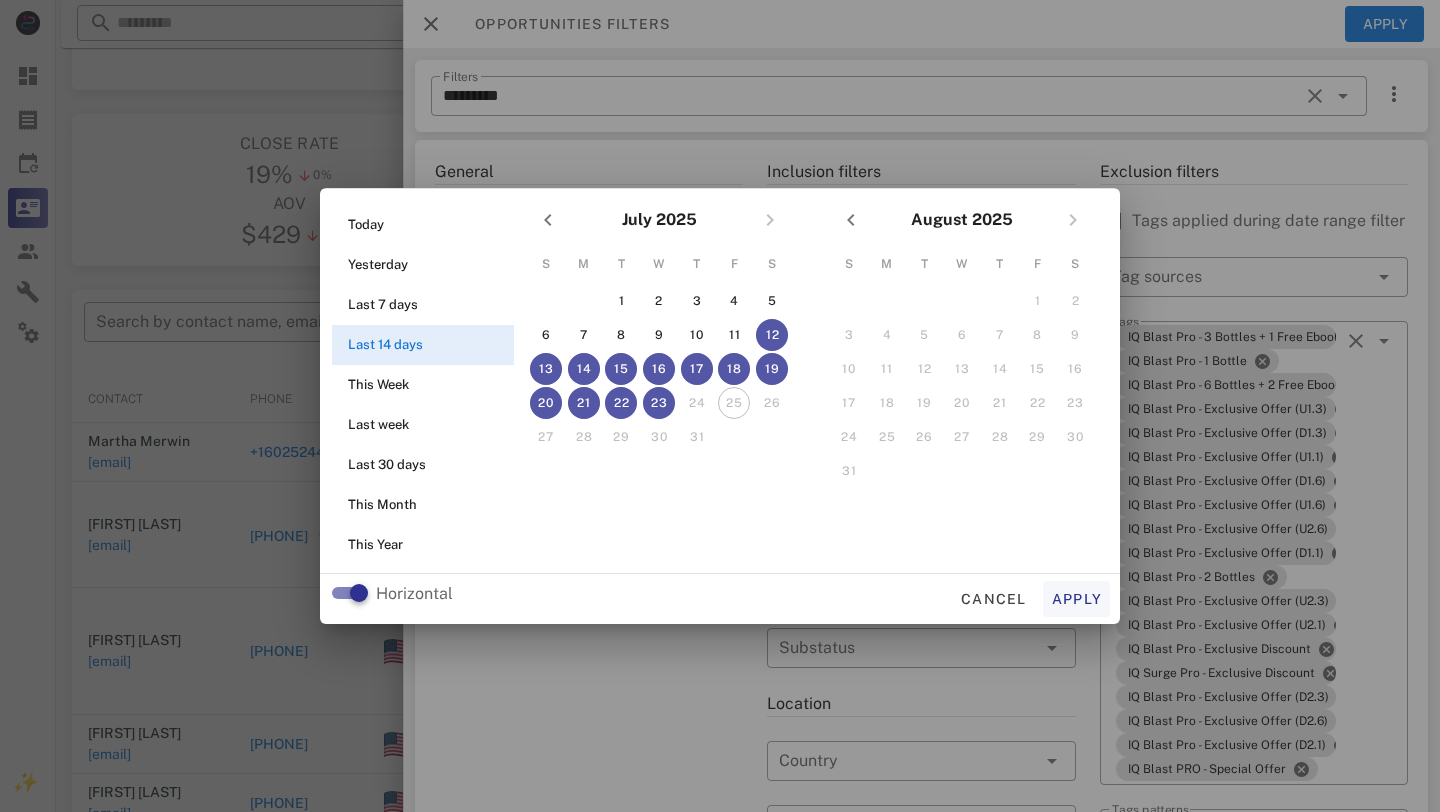 type 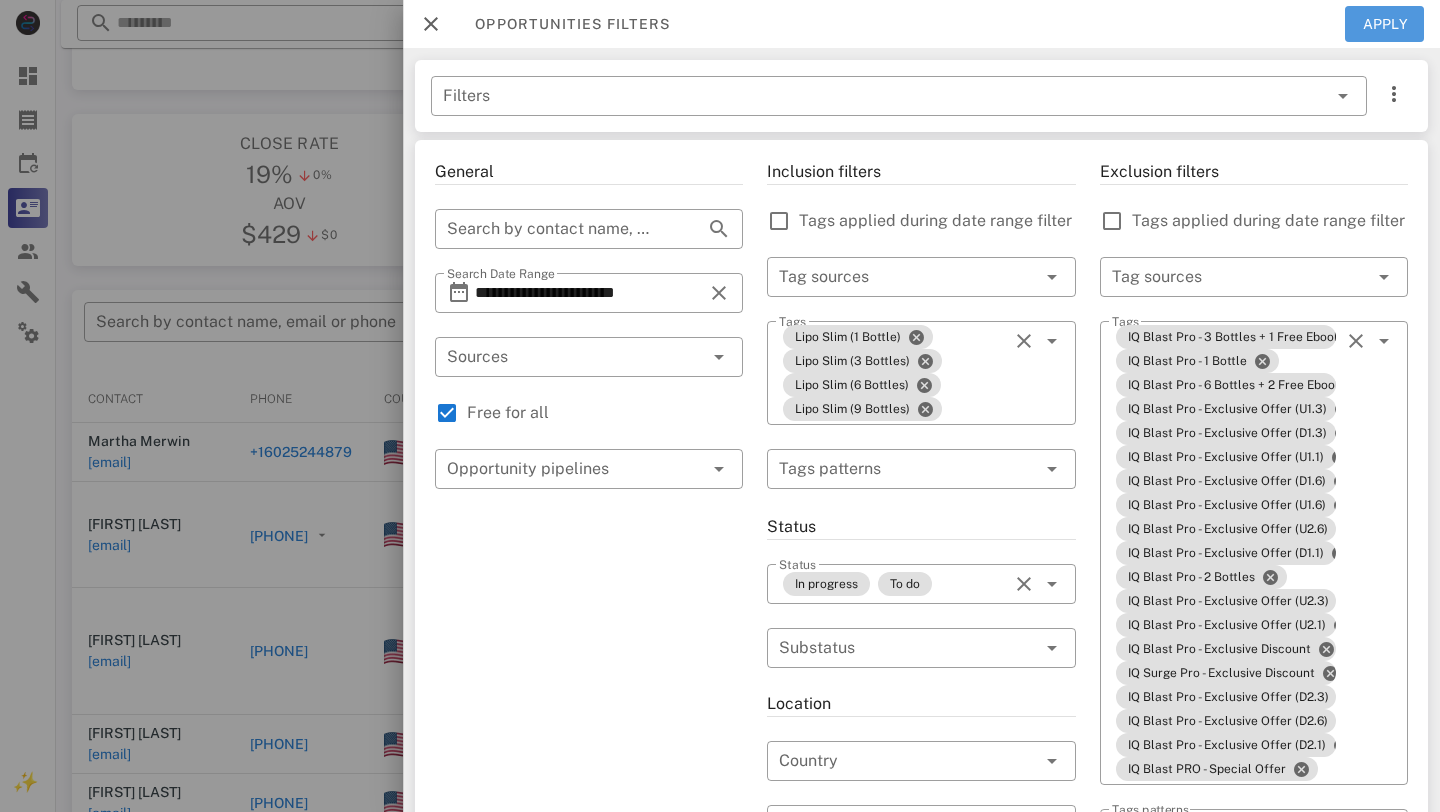 click on "Apply" at bounding box center [1385, 24] 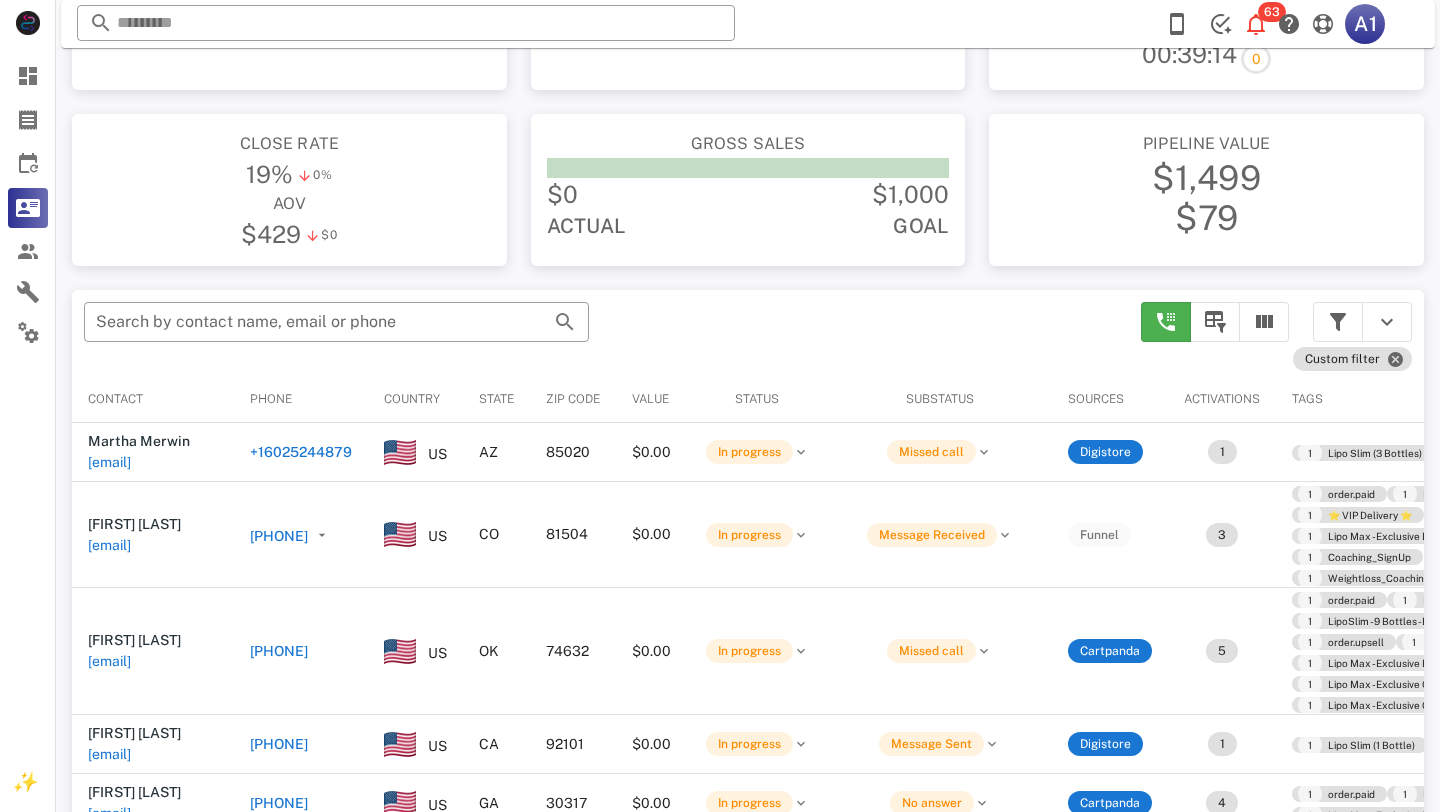 scroll, scrollTop: 832, scrollLeft: 0, axis: vertical 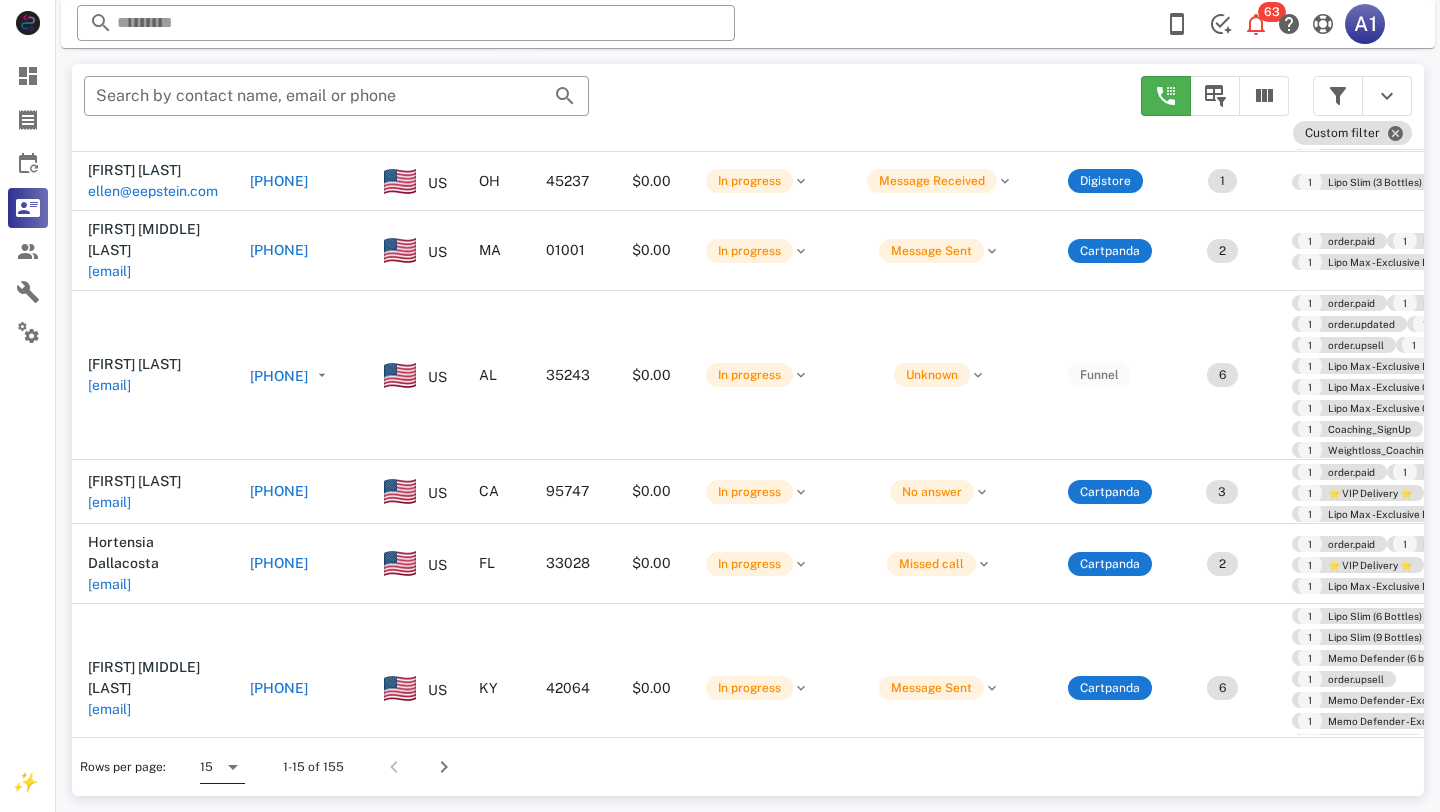 click at bounding box center (233, 767) 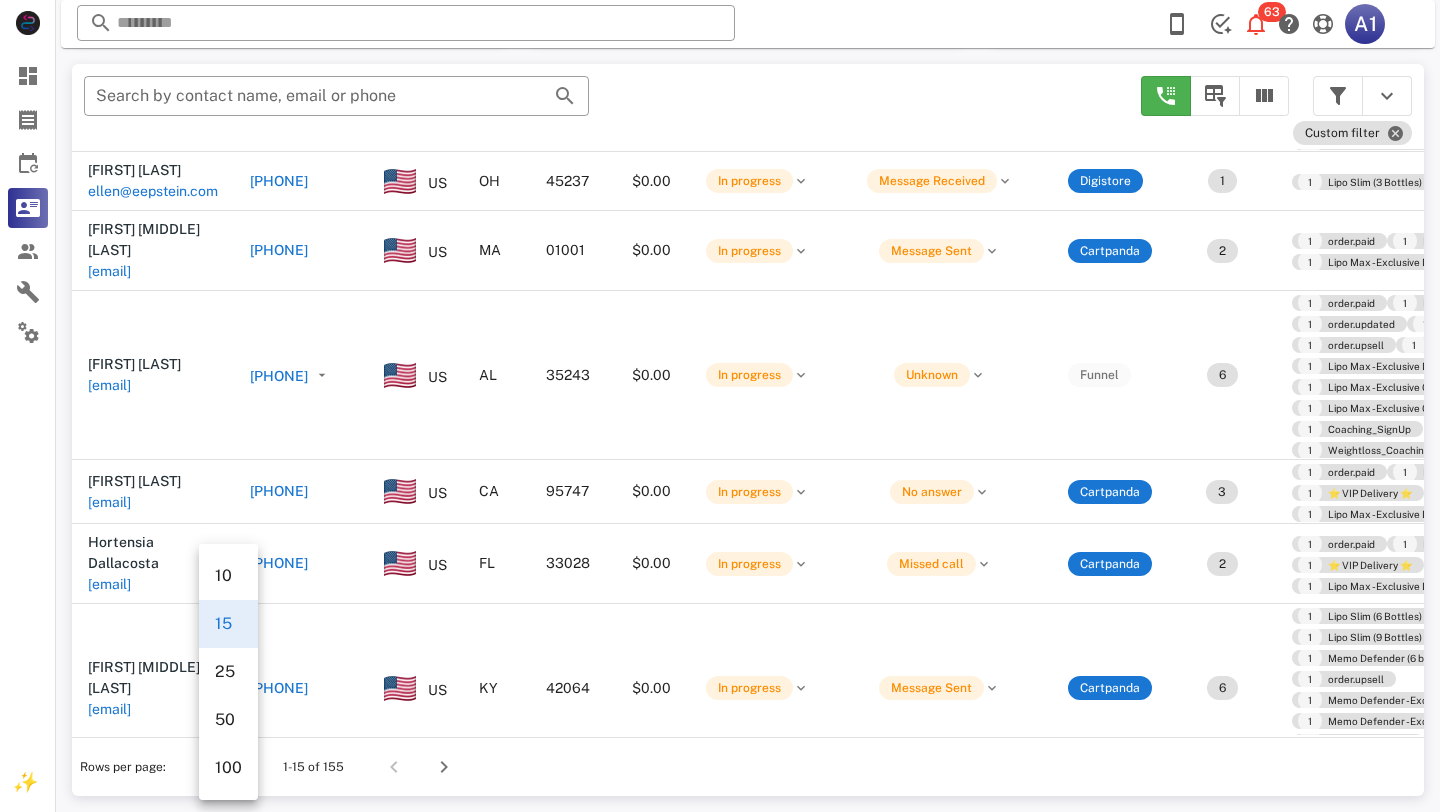 click on "100" at bounding box center [228, 768] 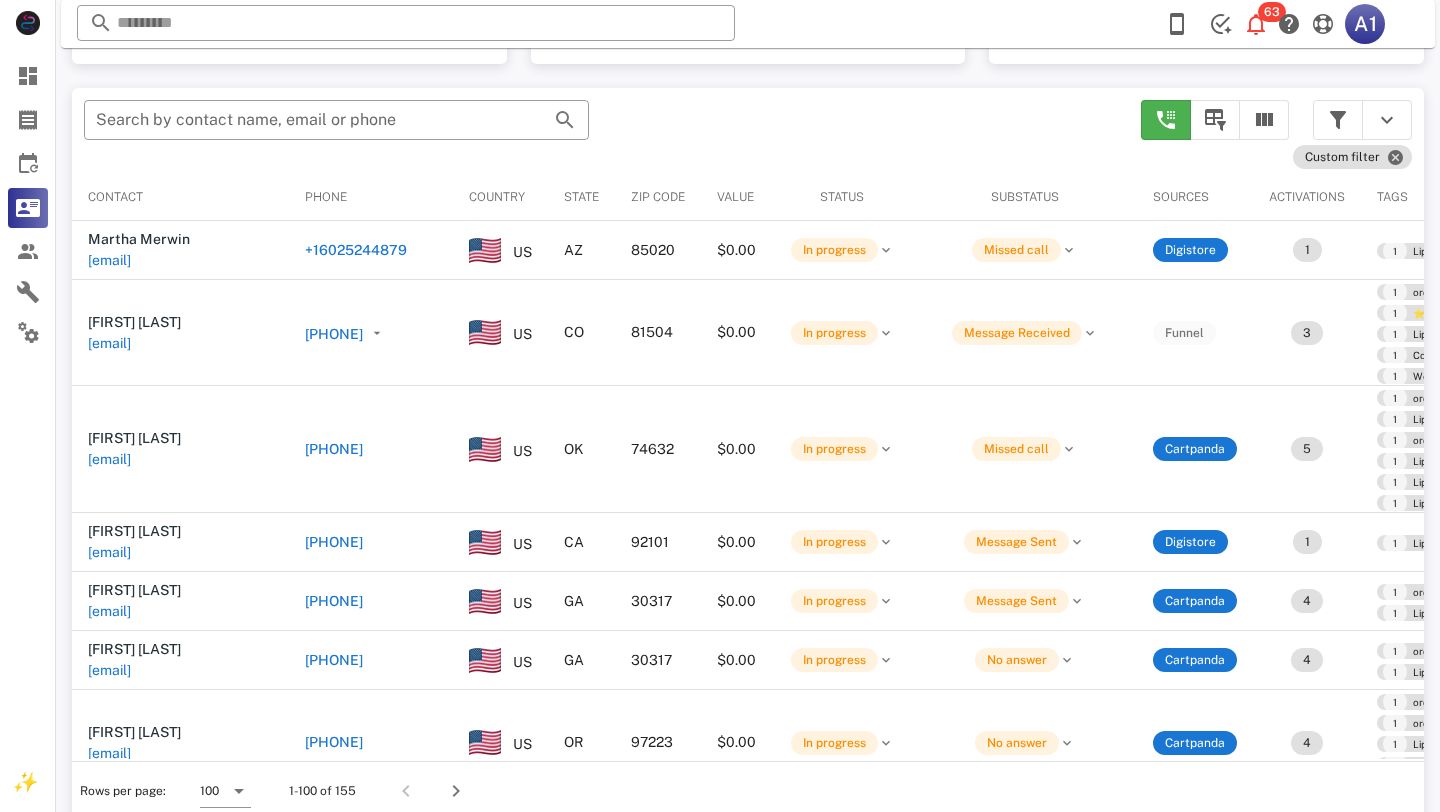 scroll, scrollTop: 380, scrollLeft: 0, axis: vertical 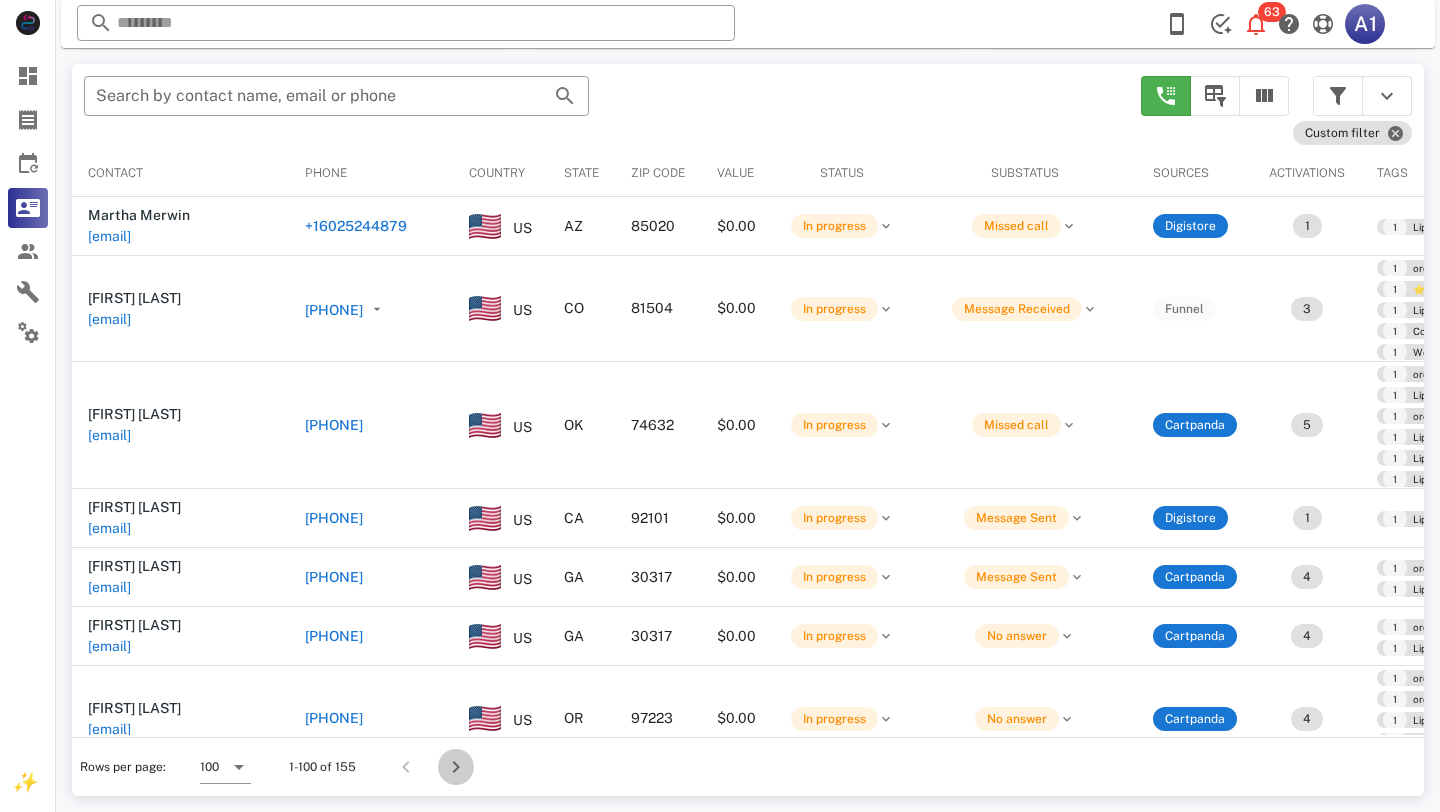click at bounding box center [456, 767] 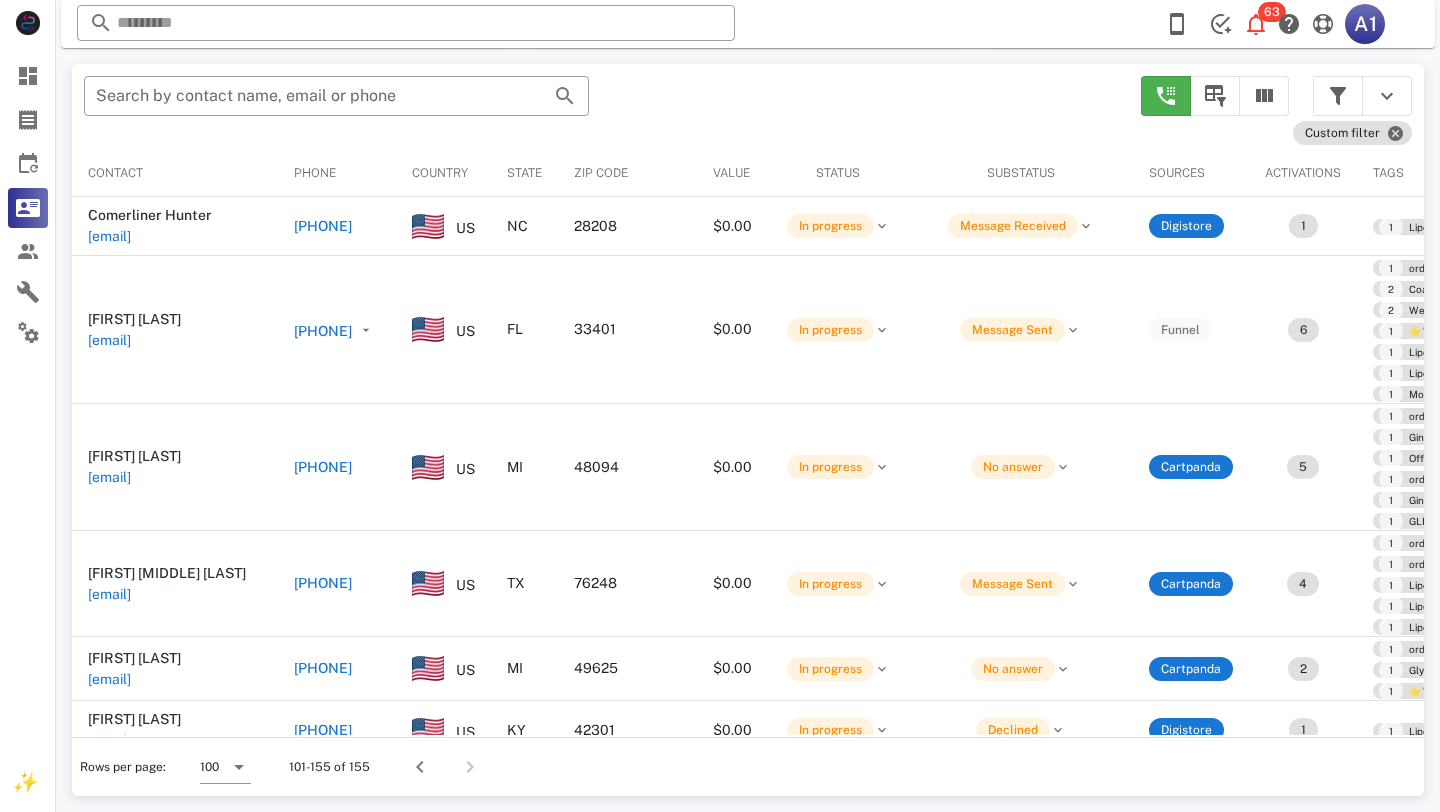 scroll, scrollTop: 0, scrollLeft: 0, axis: both 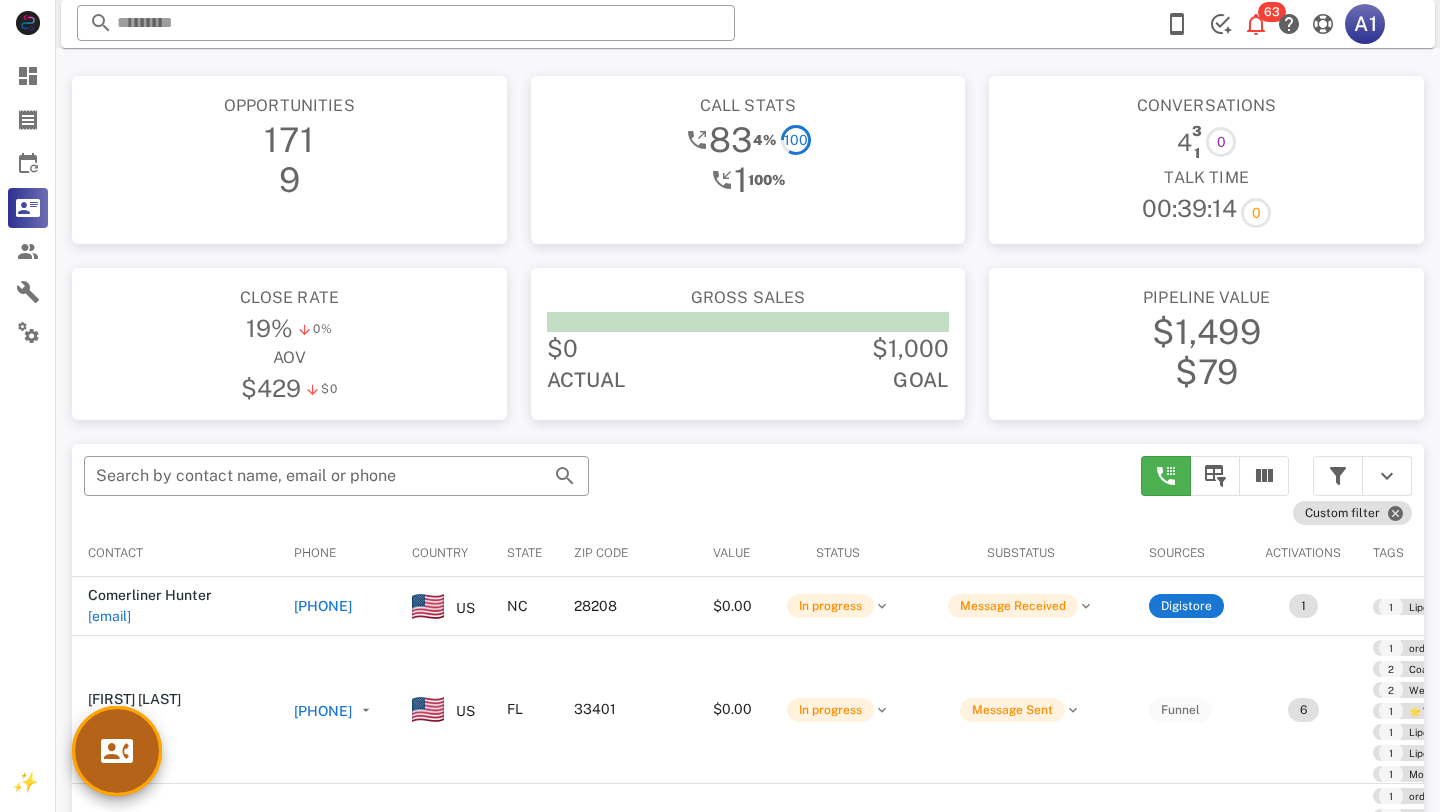 click at bounding box center (117, 751) 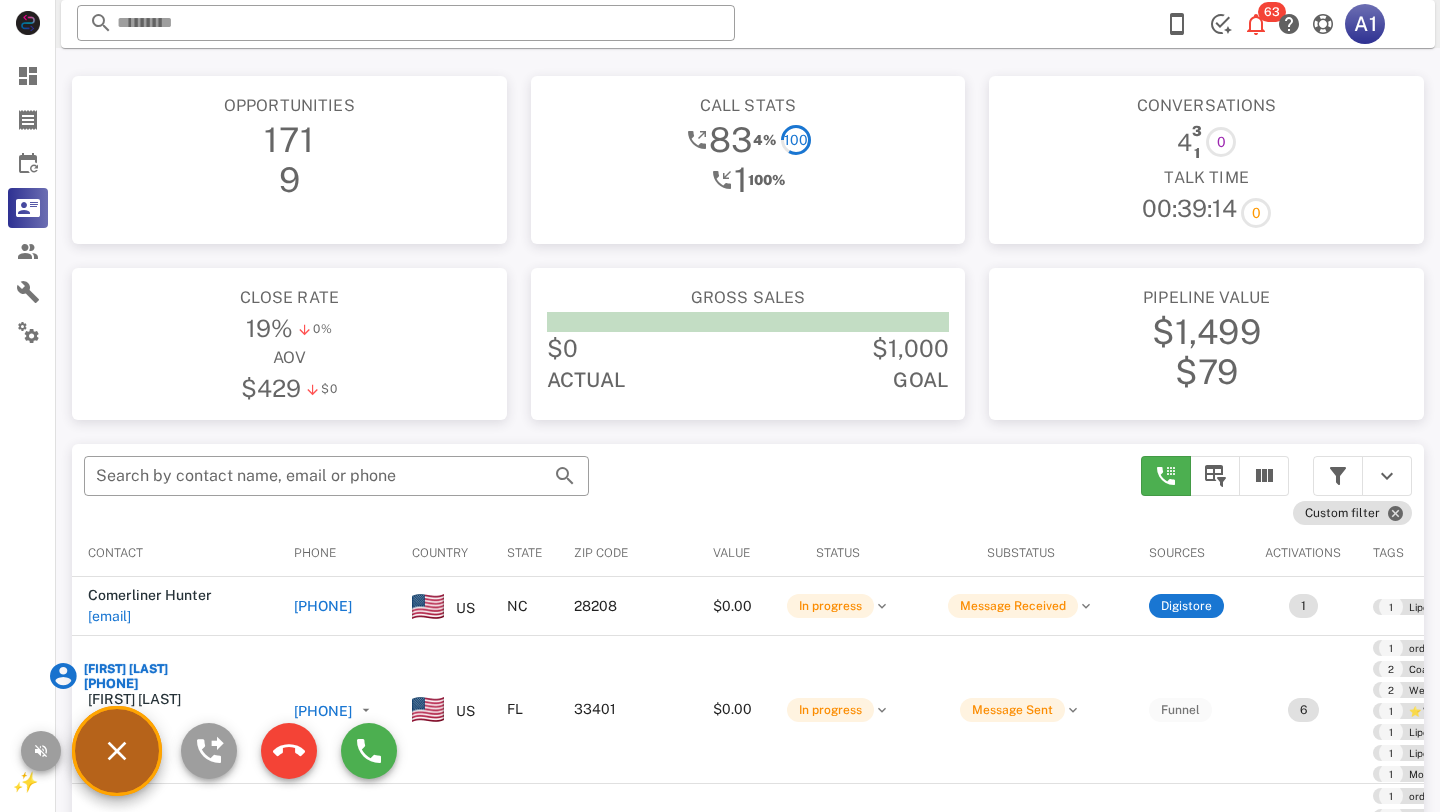 click on "[PHONE]" at bounding box center [125, 683] 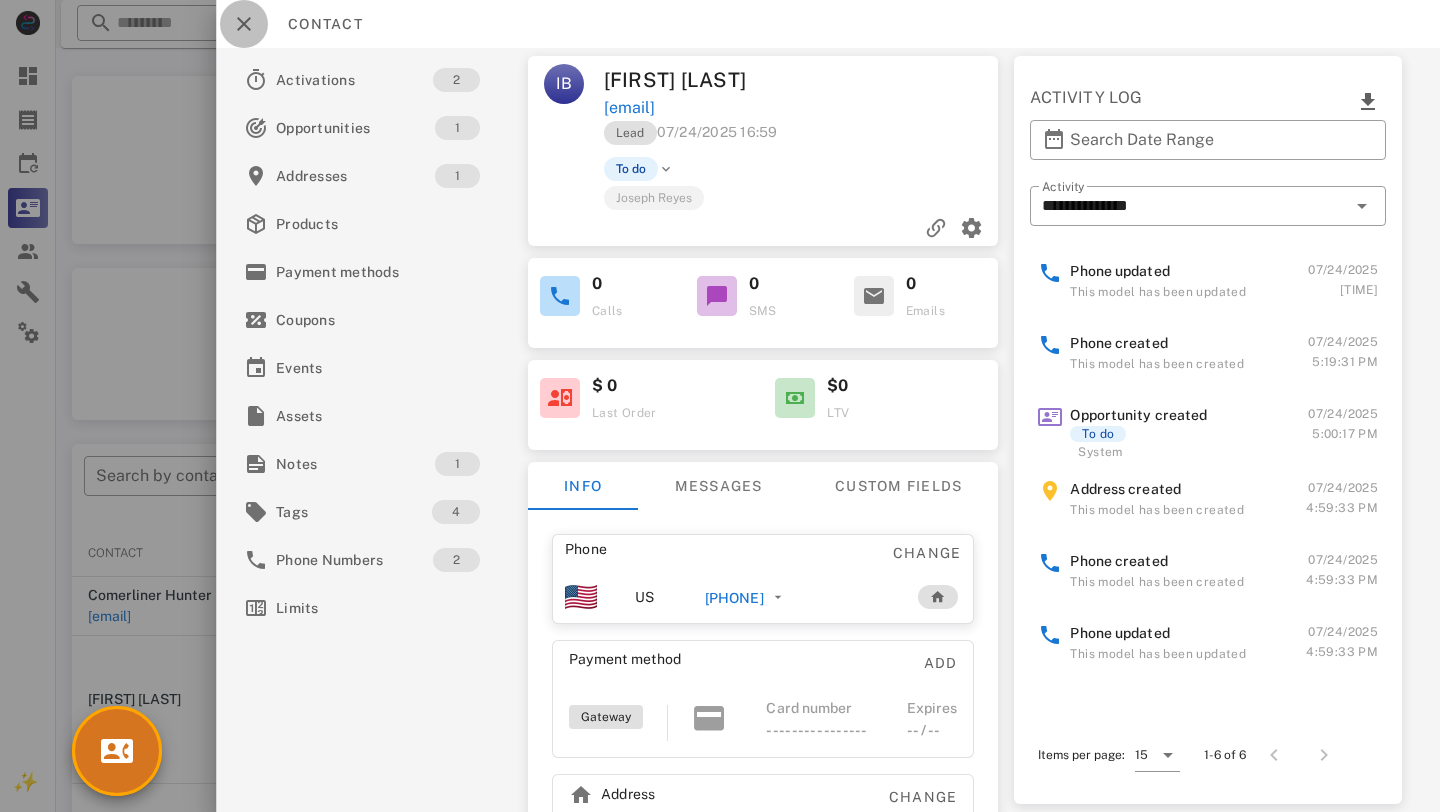 click at bounding box center [244, 24] 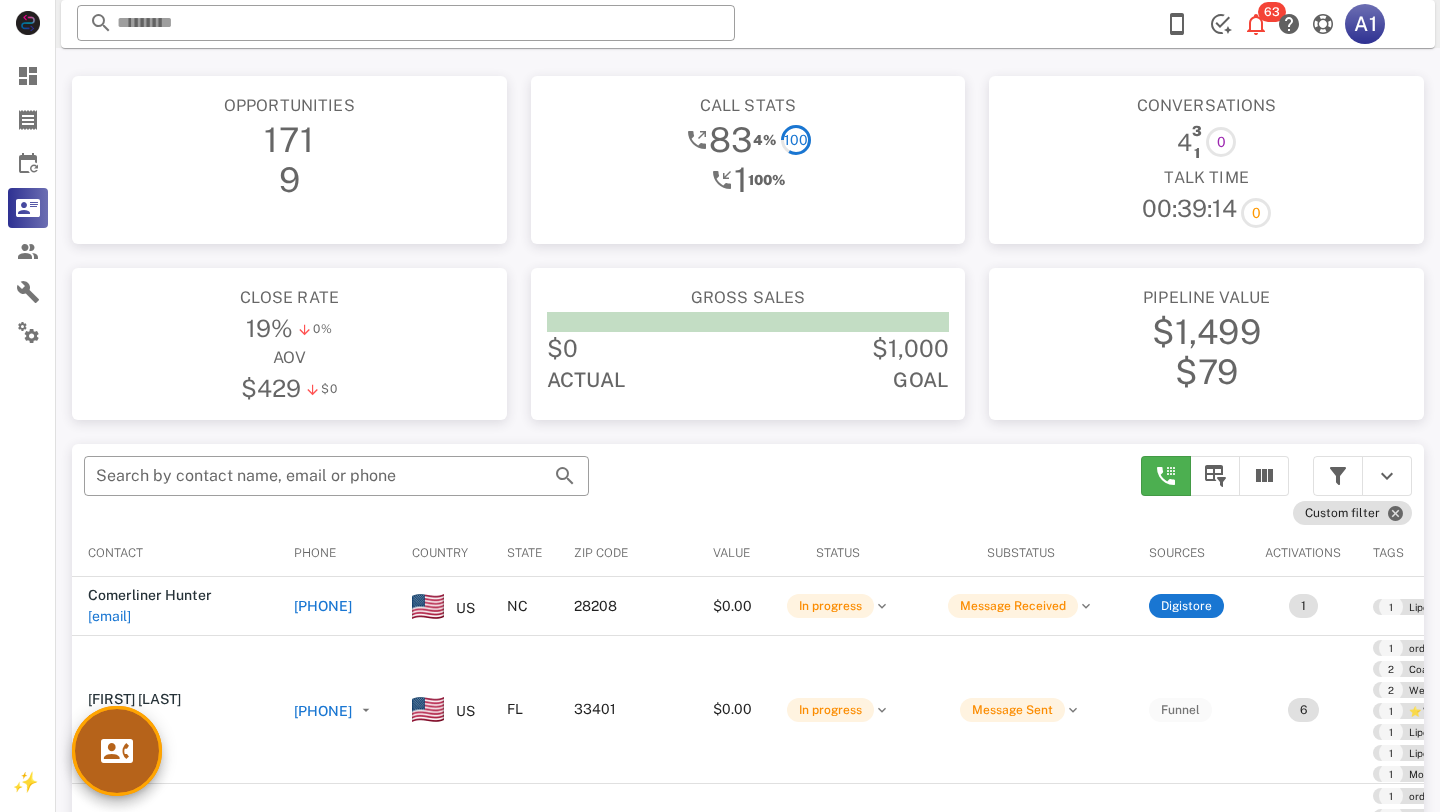 click at bounding box center (117, 751) 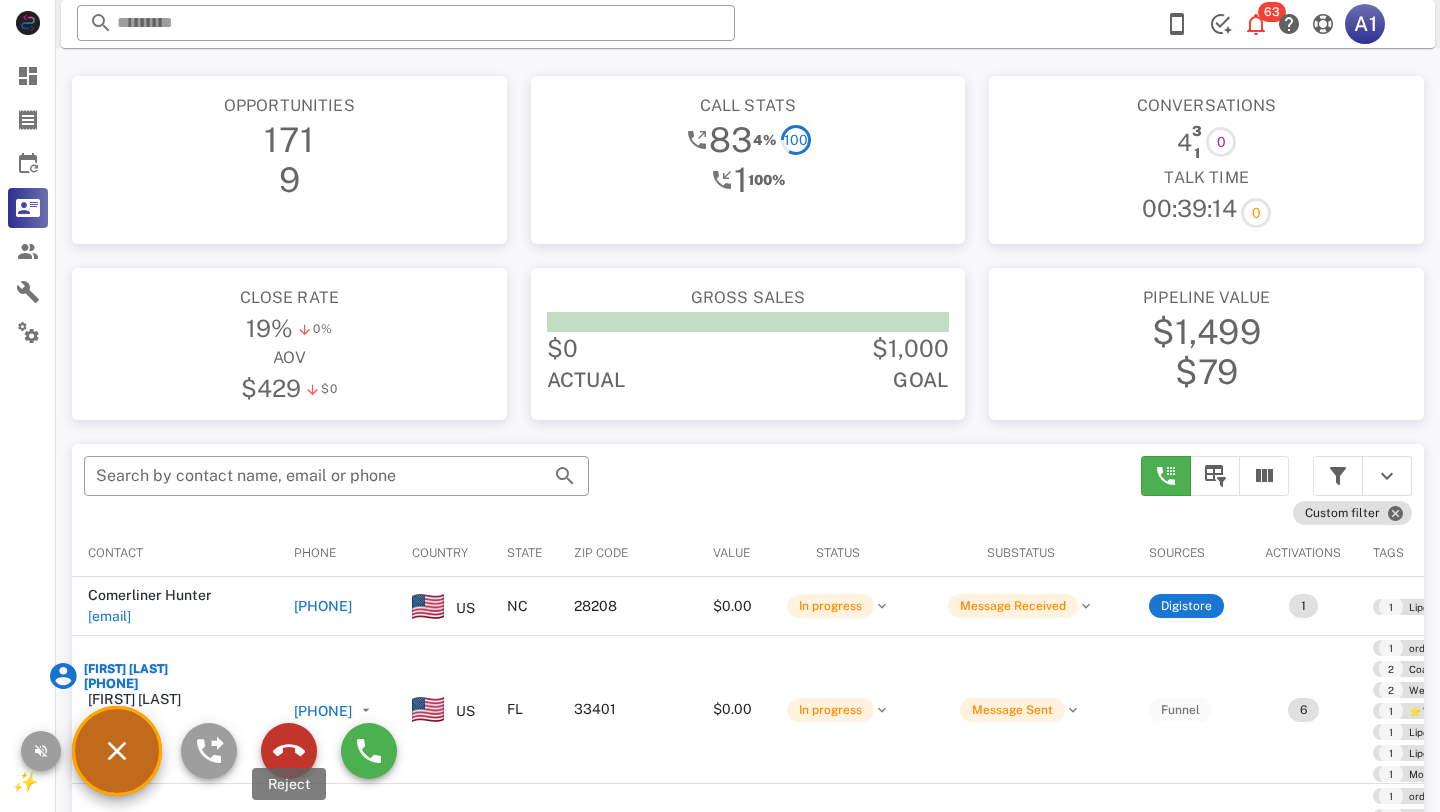 click at bounding box center (289, 751) 